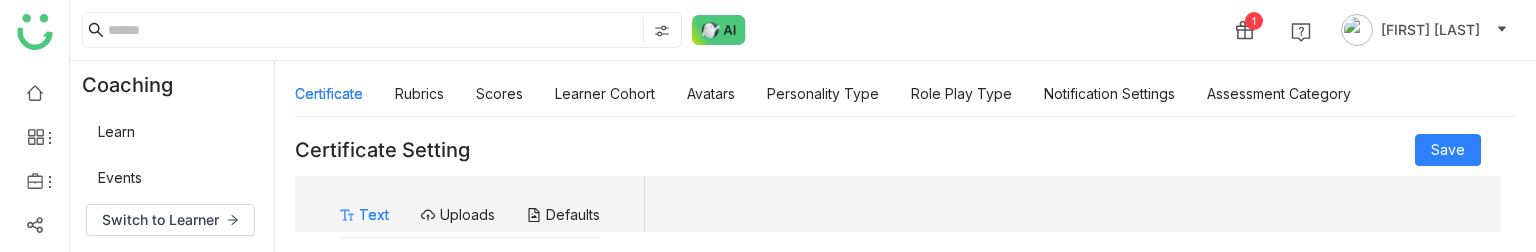 scroll, scrollTop: 0, scrollLeft: 0, axis: both 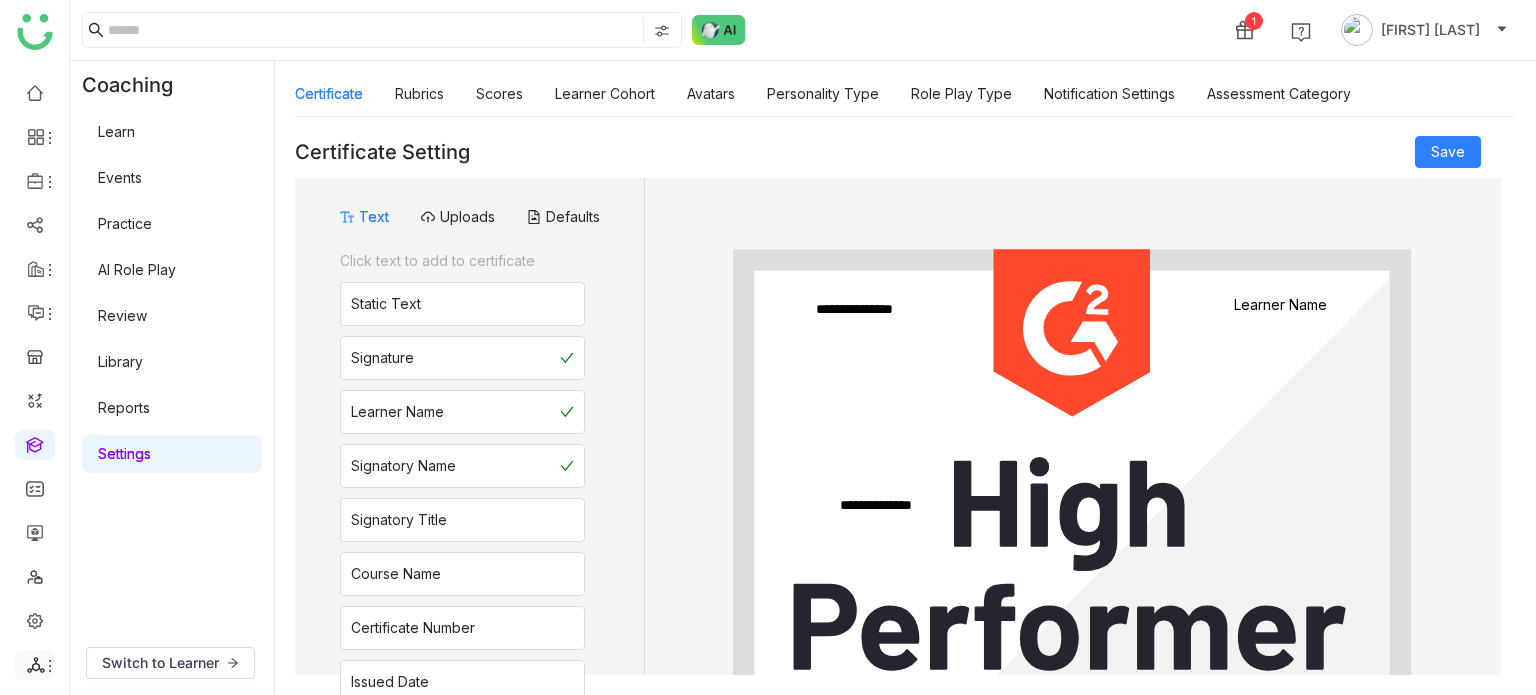 click at bounding box center [35, 665] 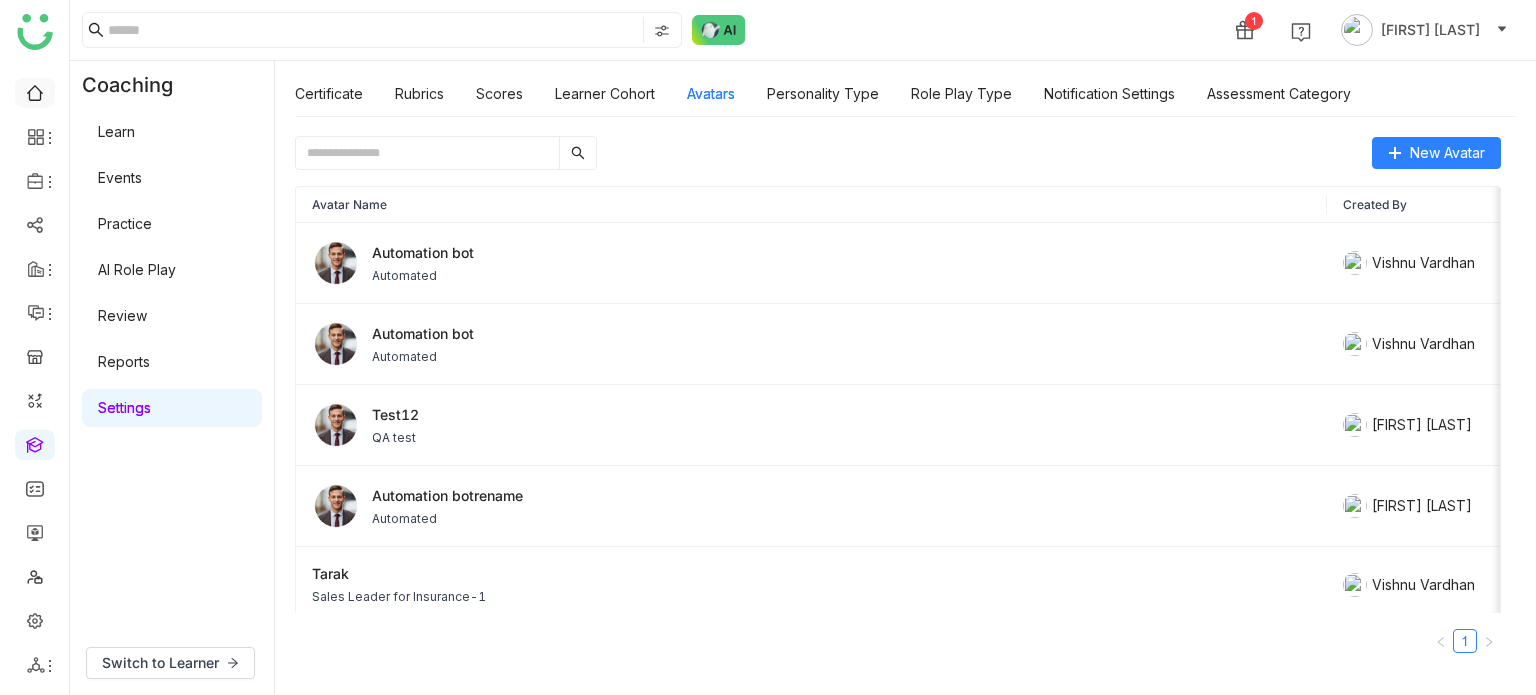 scroll, scrollTop: 0, scrollLeft: 0, axis: both 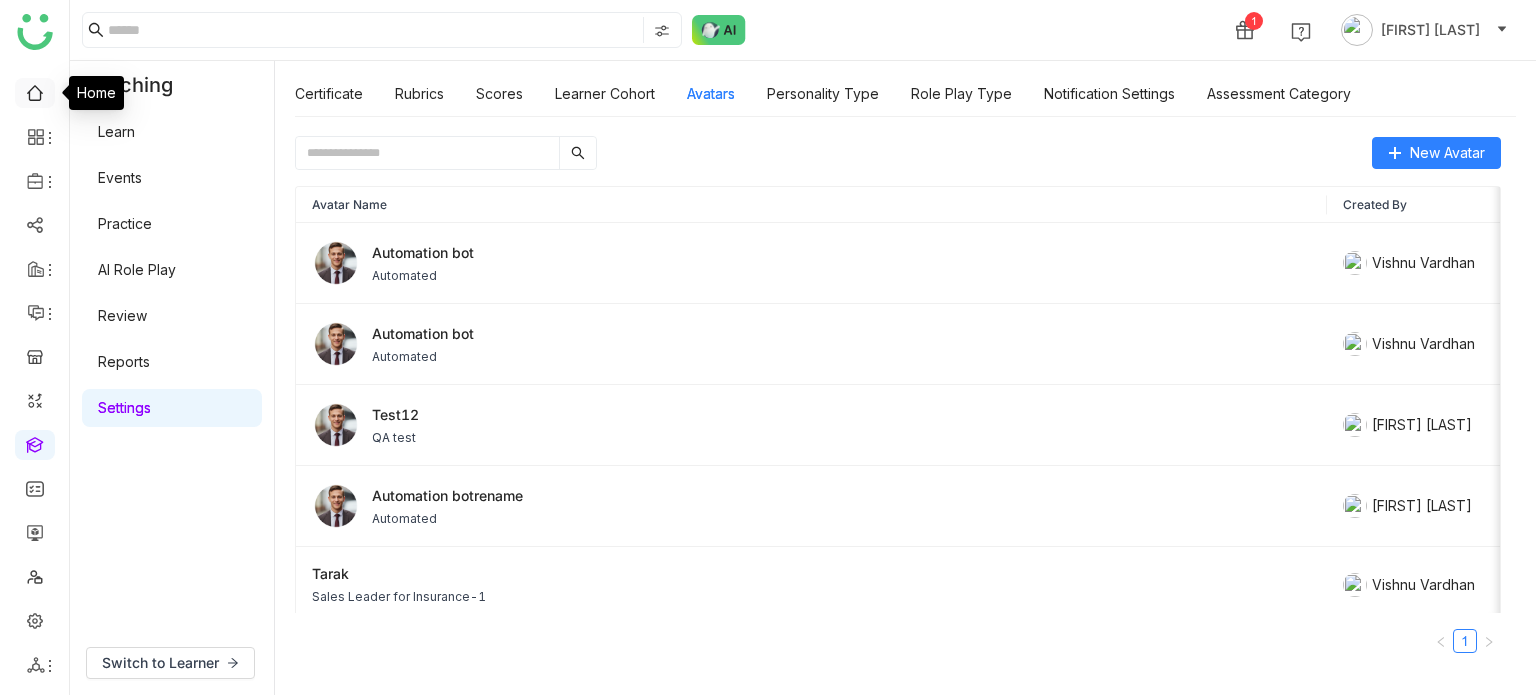 click at bounding box center [35, 91] 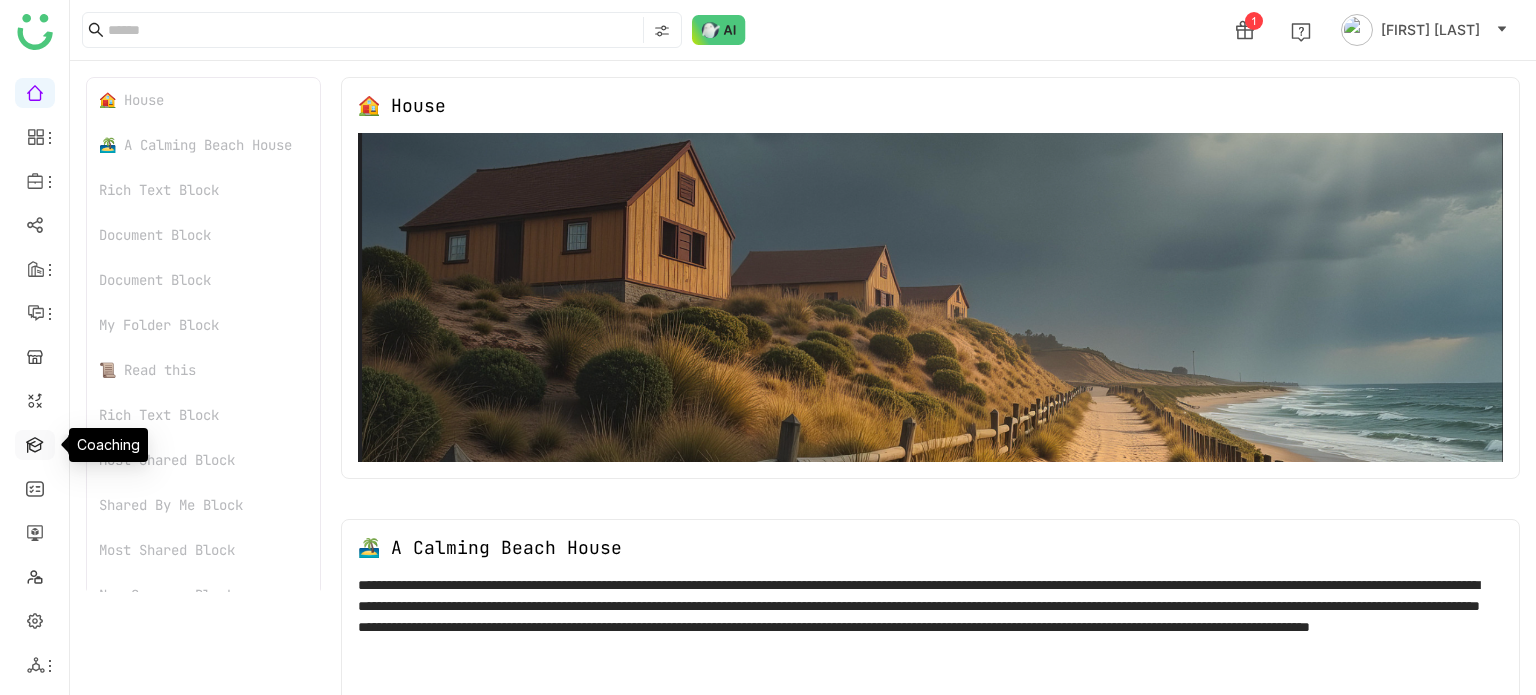 click at bounding box center [35, 443] 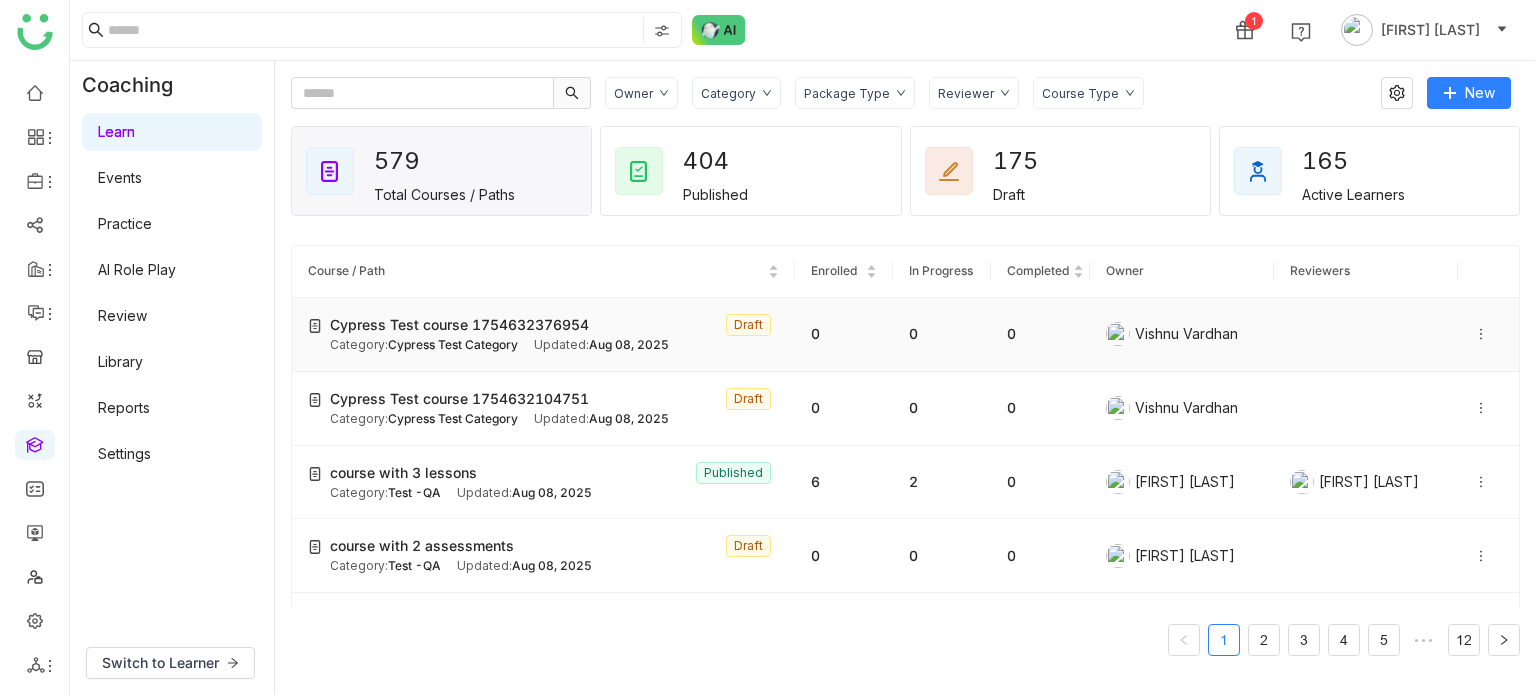 click 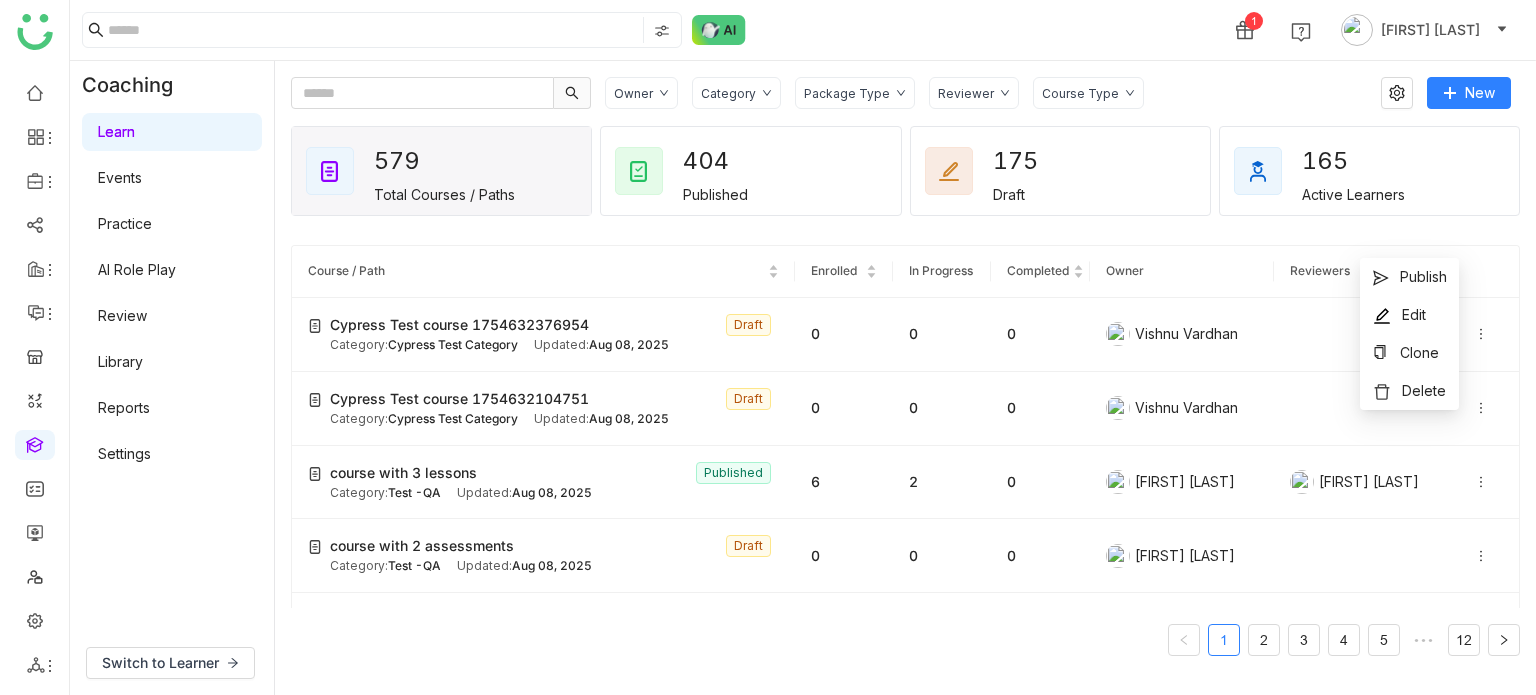 click on "[NUMBER] [FIRST] [LAST]" 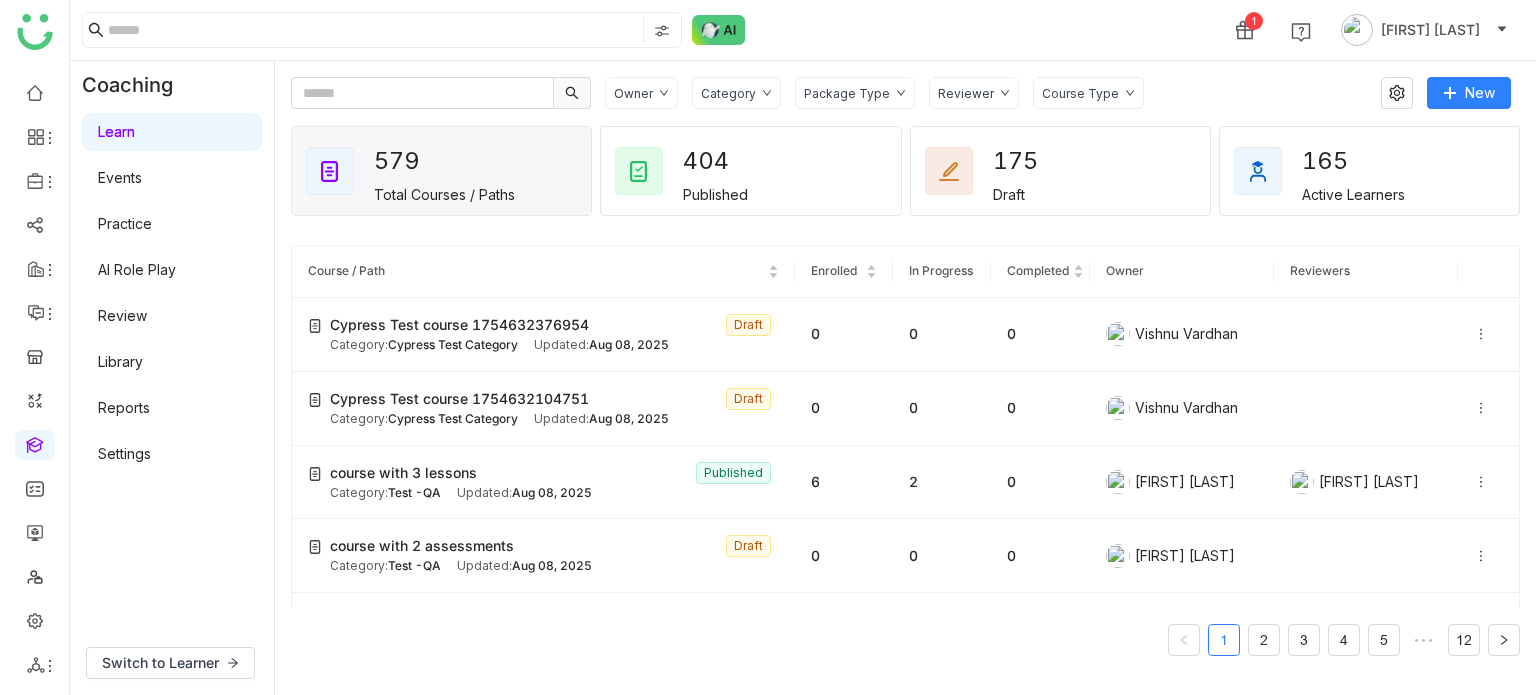 click on "Category" 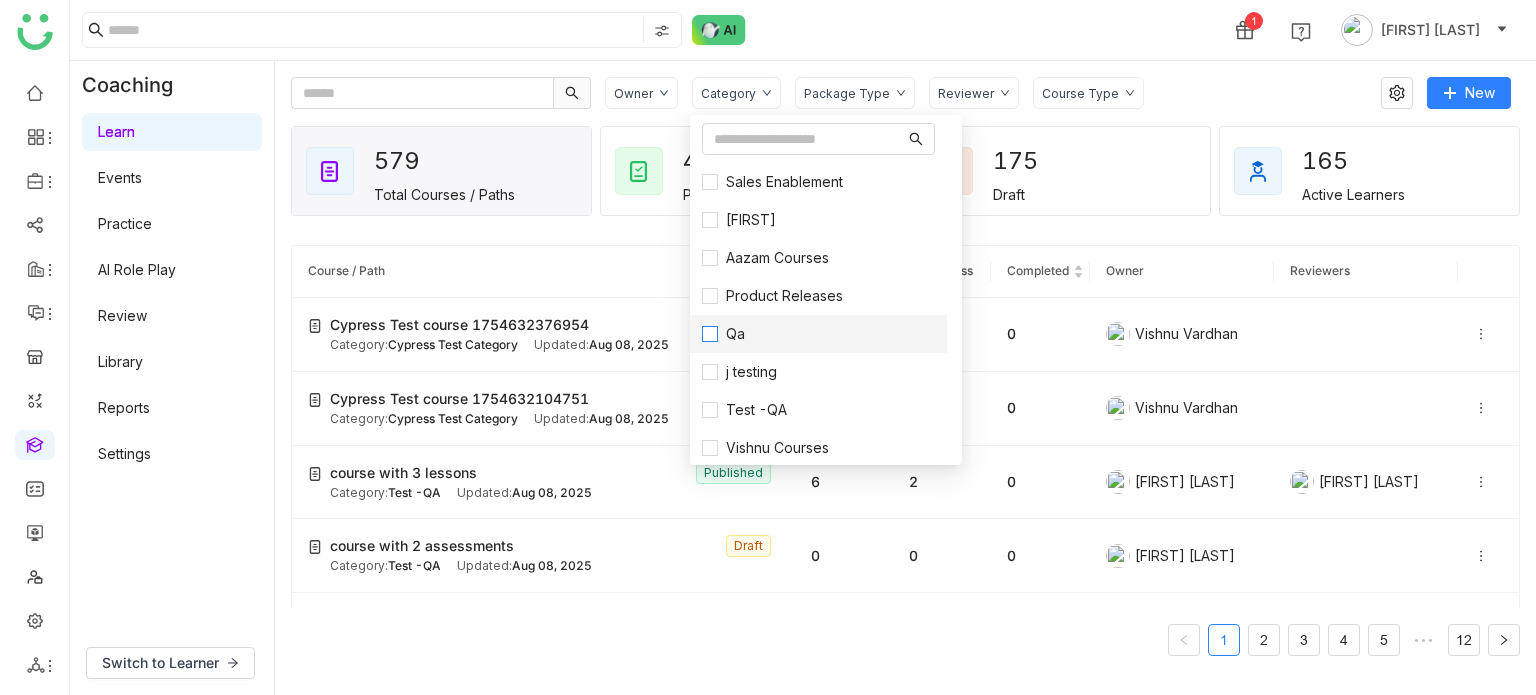 click on "Qa" at bounding box center (735, 334) 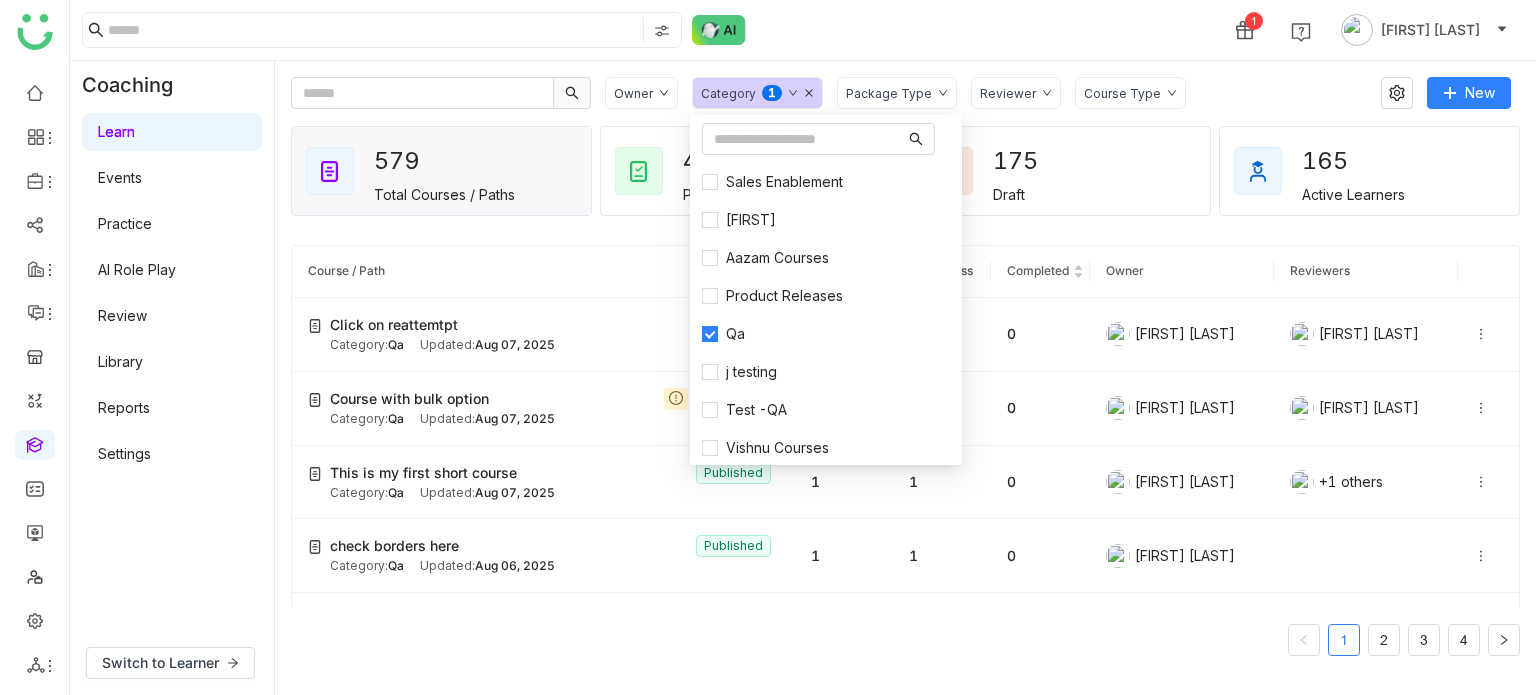 click on "Owner Category  0   1   2   3   4   5   6   7   8   9  Package Type Reviewer Course Type" 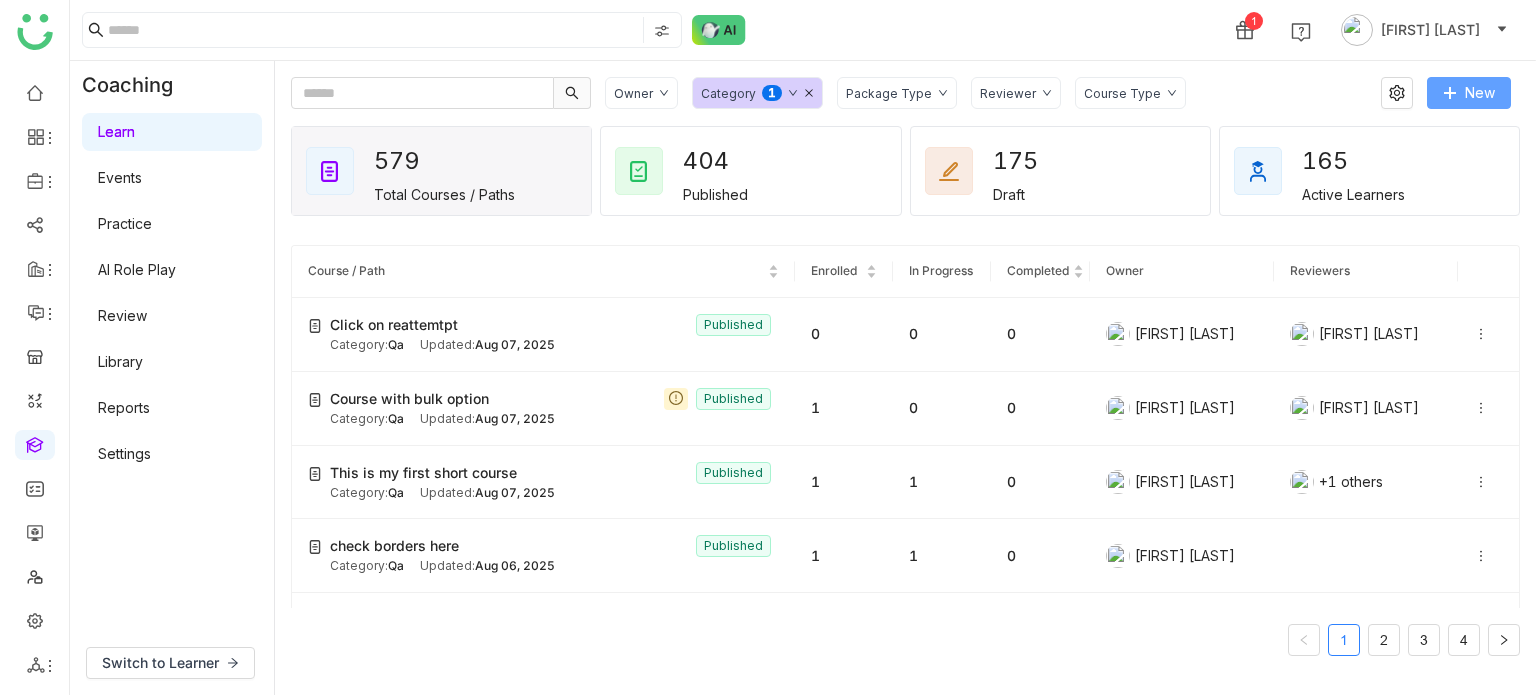 click on "New" 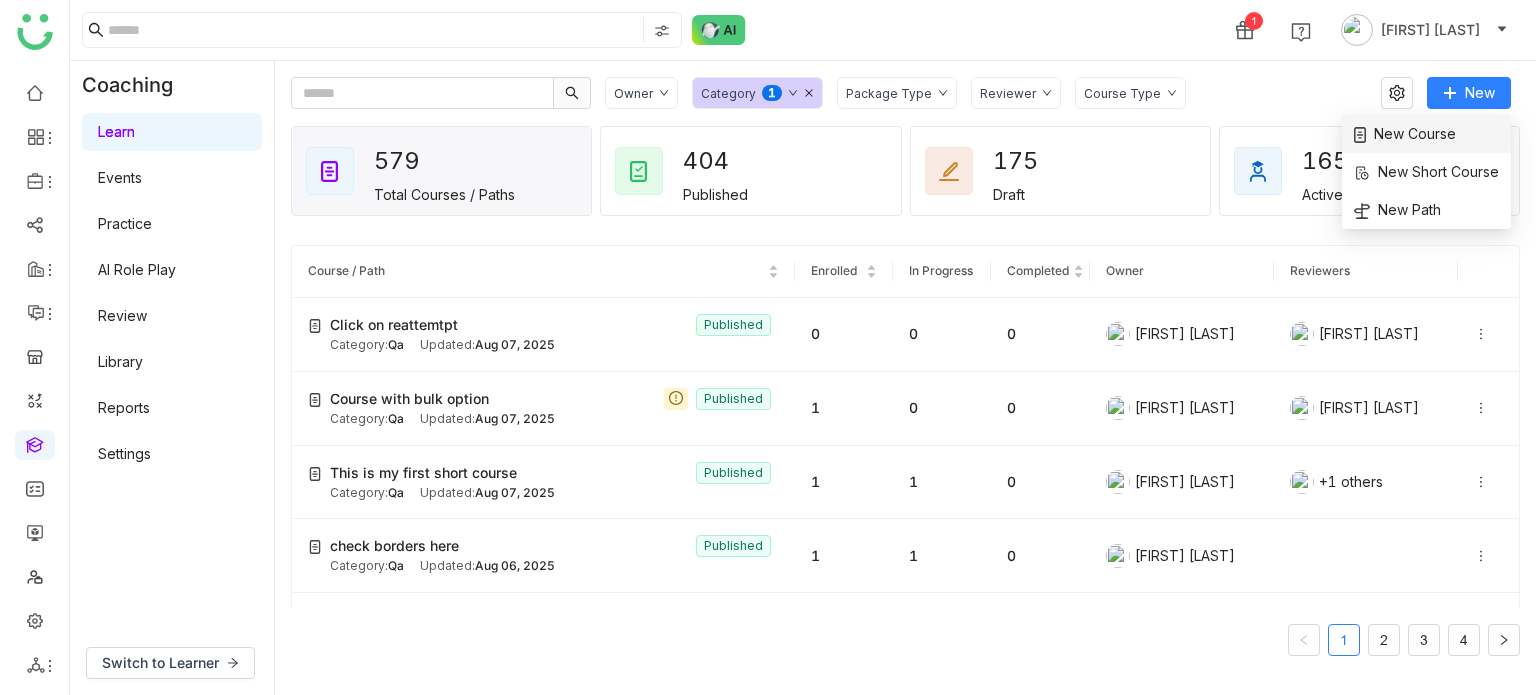 click on "New Course" at bounding box center [1405, 134] 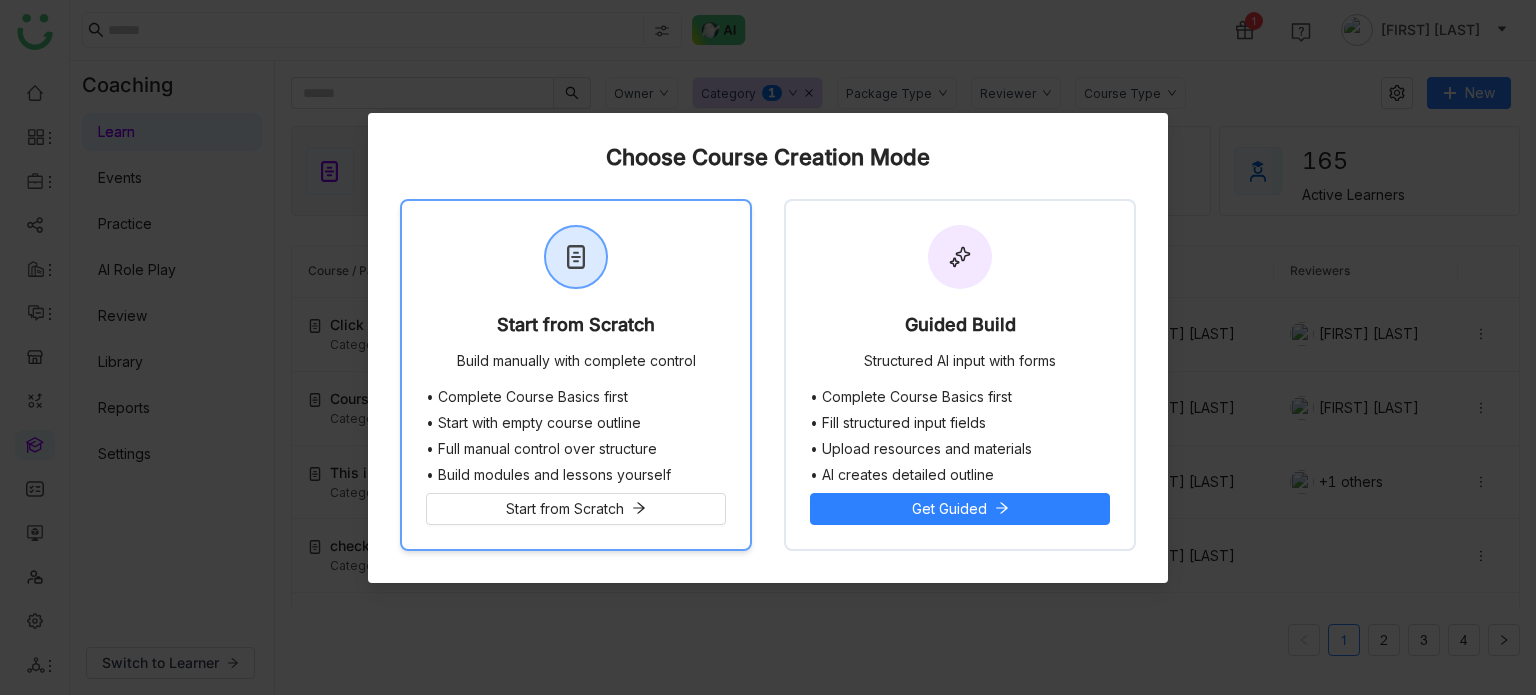 click on "Start from Scratch   Build manually with complete control" at bounding box center [576, 295] 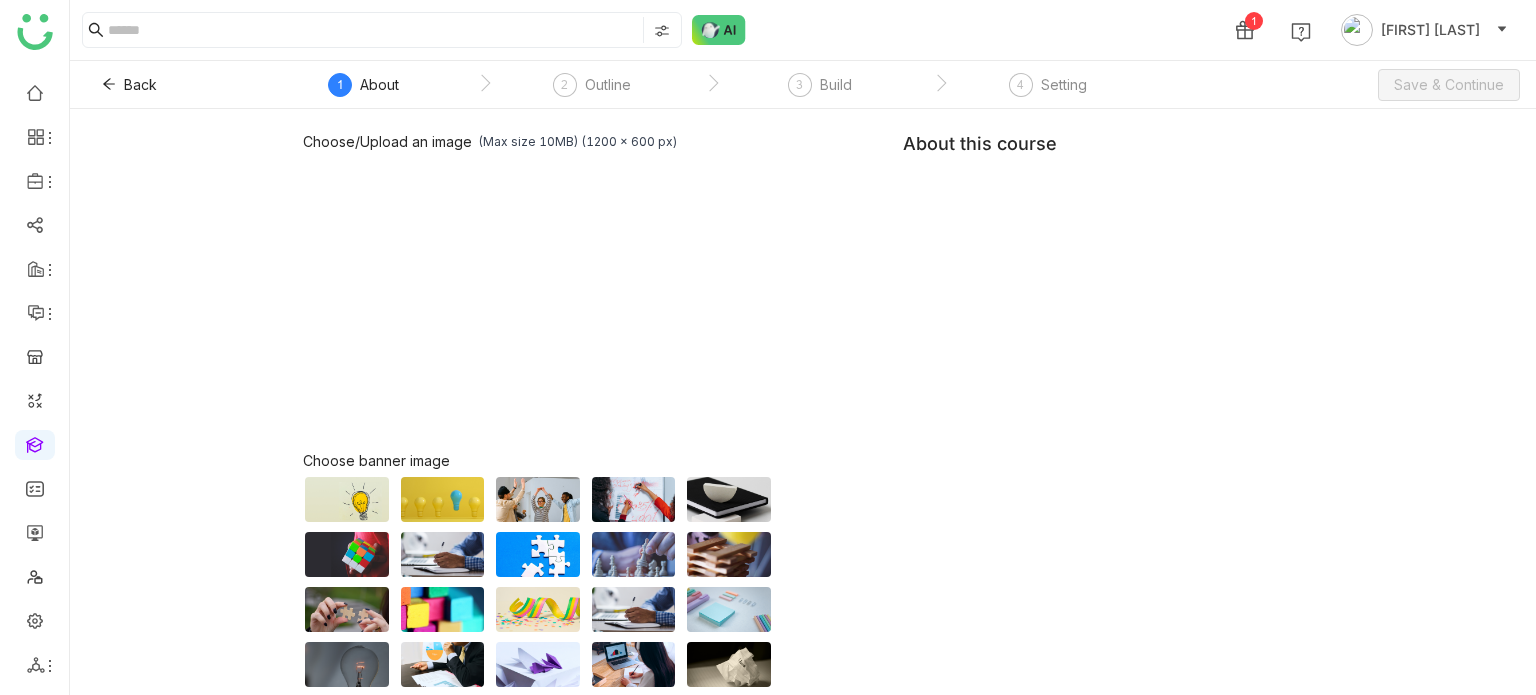 click on "Choose/Upload an image   (Max size 10MB) (1200 x 600 px)  Browse Image  Choose banner image   My Uploads   About this course" 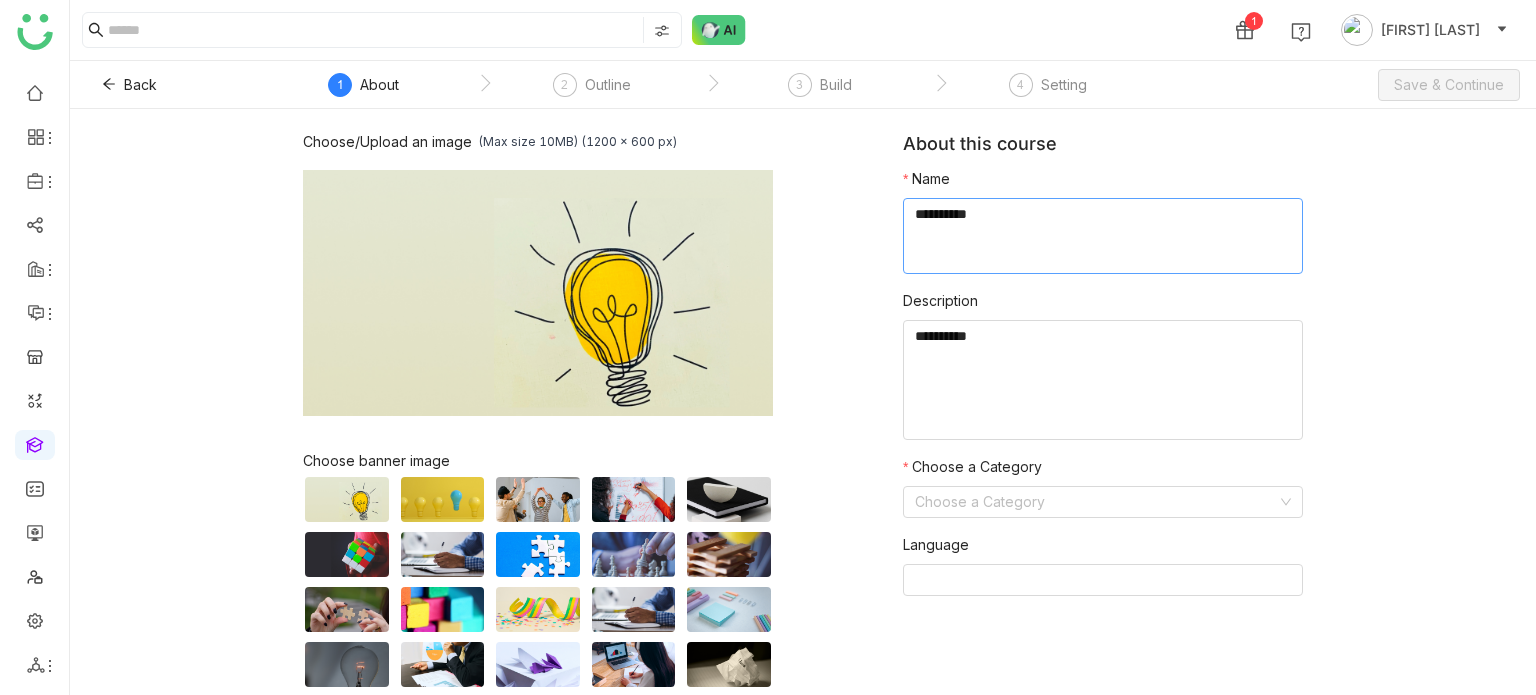 click 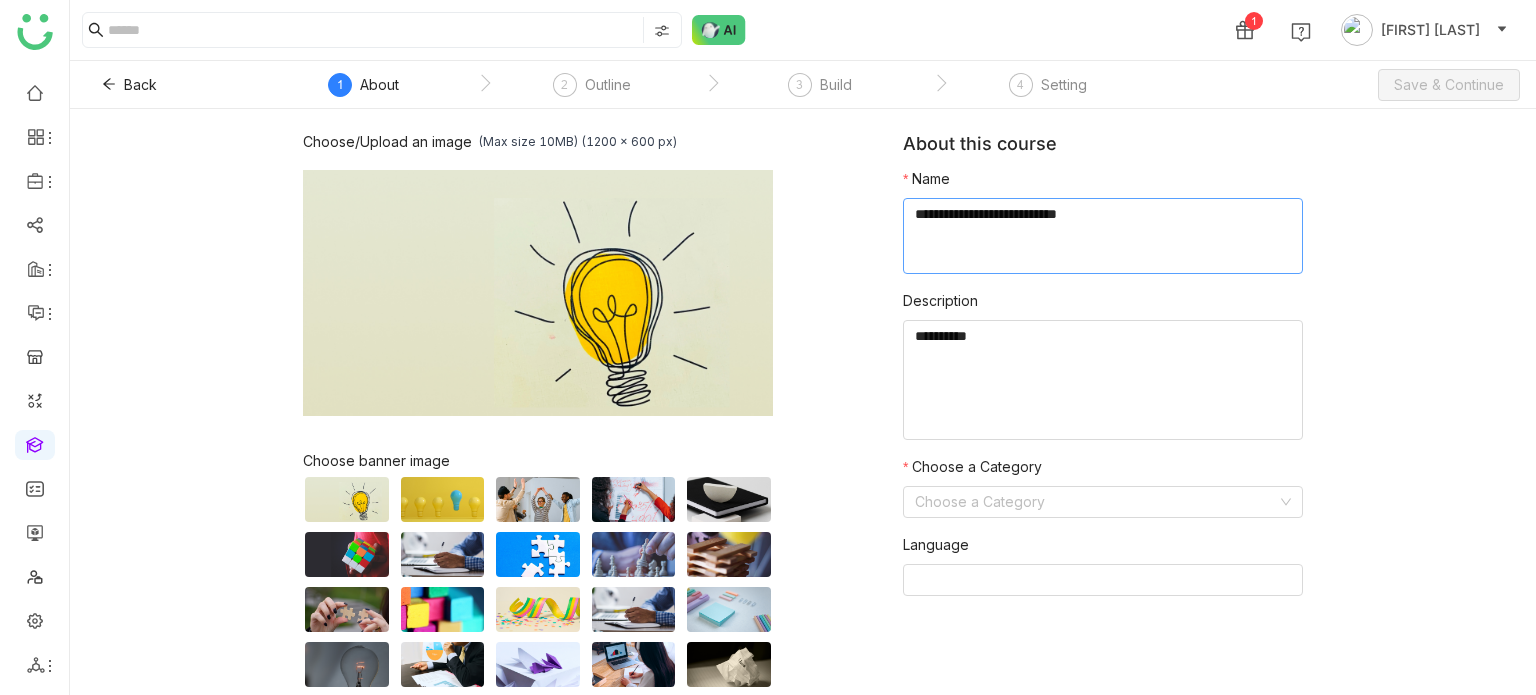 type on "**********" 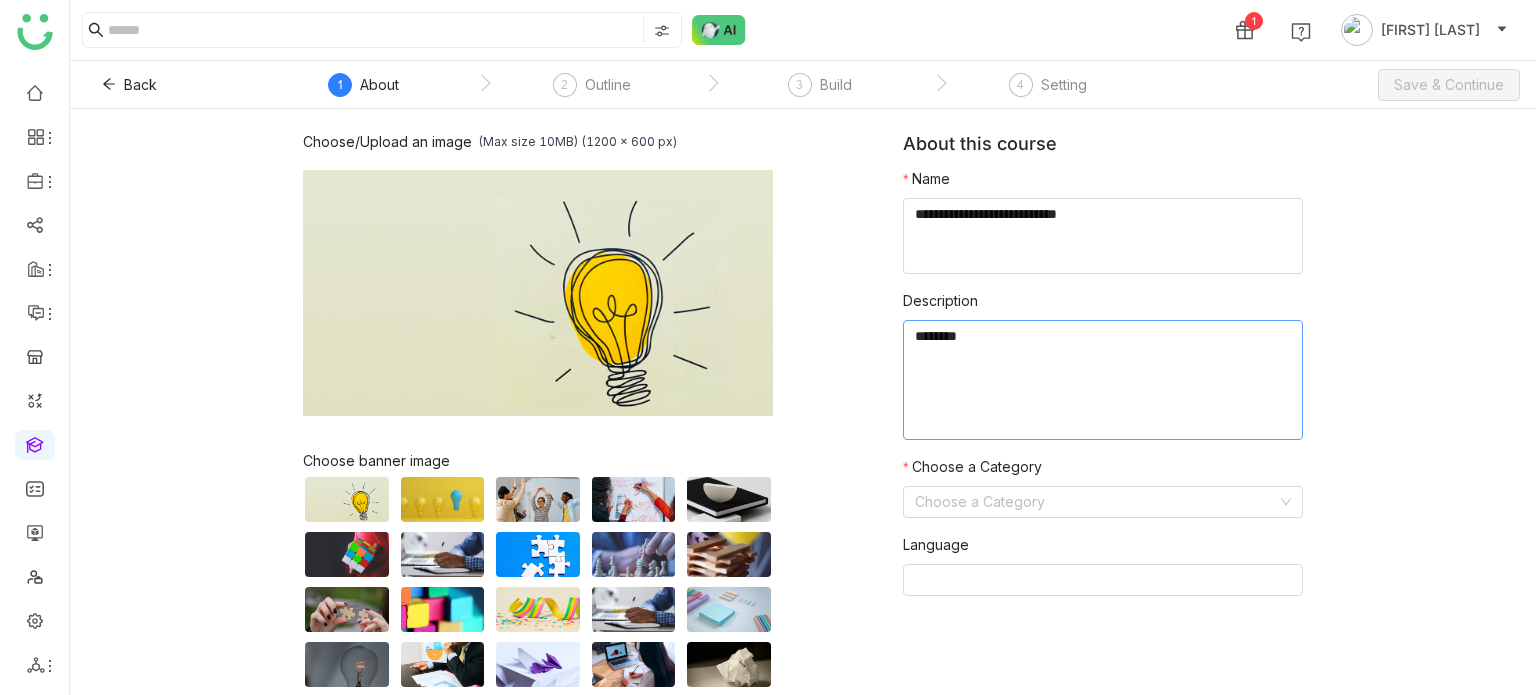 type on "*******" 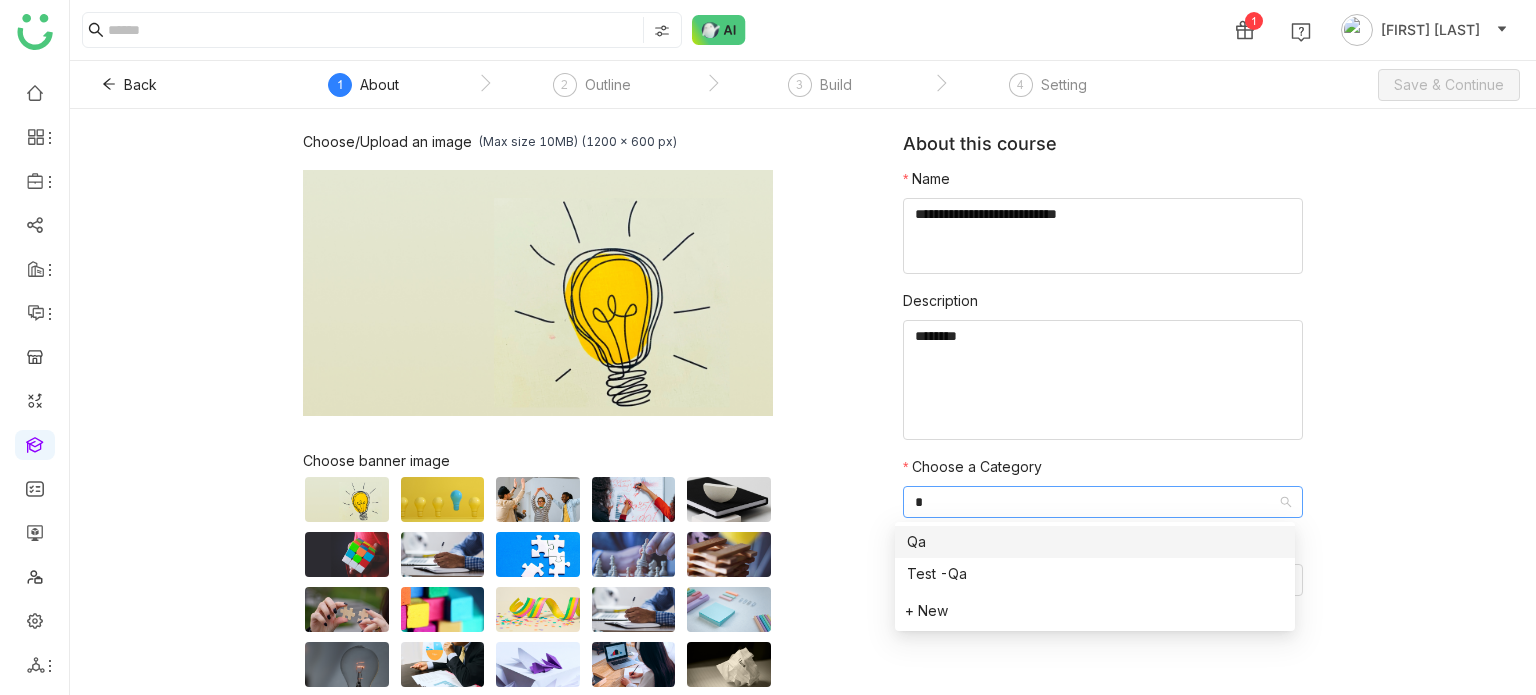 type on "**" 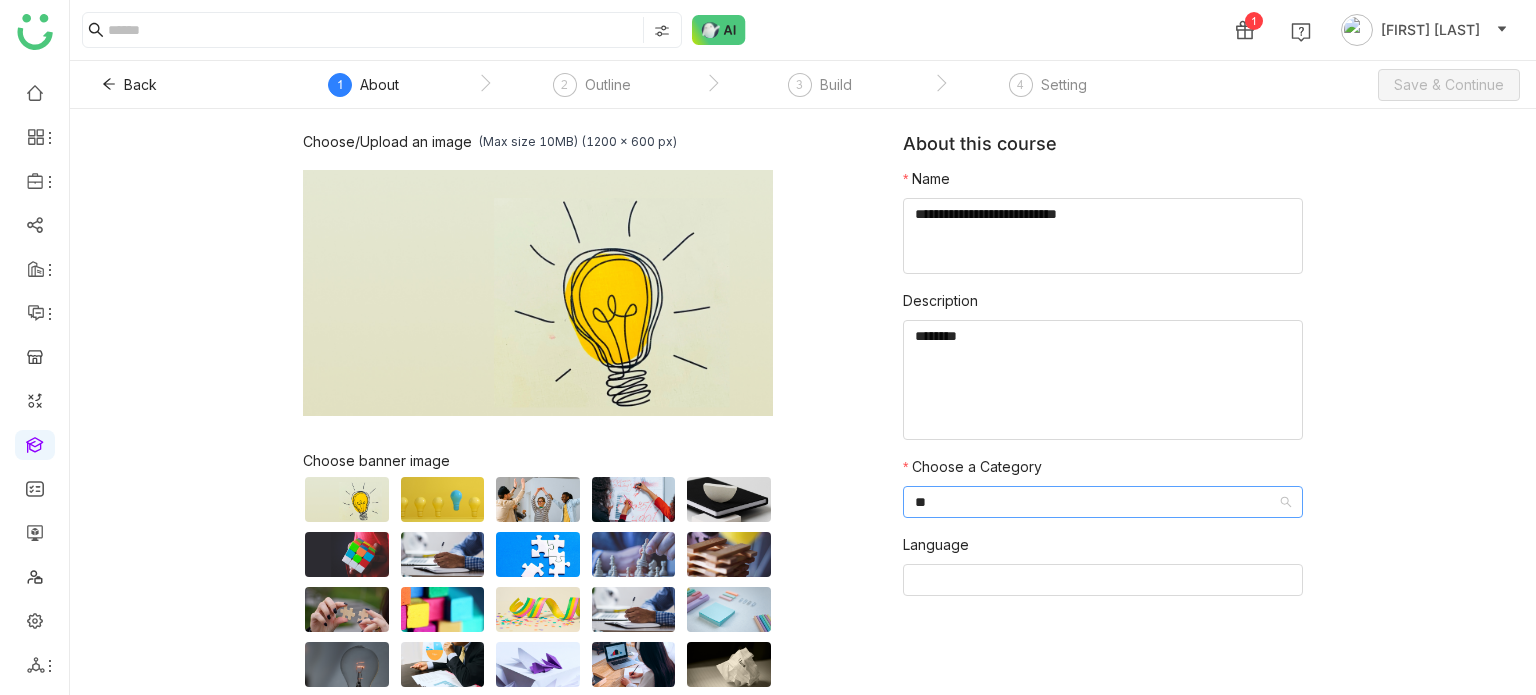 type 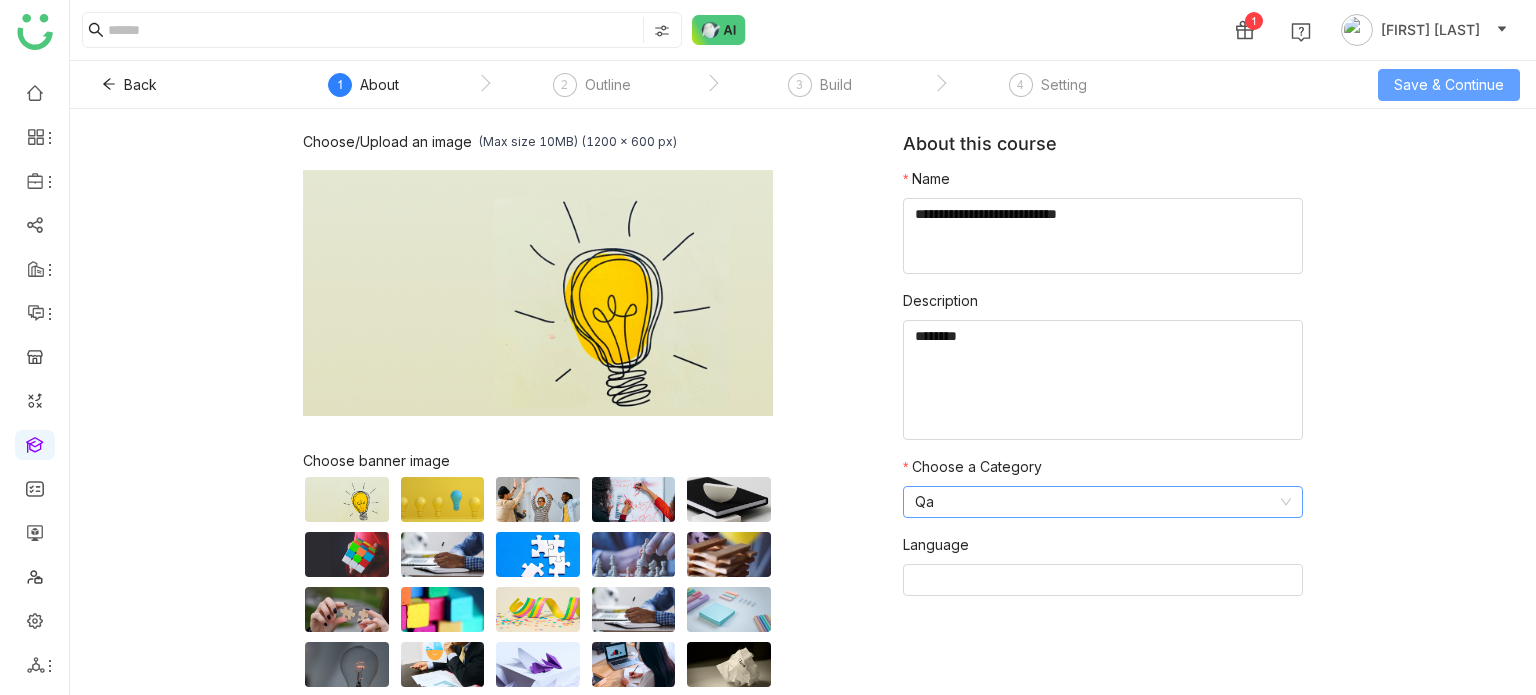 click on "Save & Continue" at bounding box center (1449, 85) 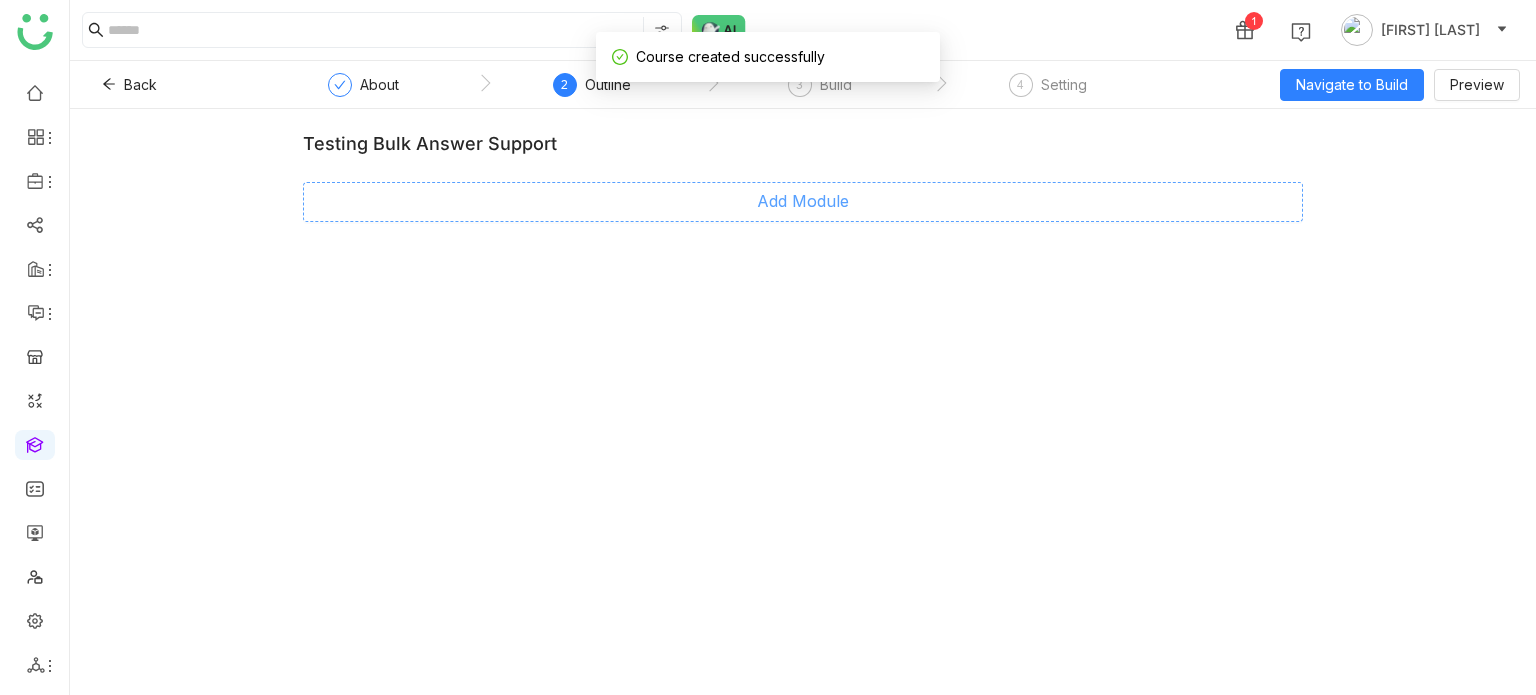 click on "Add Module" 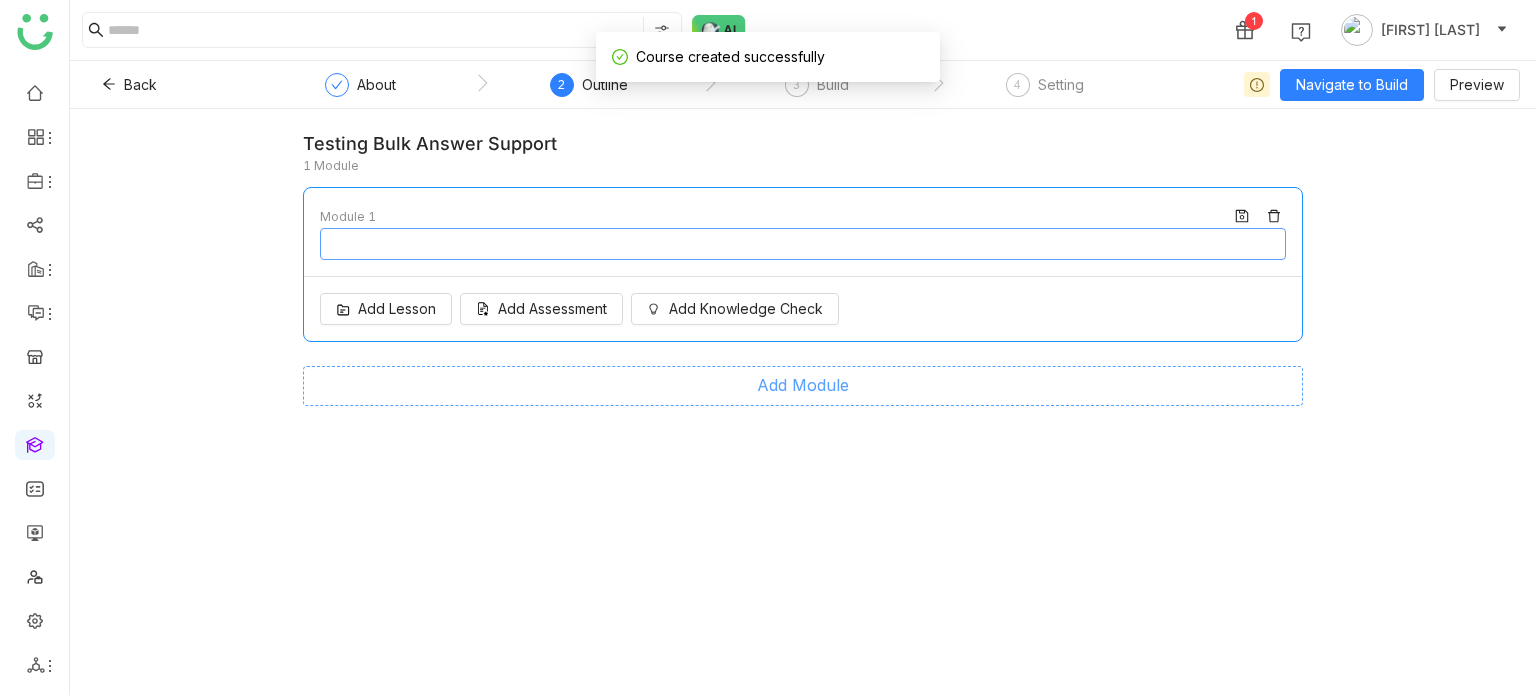 type on "********" 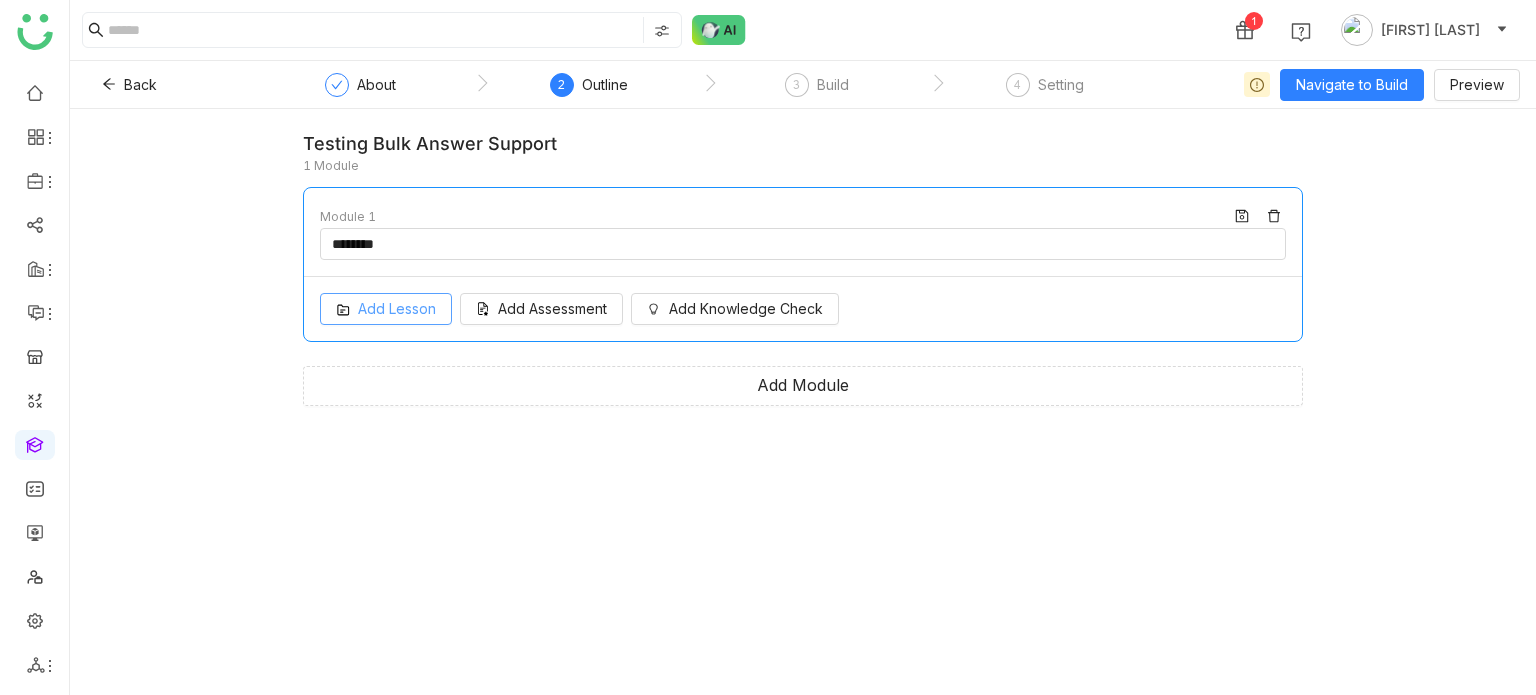 click on "Add Lesson" 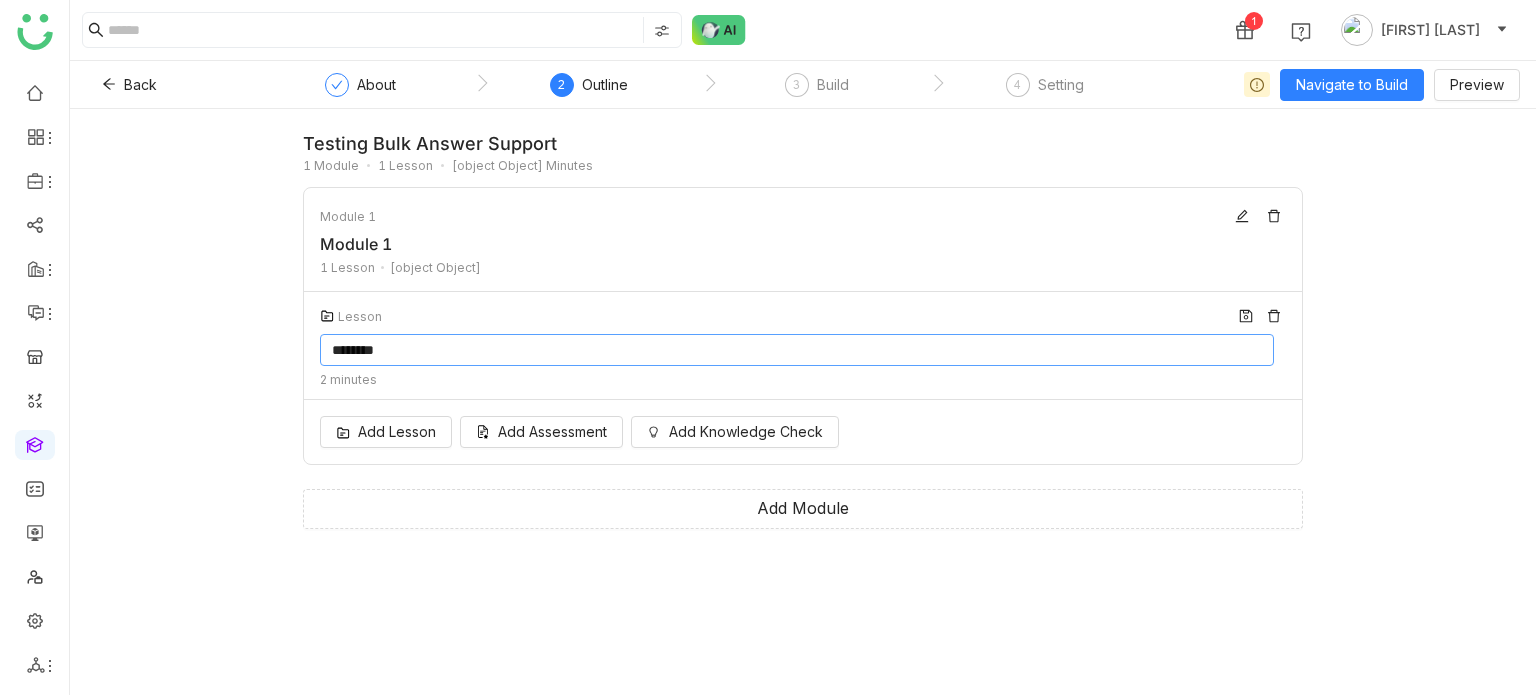 click on "********" 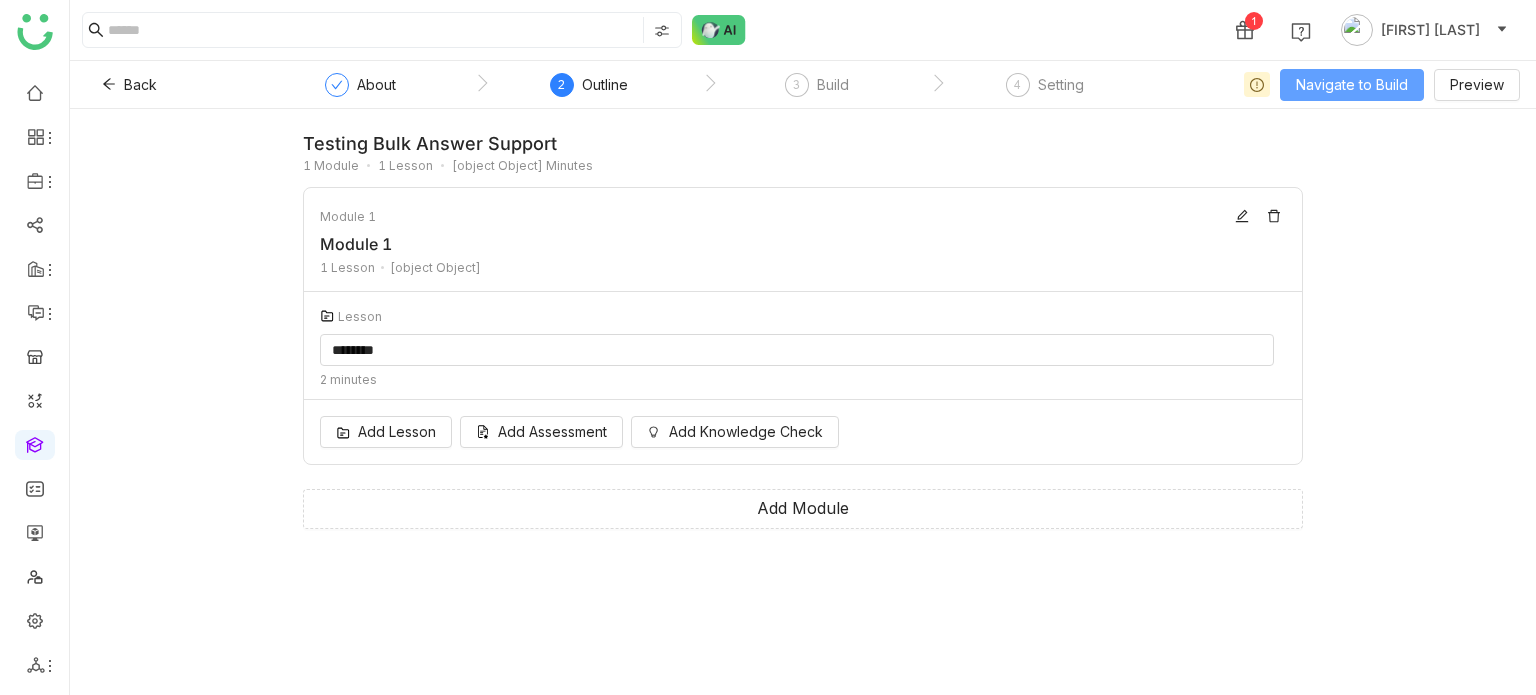 click on "Navigate to Build" at bounding box center (1352, 85) 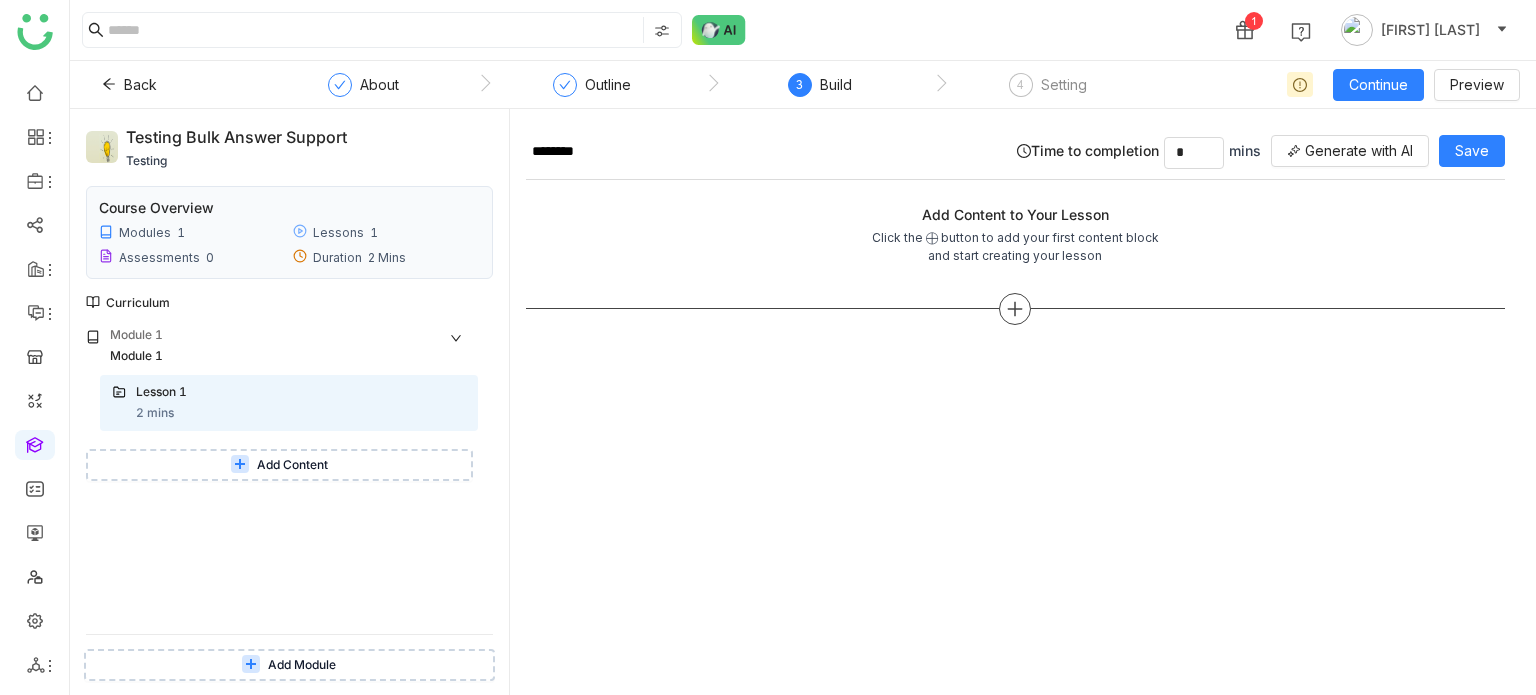click 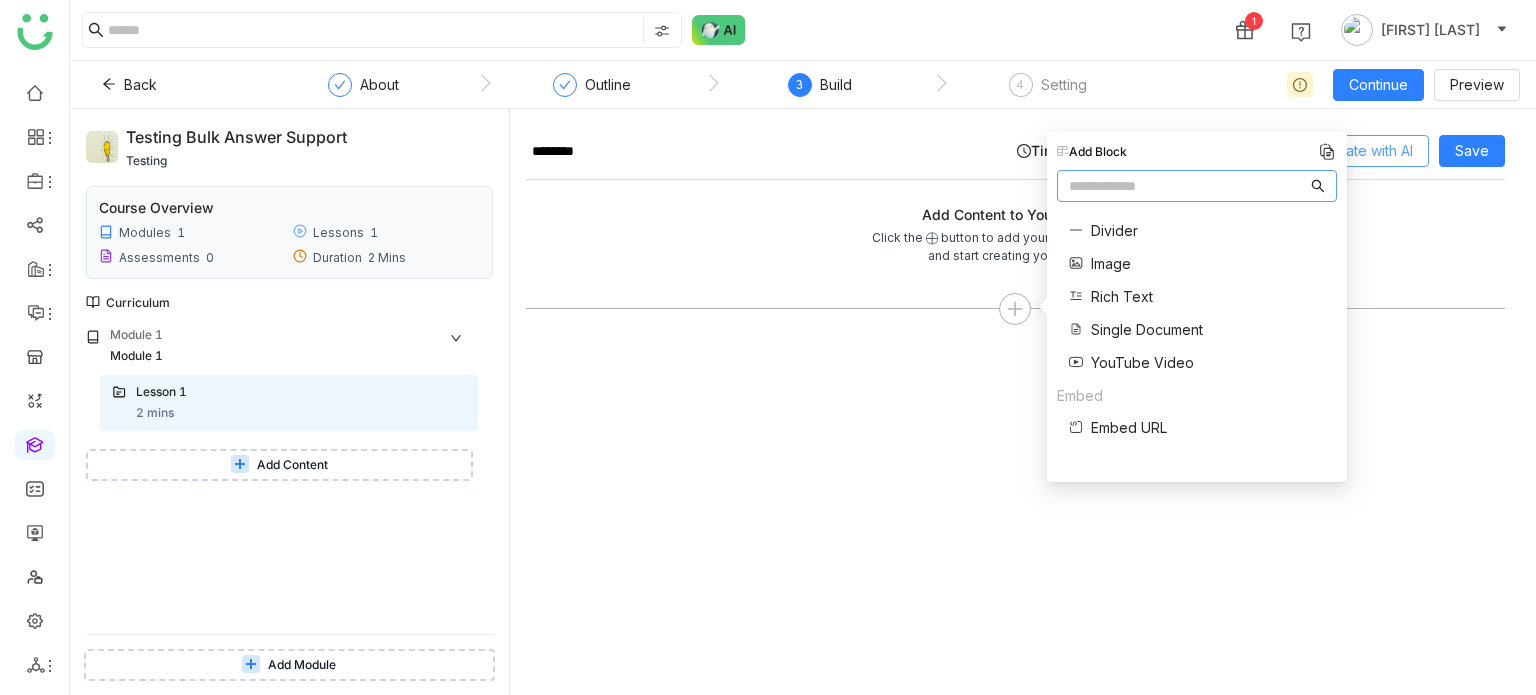 click on "Generate with AI" 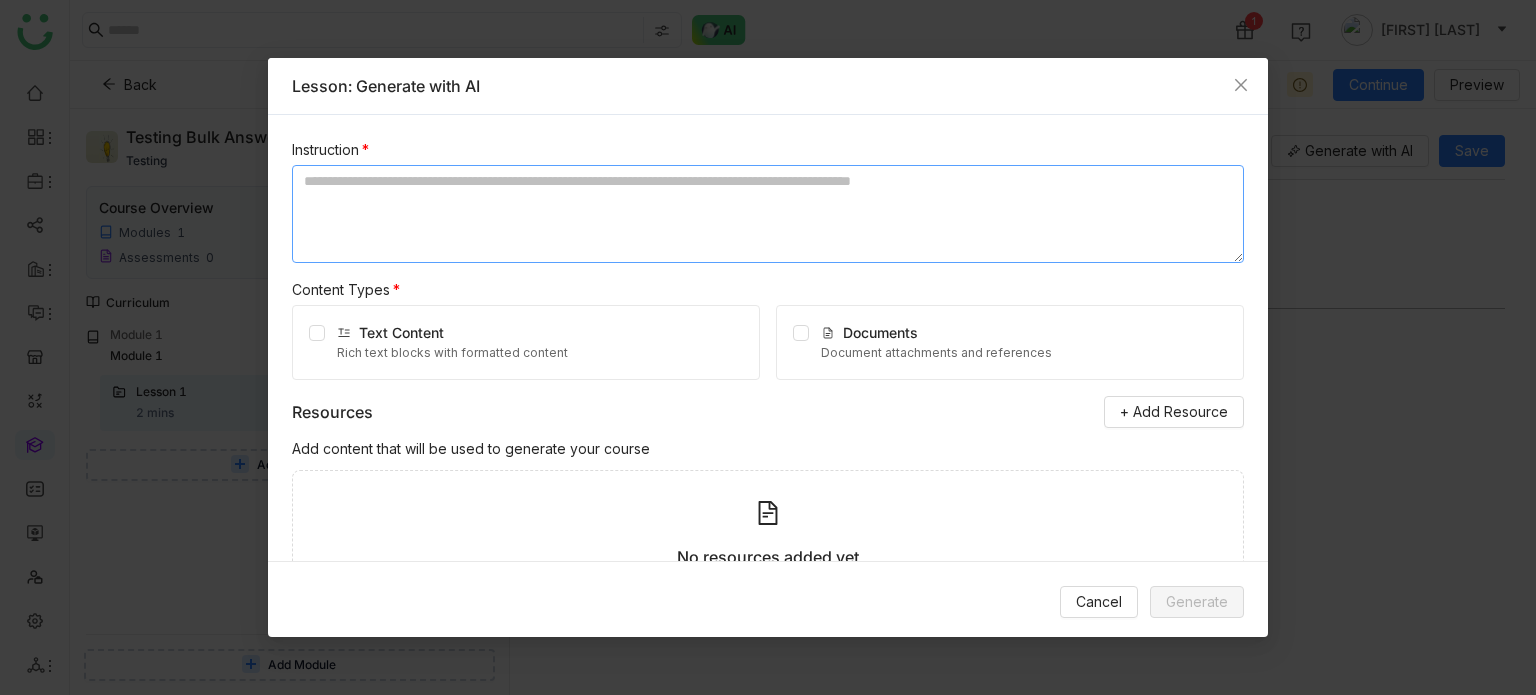 click at bounding box center [768, 214] 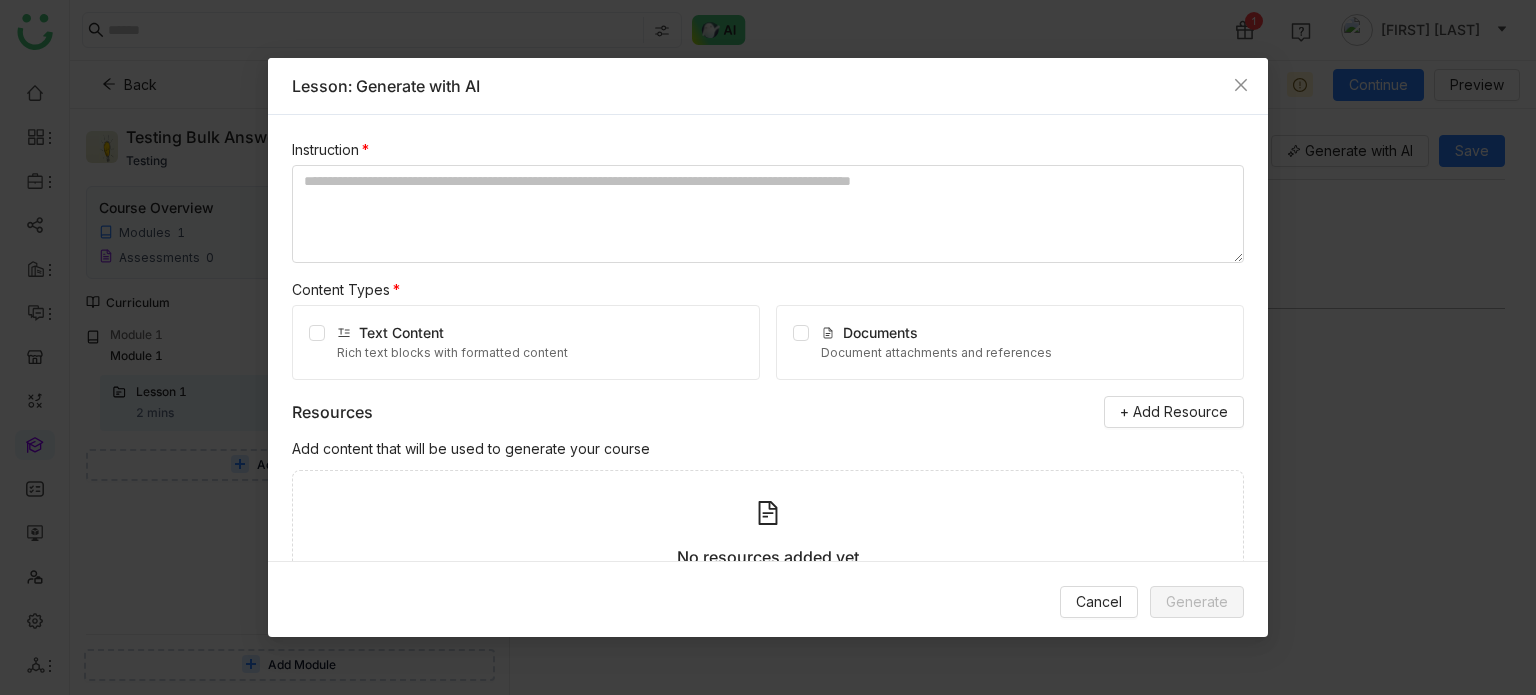 click on "Rich text blocks with formatted content" at bounding box center [452, 353] 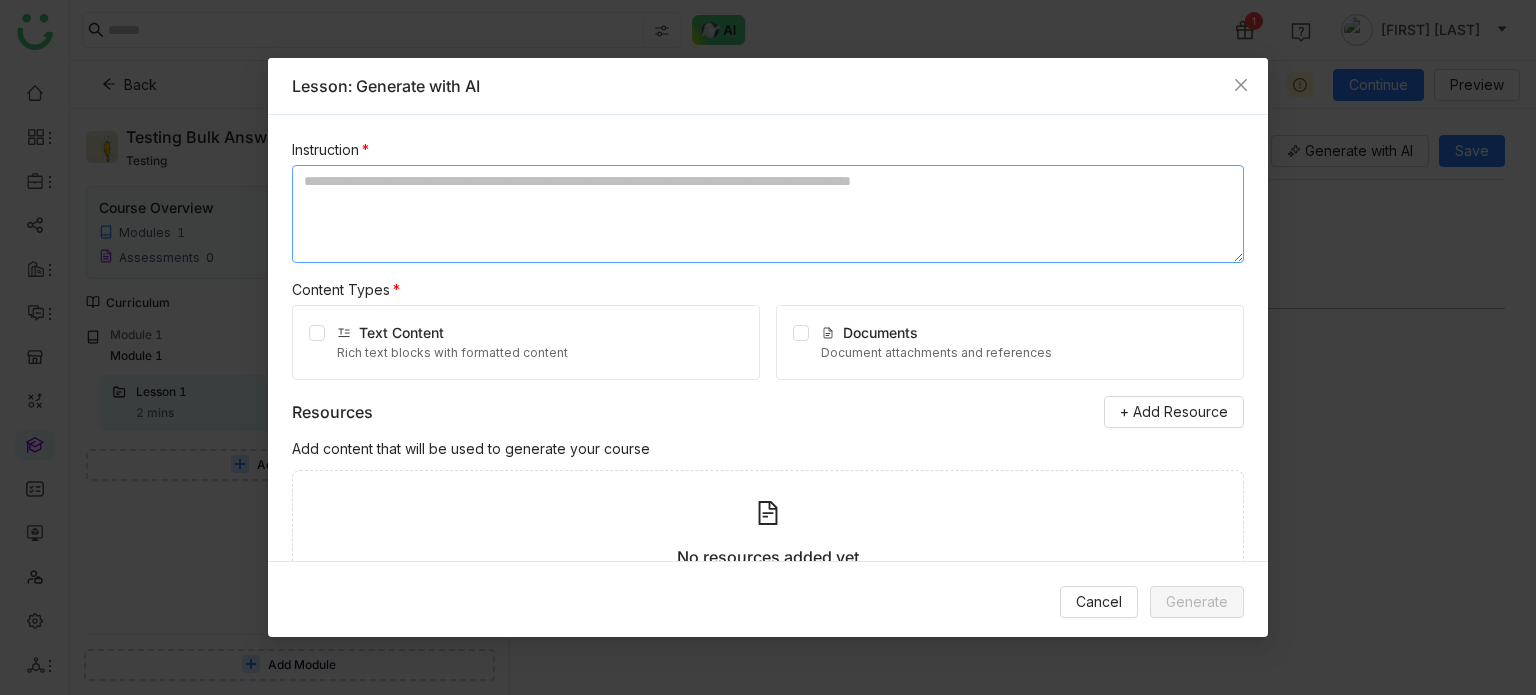 click at bounding box center [768, 214] 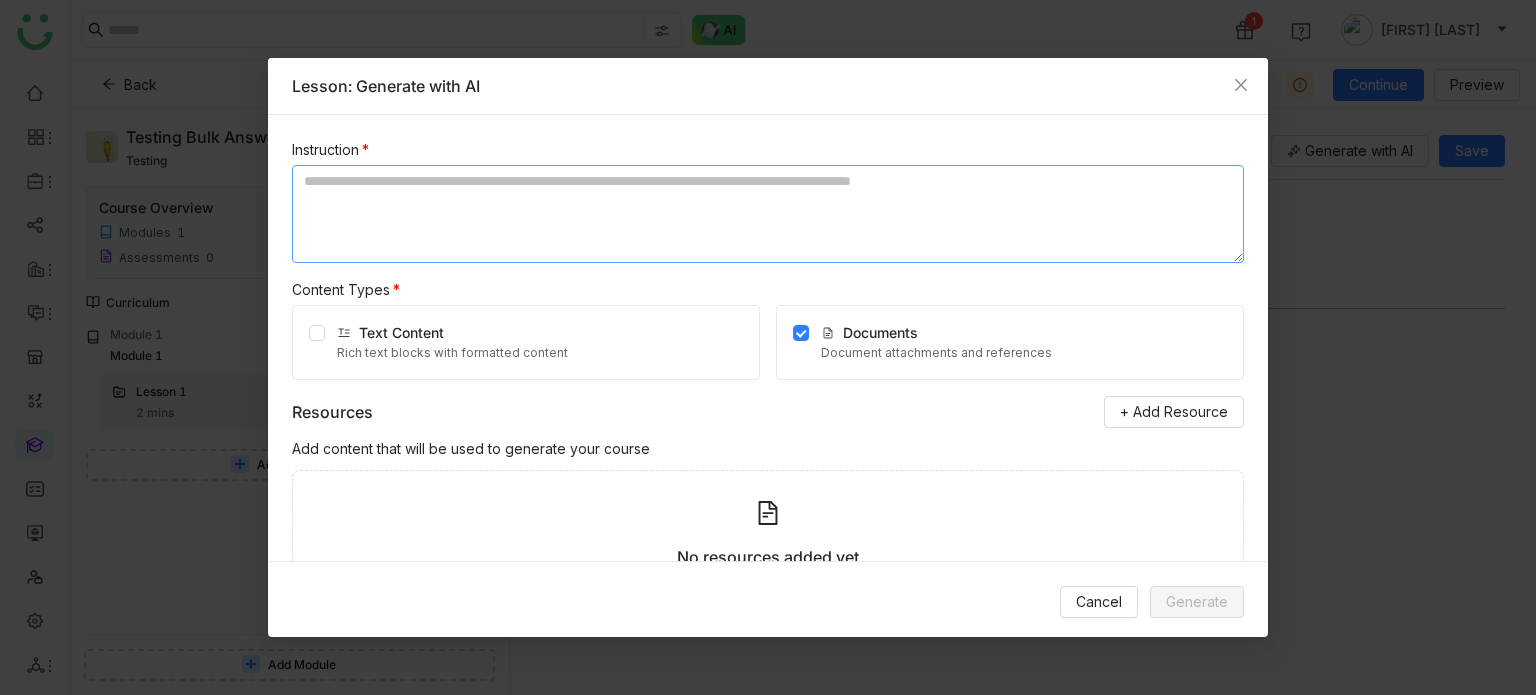 click at bounding box center [768, 214] 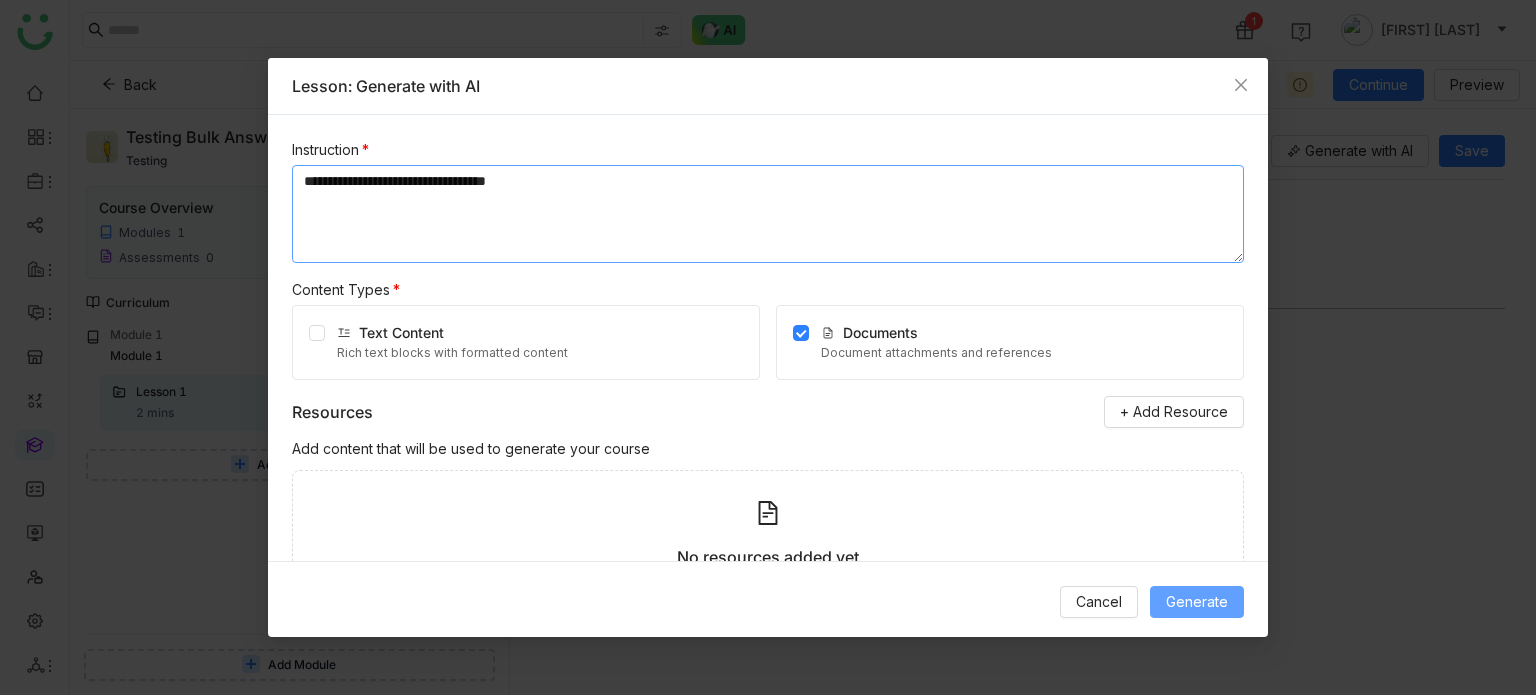 type on "**********" 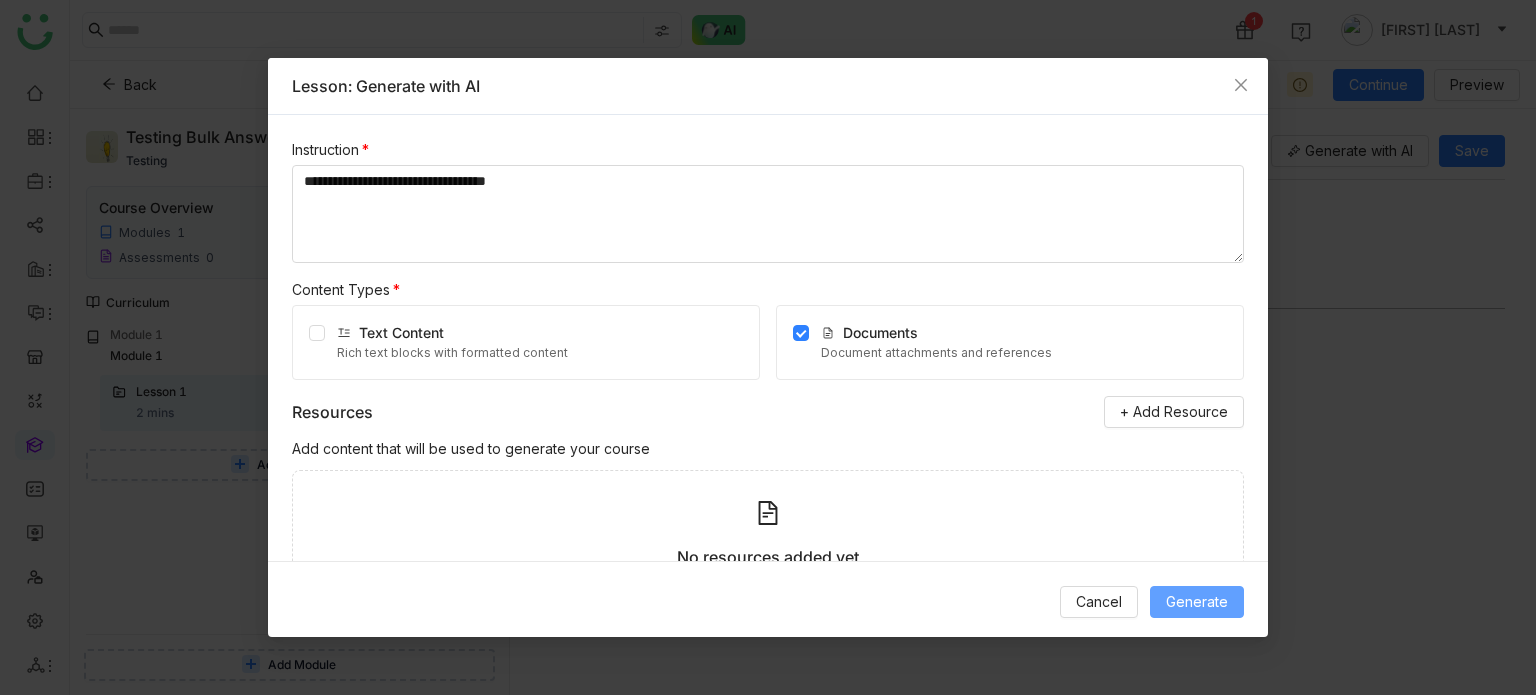 click on "Generate" at bounding box center (1197, 602) 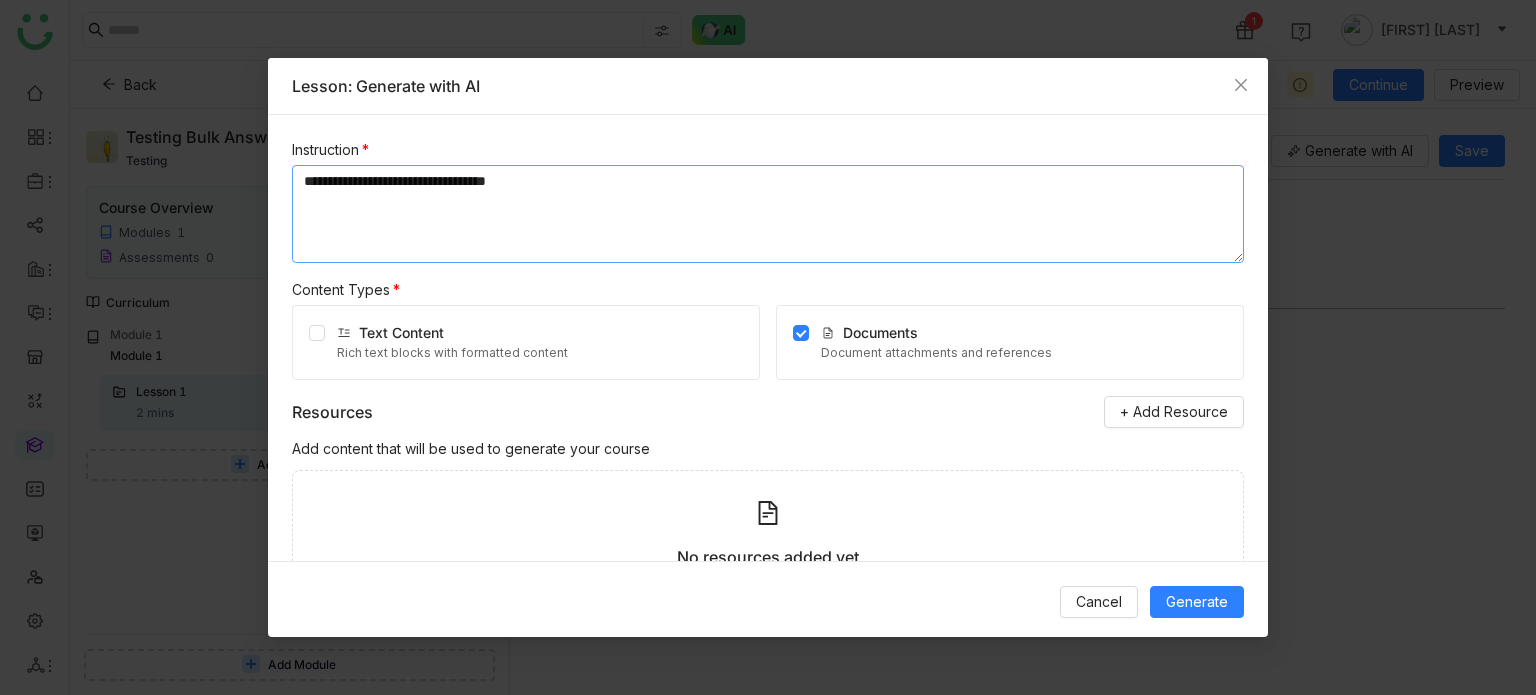 click on "**********" at bounding box center [768, 214] 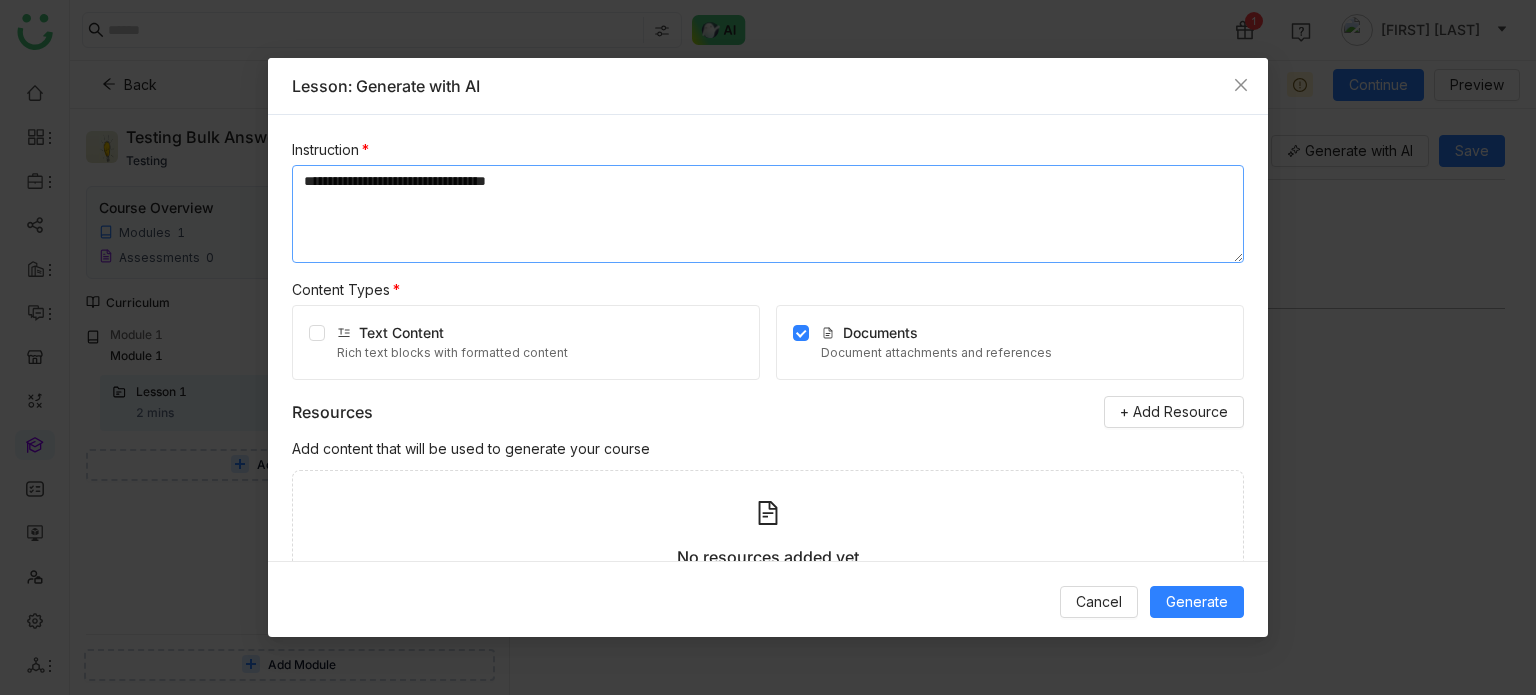 drag, startPoint x: 907, startPoint y: 179, endPoint x: 417, endPoint y: 184, distance: 490.0255 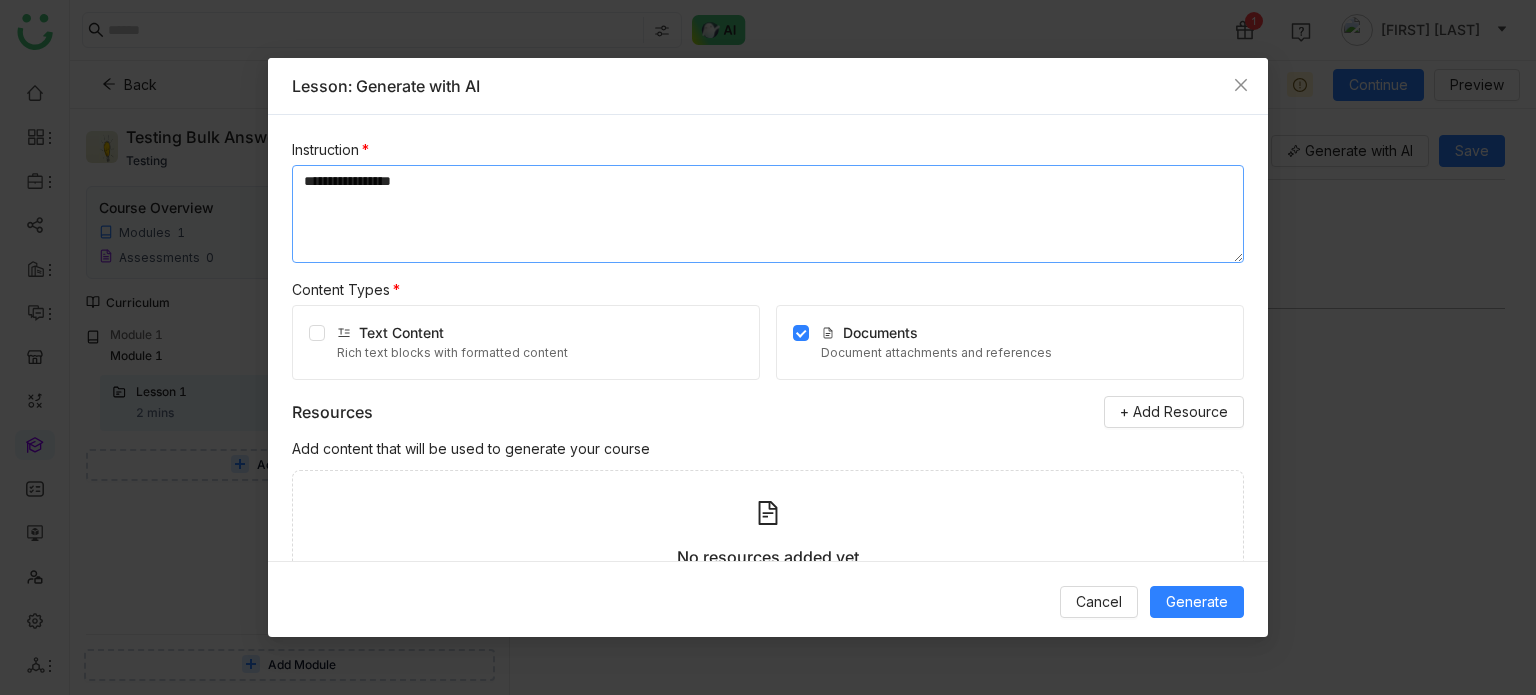 type on "**********" 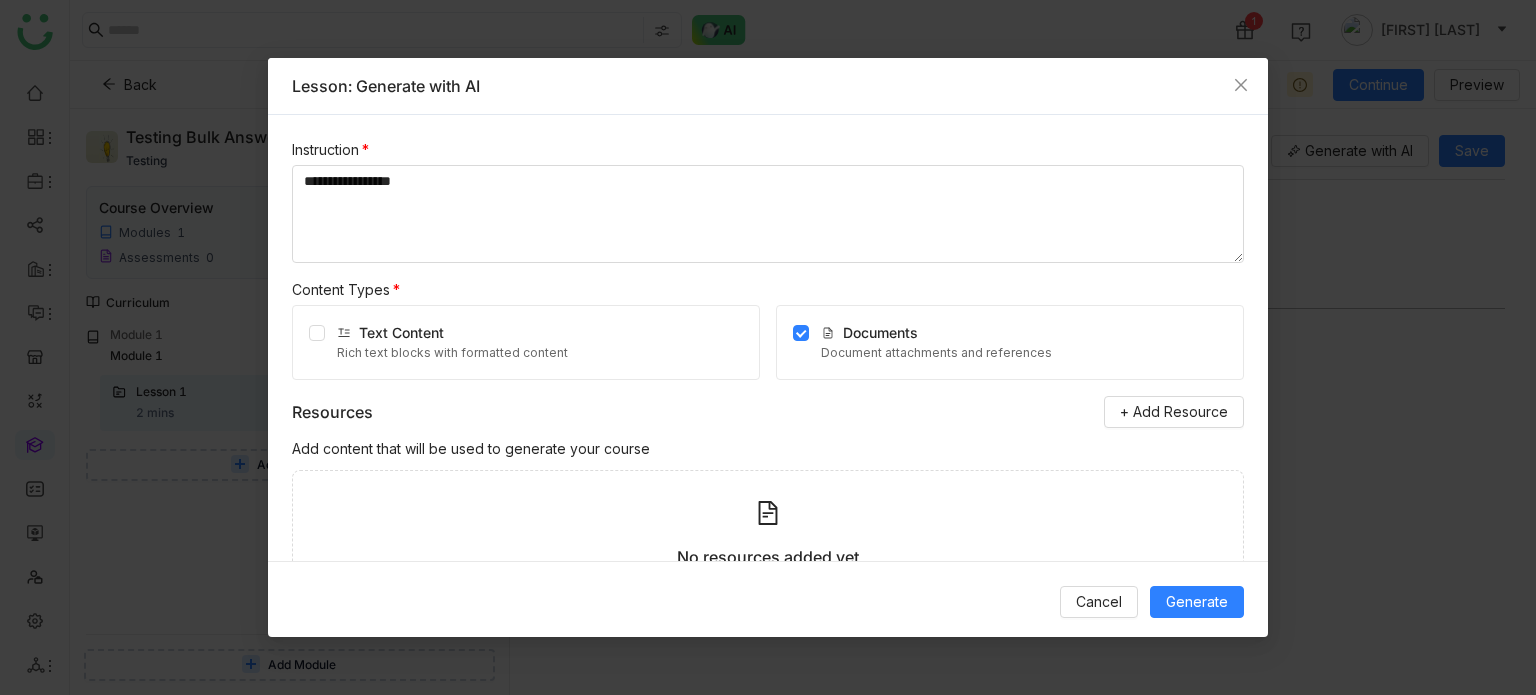 click on "Text Content  Rich text blocks with formatted content" at bounding box center (526, 342) 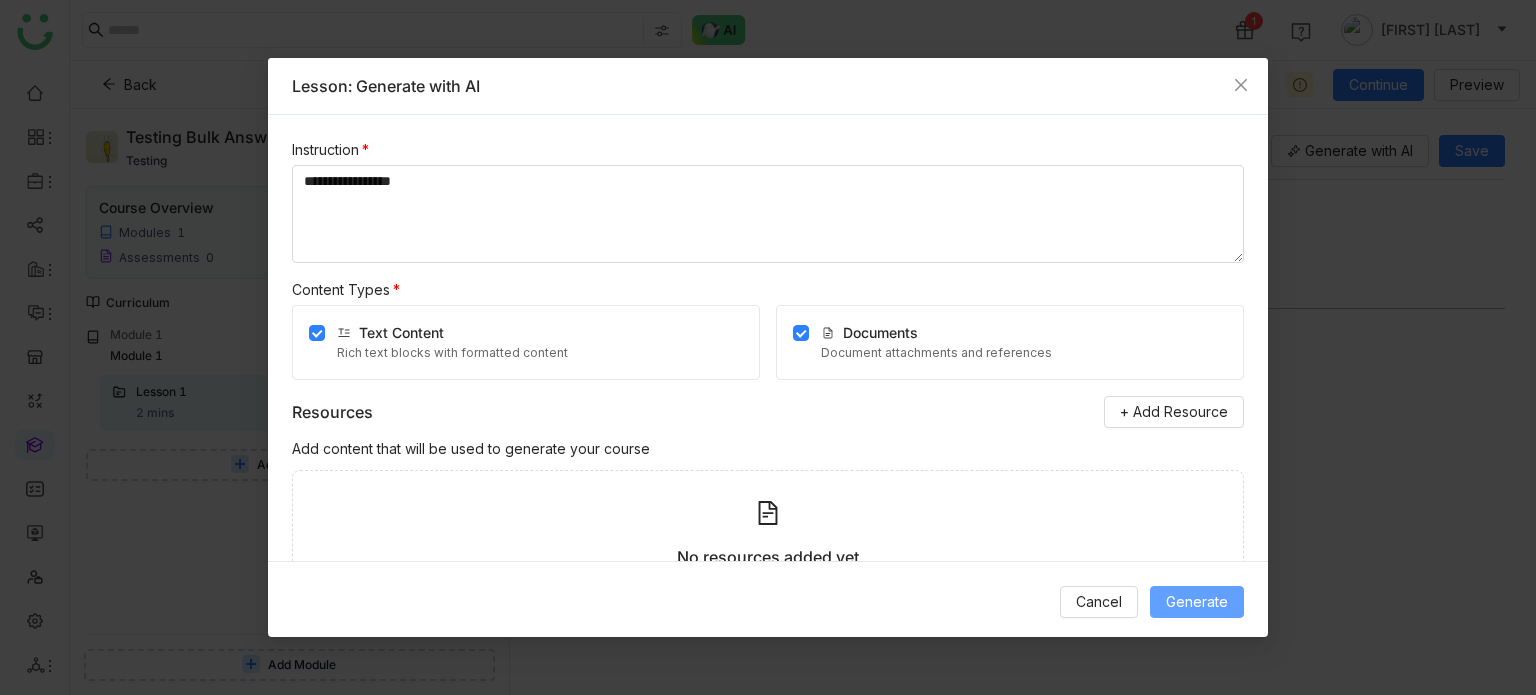 click on "Generate" at bounding box center (1197, 602) 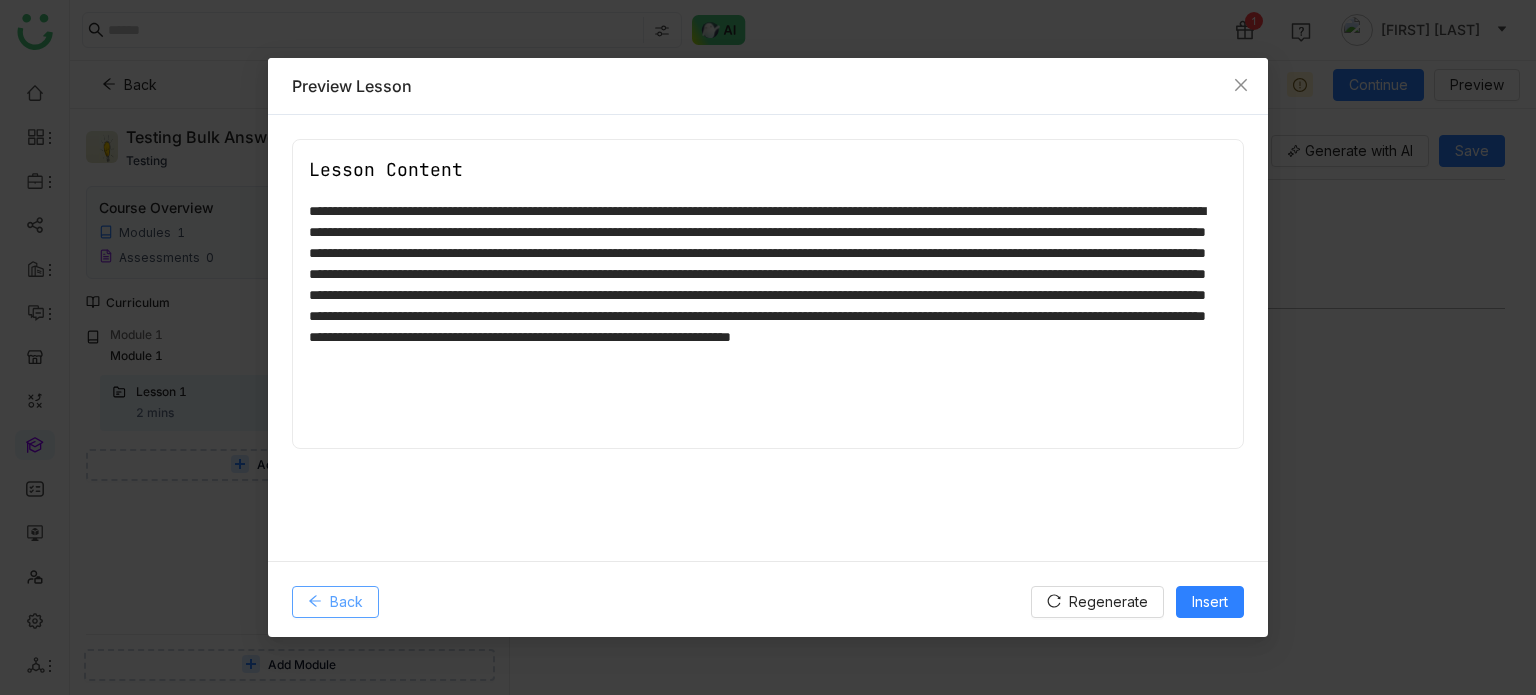 click on "Back" at bounding box center (346, 602) 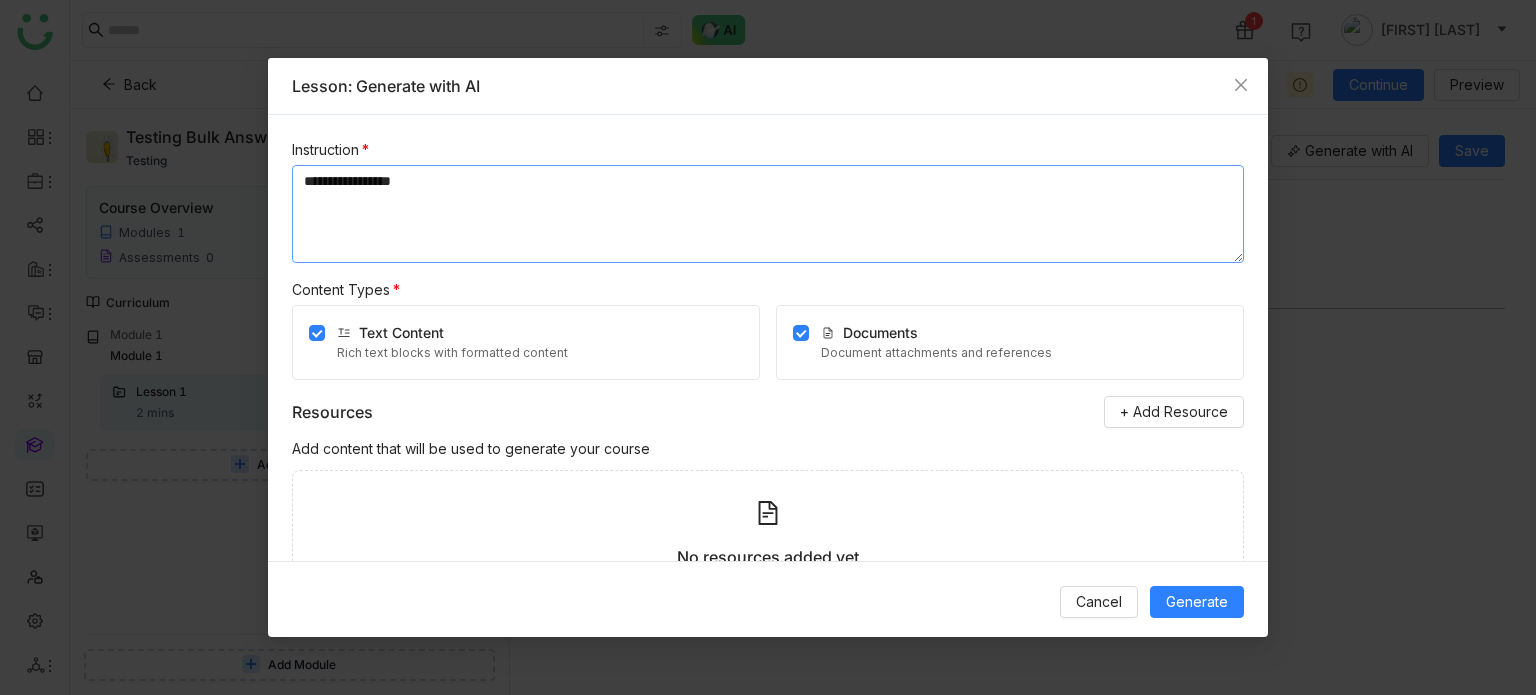 click on "**********" at bounding box center (768, 214) 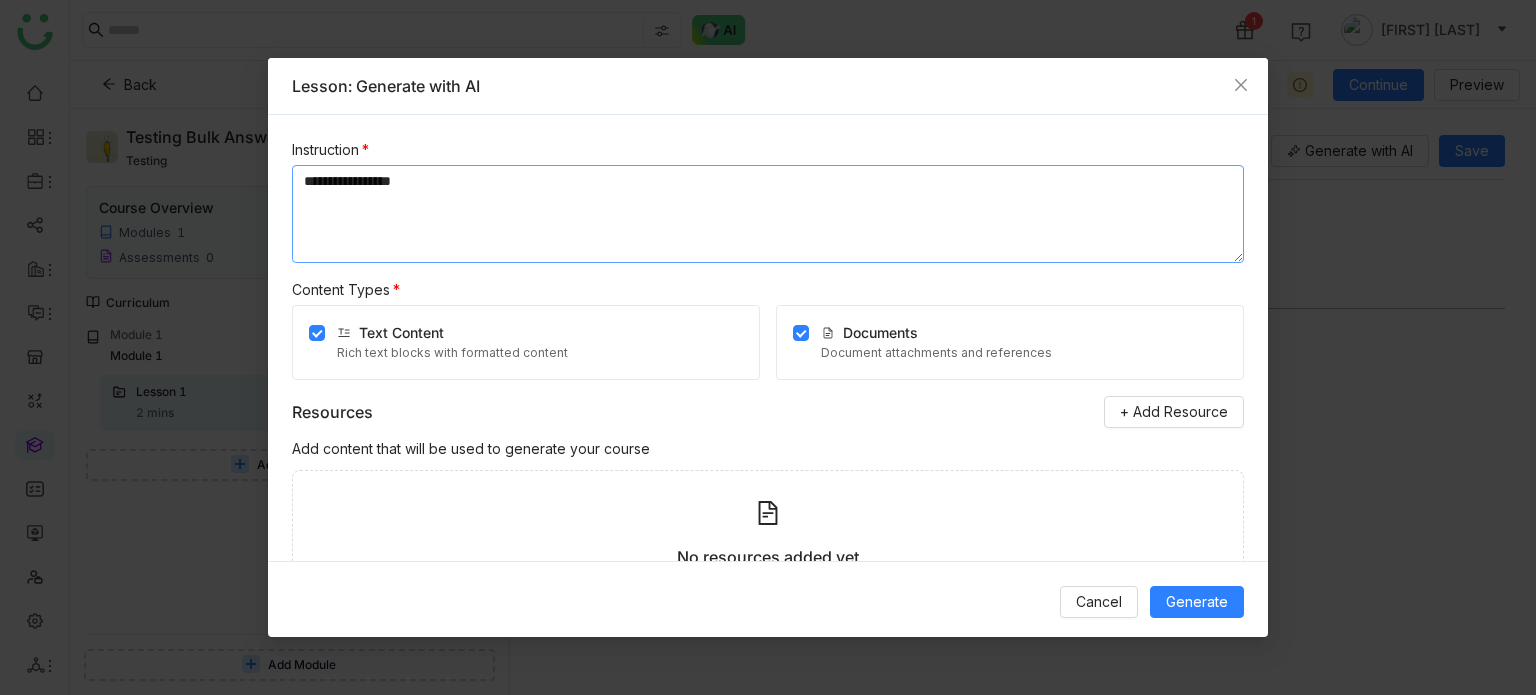 drag, startPoint x: 505, startPoint y: 177, endPoint x: 372, endPoint y: 175, distance: 133.01503 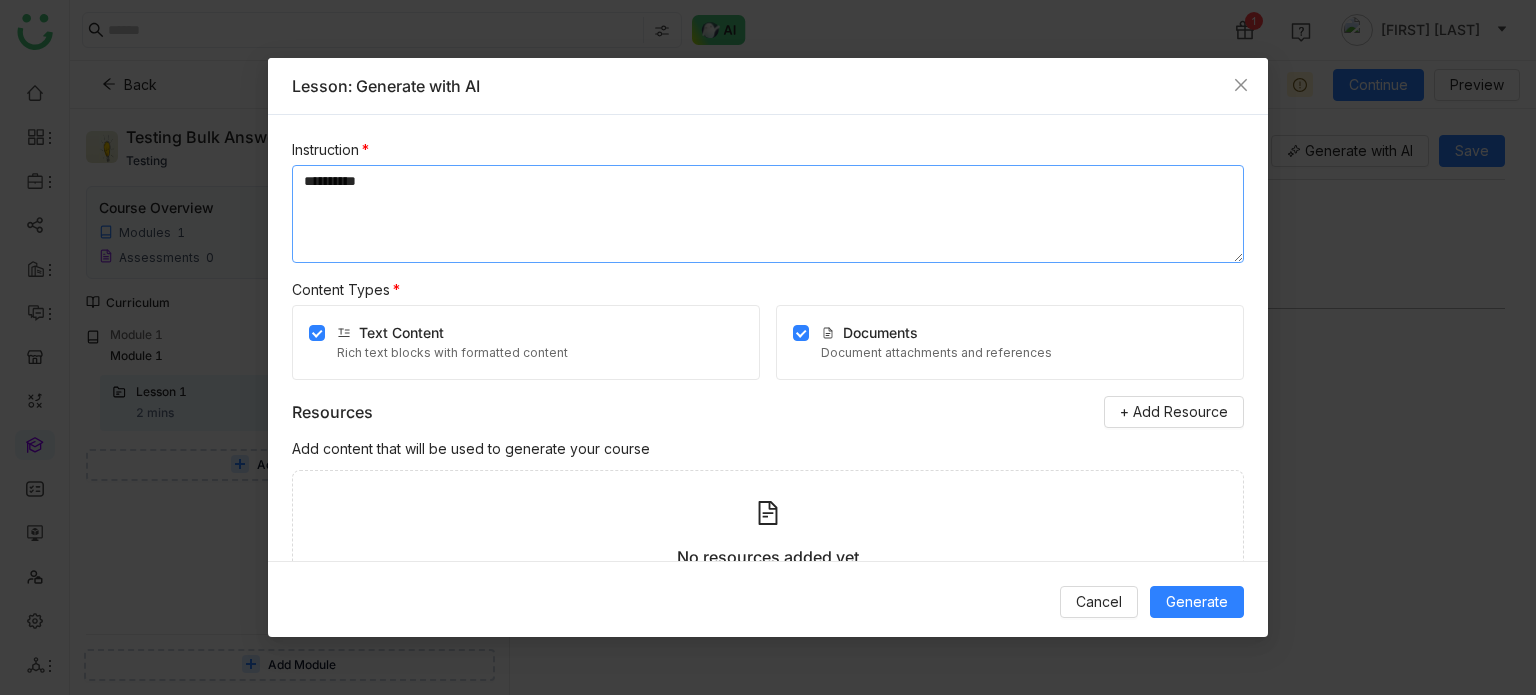 click on "********" at bounding box center (768, 214) 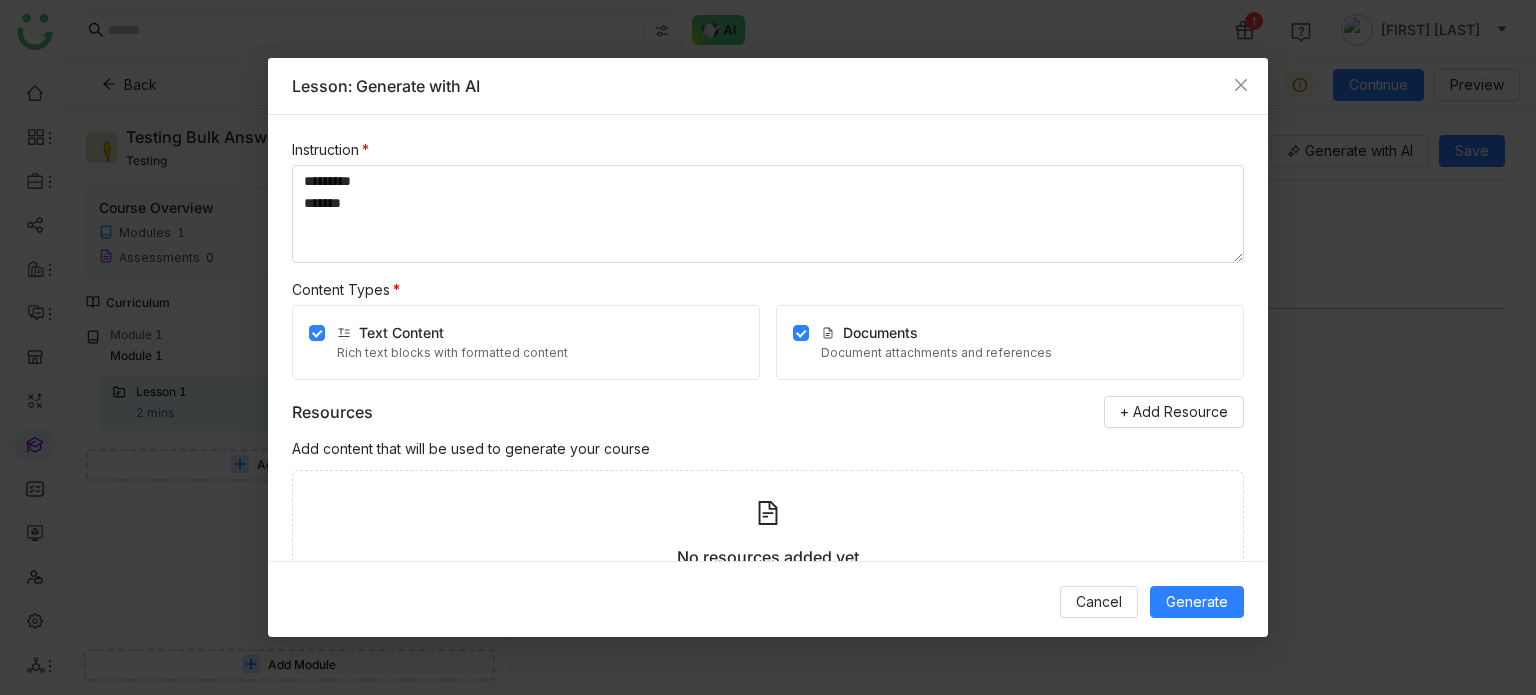 click on "Text Content" at bounding box center [401, 332] 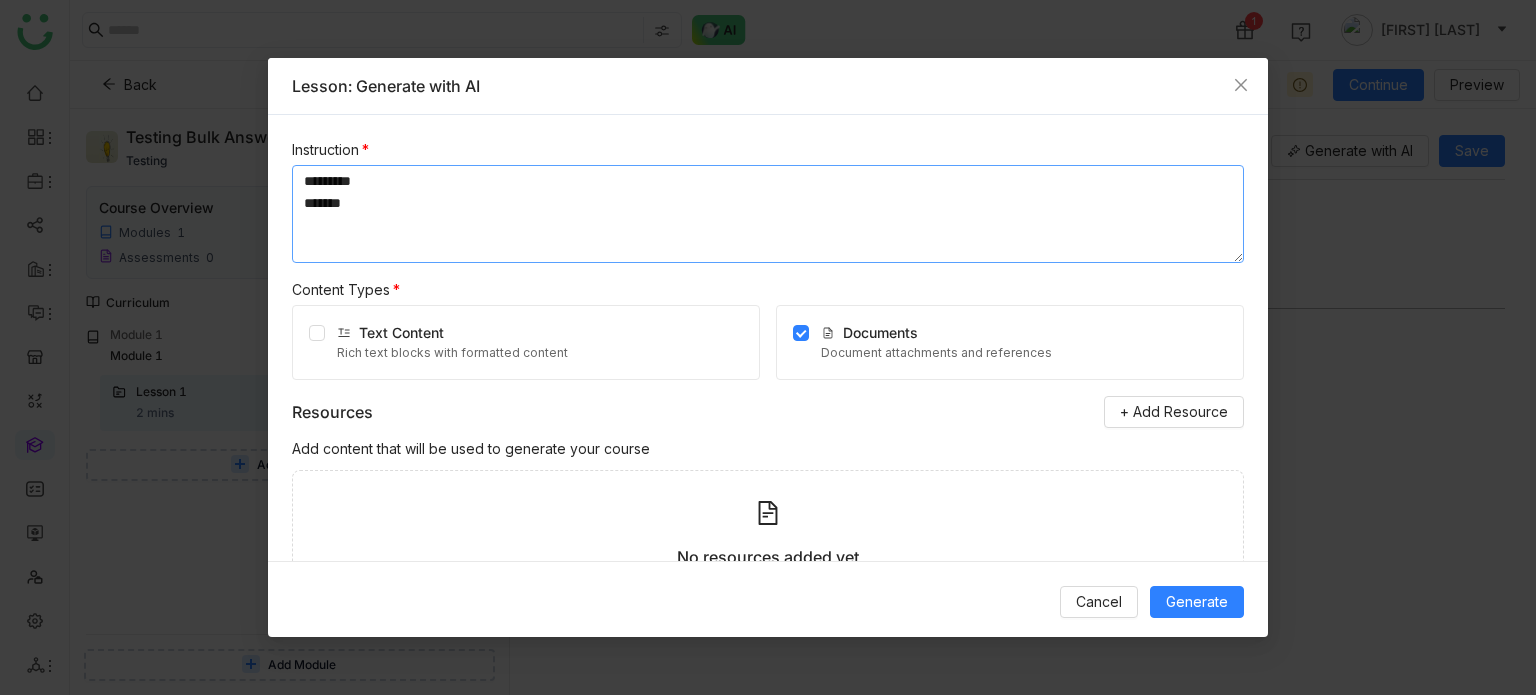 click on "*********
*******" at bounding box center [768, 214] 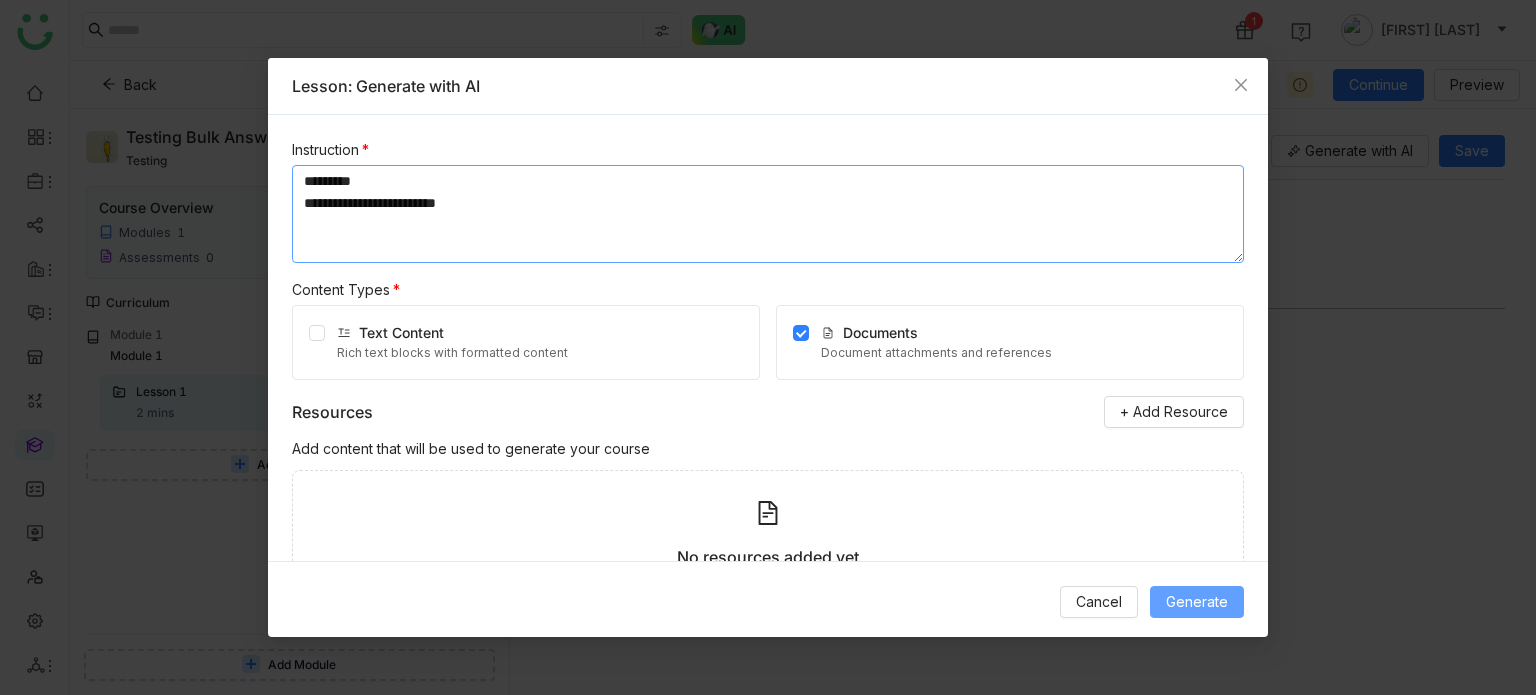 type on "**********" 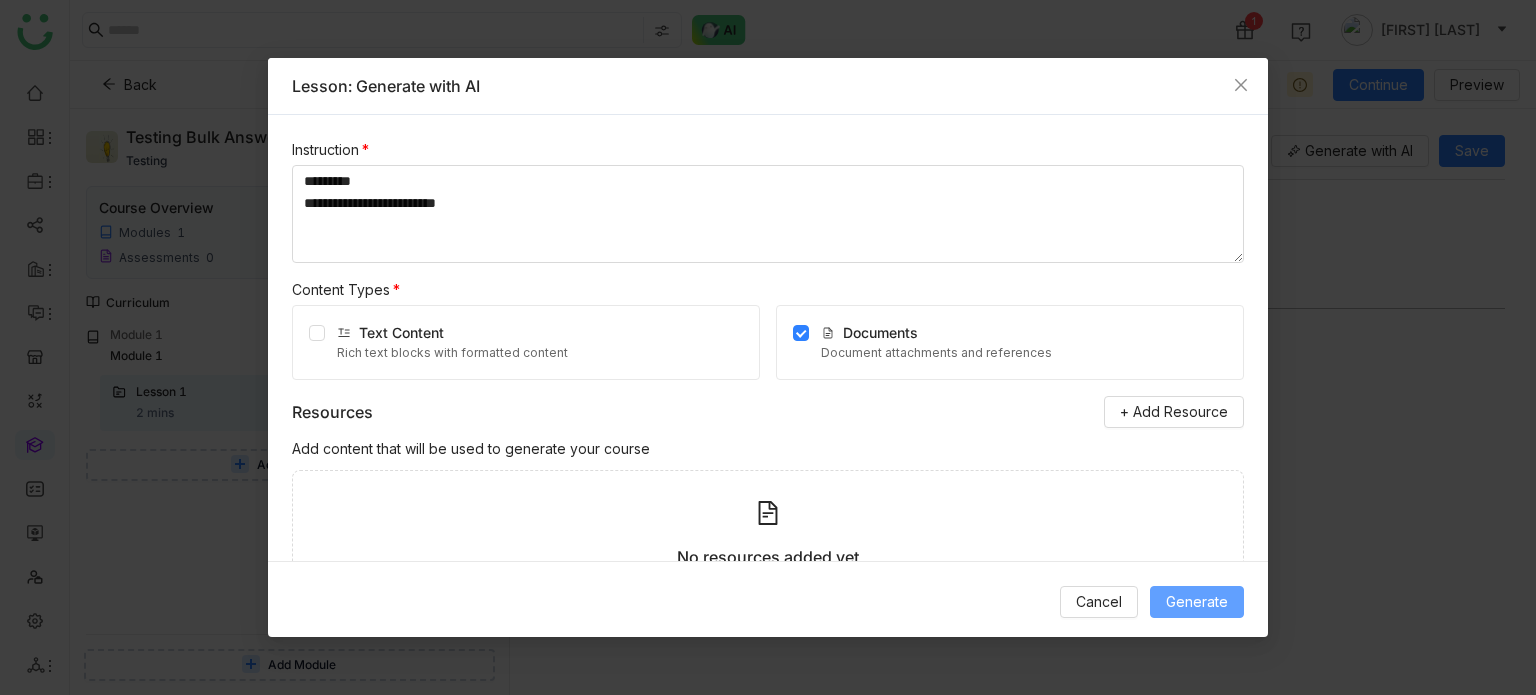 click on "Generate" at bounding box center [1197, 602] 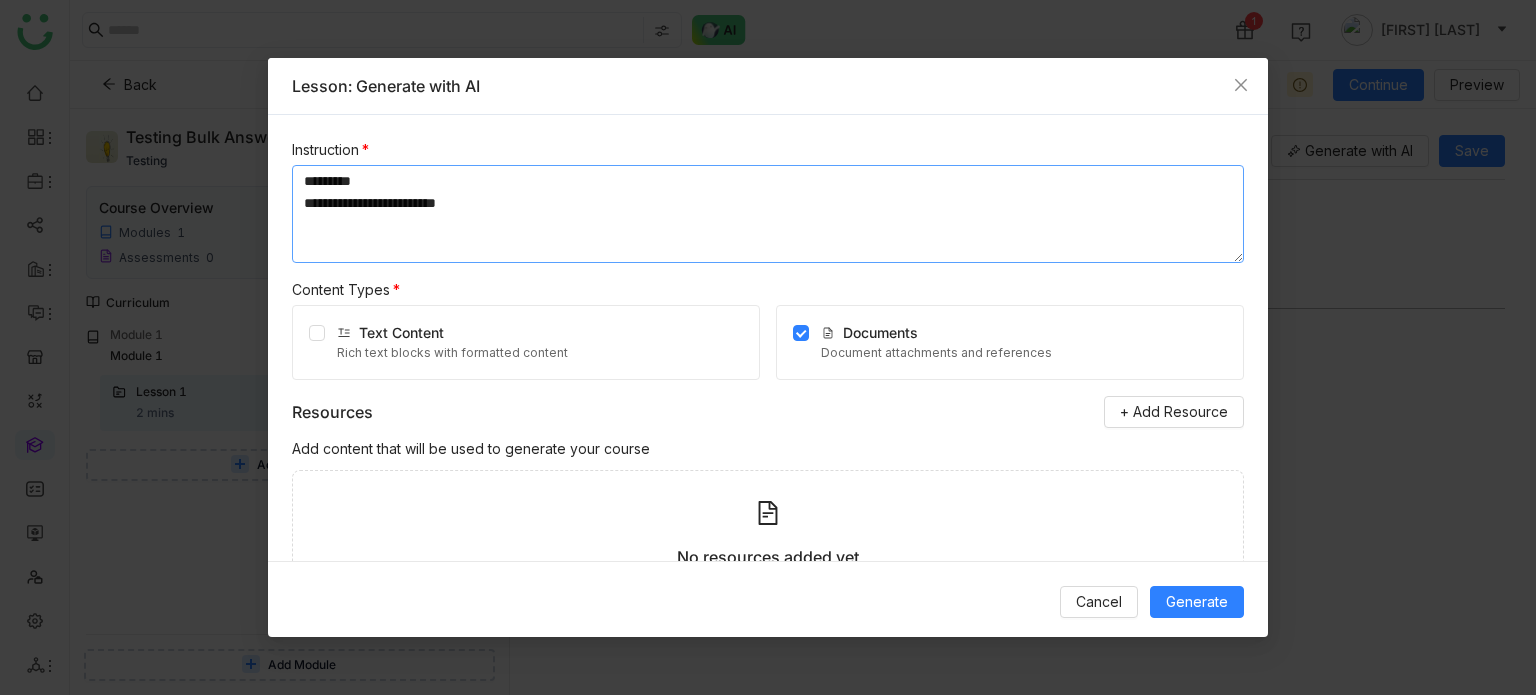 drag, startPoint x: 509, startPoint y: 226, endPoint x: 378, endPoint y: 211, distance: 131.85599 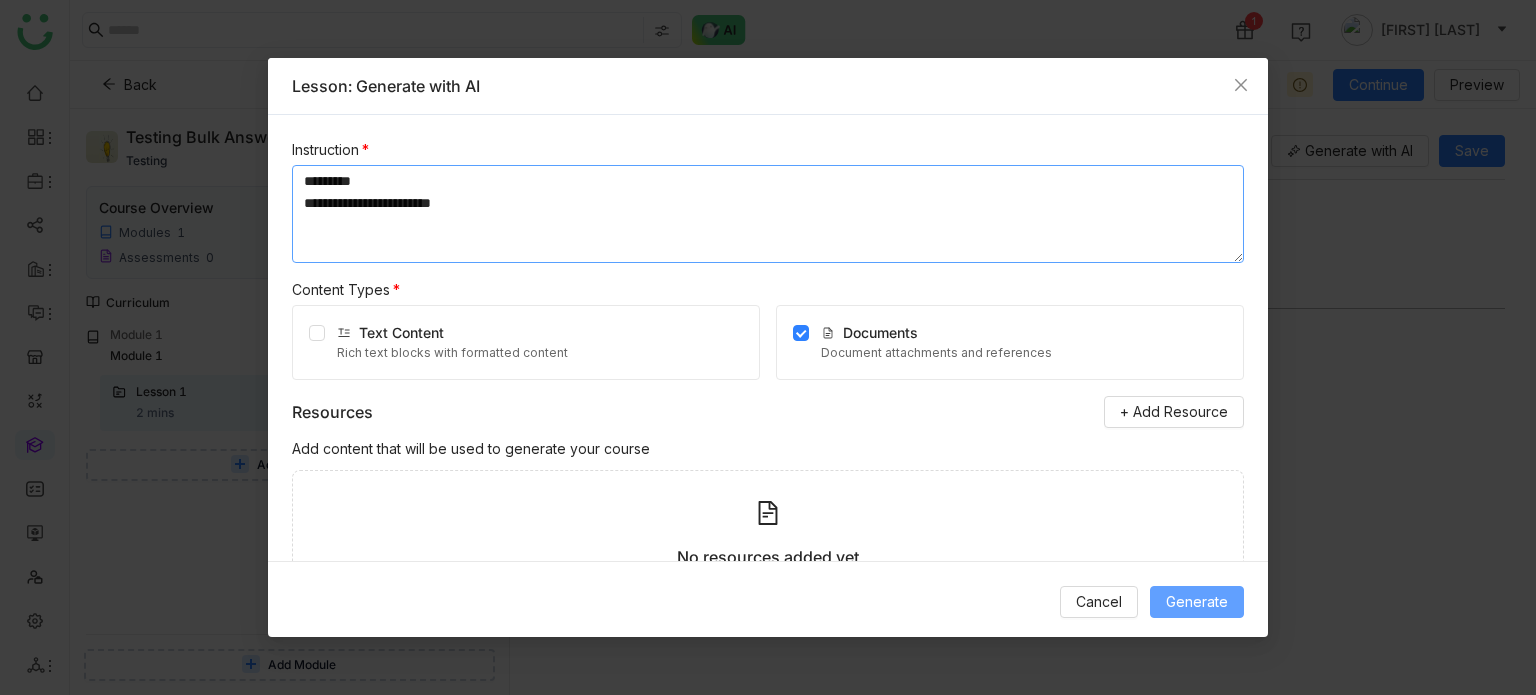 type on "**********" 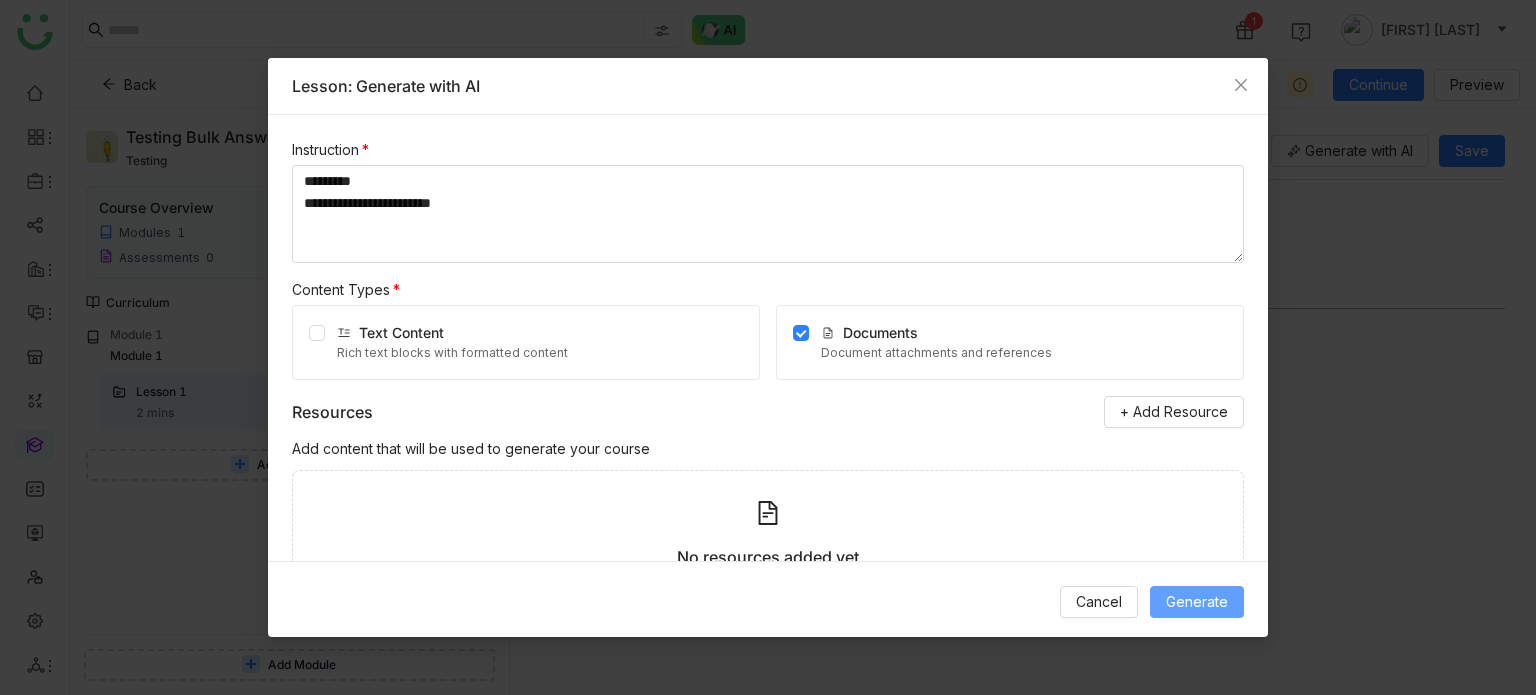 click on "Generate" at bounding box center (1197, 602) 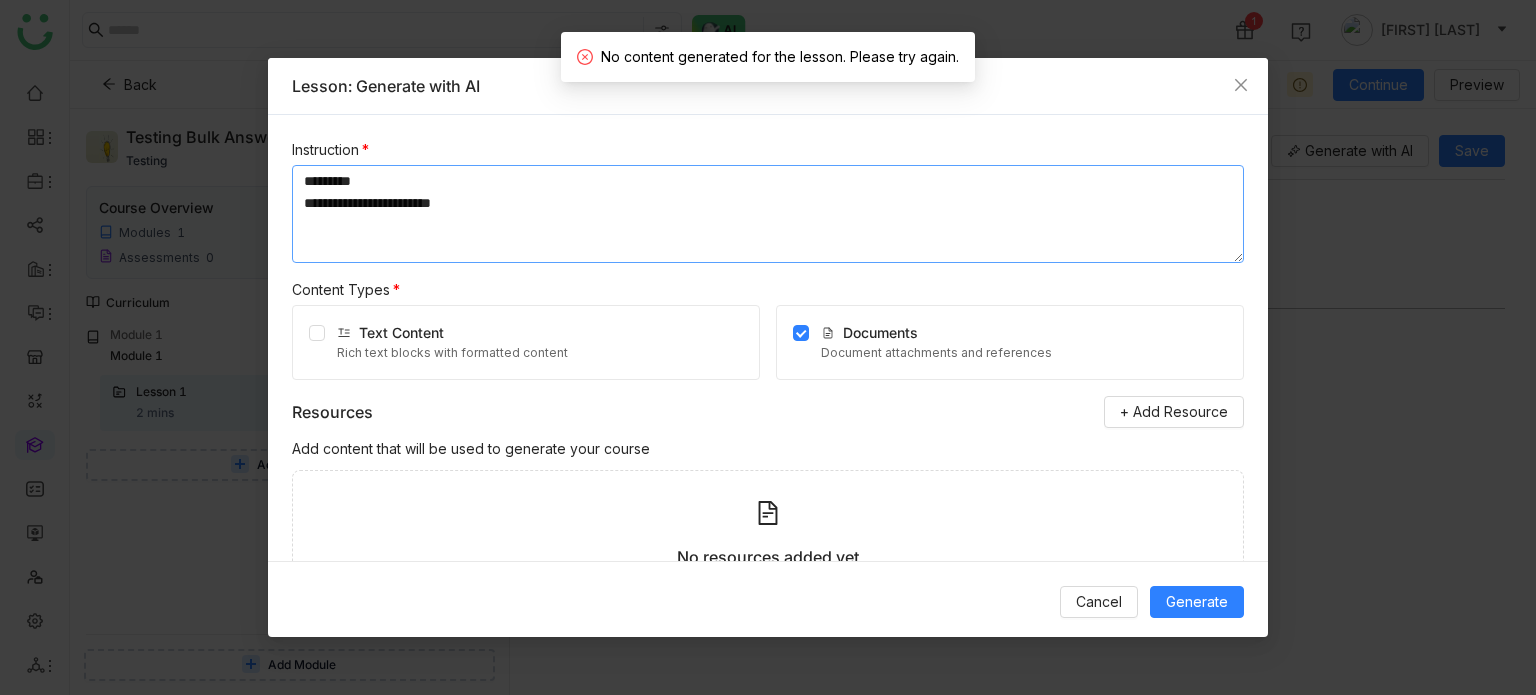 click on "**********" at bounding box center [768, 214] 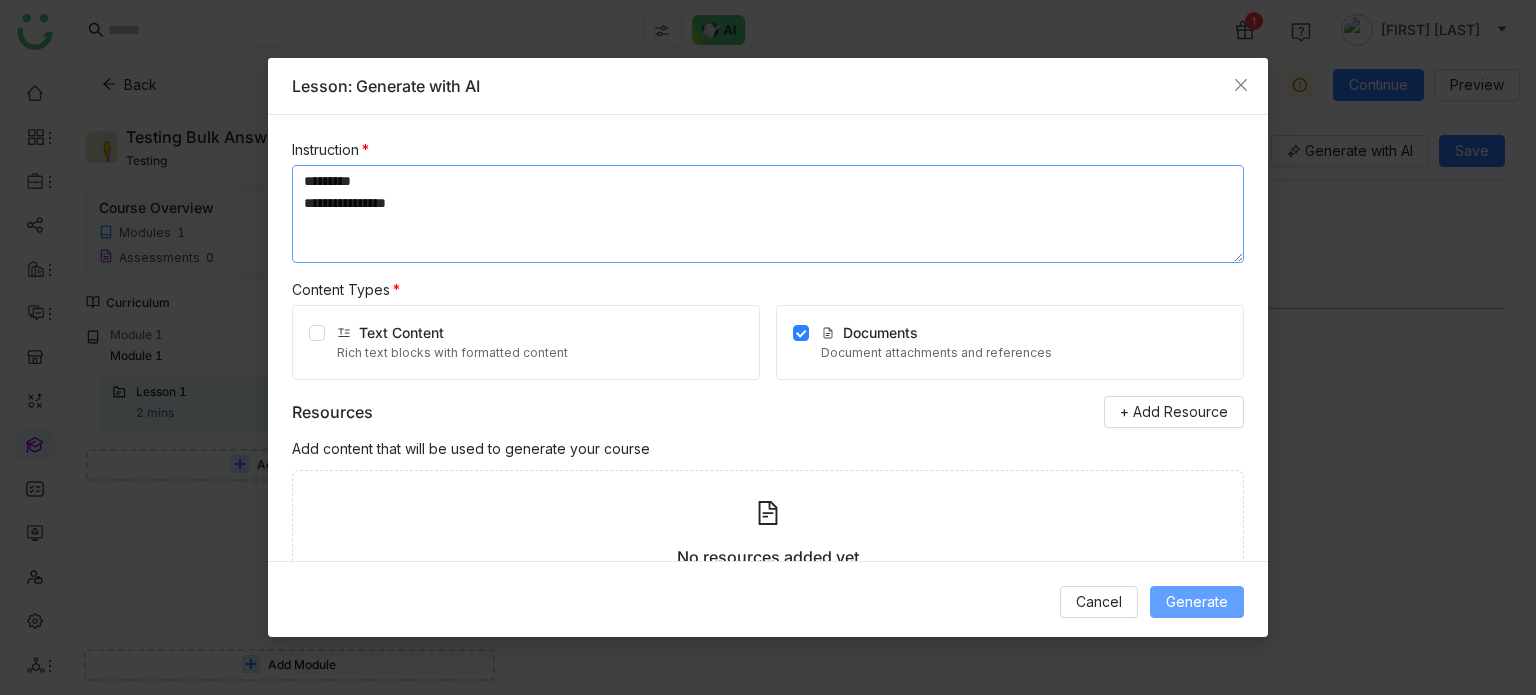 type on "**********" 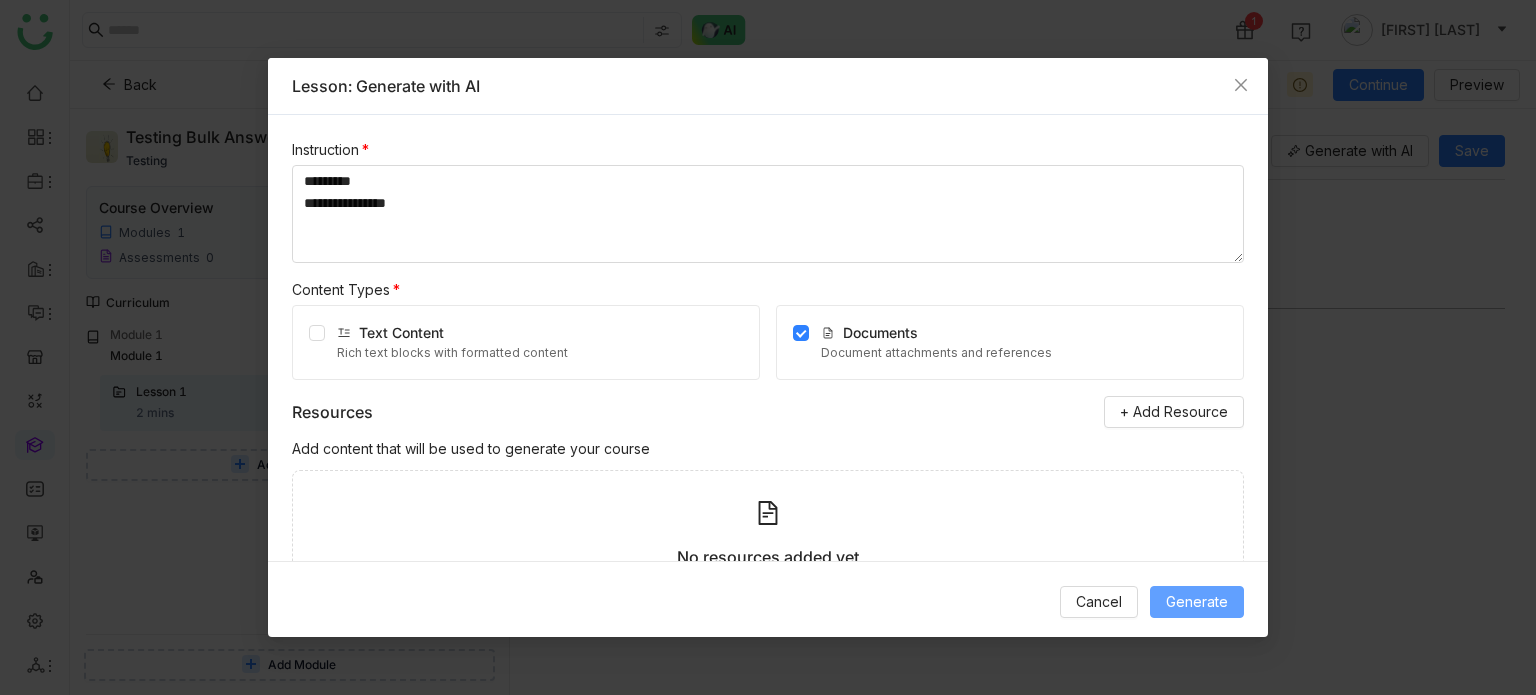 click on "Generate" at bounding box center [1197, 602] 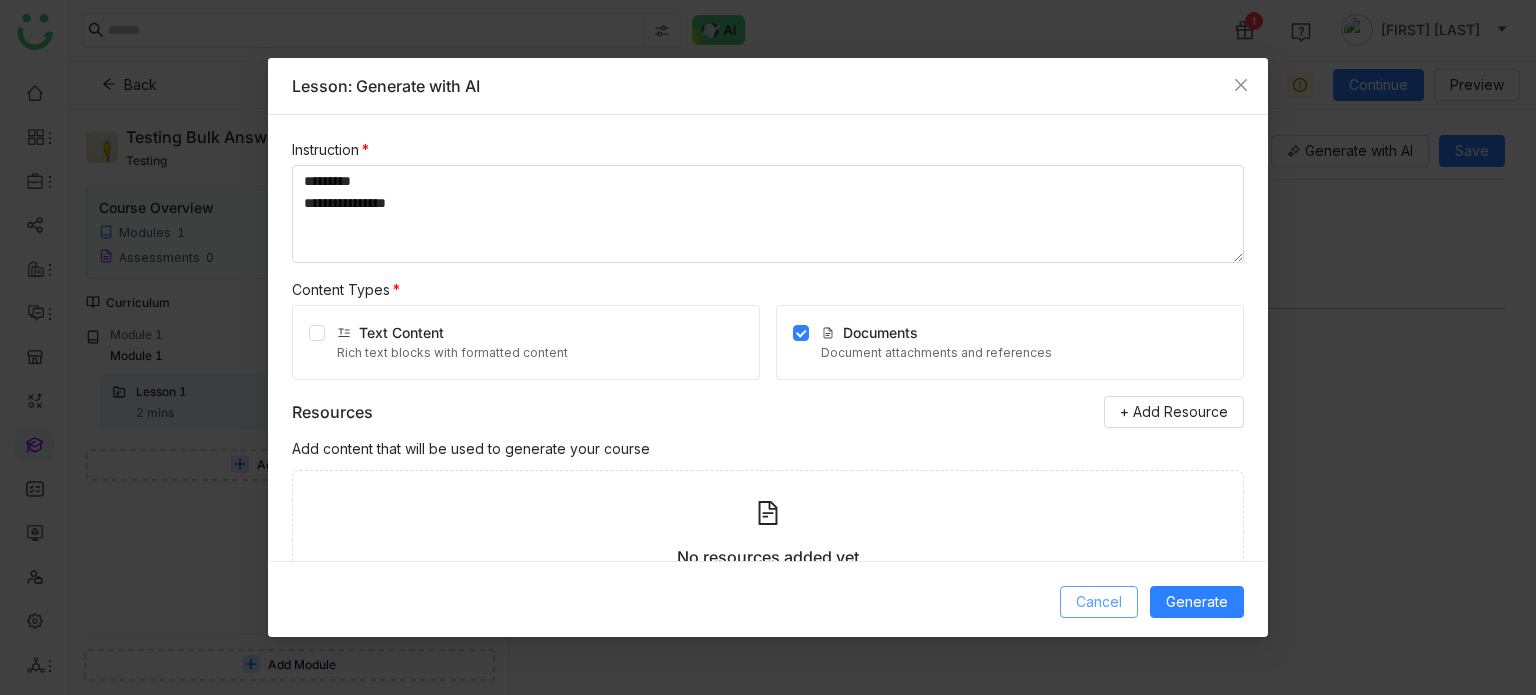 click on "Cancel" at bounding box center [1099, 602] 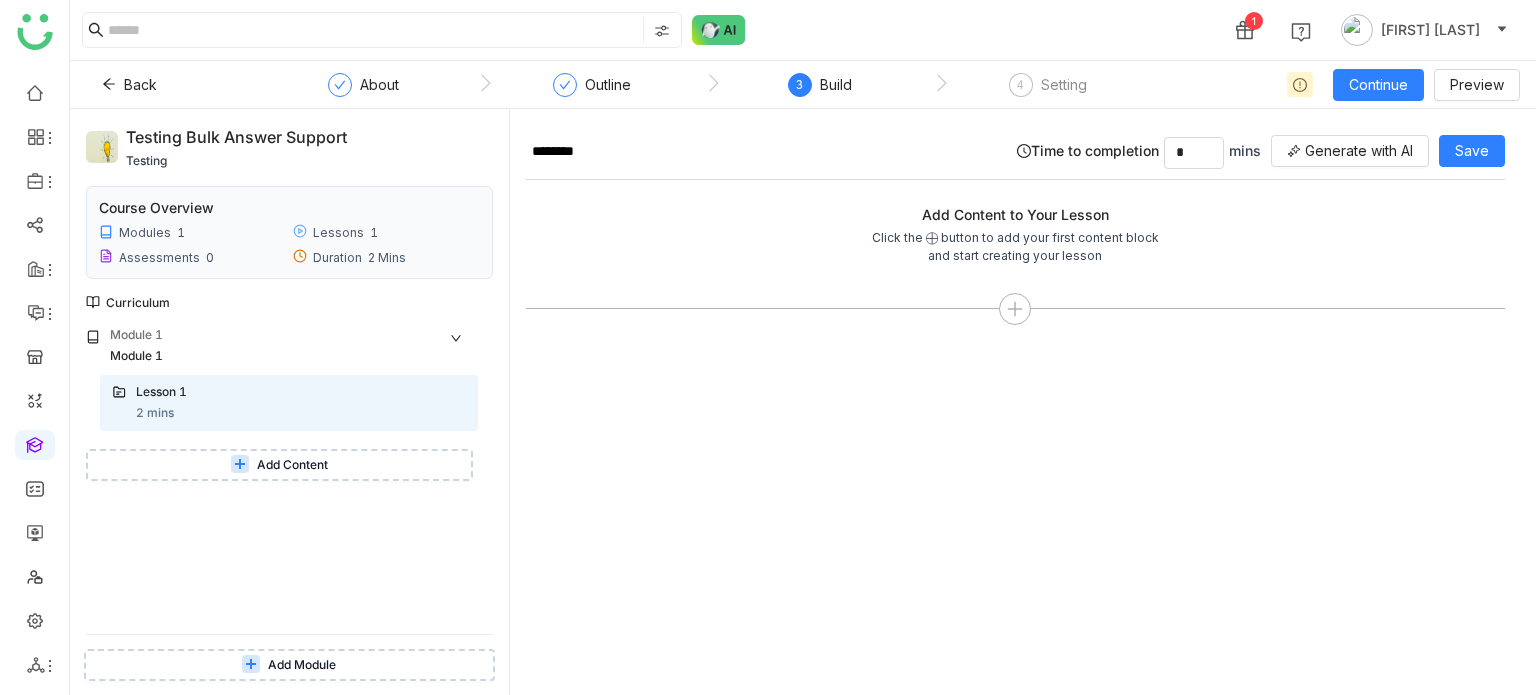 click on "********  Time to completion  *  mins
Generate with AI Save Add Content to Your Lesson  Click the ⨁ button to add your first content block and start creating your lesson" 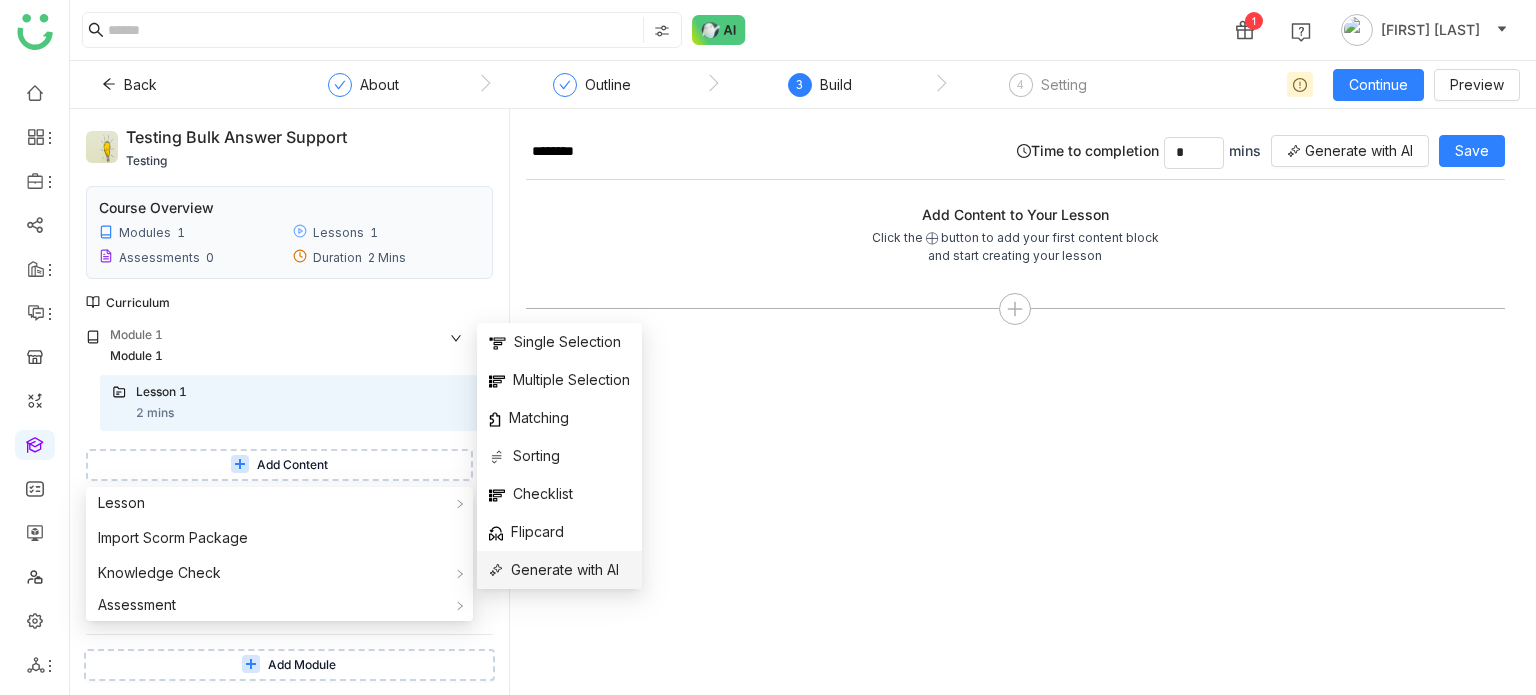 click on "Generate with AI" at bounding box center [554, 570] 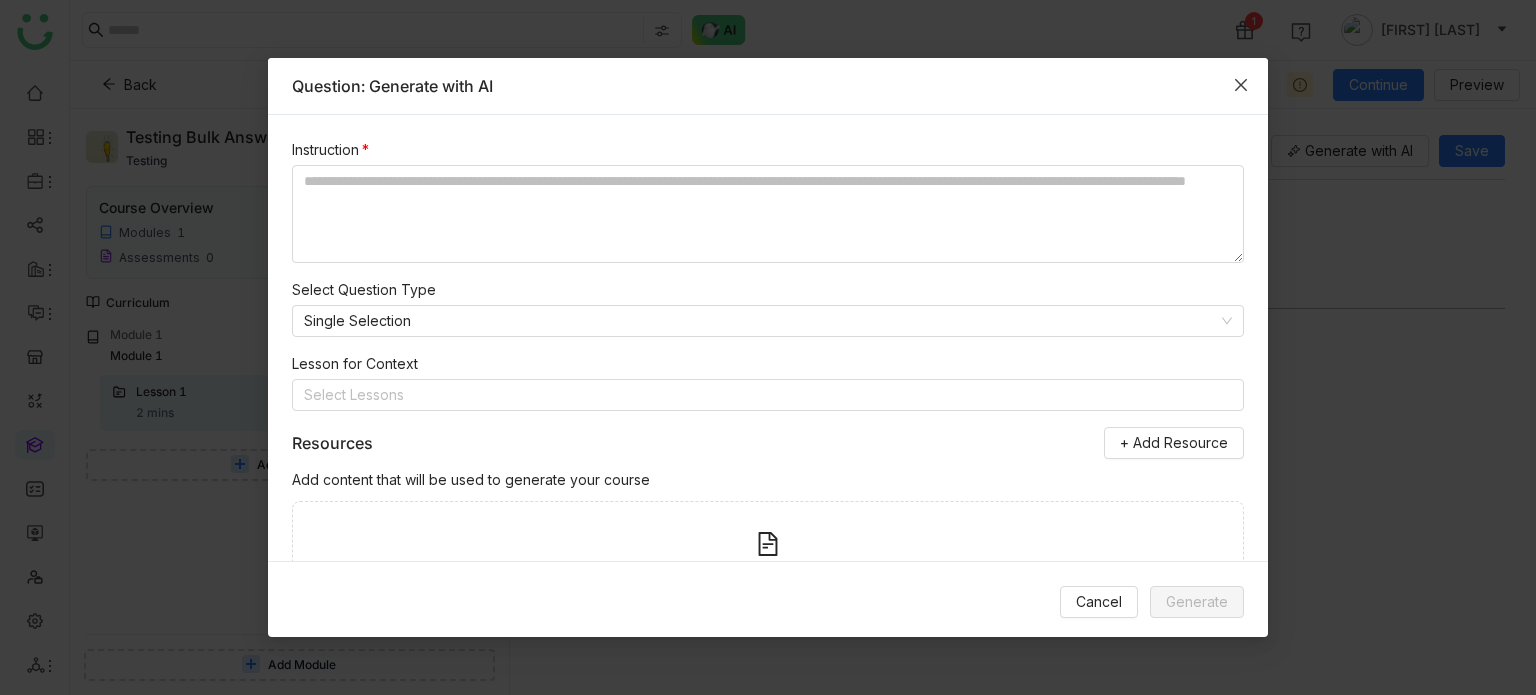 click 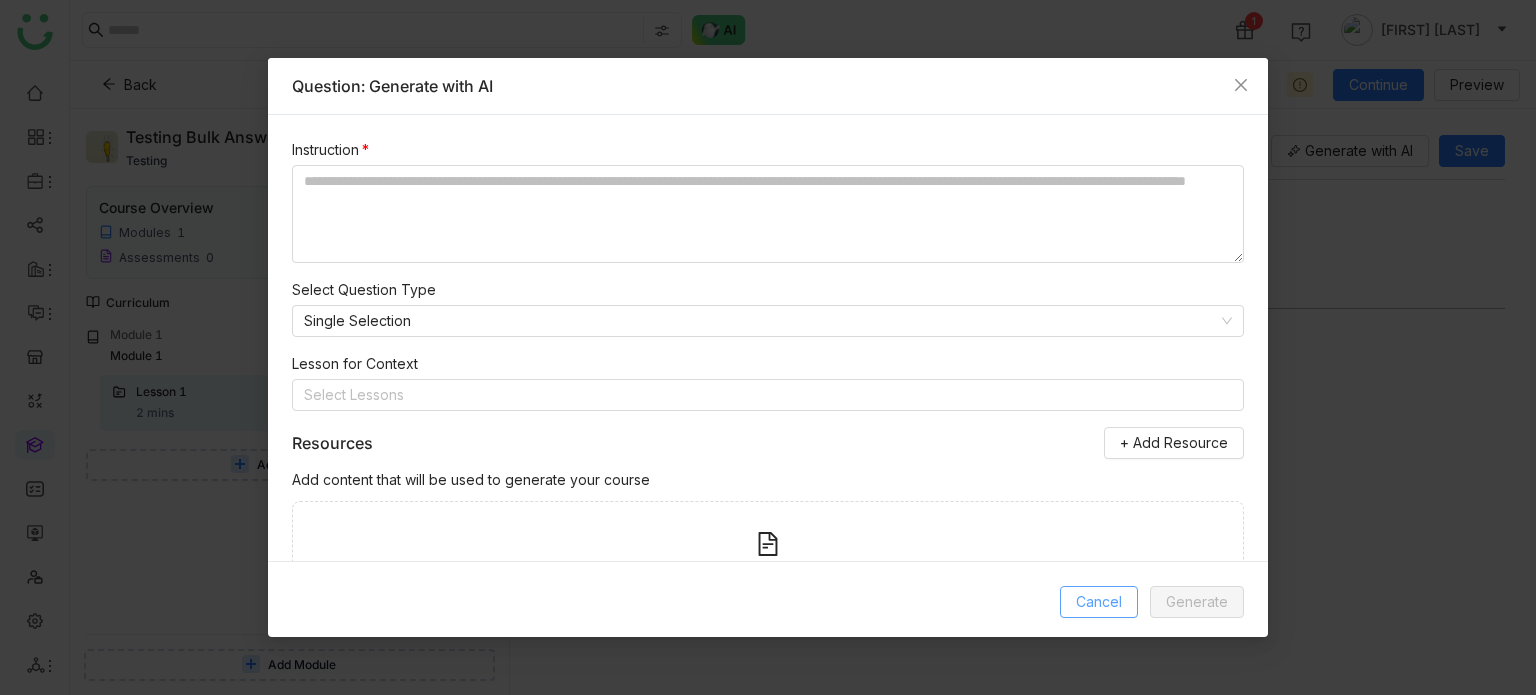 click on "Cancel" at bounding box center [1099, 602] 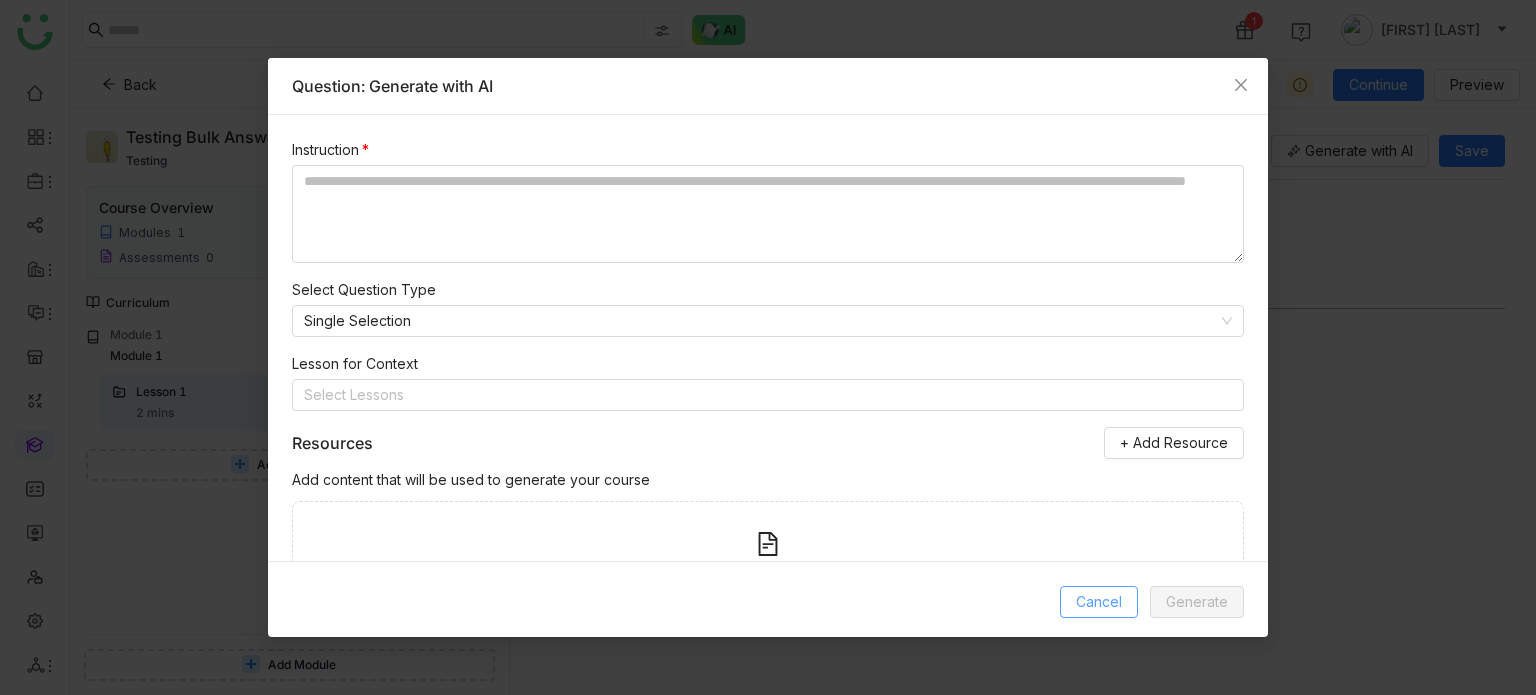 type 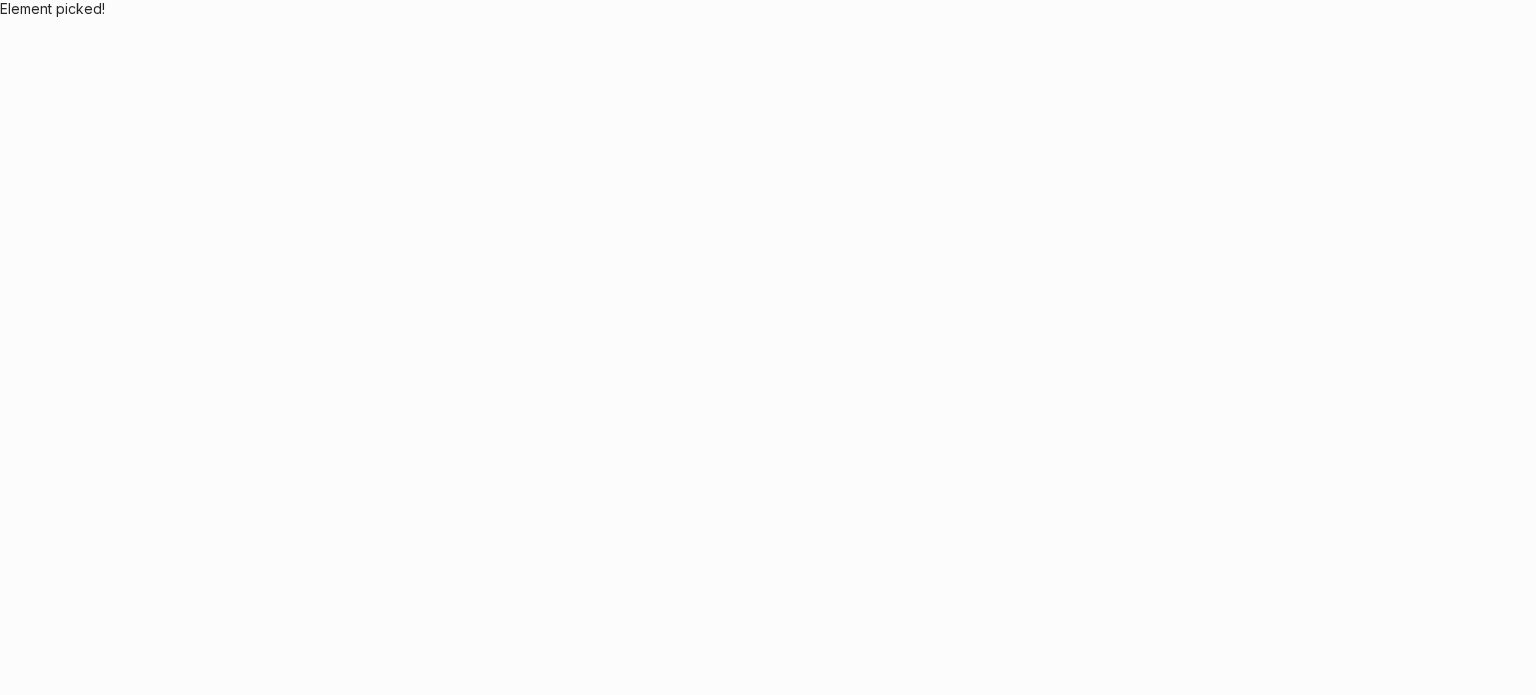 scroll, scrollTop: 0, scrollLeft: 0, axis: both 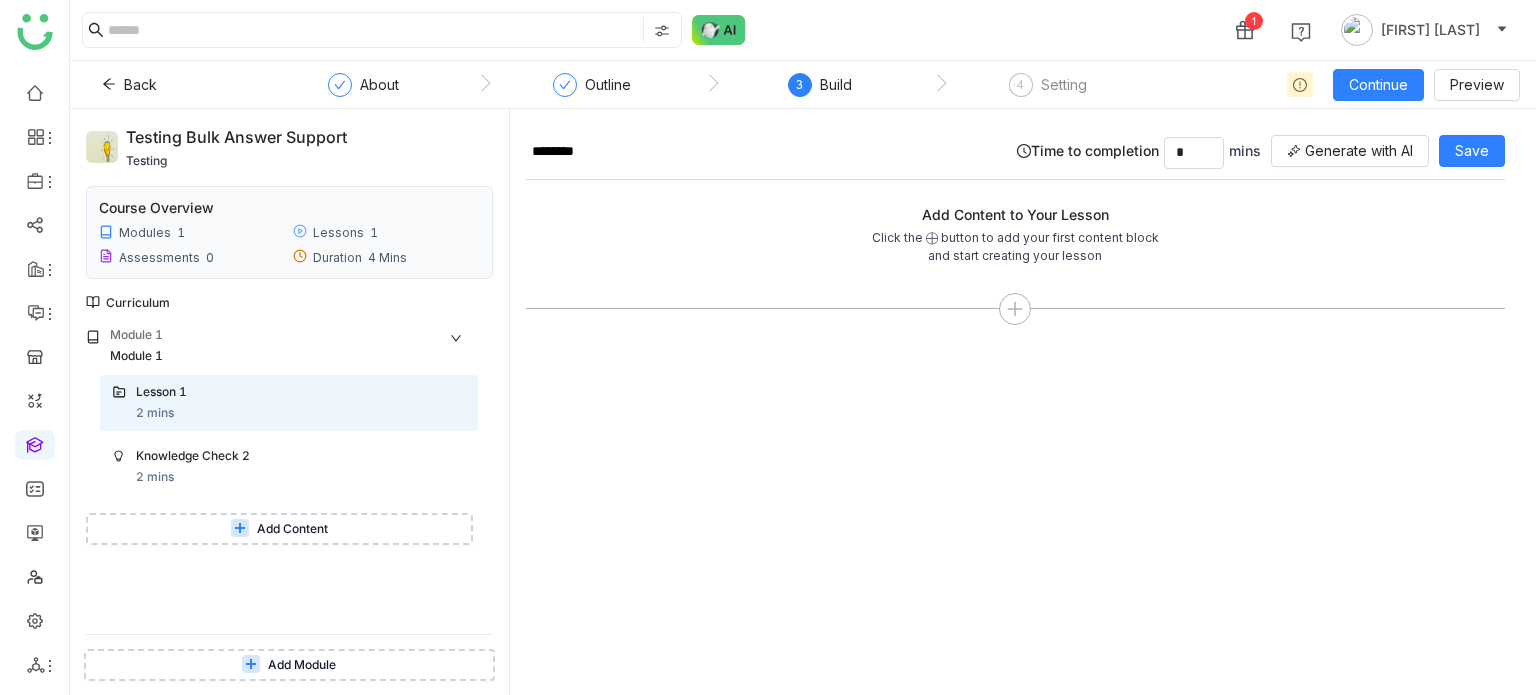 click on "Add Content" at bounding box center (279, 529) 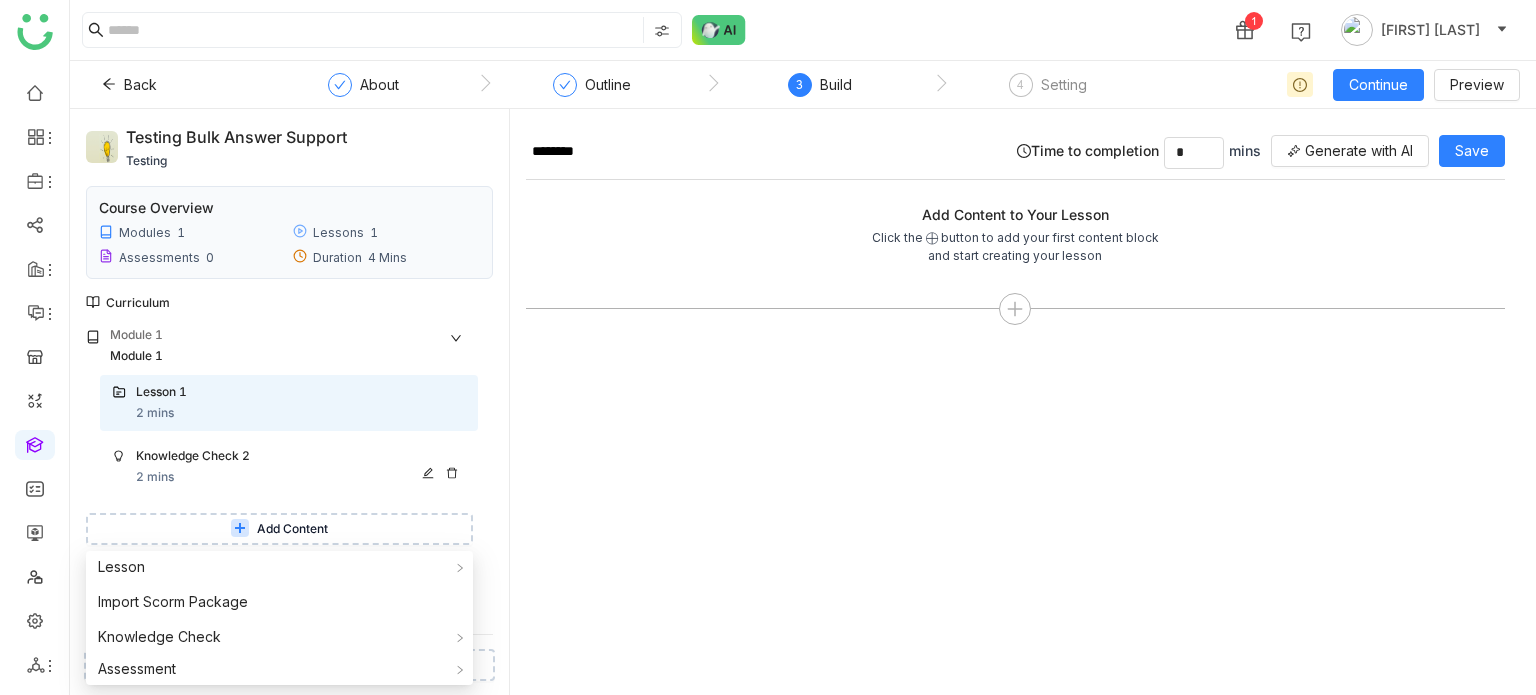 click 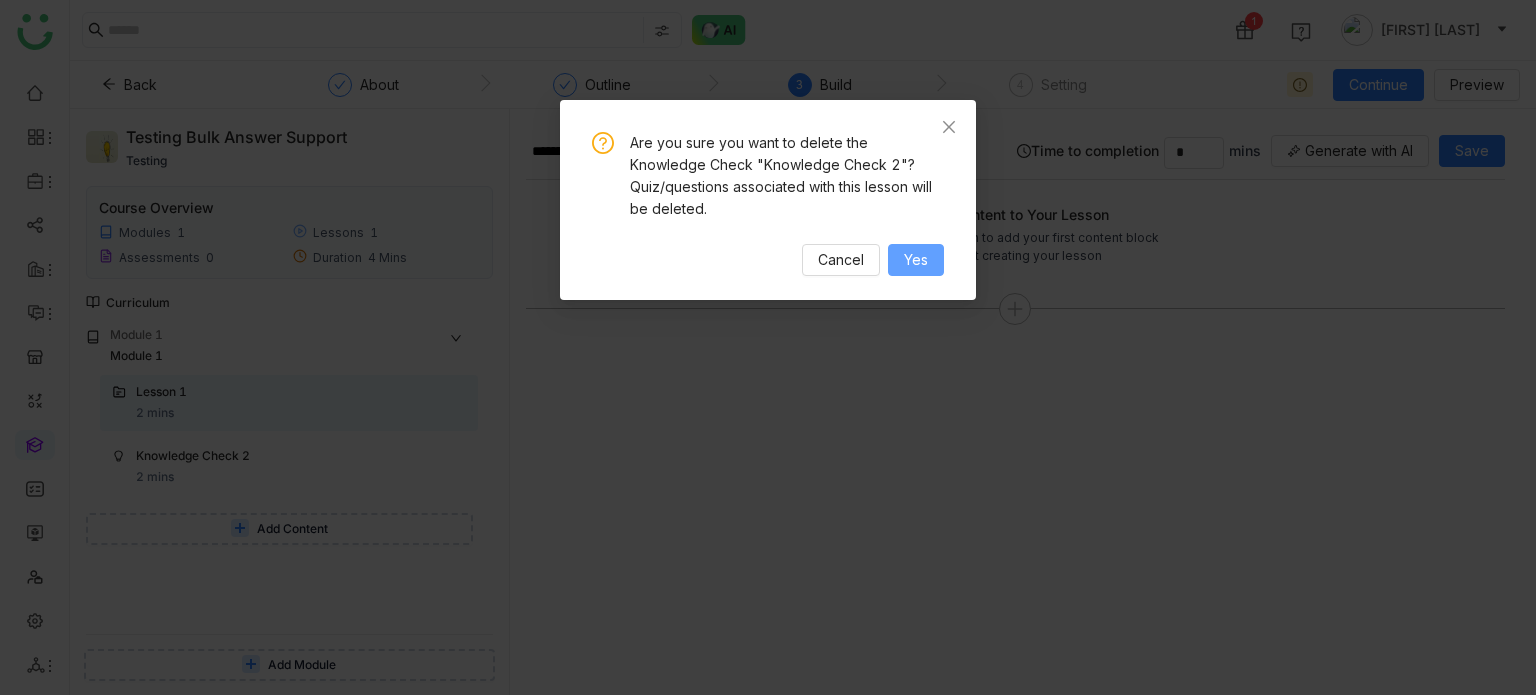 click on "Yes" at bounding box center (916, 260) 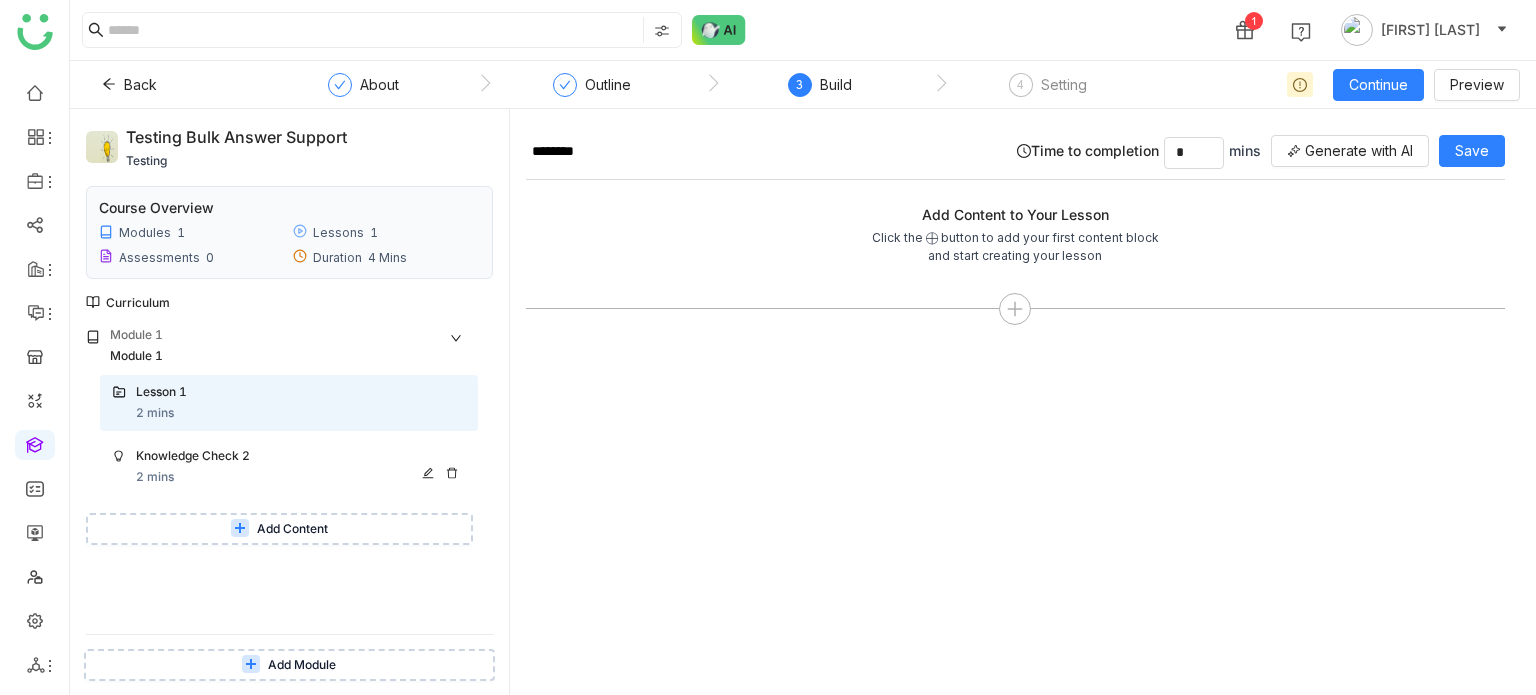 click 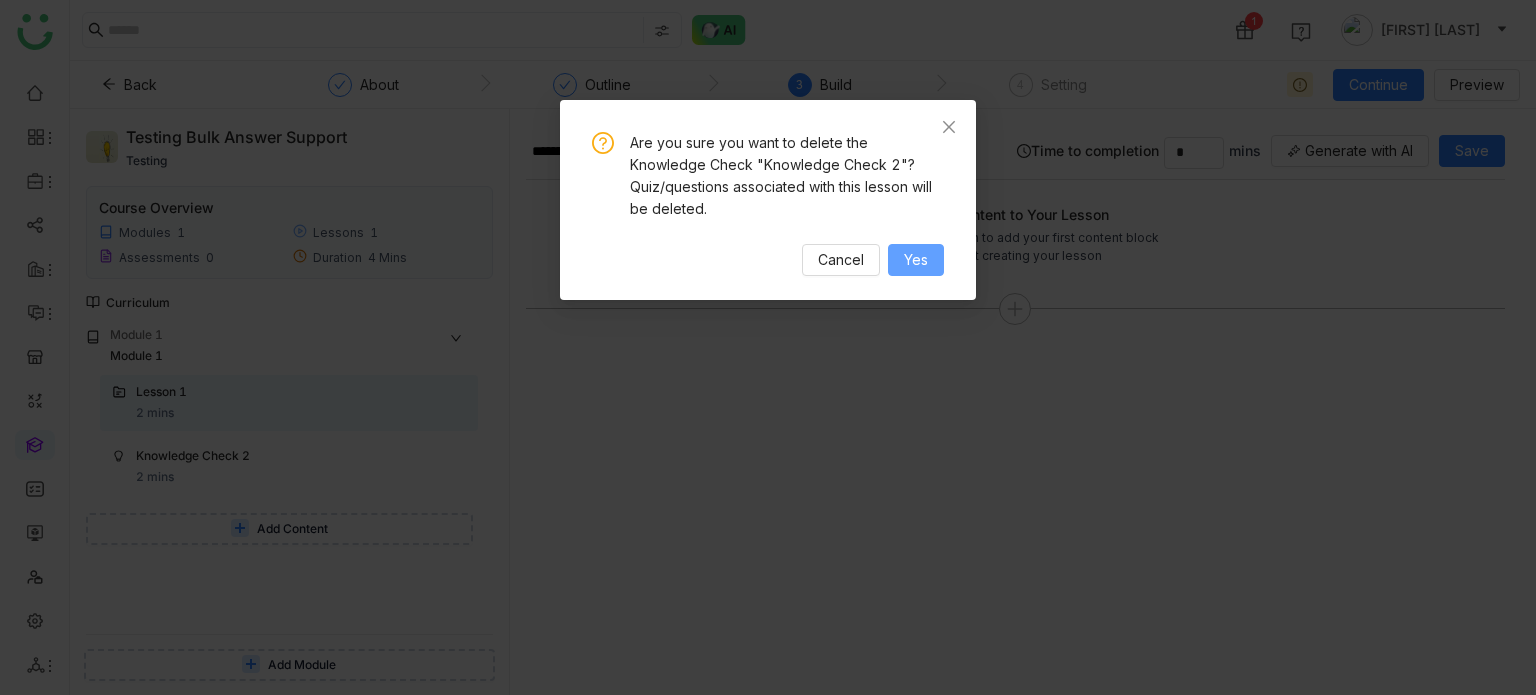 click on "Yes" at bounding box center (916, 260) 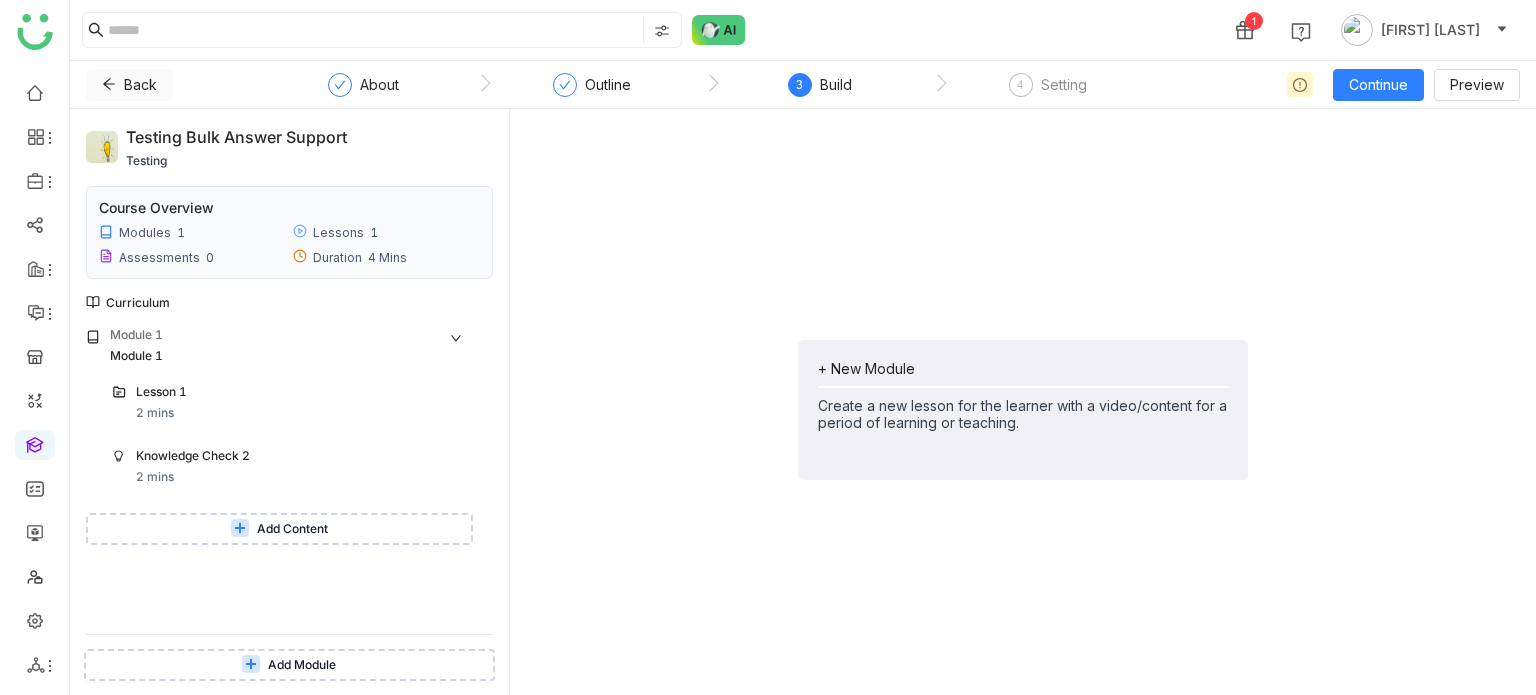 click 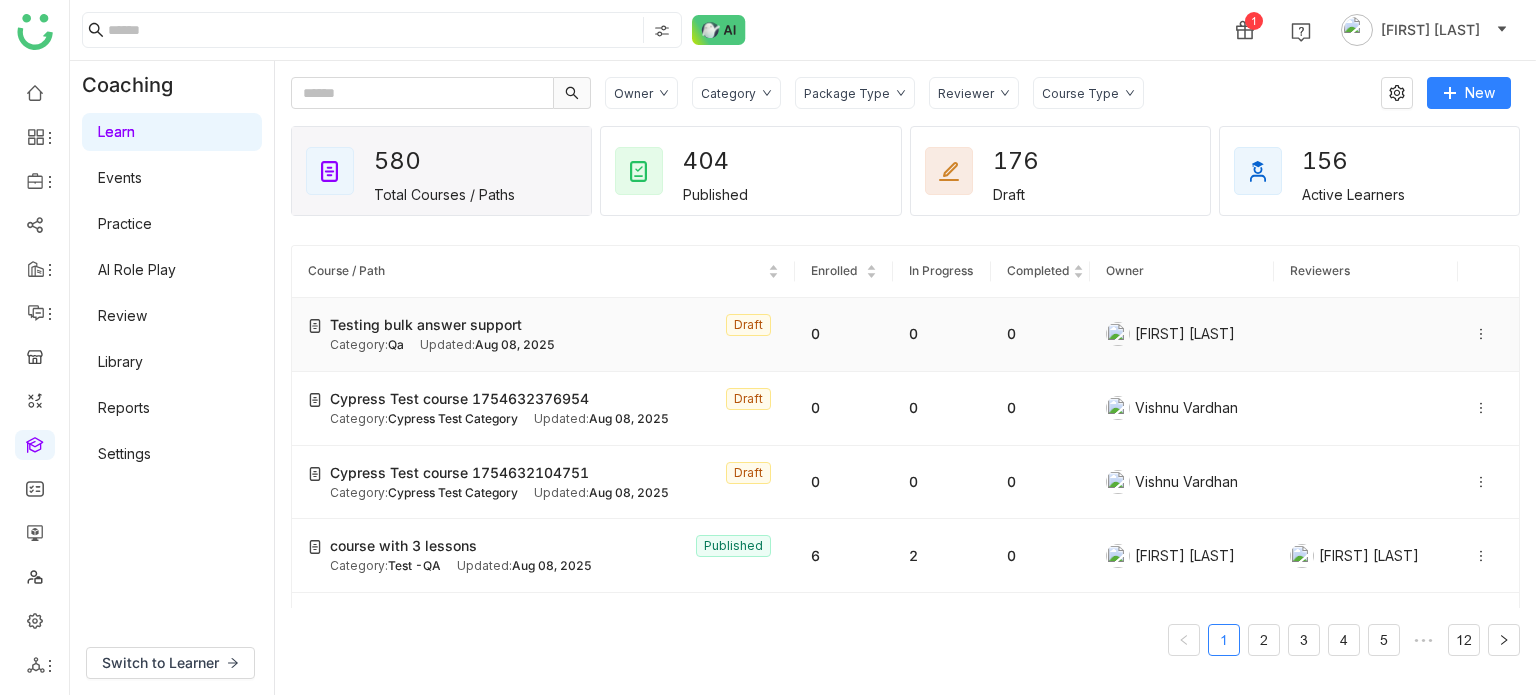 click on "Testing bulk answer support   Draft" 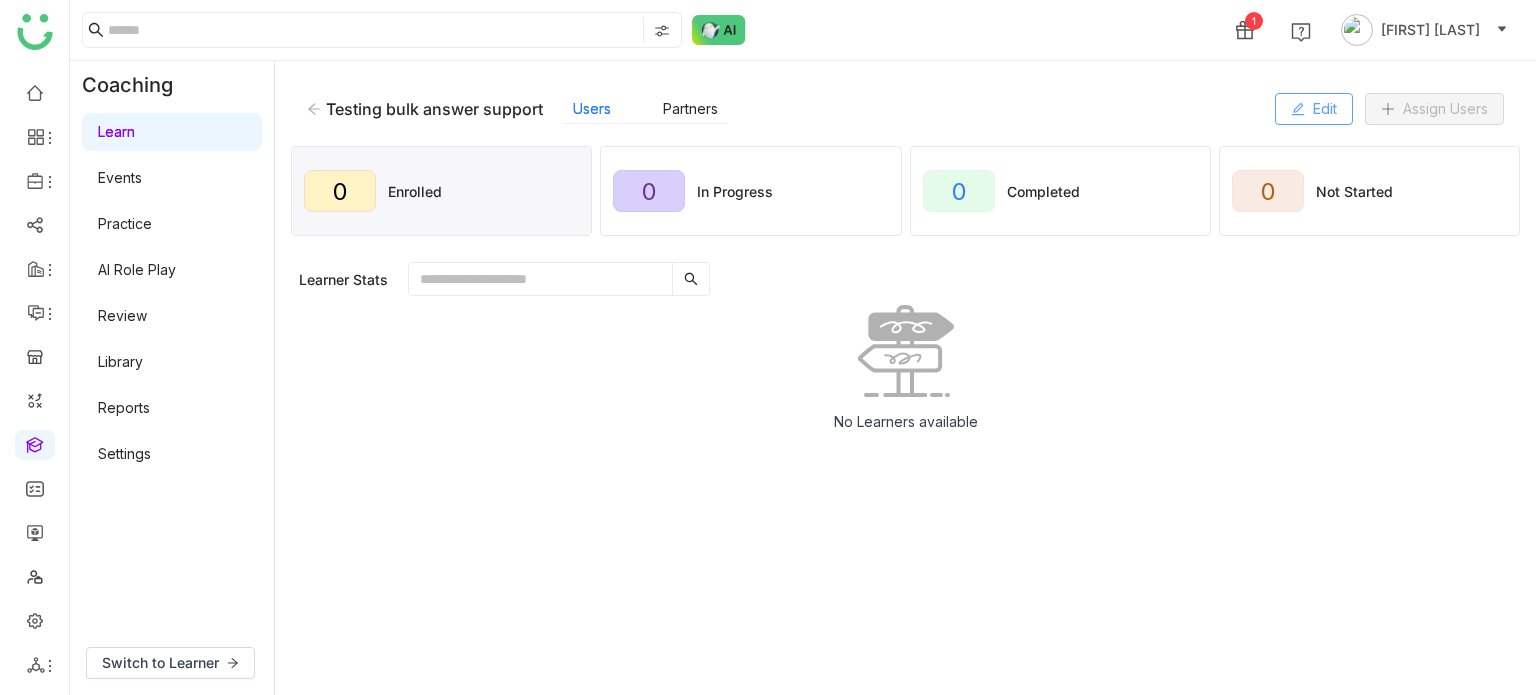 click 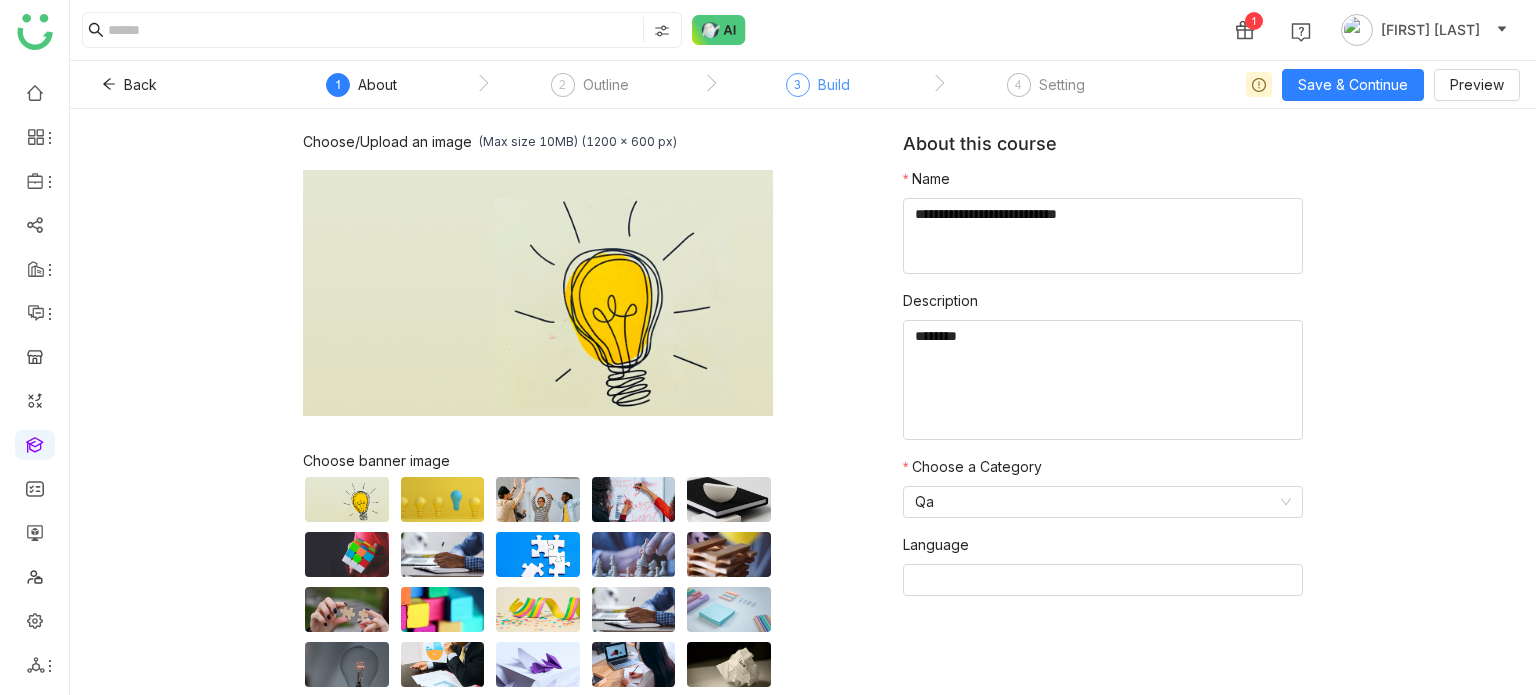 click on "Build" 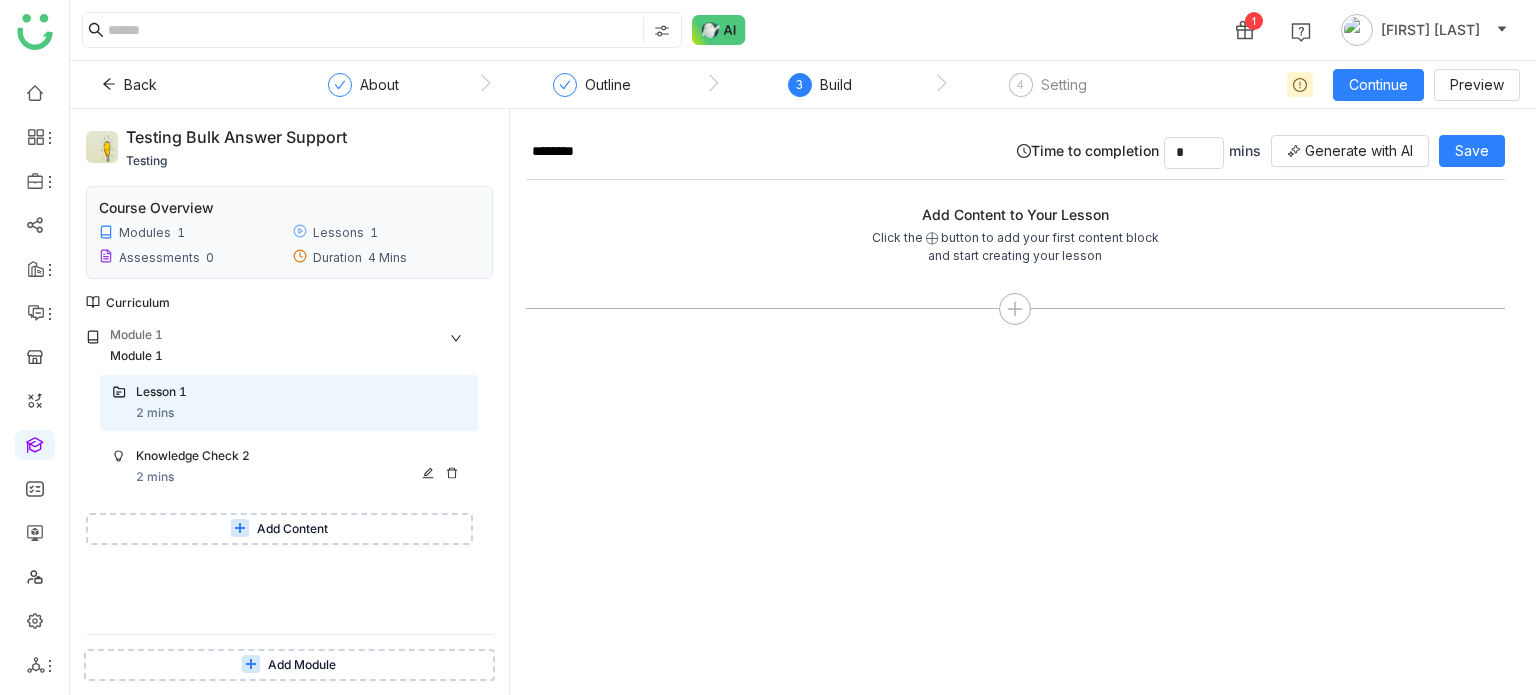 click 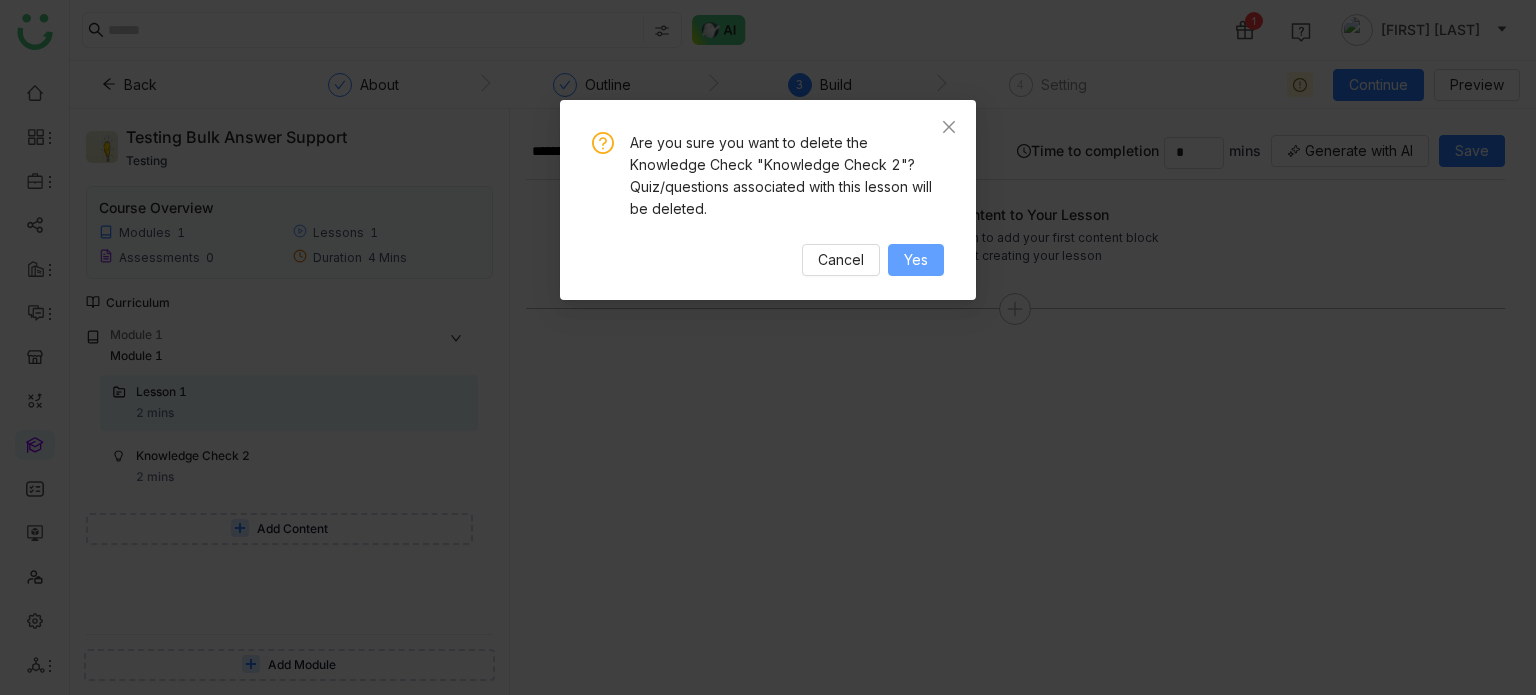 click on "Yes" at bounding box center [916, 260] 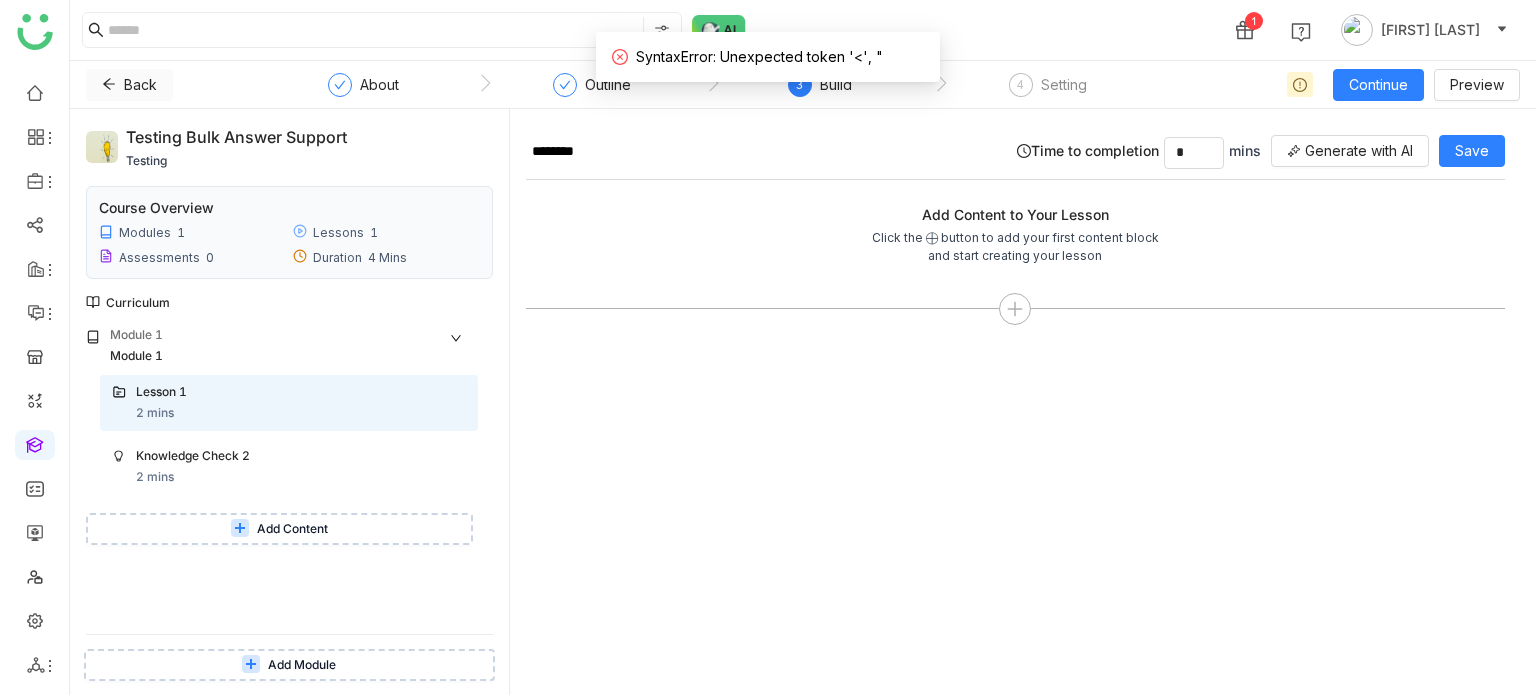 click 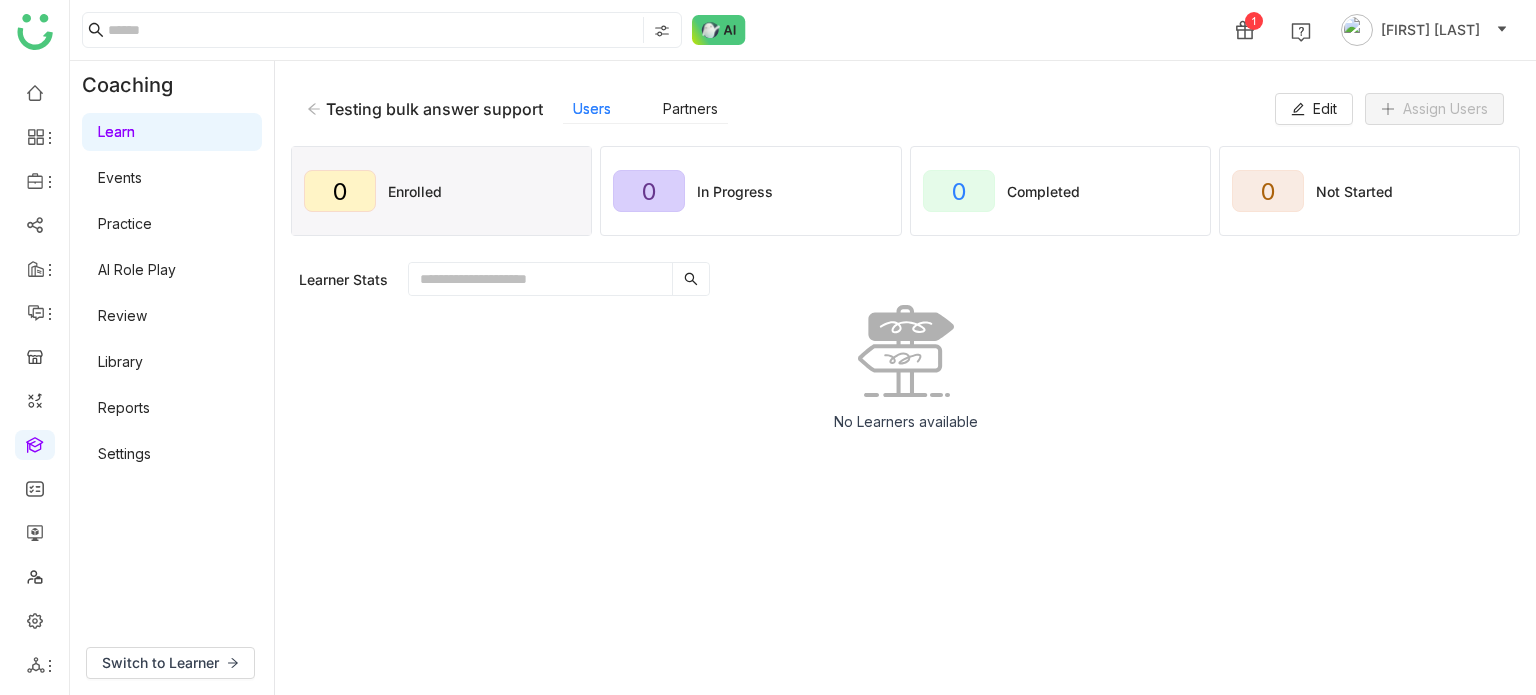 click on "Testing bulk answer support    Users   Partners   Edit   Assign Users" 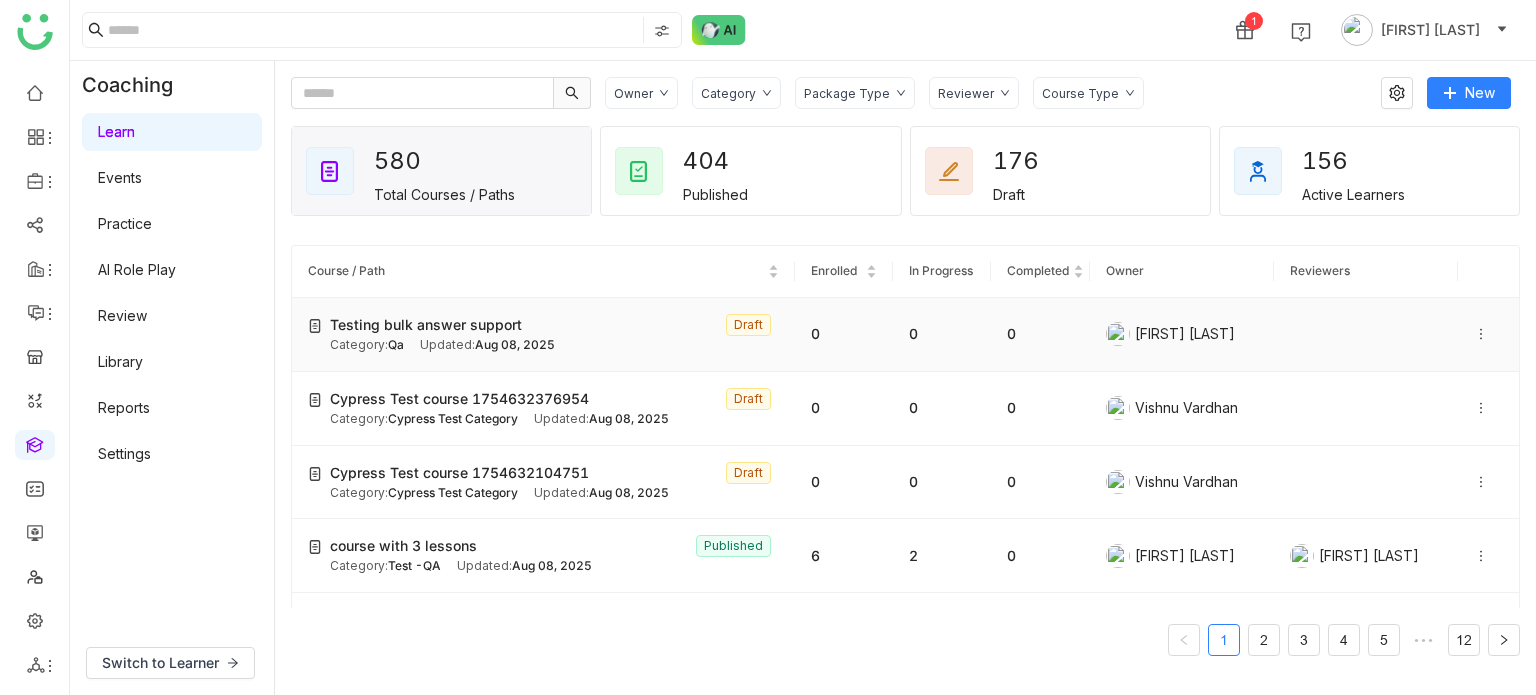 click 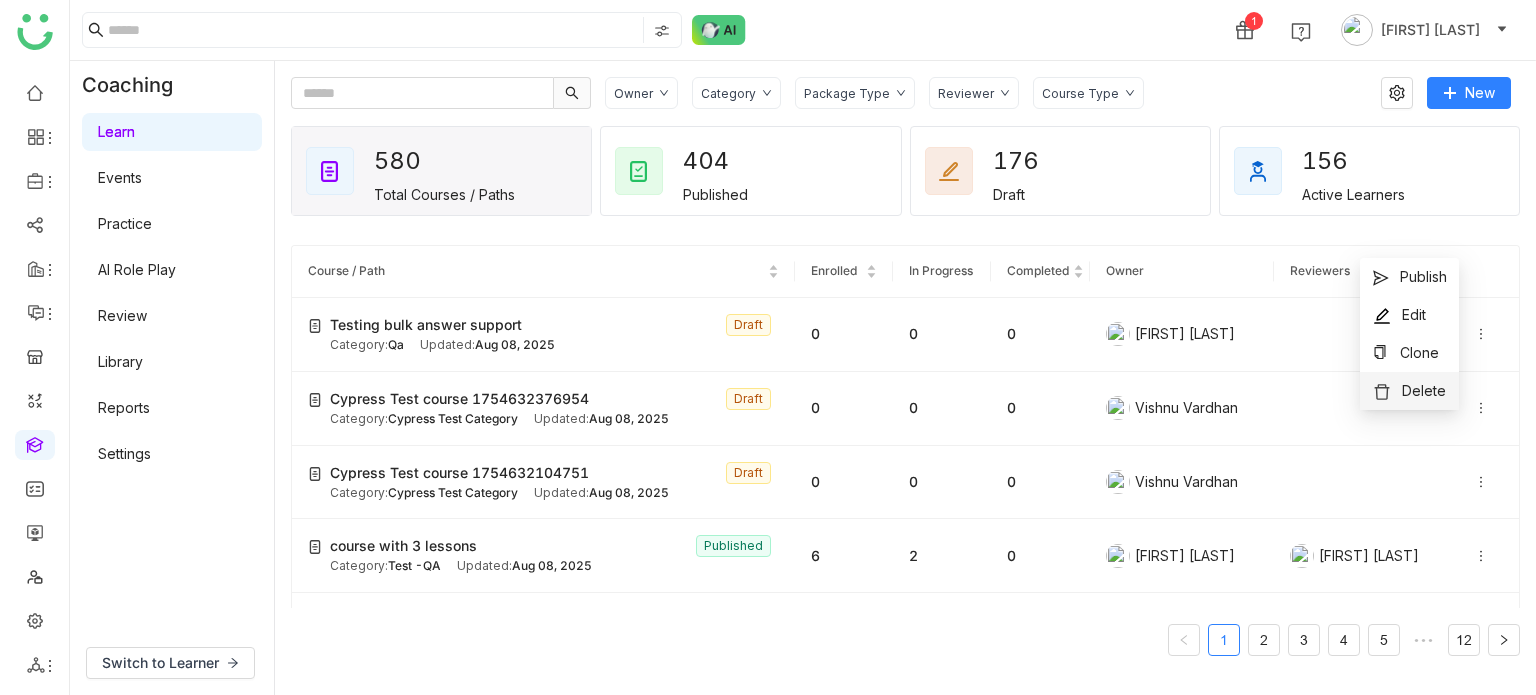click on "Delete" at bounding box center (1424, 390) 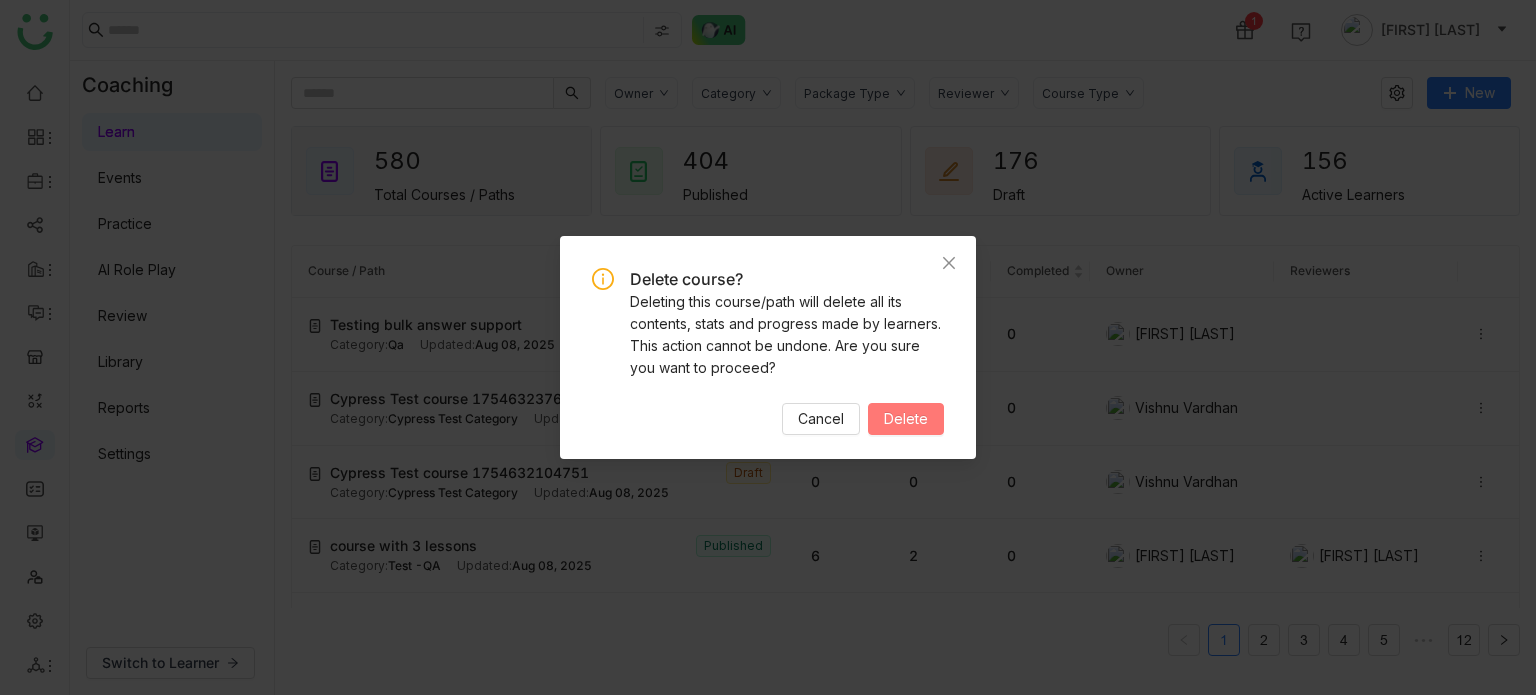 click on "Delete" at bounding box center [906, 419] 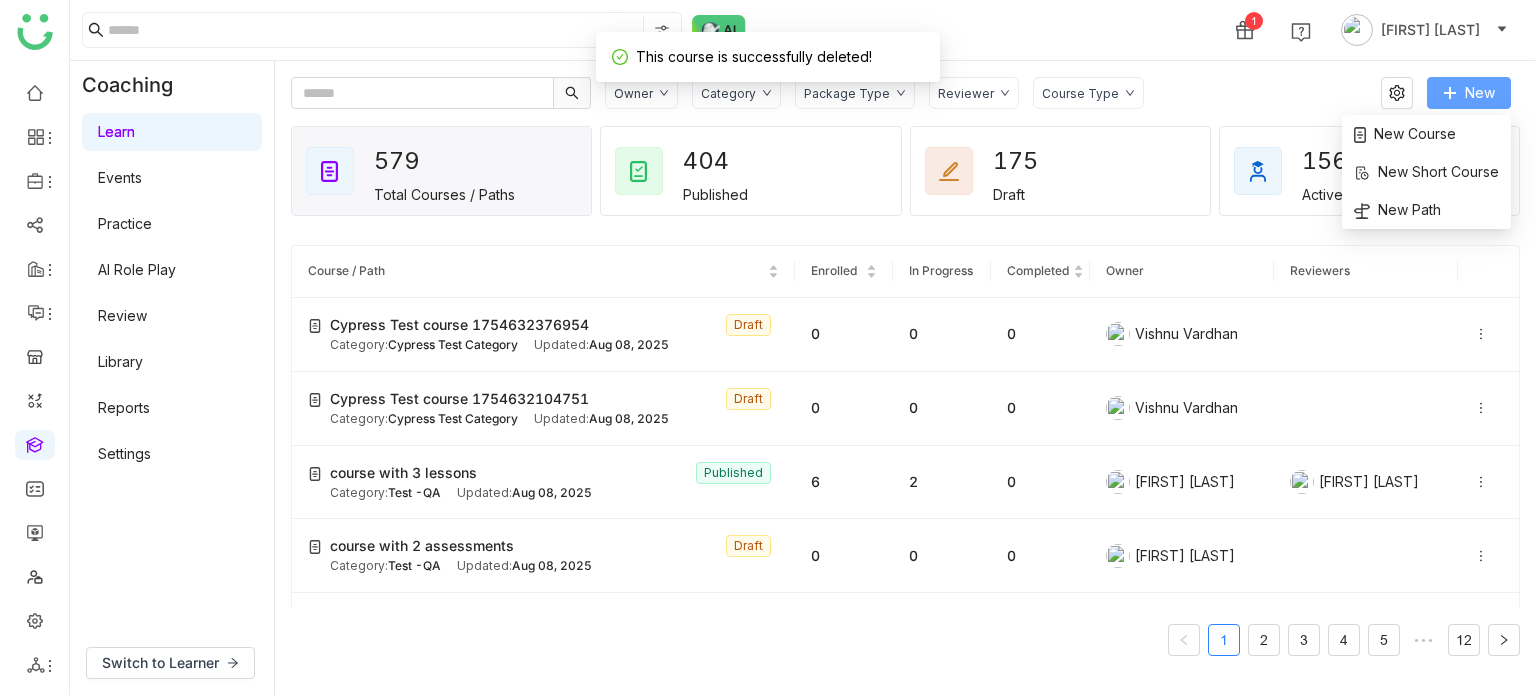 click on "New" 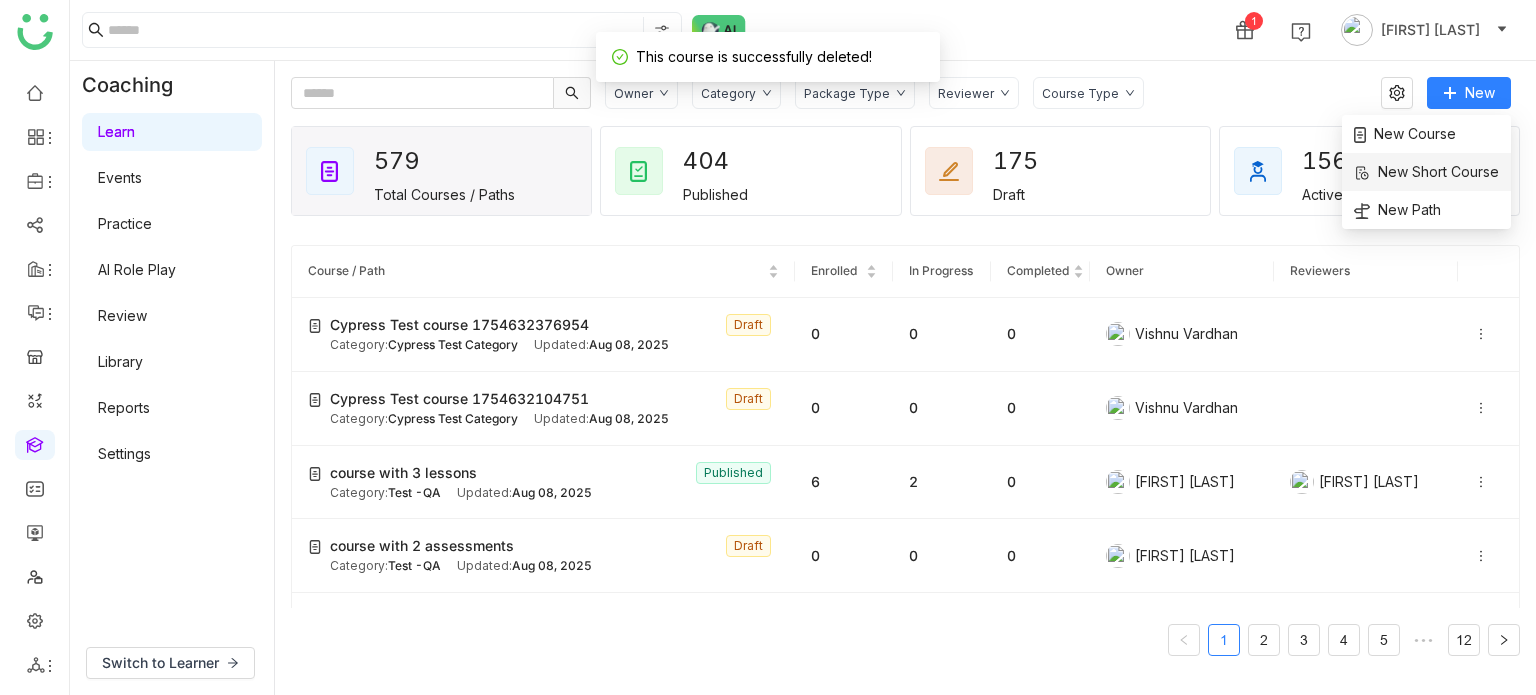 click on "New Short Course" at bounding box center (1426, 172) 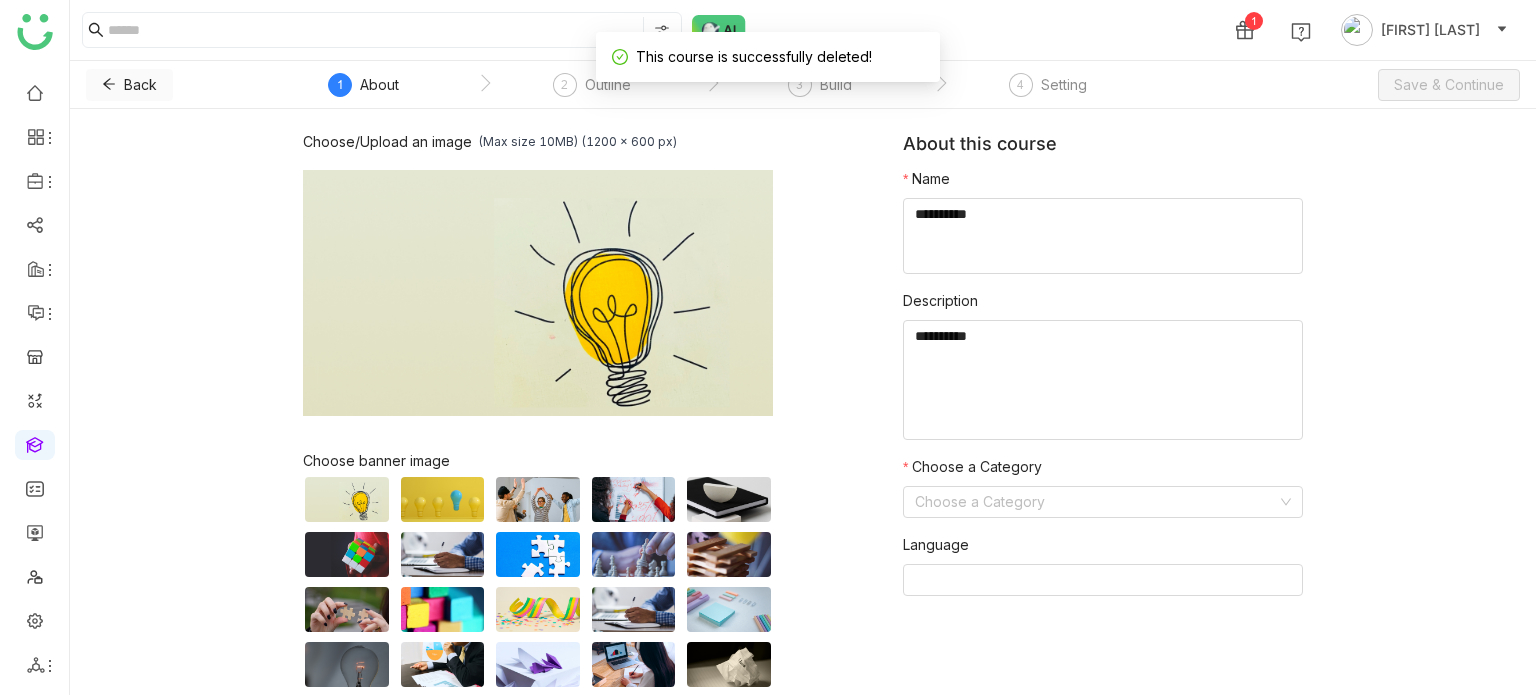 click on "Back" 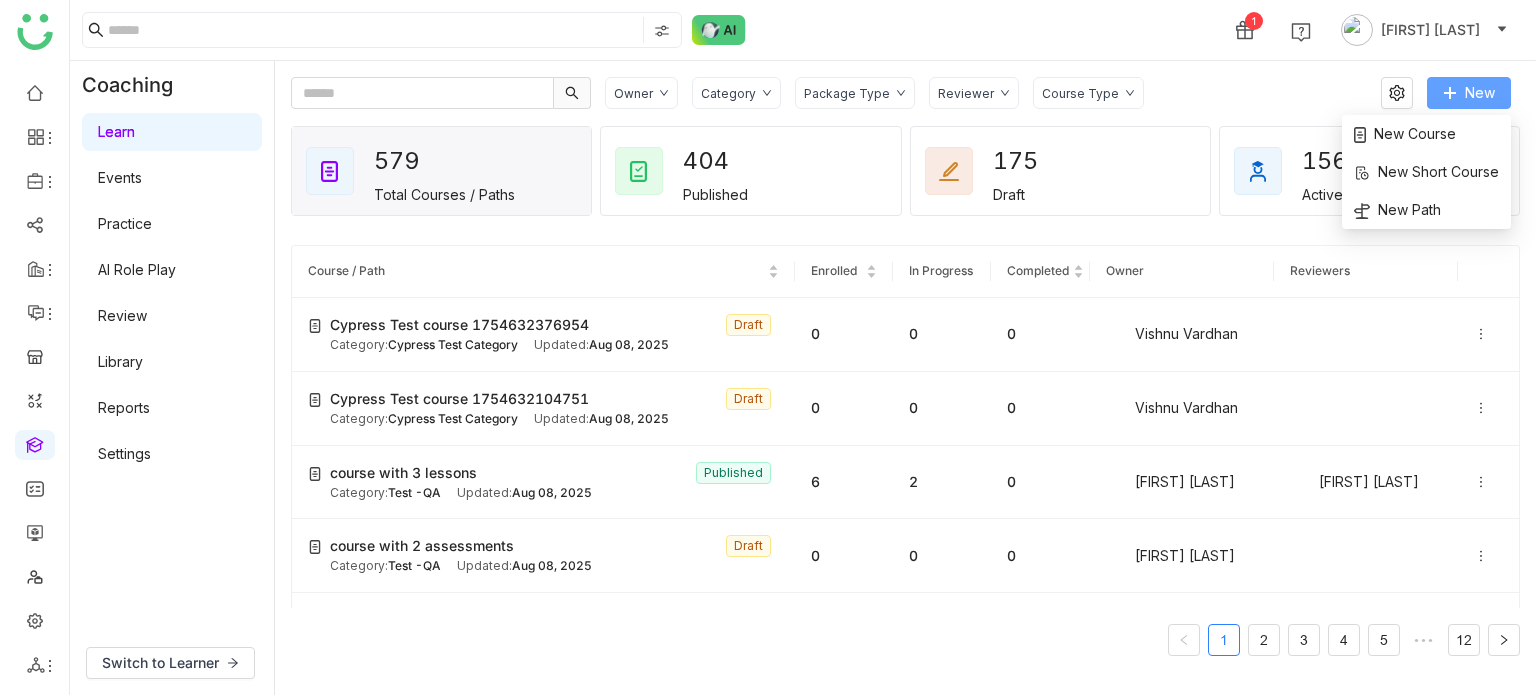 click on "New" 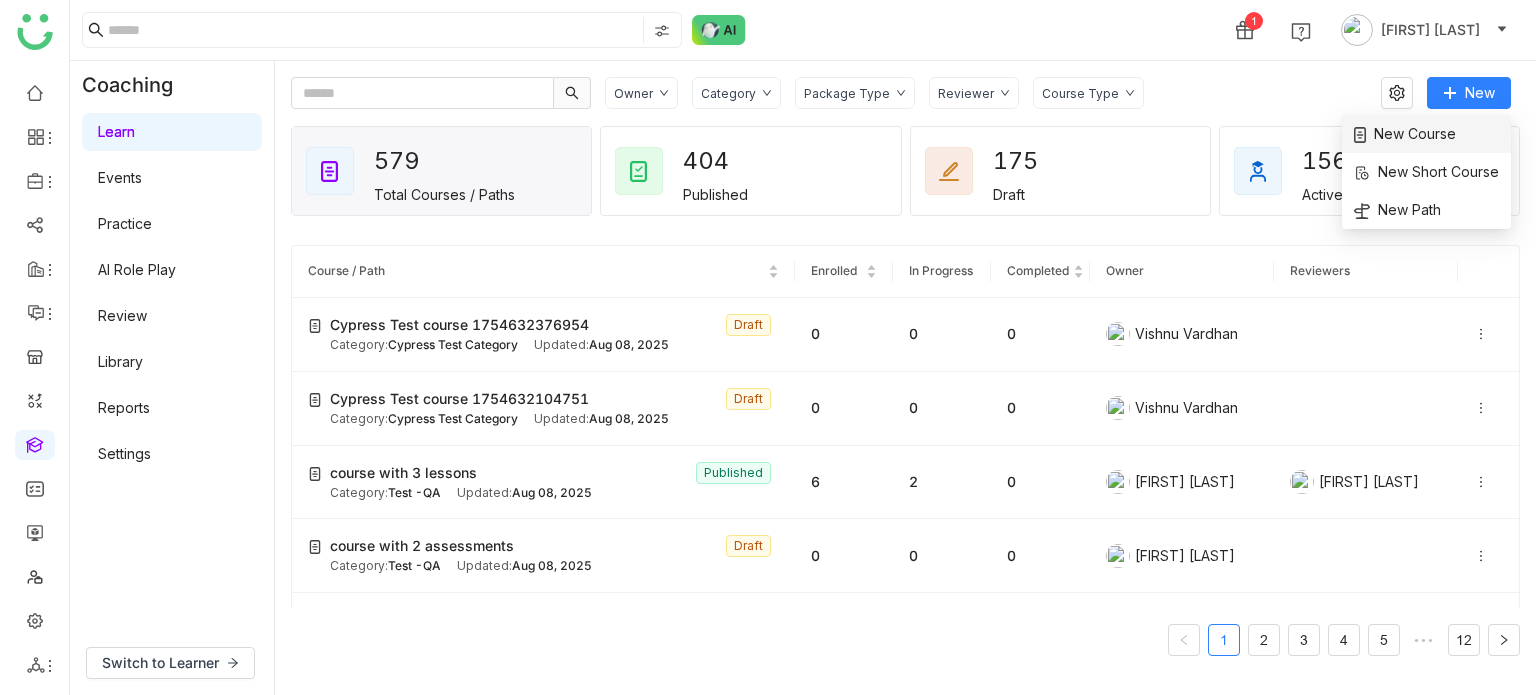 click on "New Course" at bounding box center [1405, 134] 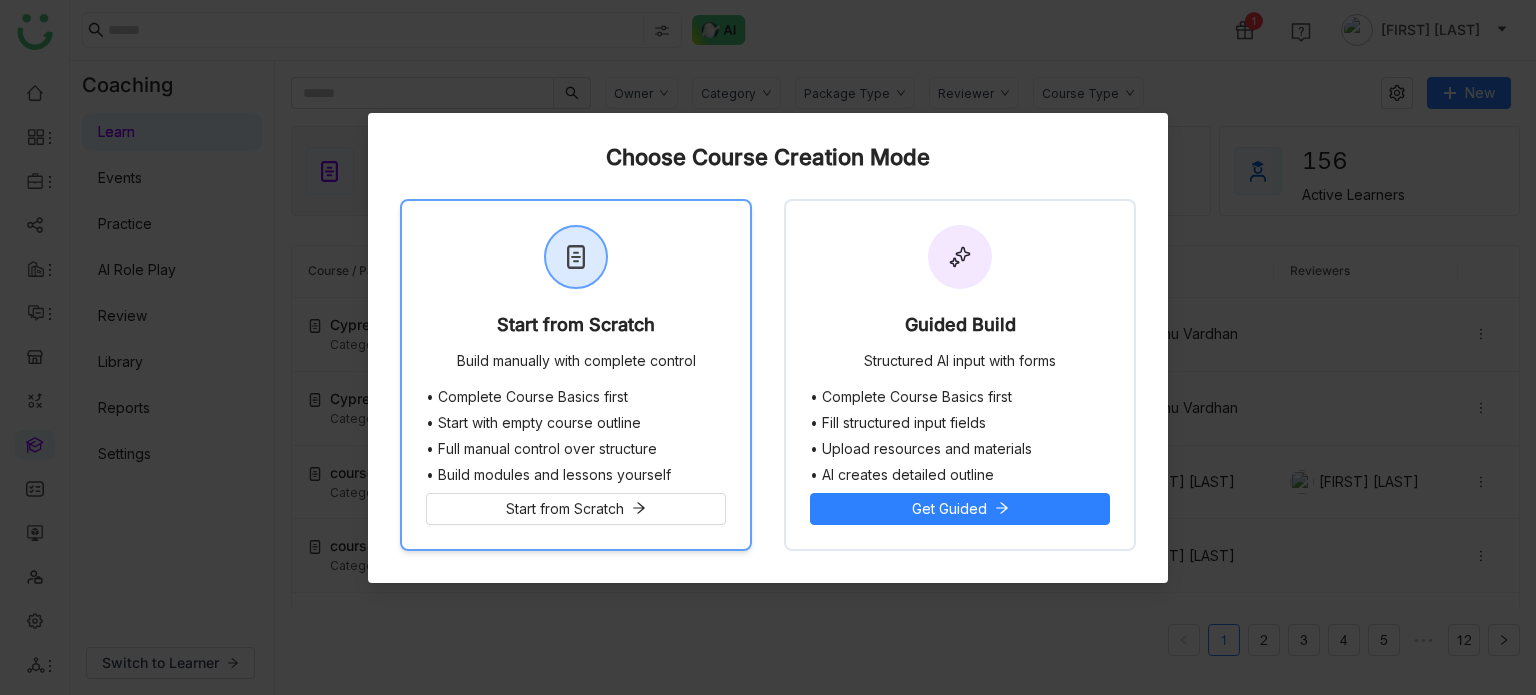 click on "Start from Scratch   Build manually with complete control" at bounding box center [576, 295] 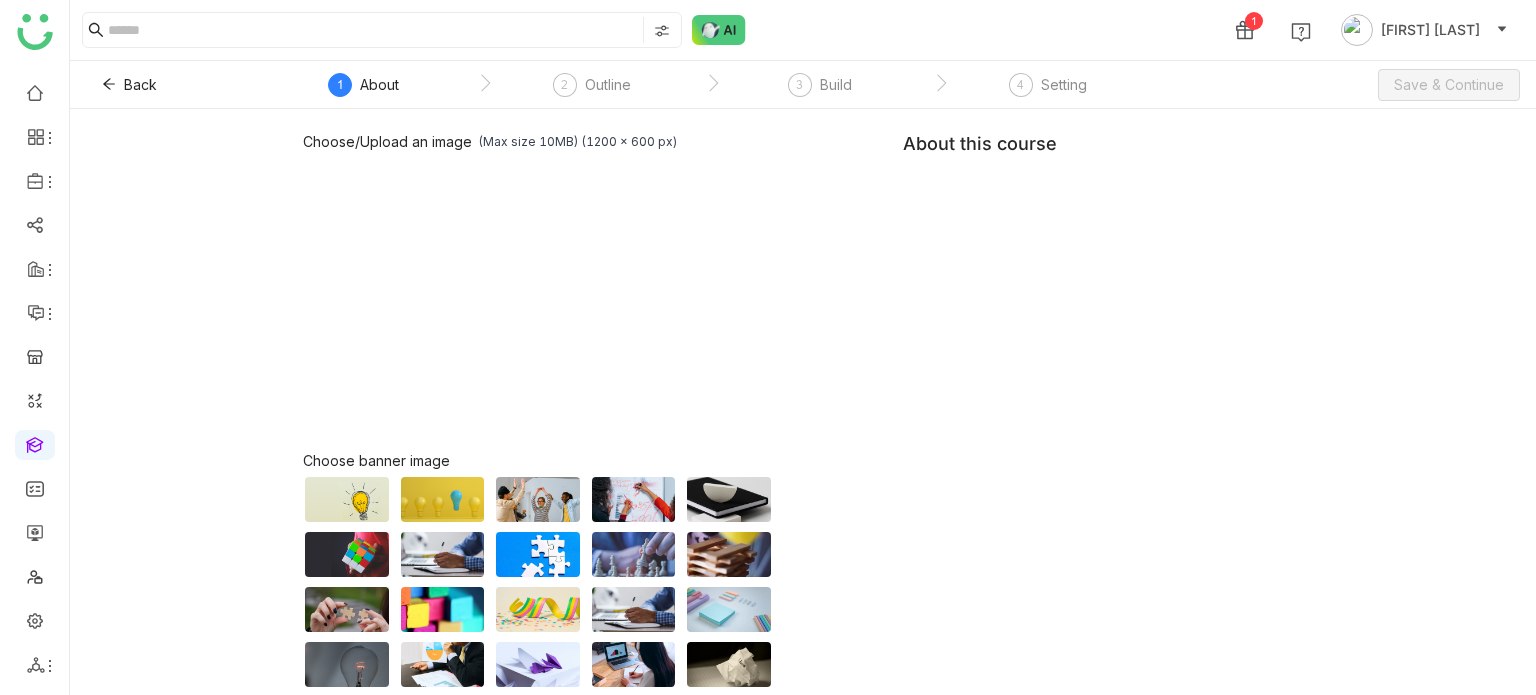 click on "Choose/Upload an image   (Max size 10MB) (1200 x 600 px)  Browse Image  Choose banner image   My Uploads   About this course" 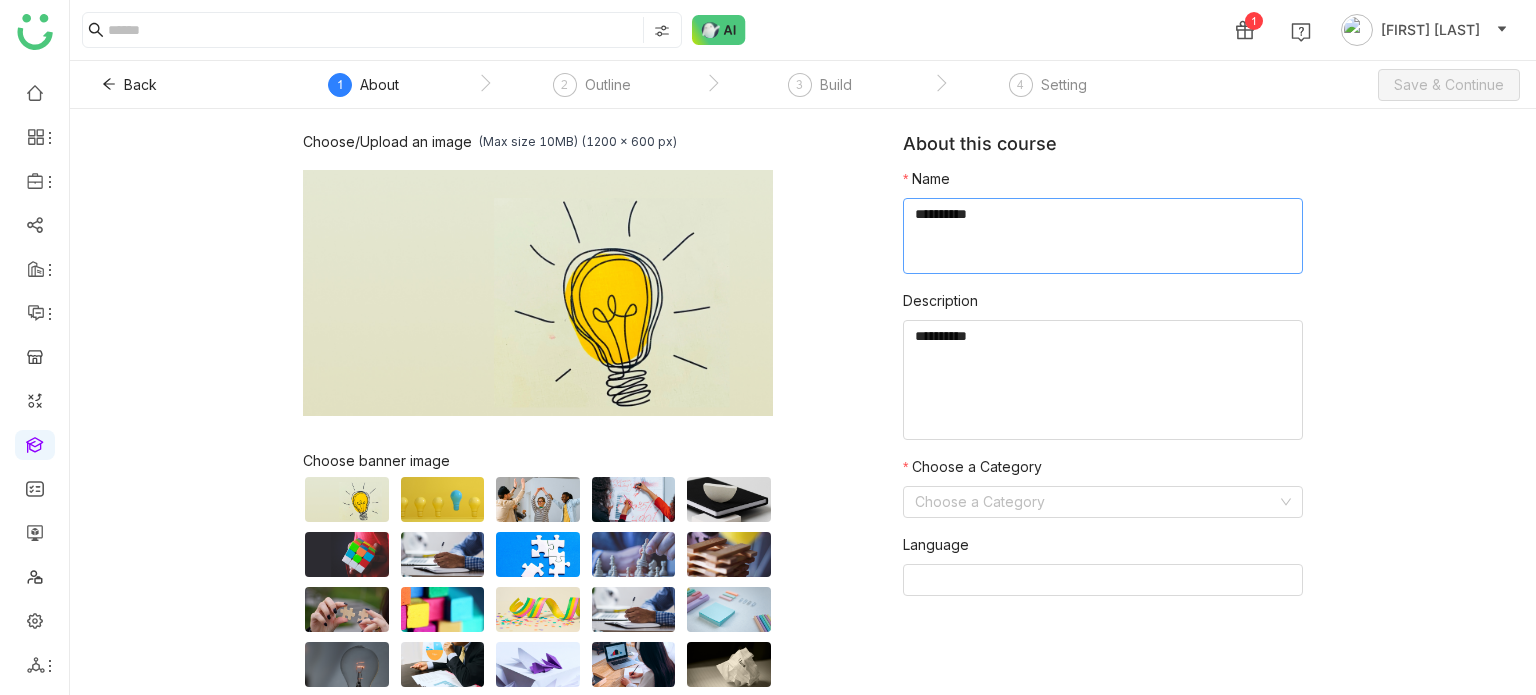 click 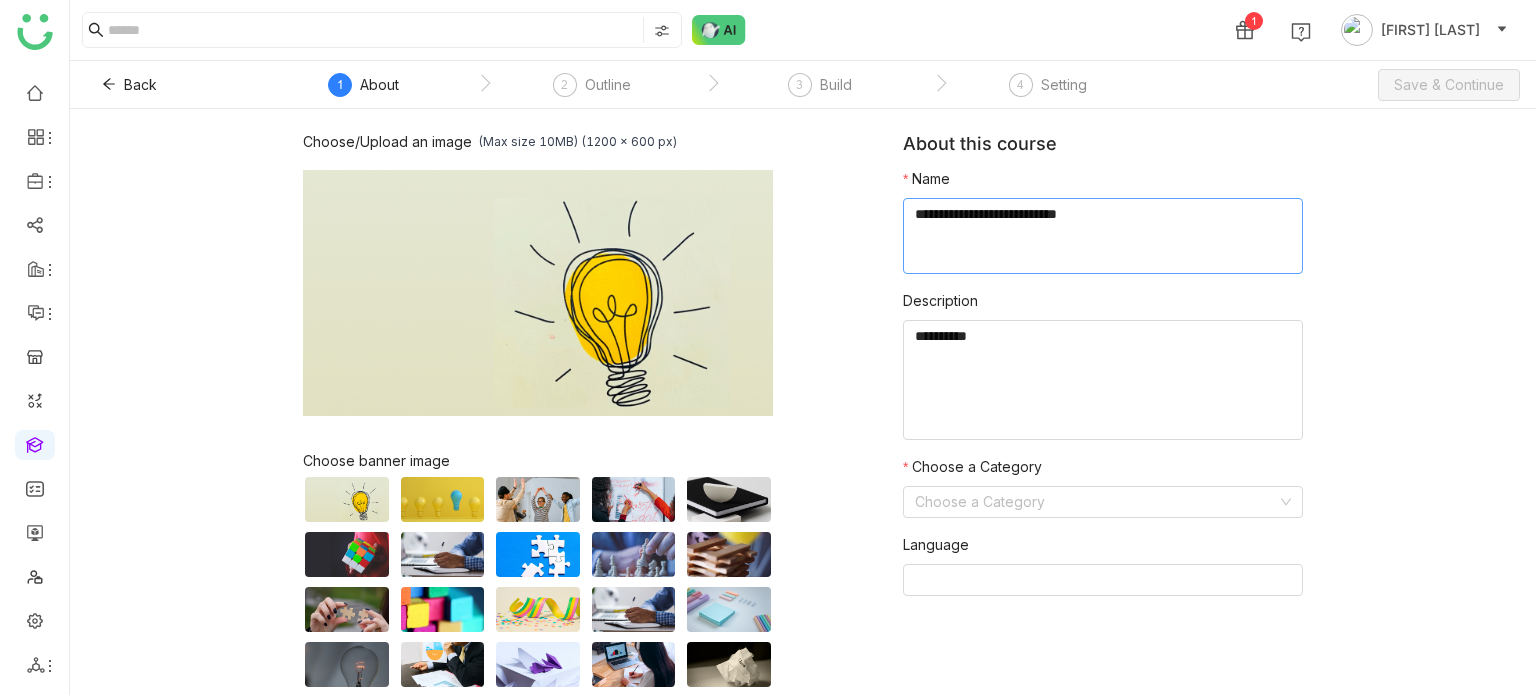 type on "**********" 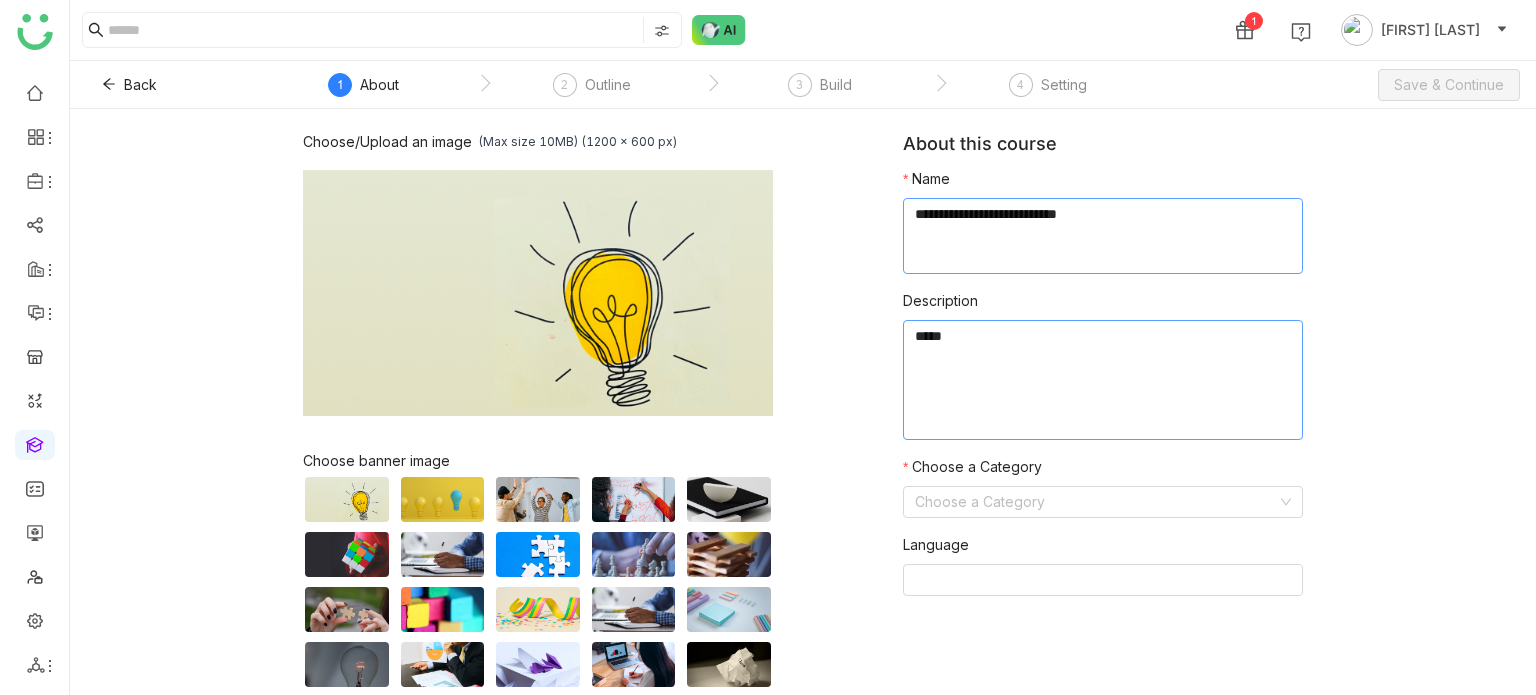 type on "****" 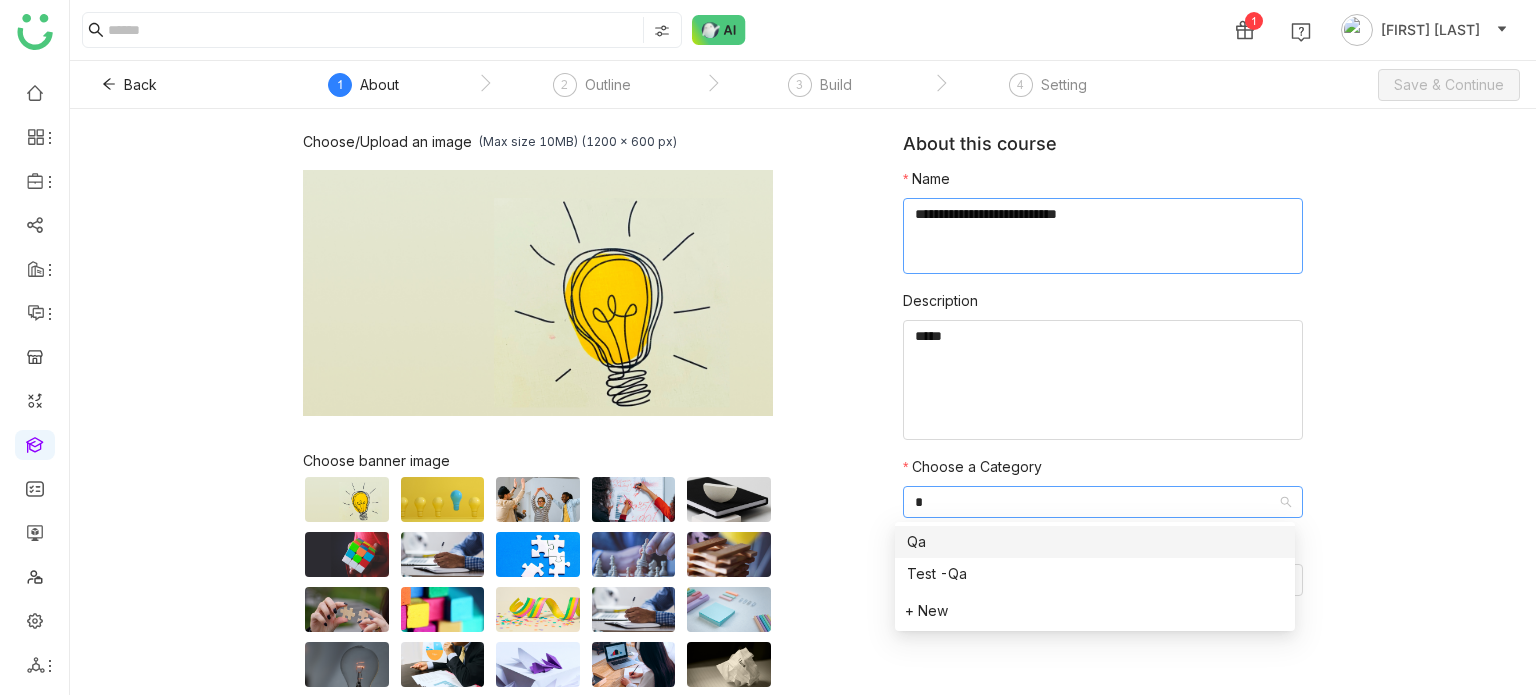 type on "**" 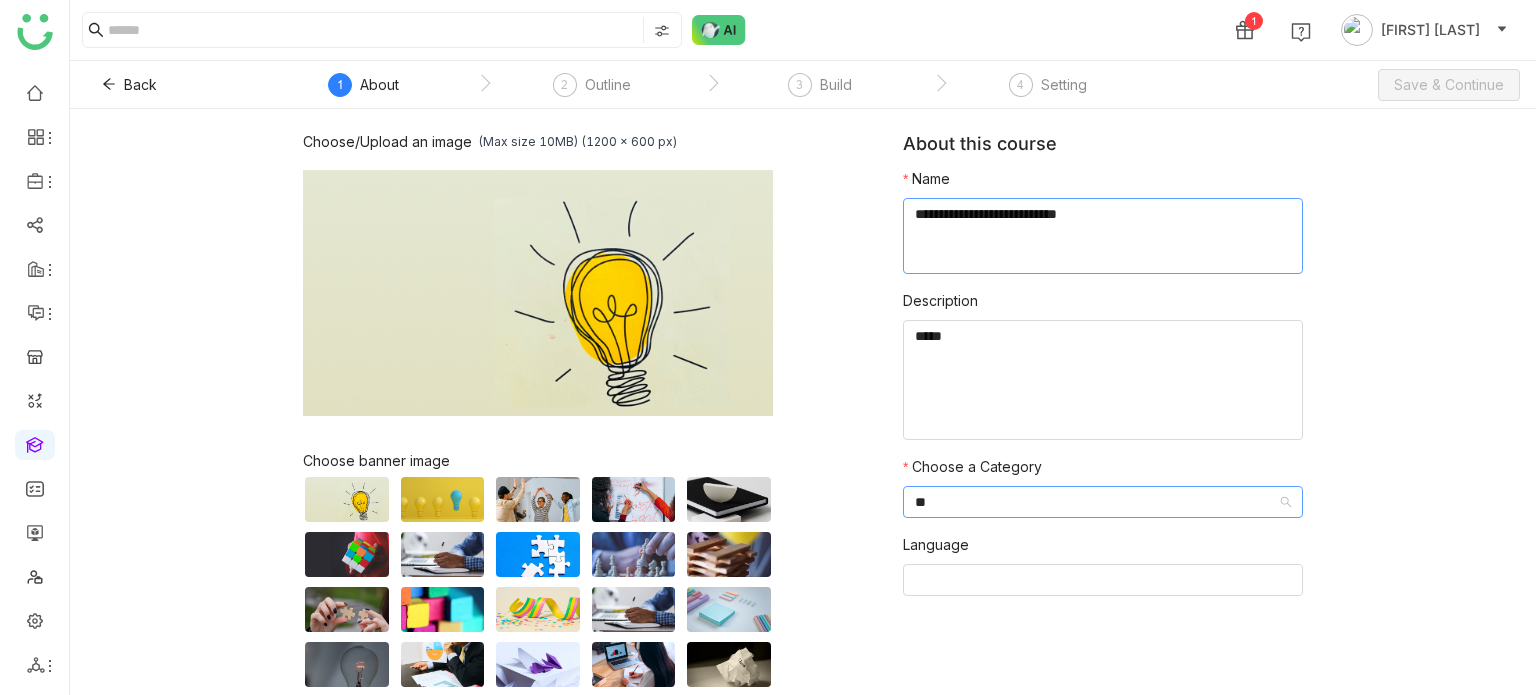 type 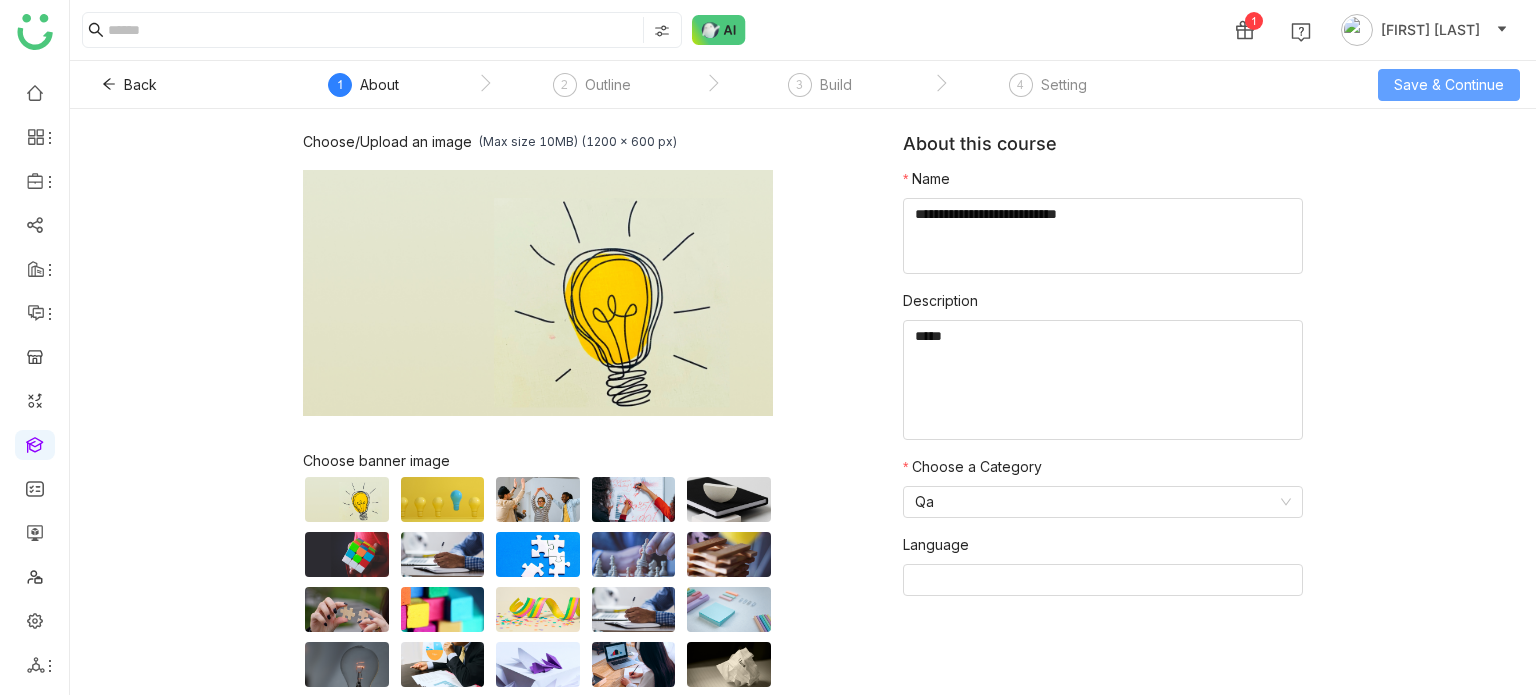 click on "Save & Continue" at bounding box center (1449, 85) 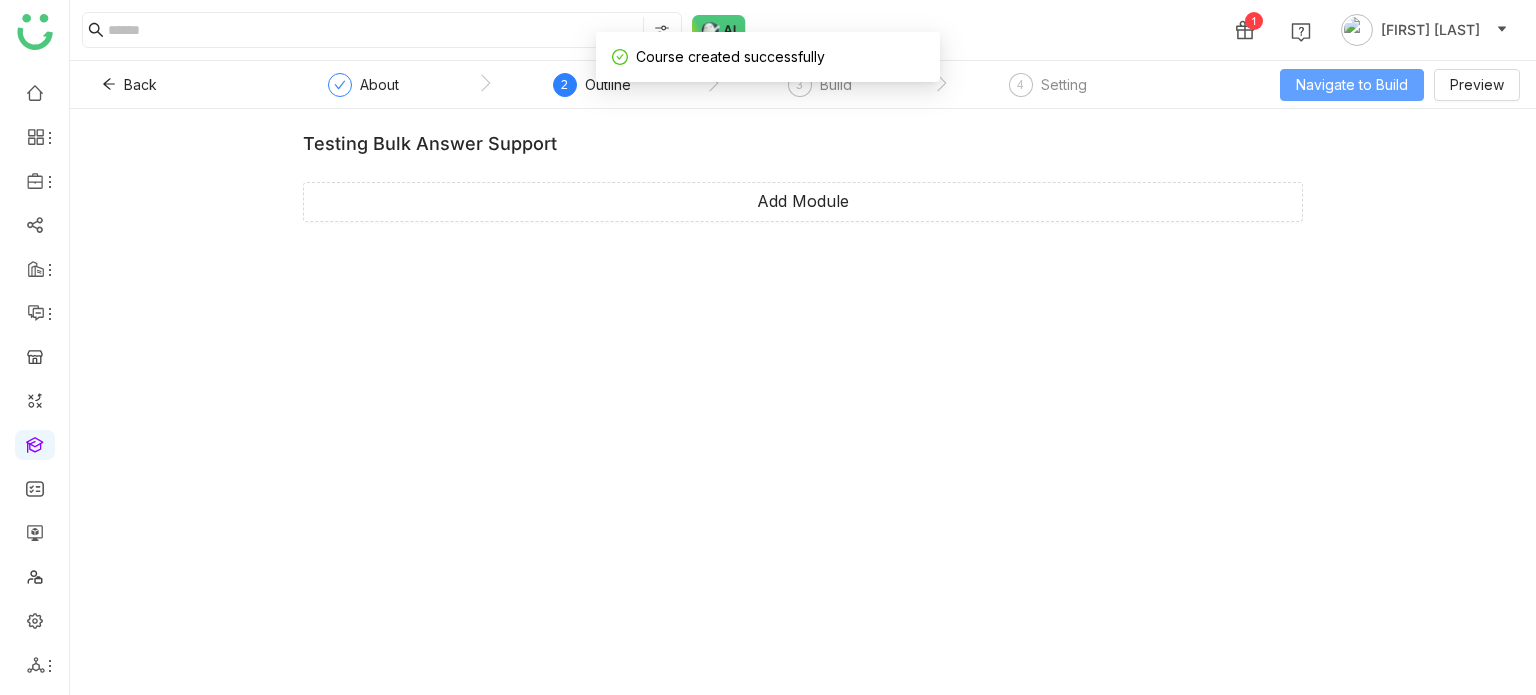 click on "Navigate to Build" at bounding box center [1352, 85] 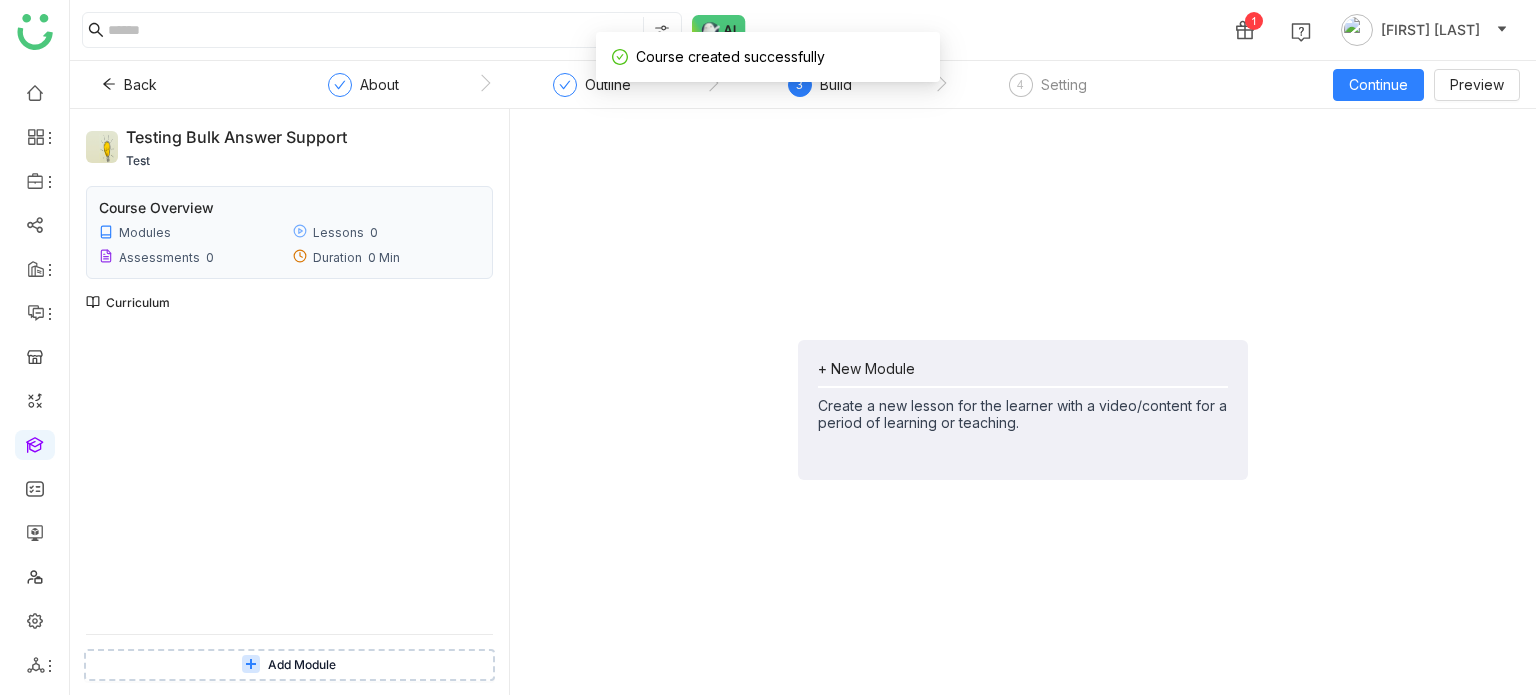 click on "+ New Module" 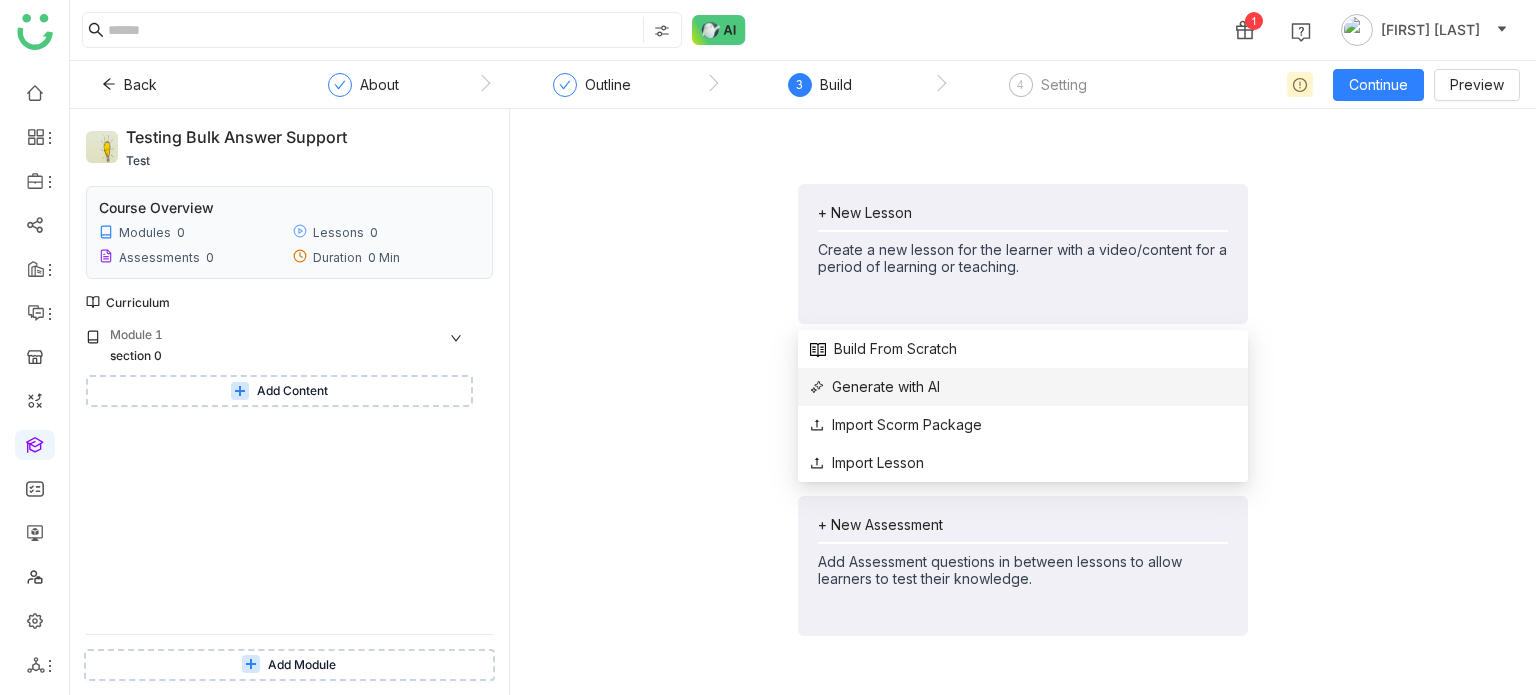 click on "Generate with AI" at bounding box center (875, 387) 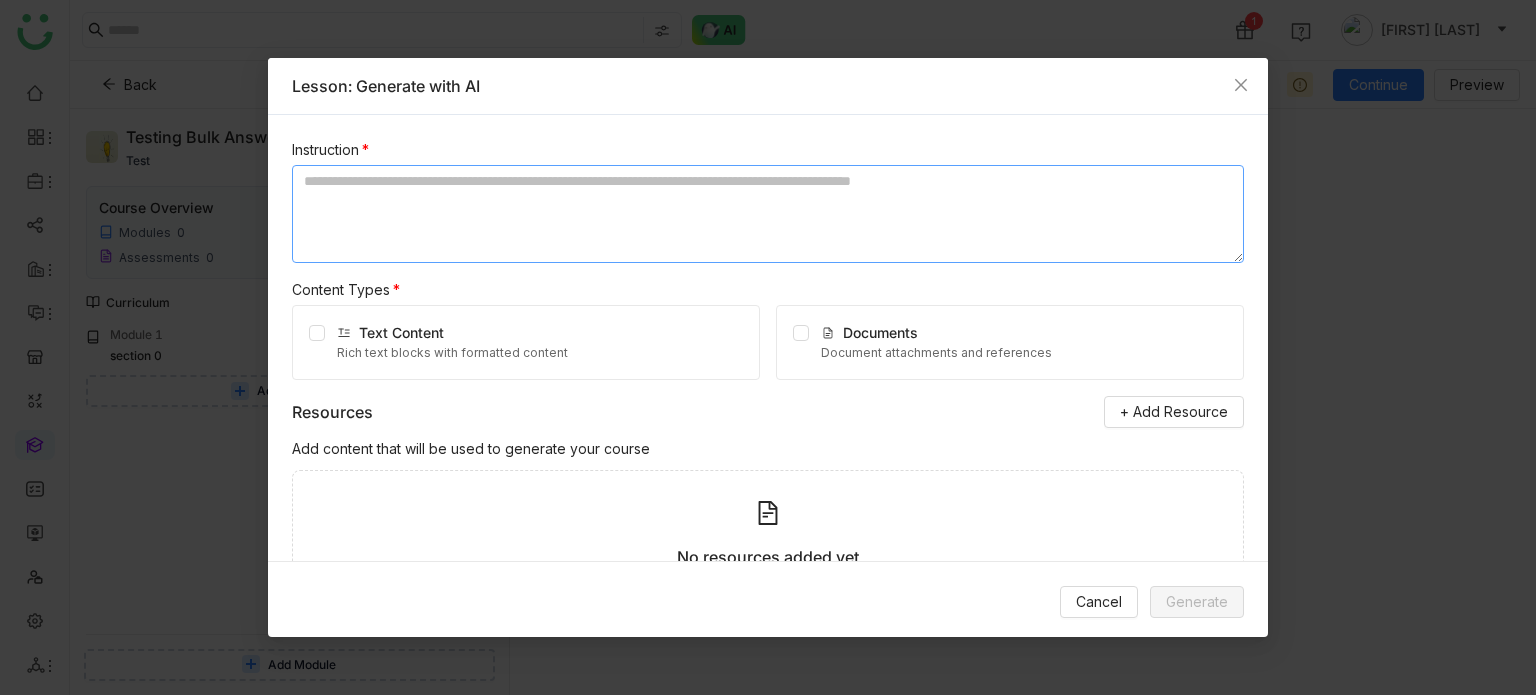 click at bounding box center [768, 214] 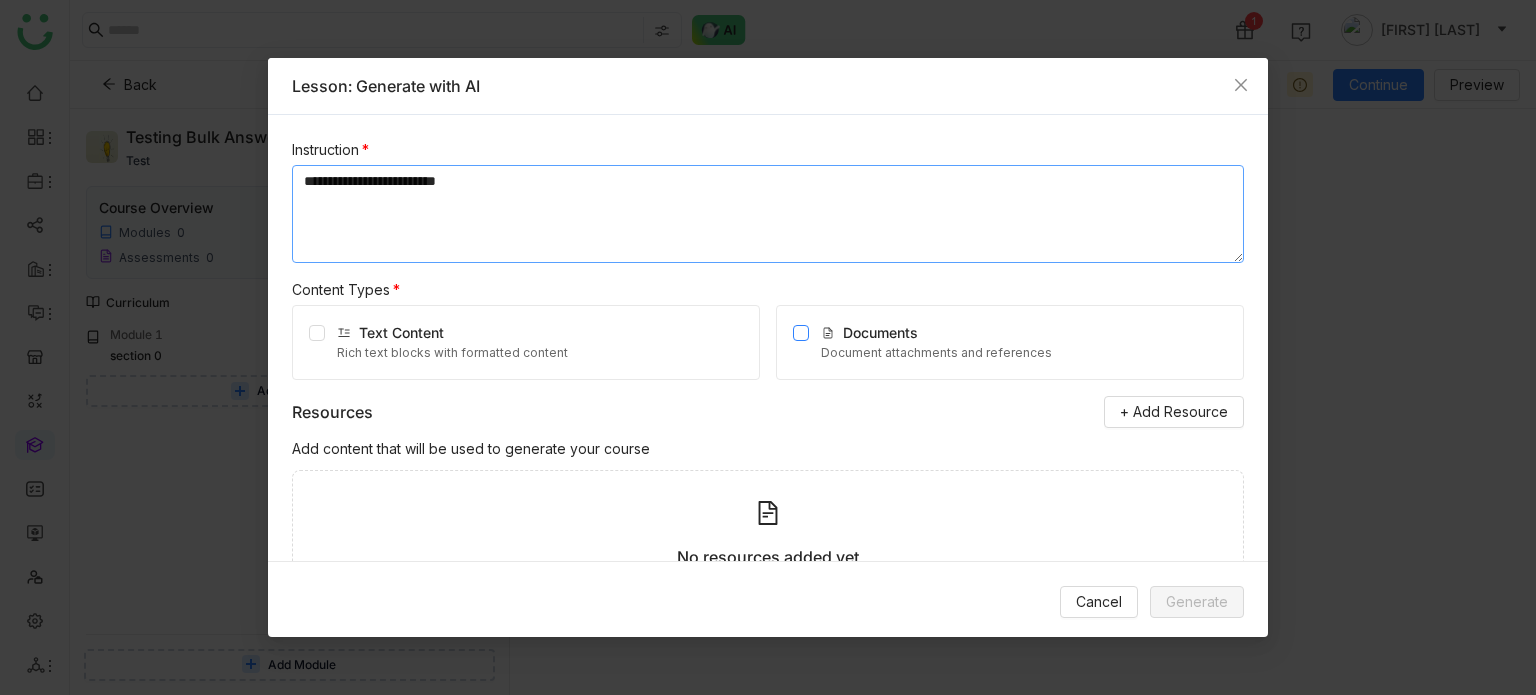 type on "**********" 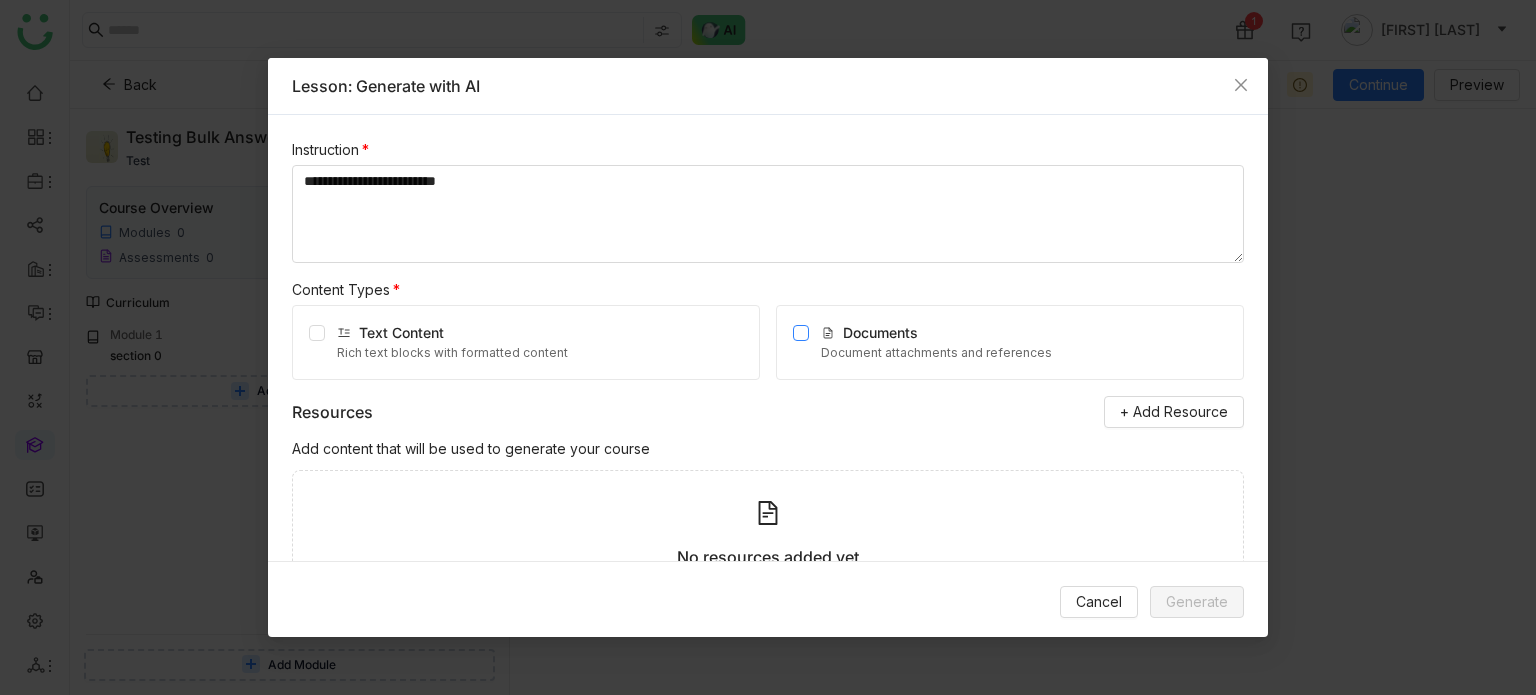 click at bounding box center [801, 342] 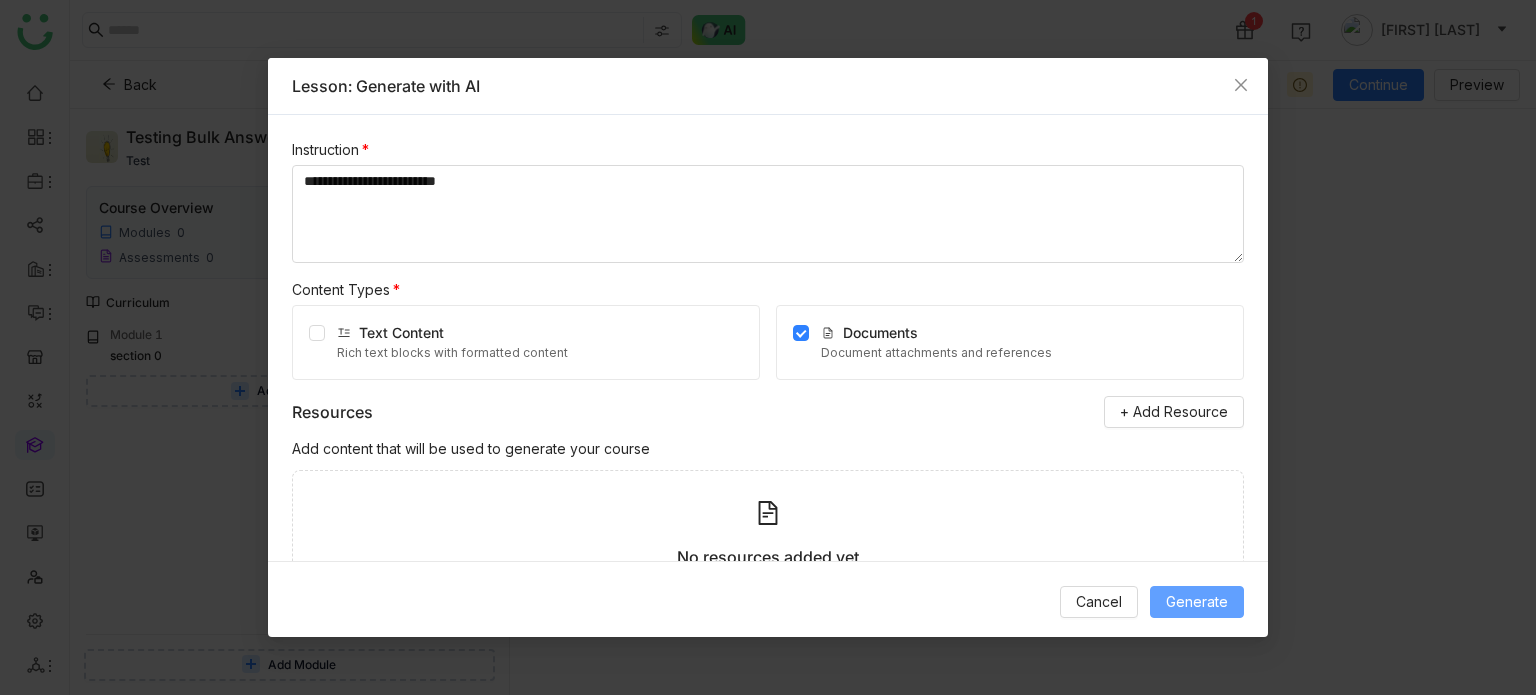 click on "Generate" at bounding box center (1197, 602) 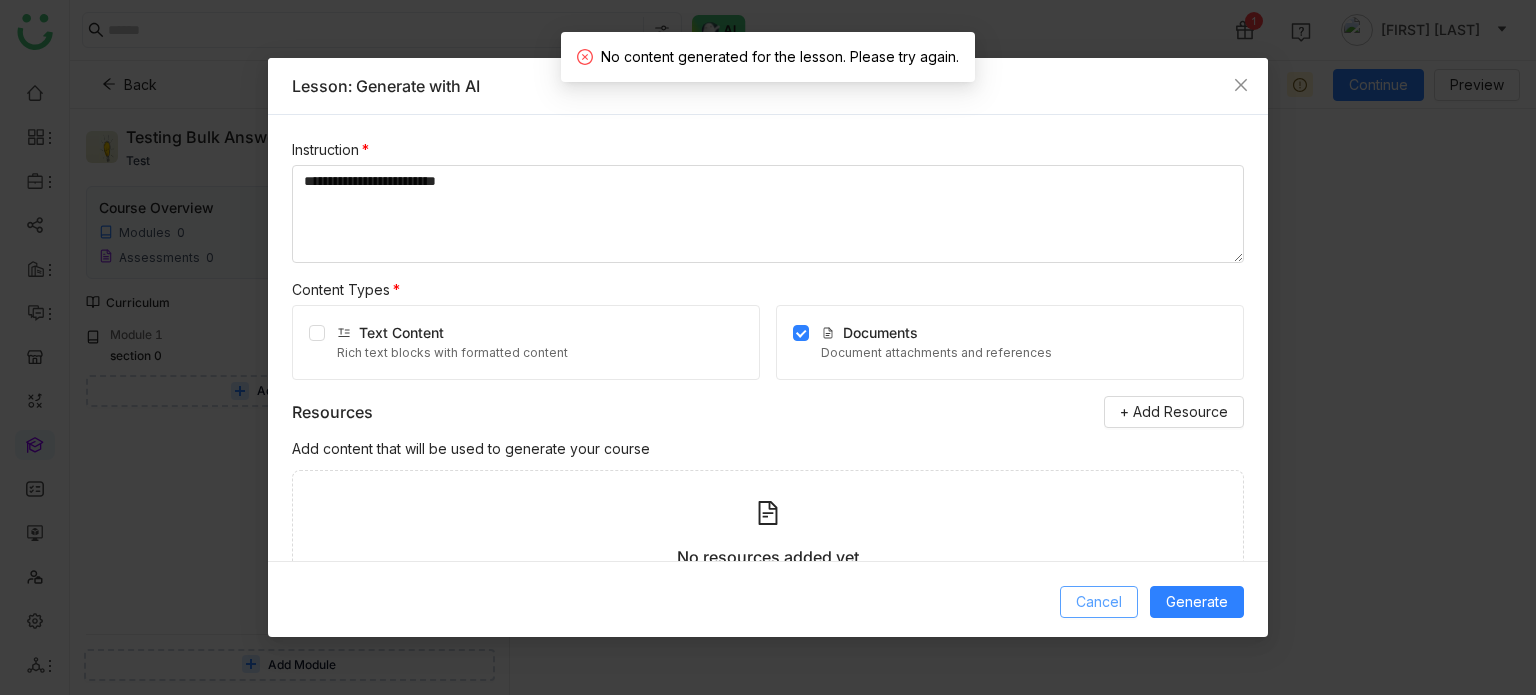 click on "Cancel" at bounding box center [1099, 602] 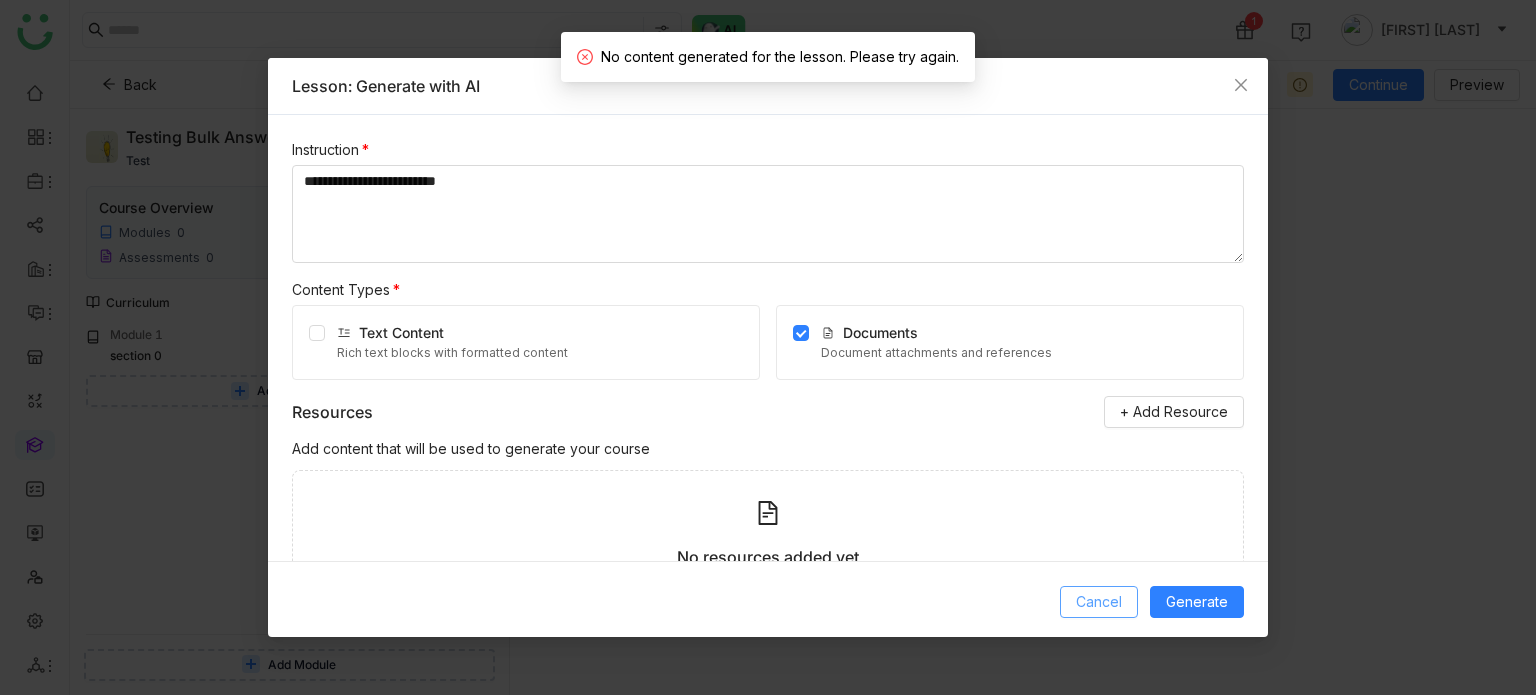 click on "Cancel" at bounding box center [1099, 602] 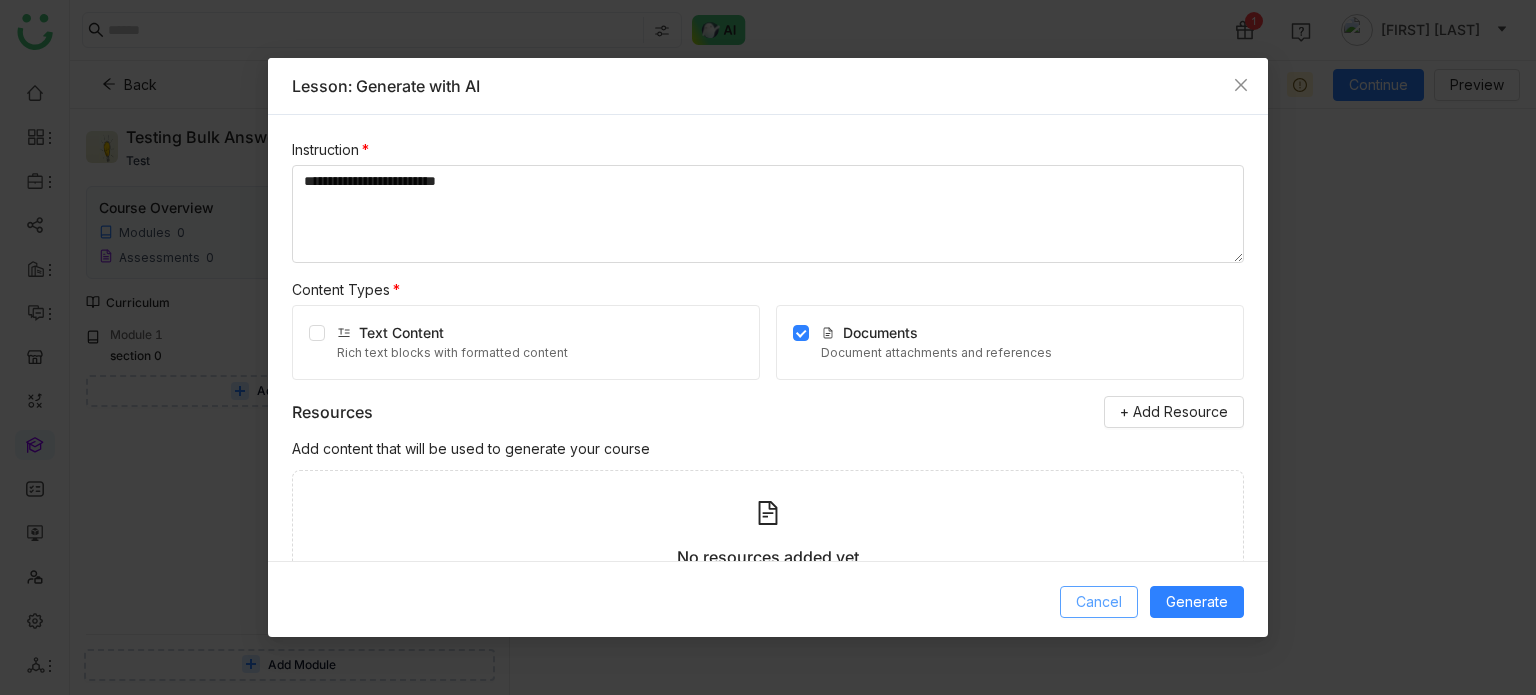 click on "Cancel" at bounding box center [1099, 602] 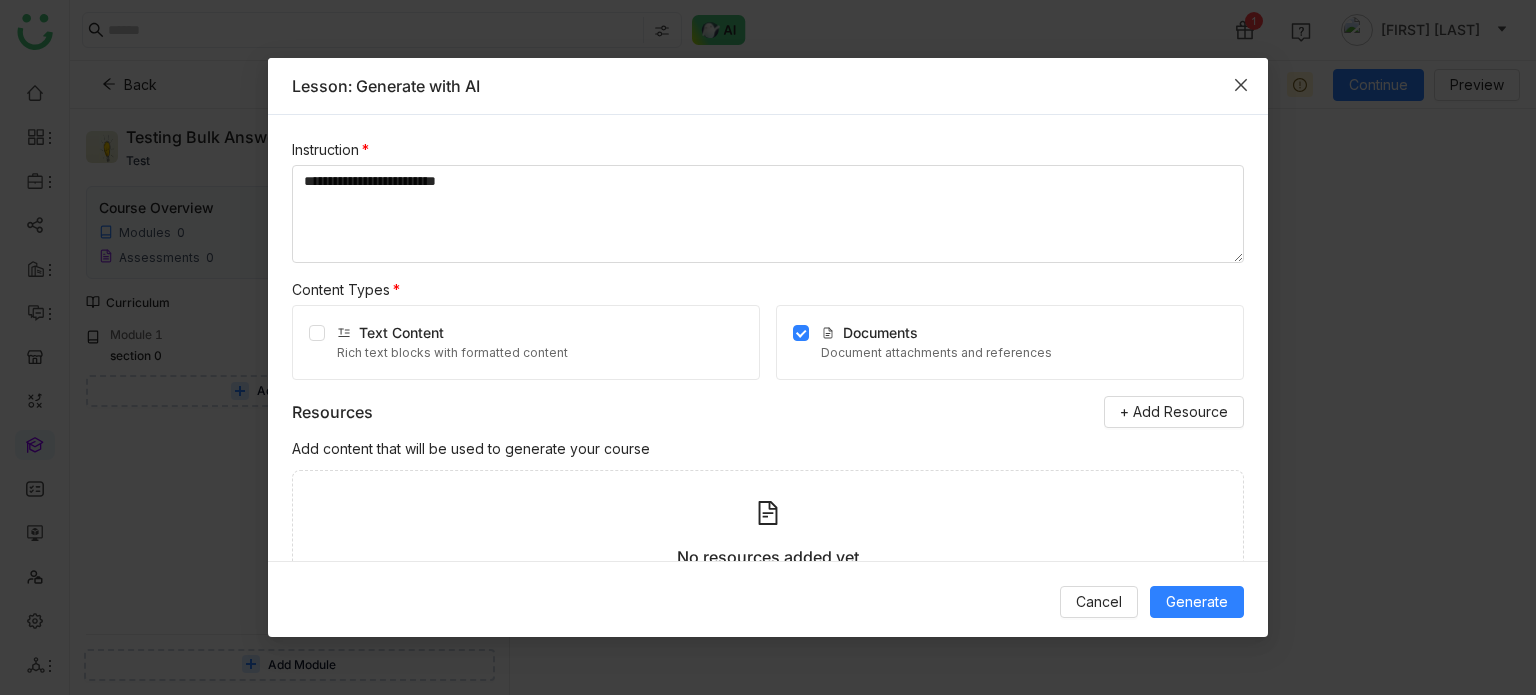 click 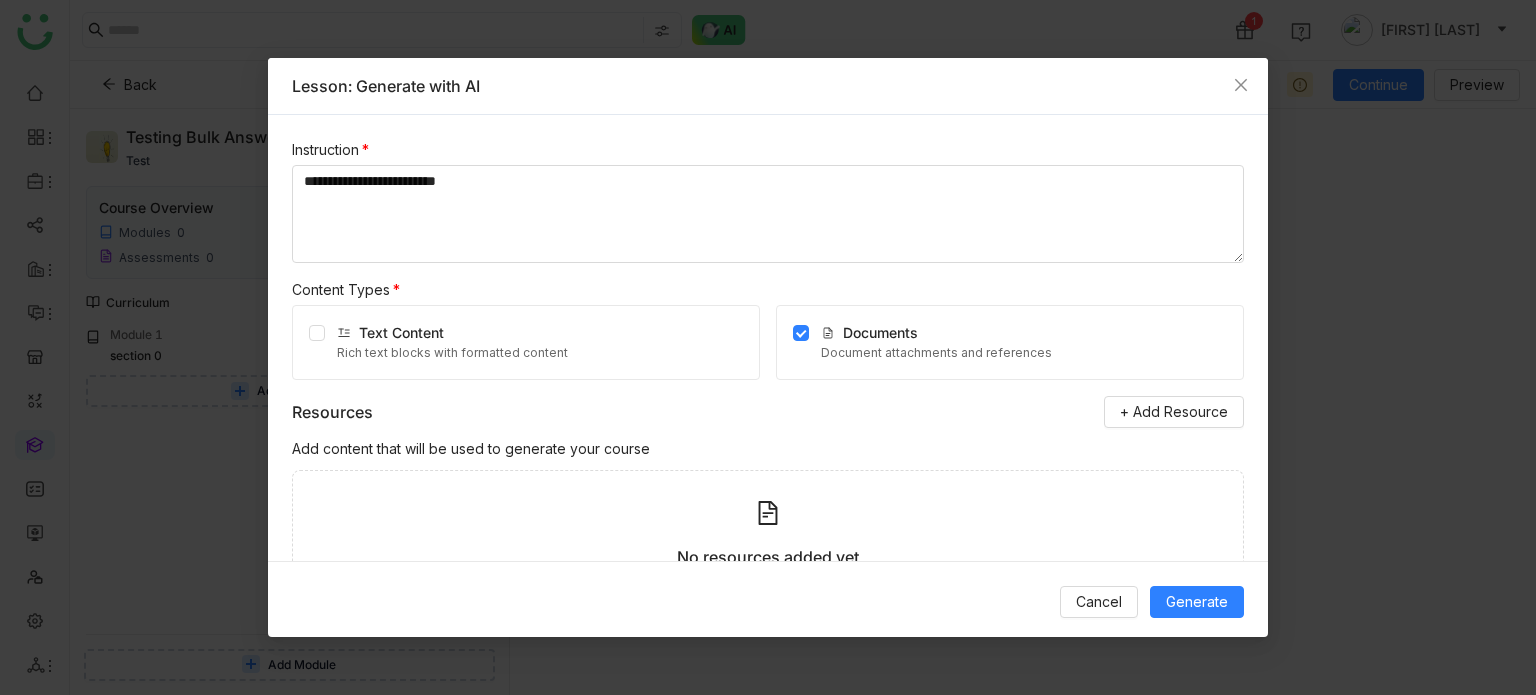drag, startPoint x: 346, startPoint y: 102, endPoint x: 262, endPoint y: 83, distance: 86.12201 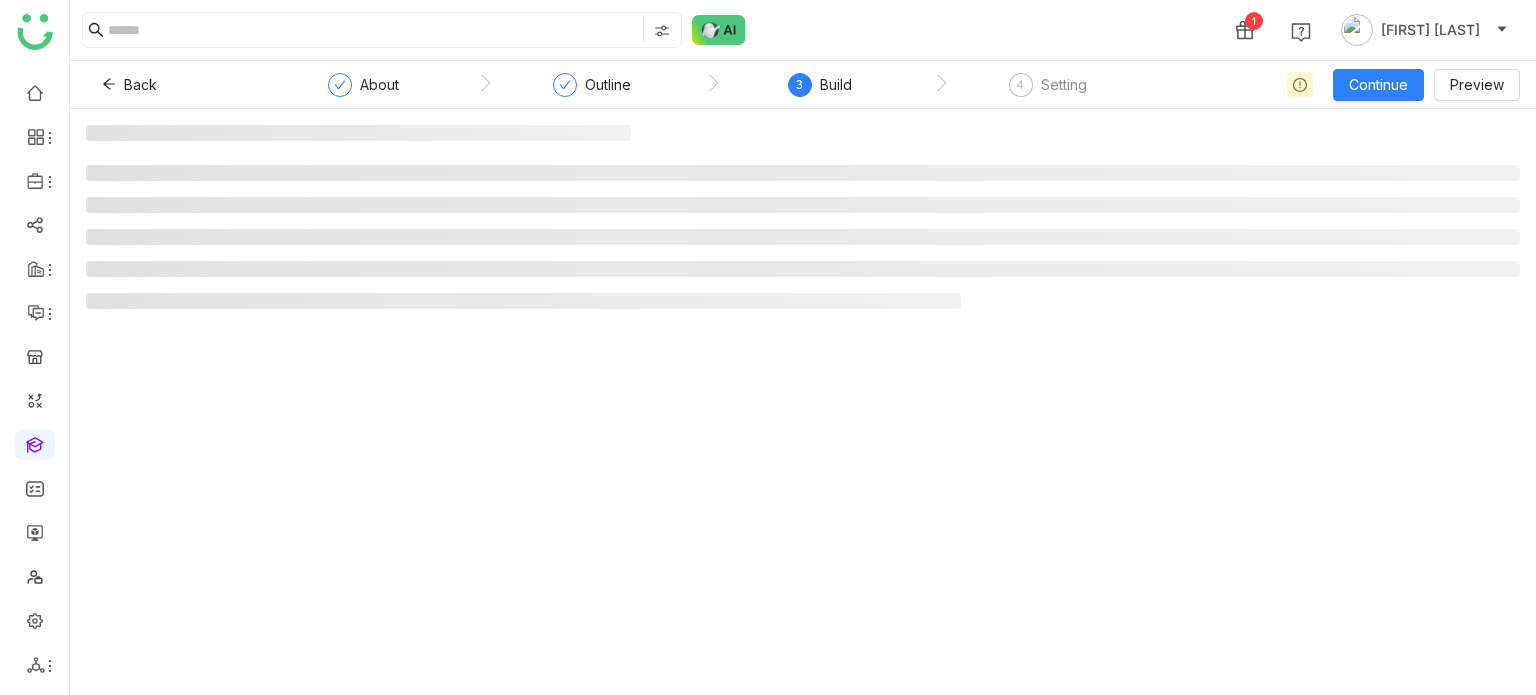scroll, scrollTop: 0, scrollLeft: 0, axis: both 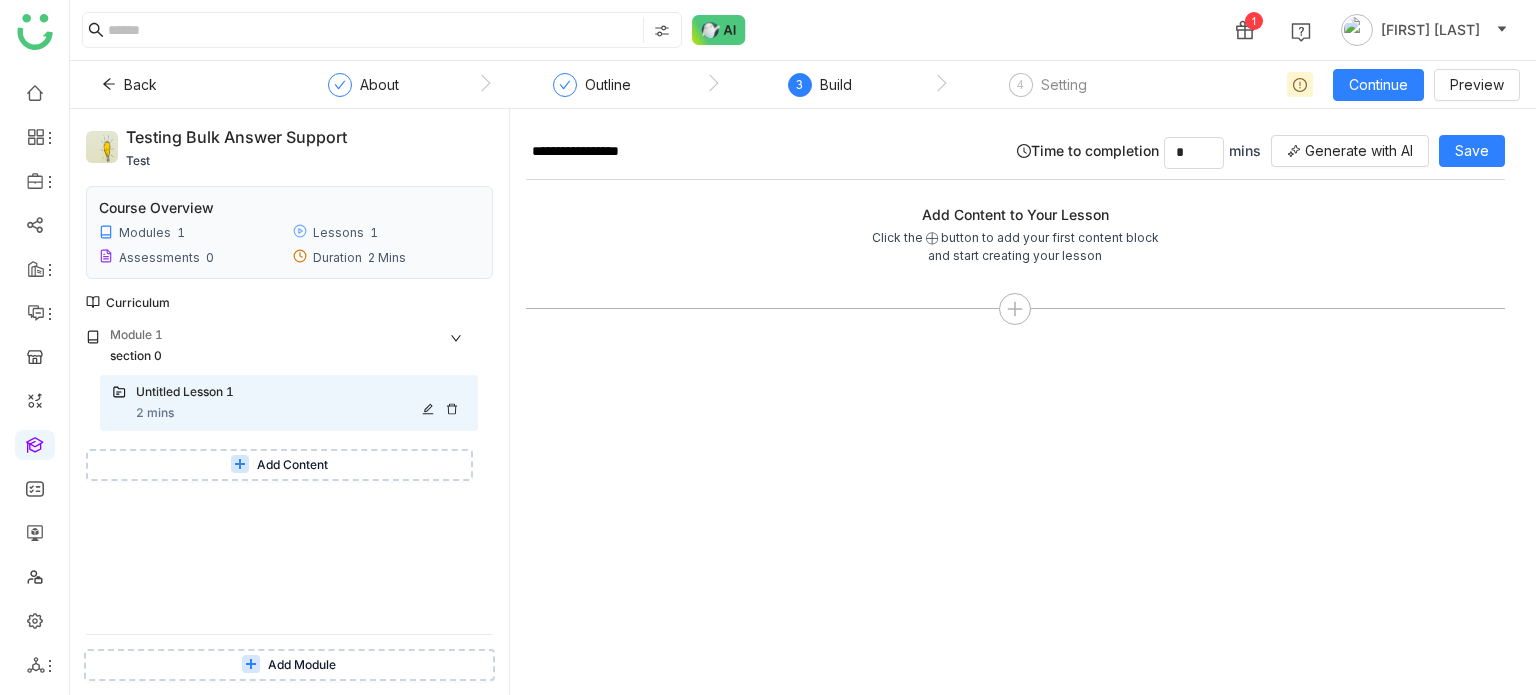 click 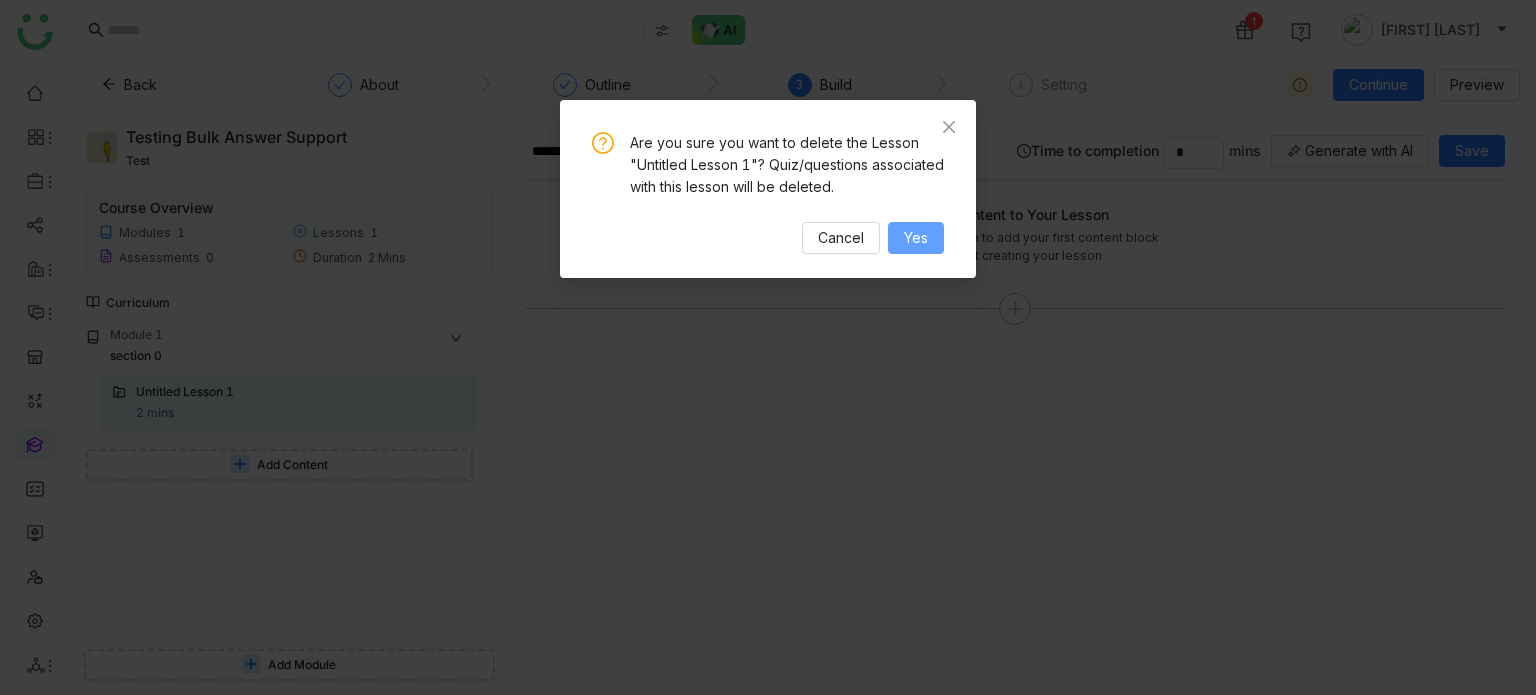 click on "Yes" at bounding box center (916, 238) 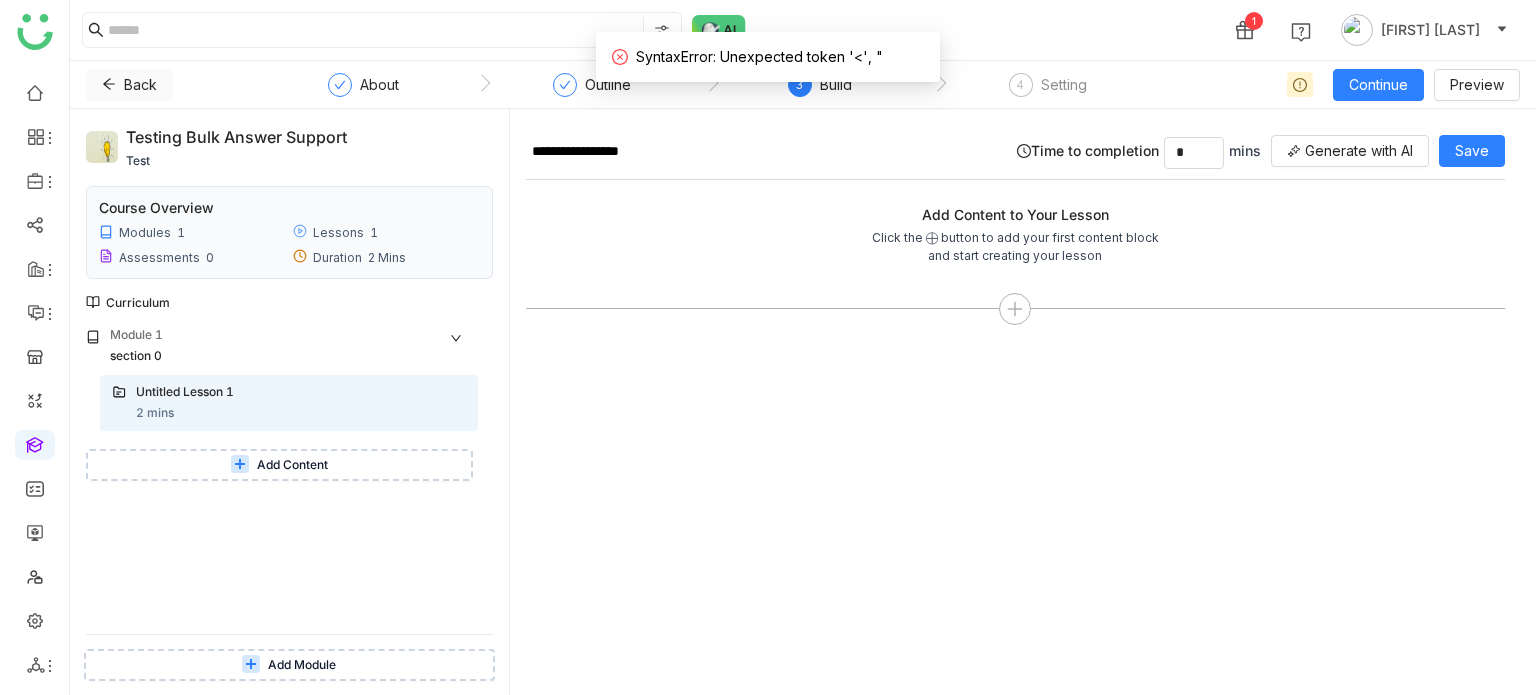 click 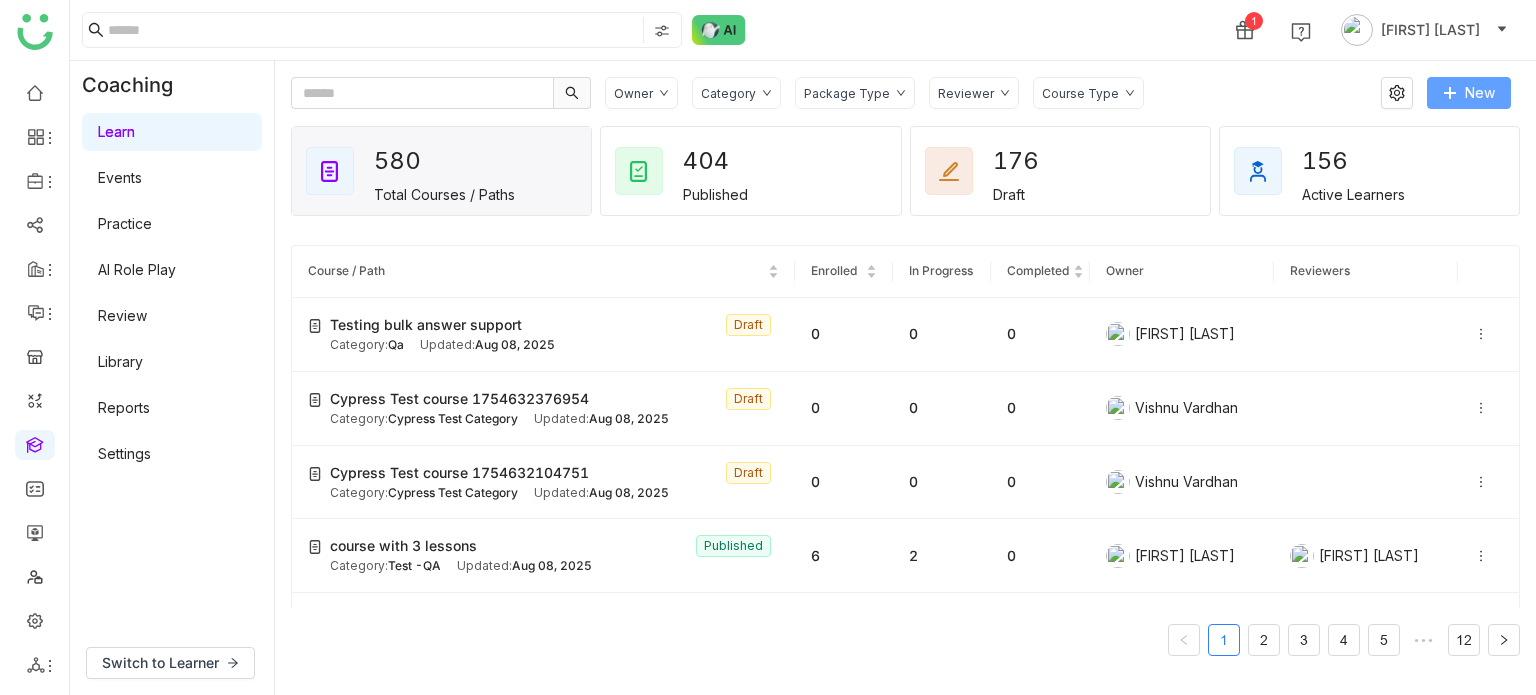 click on "New" 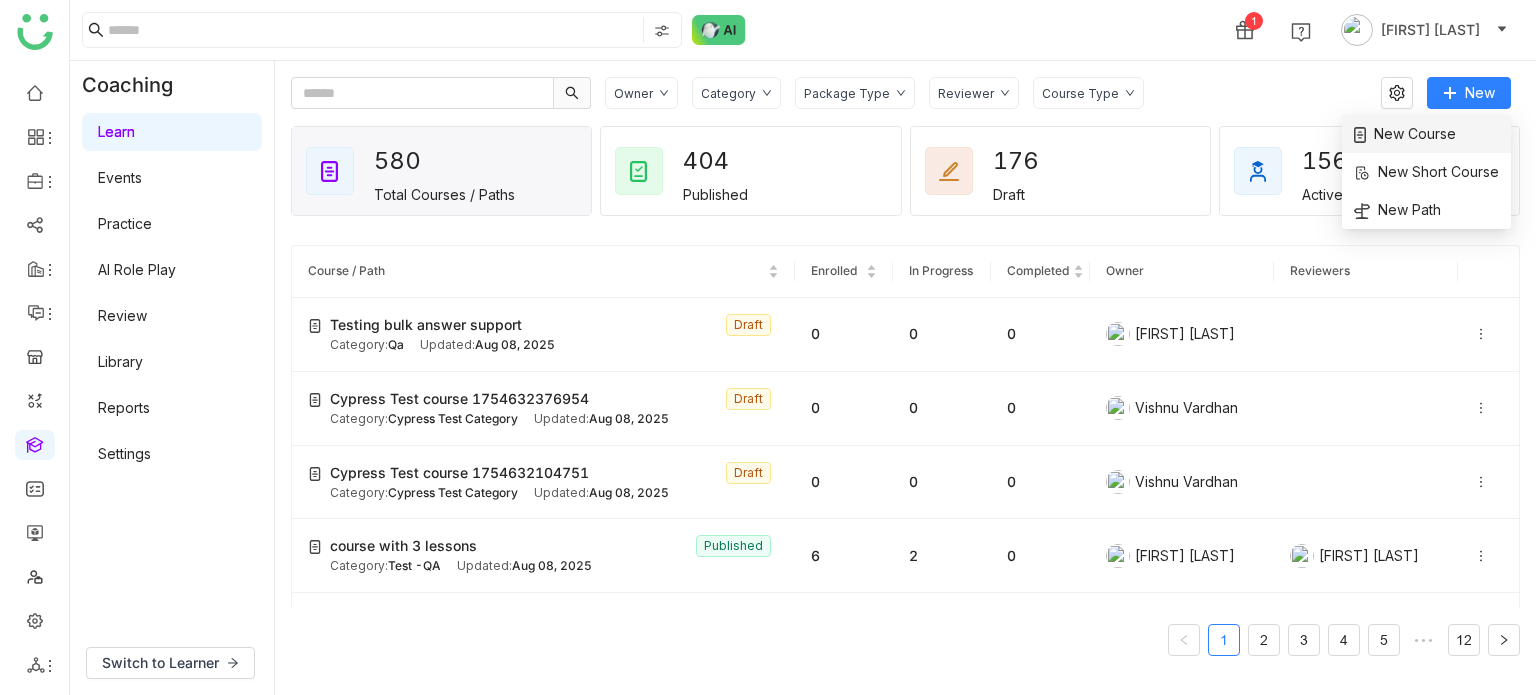 click on "New Course" at bounding box center [1426, 134] 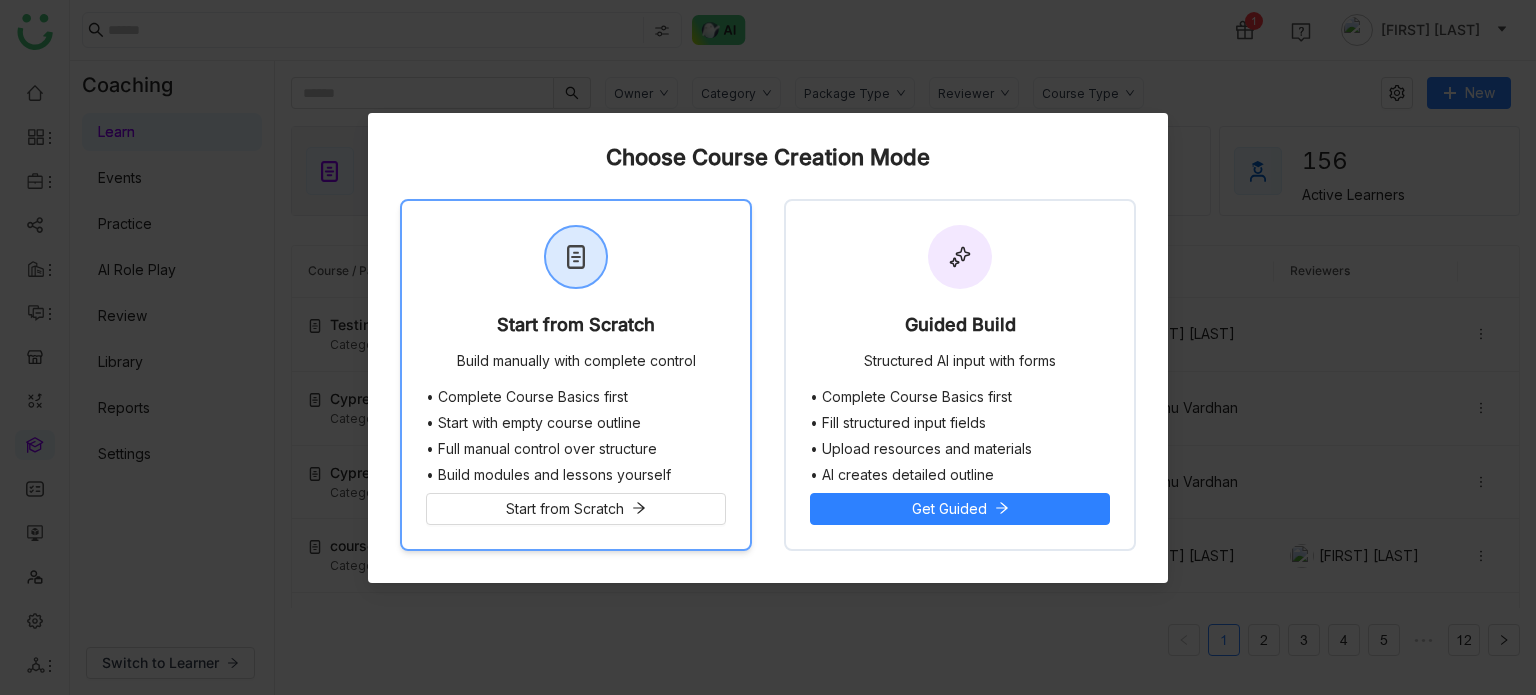 click on "Start from Scratch   Build manually with complete control" at bounding box center (576, 295) 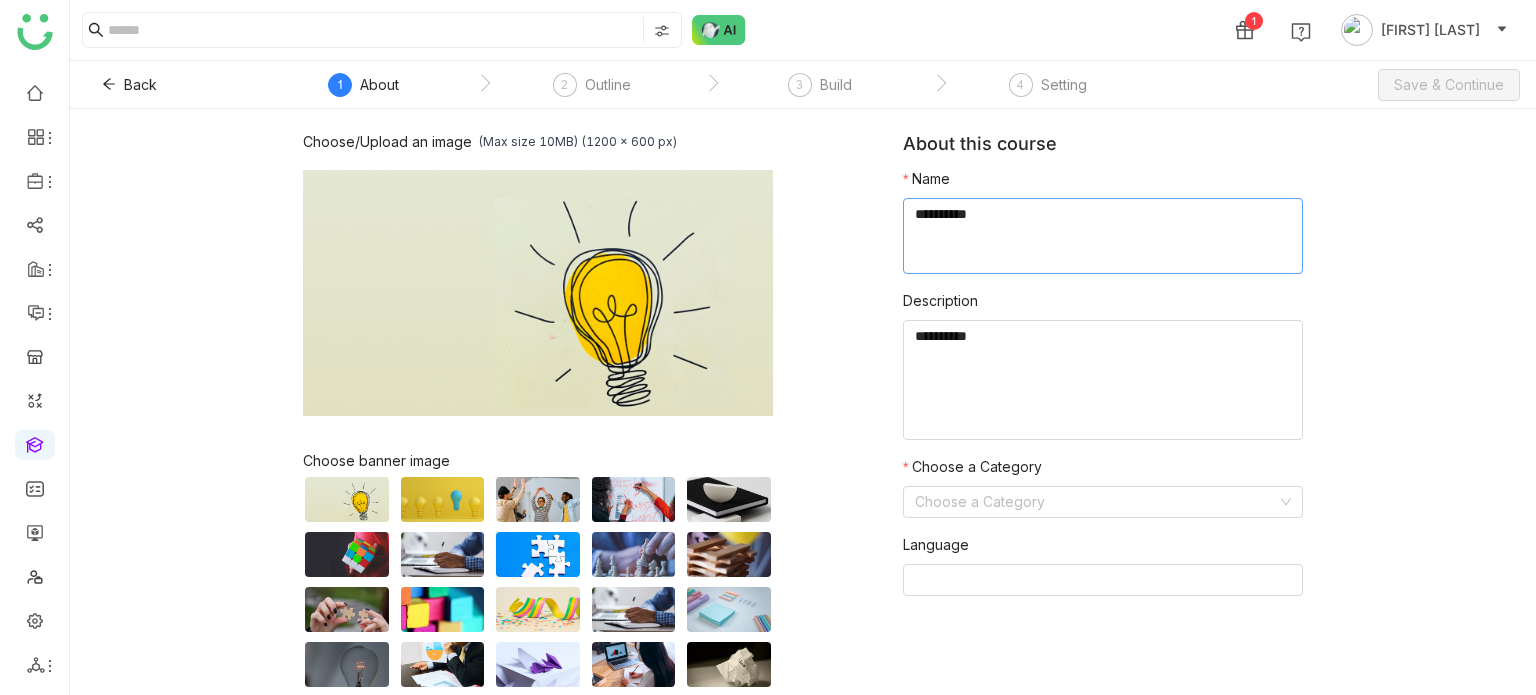 click 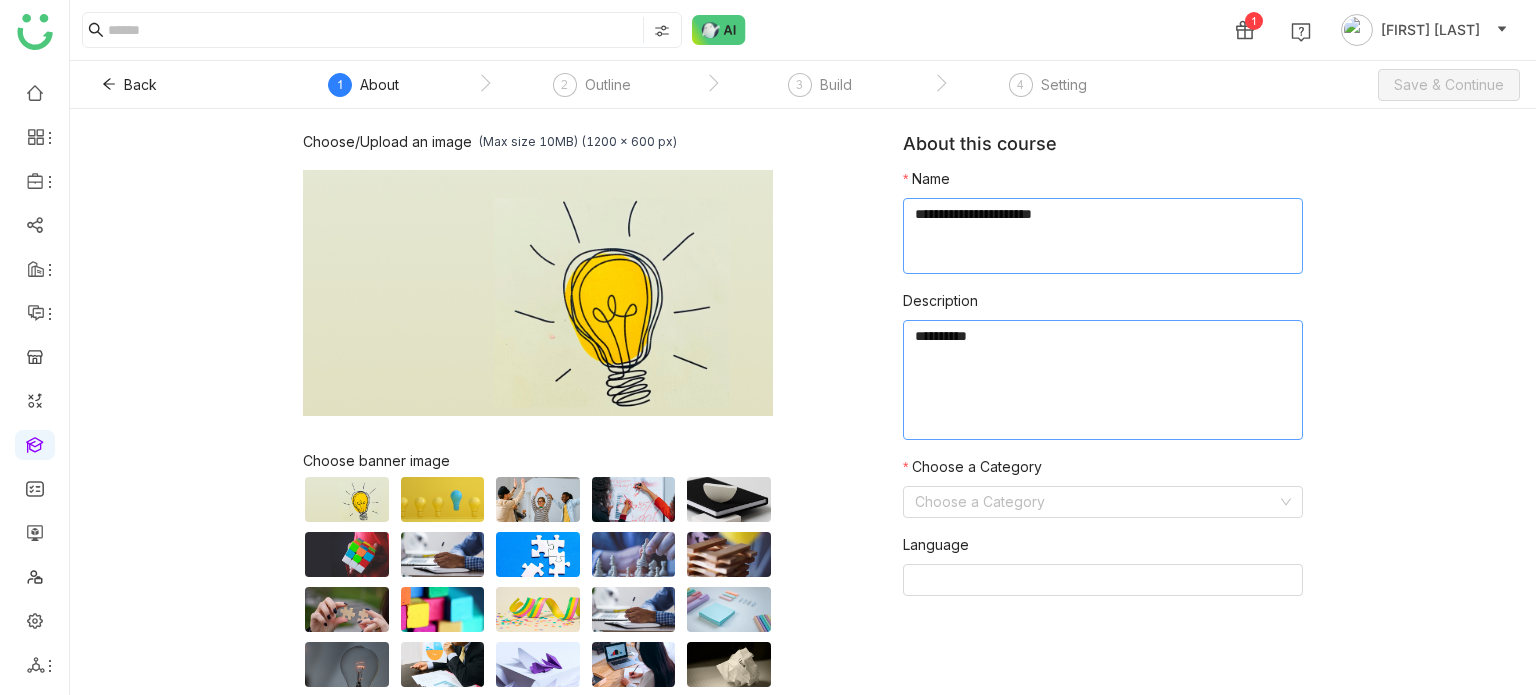 type on "**********" 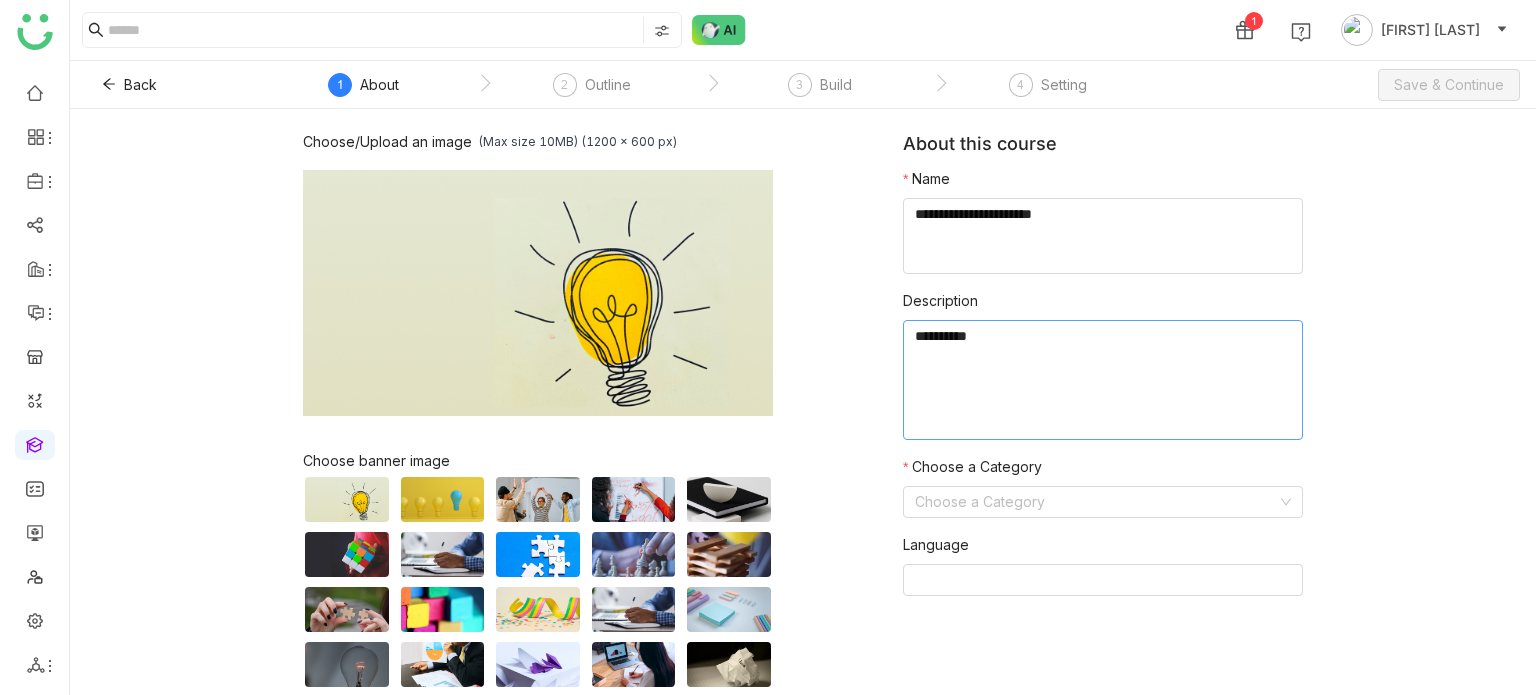 click 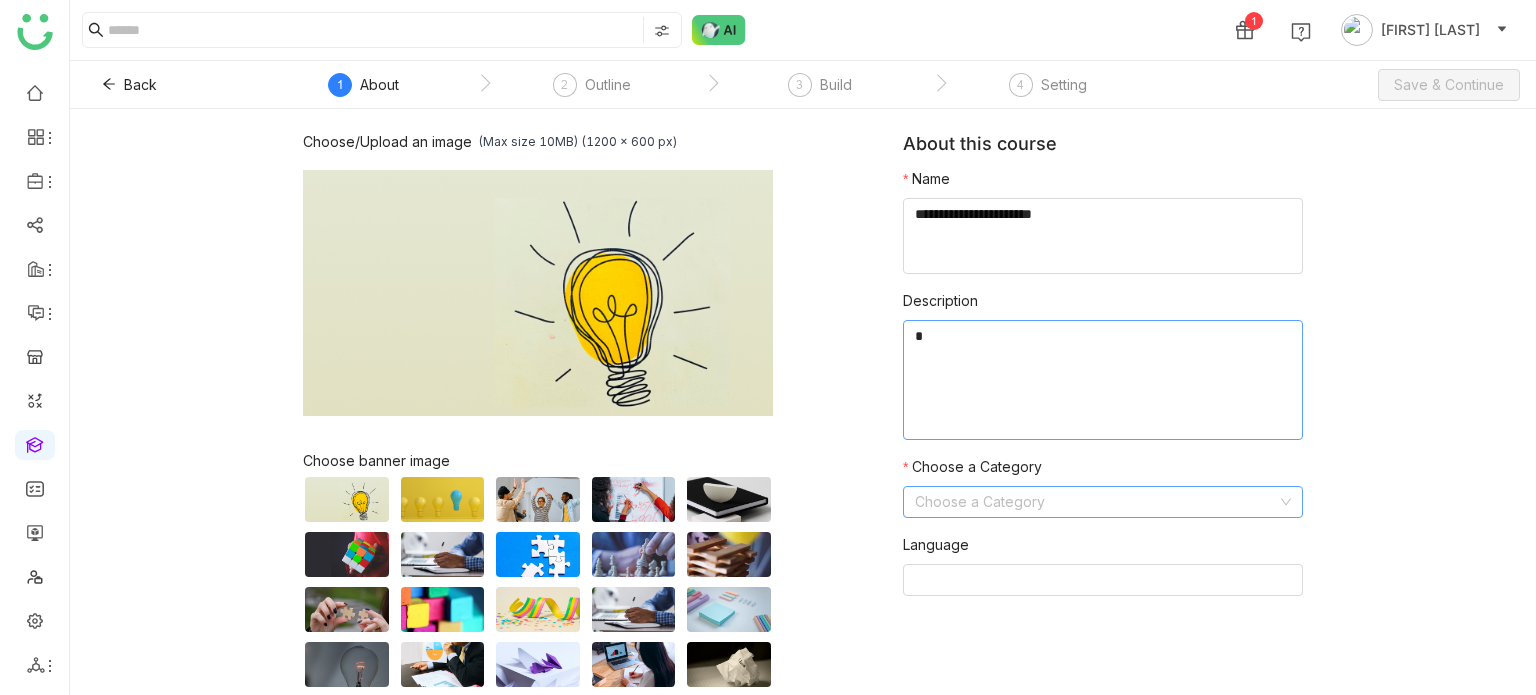 type on "*" 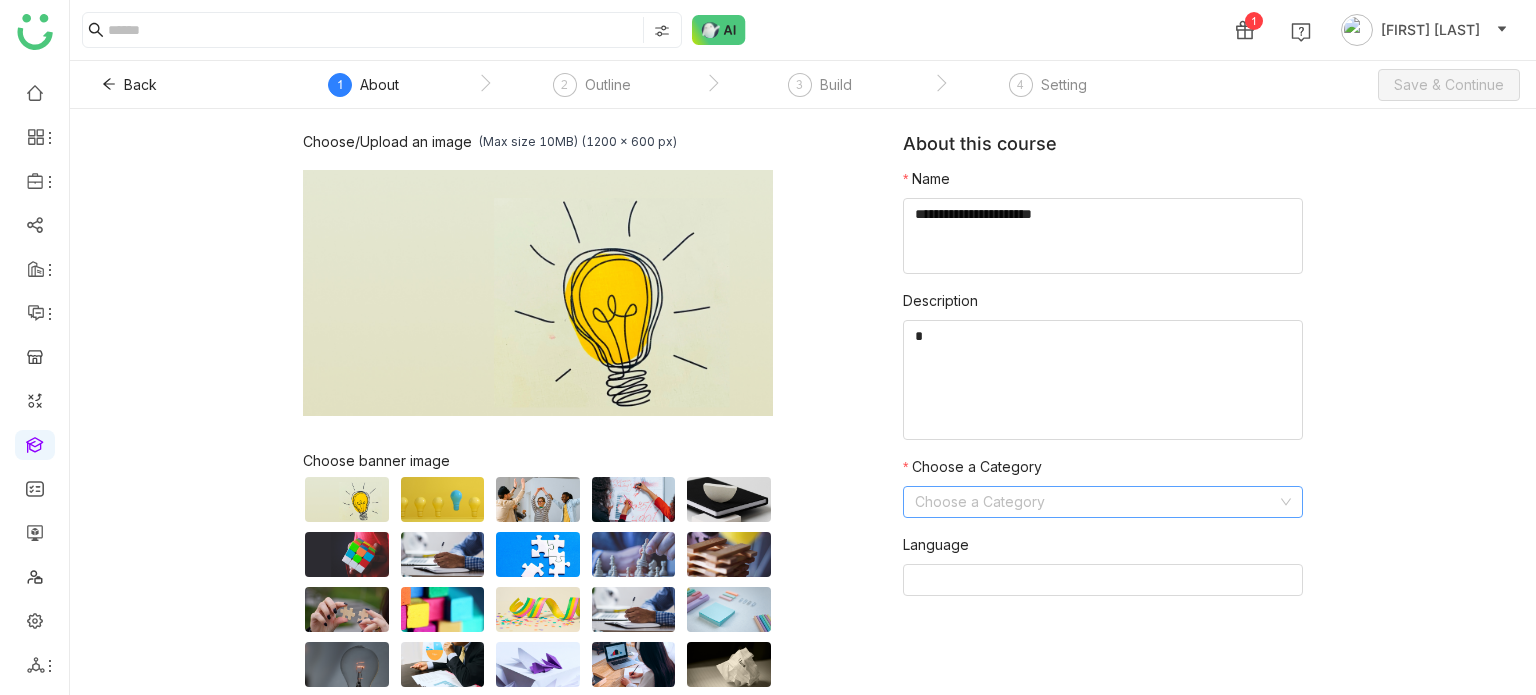 click 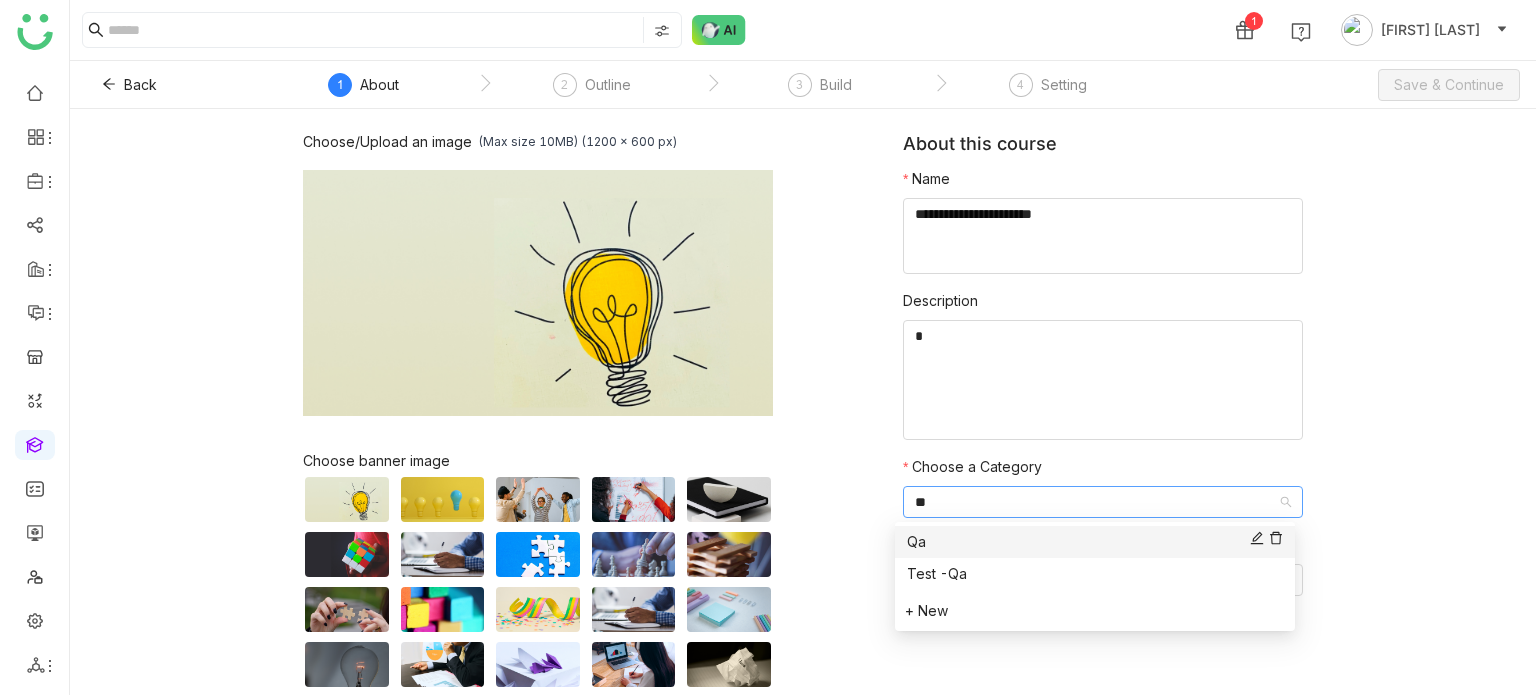 type on "**" 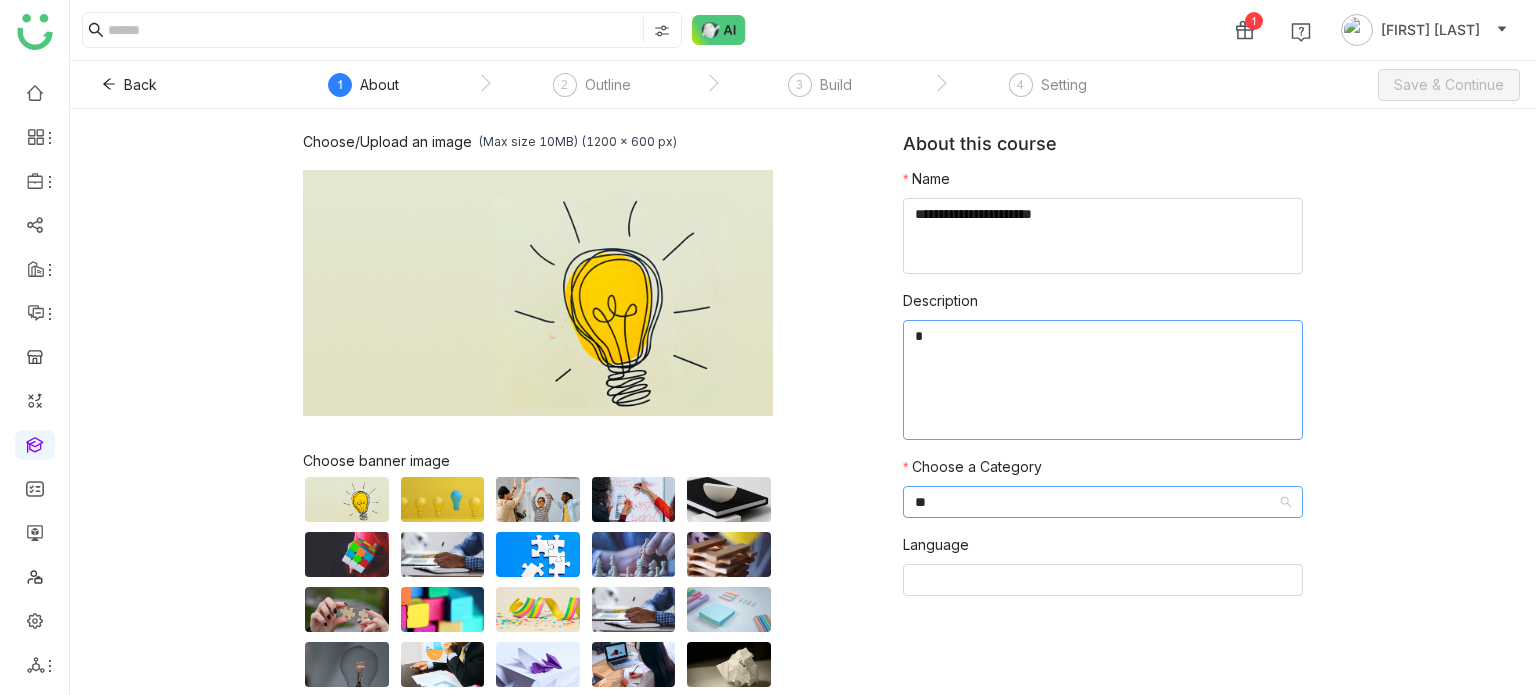 type 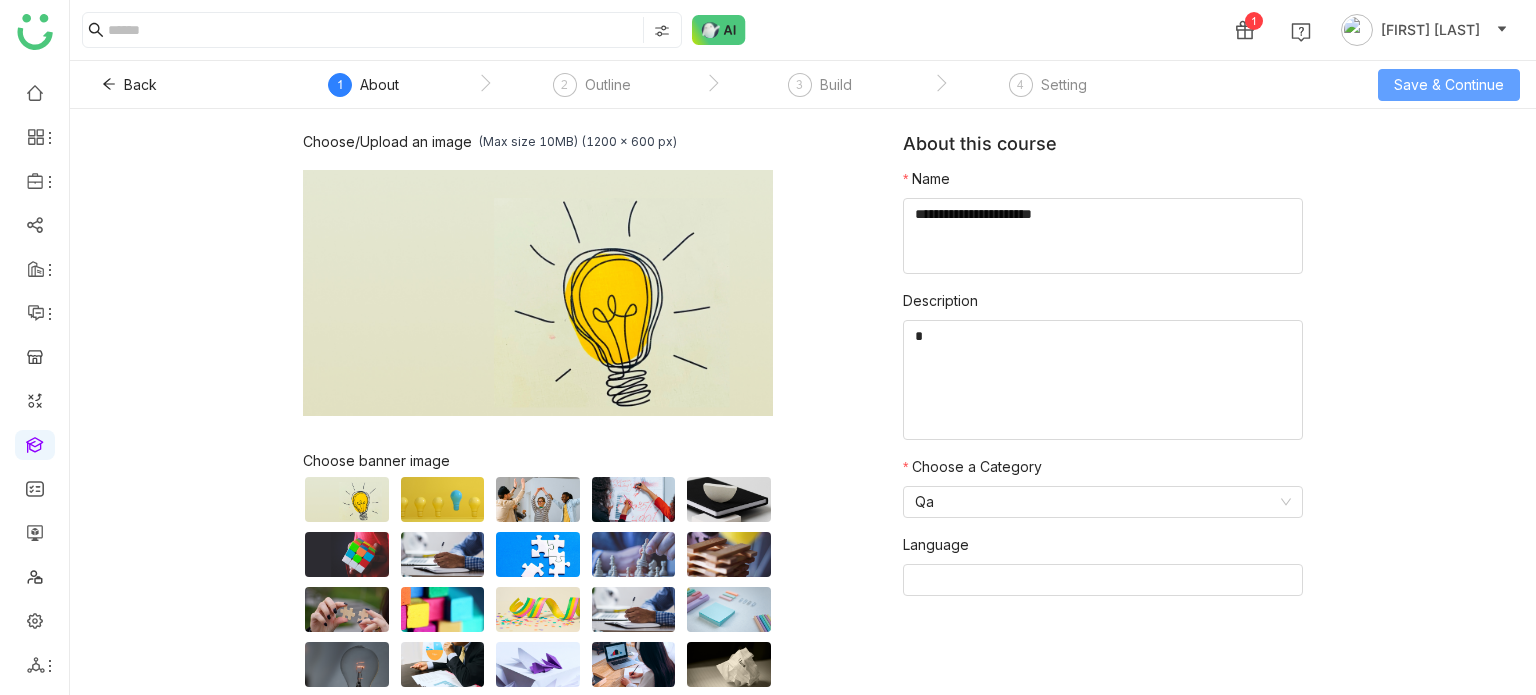 click on "Save & Continue" at bounding box center [1449, 85] 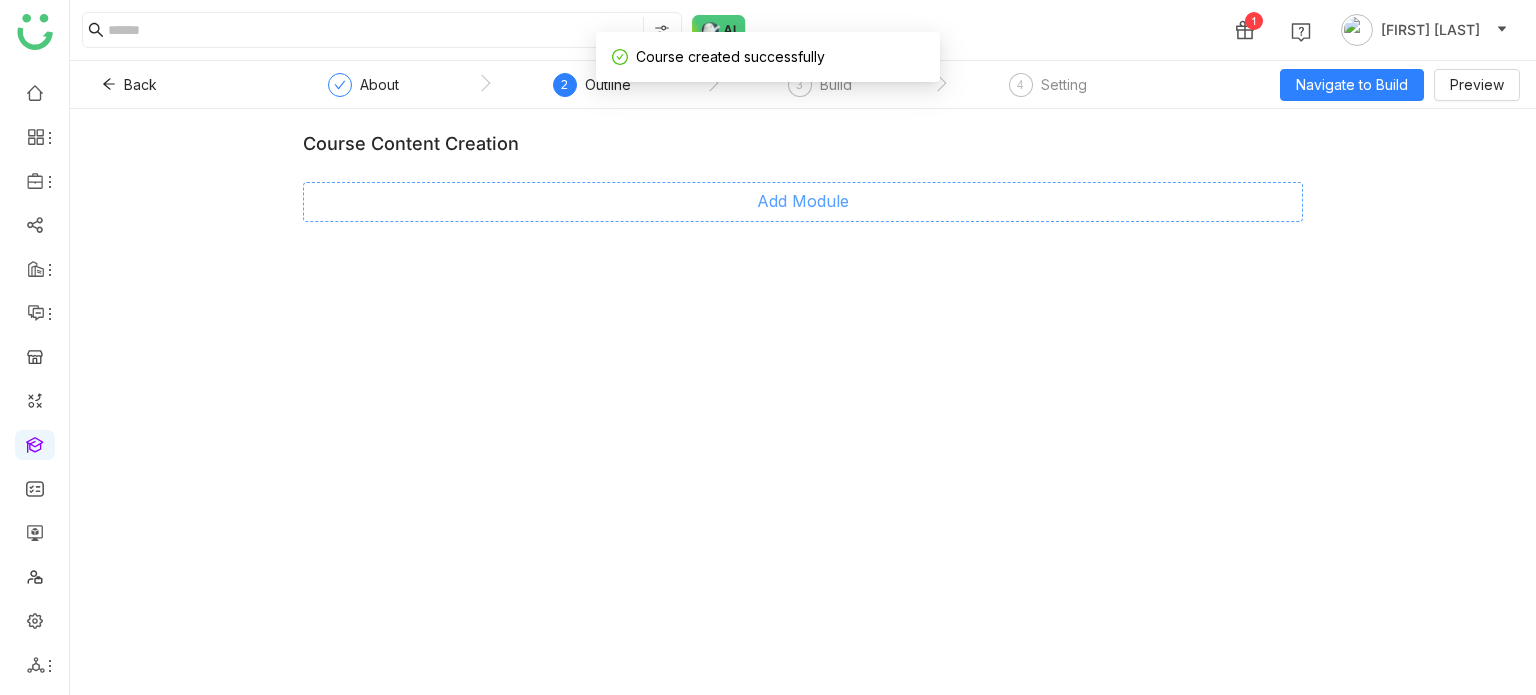 click on "Add Module" 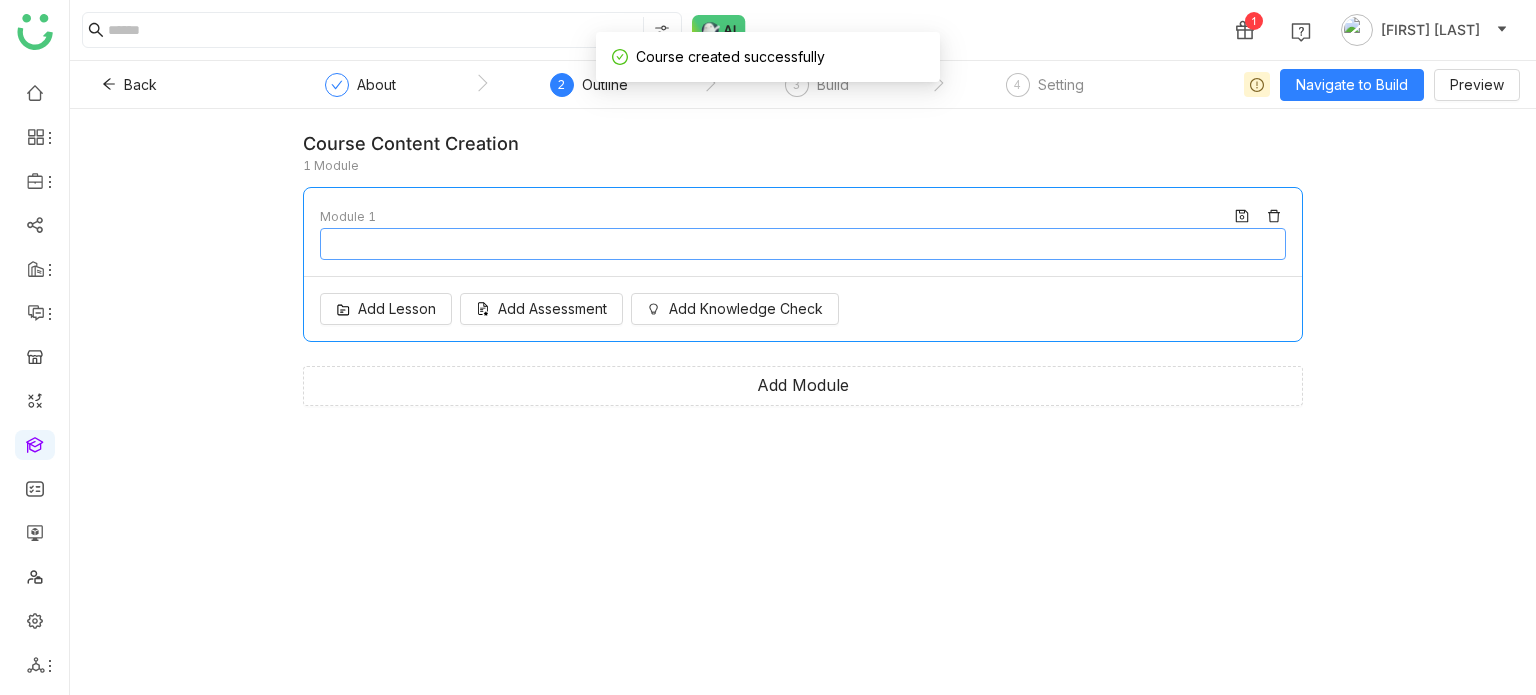type on "********" 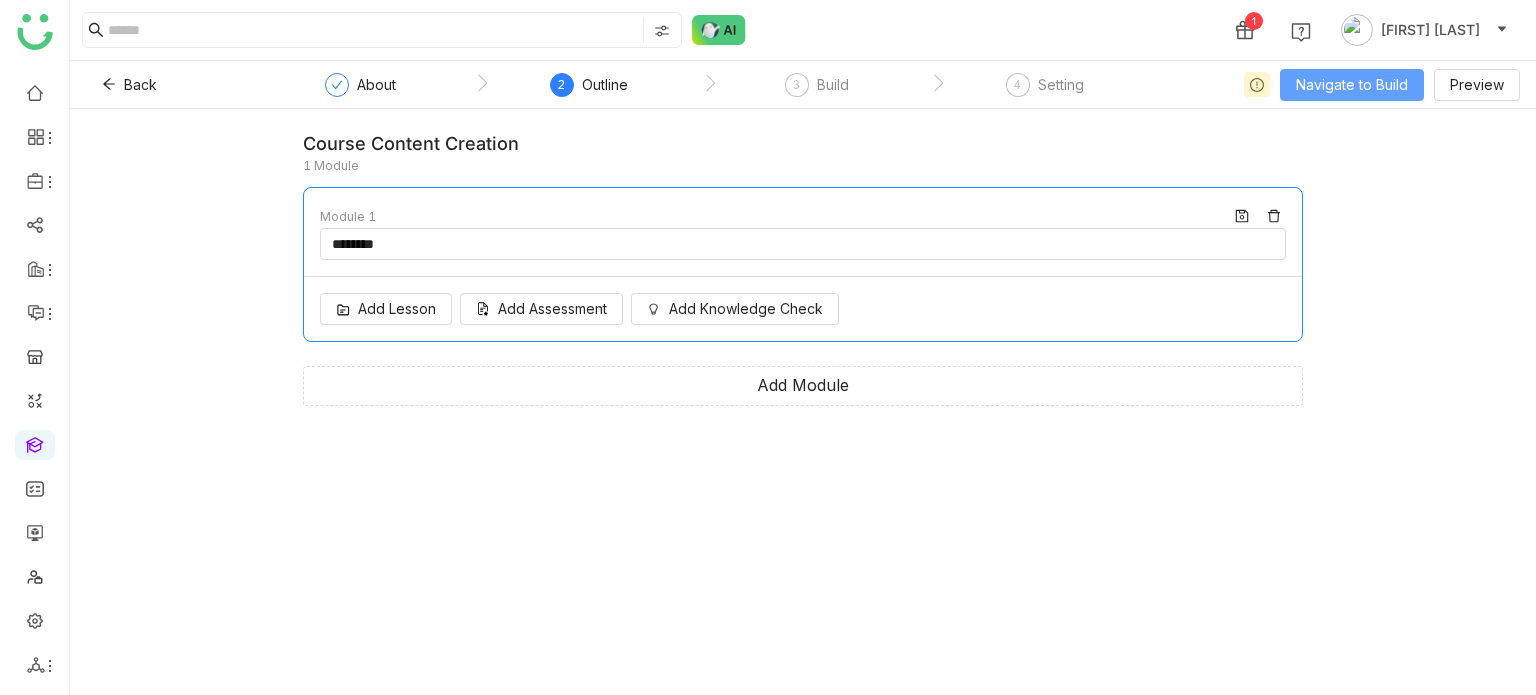 click on "Navigate to Build" at bounding box center (1352, 85) 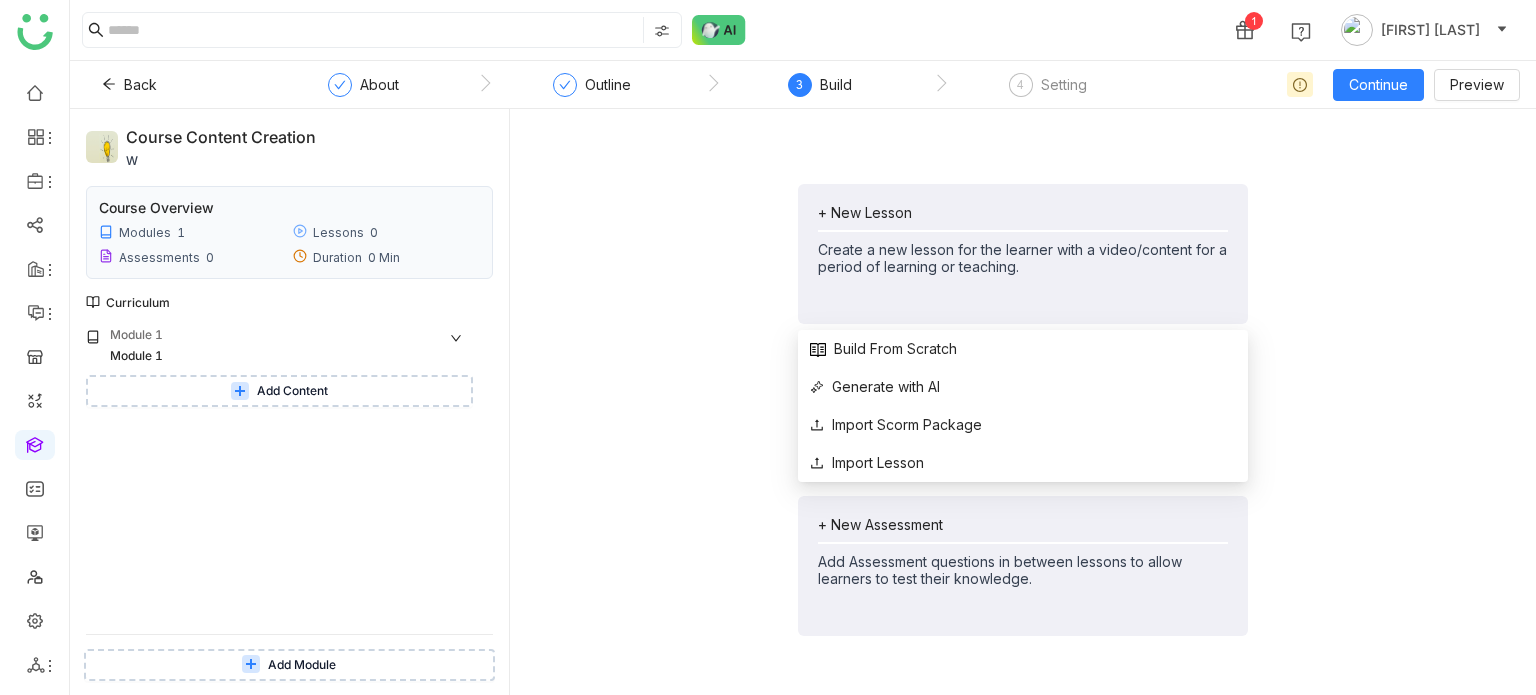 click on "+ New Lesson" 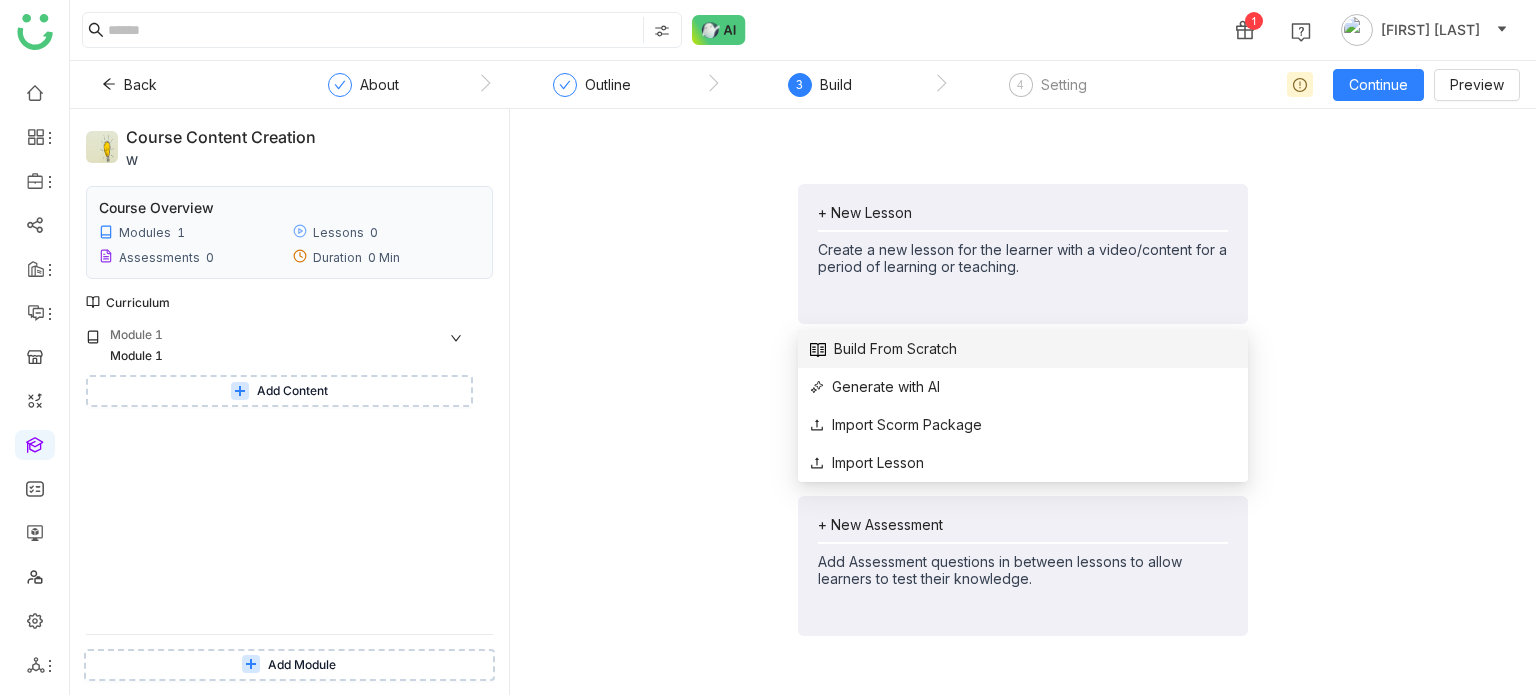 click on "Build From Scratch" at bounding box center [883, 349] 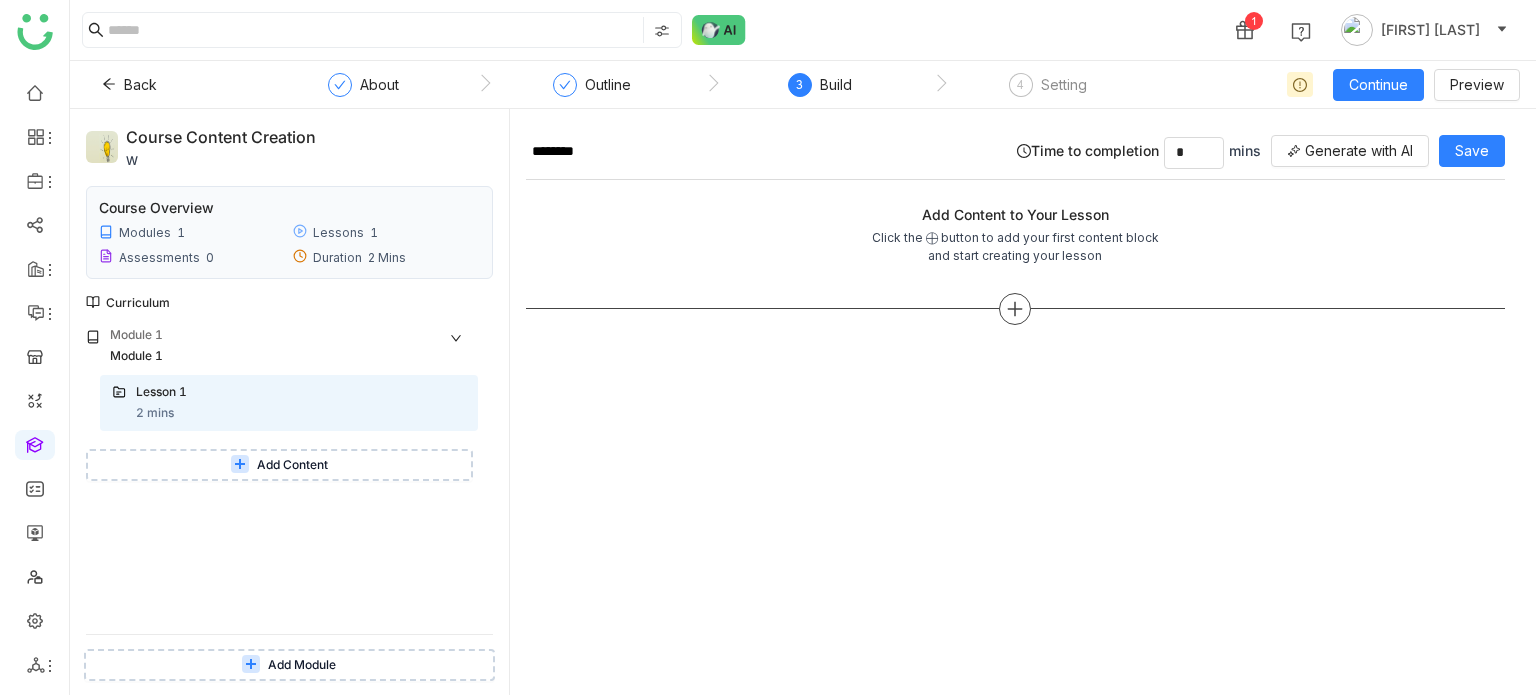 click 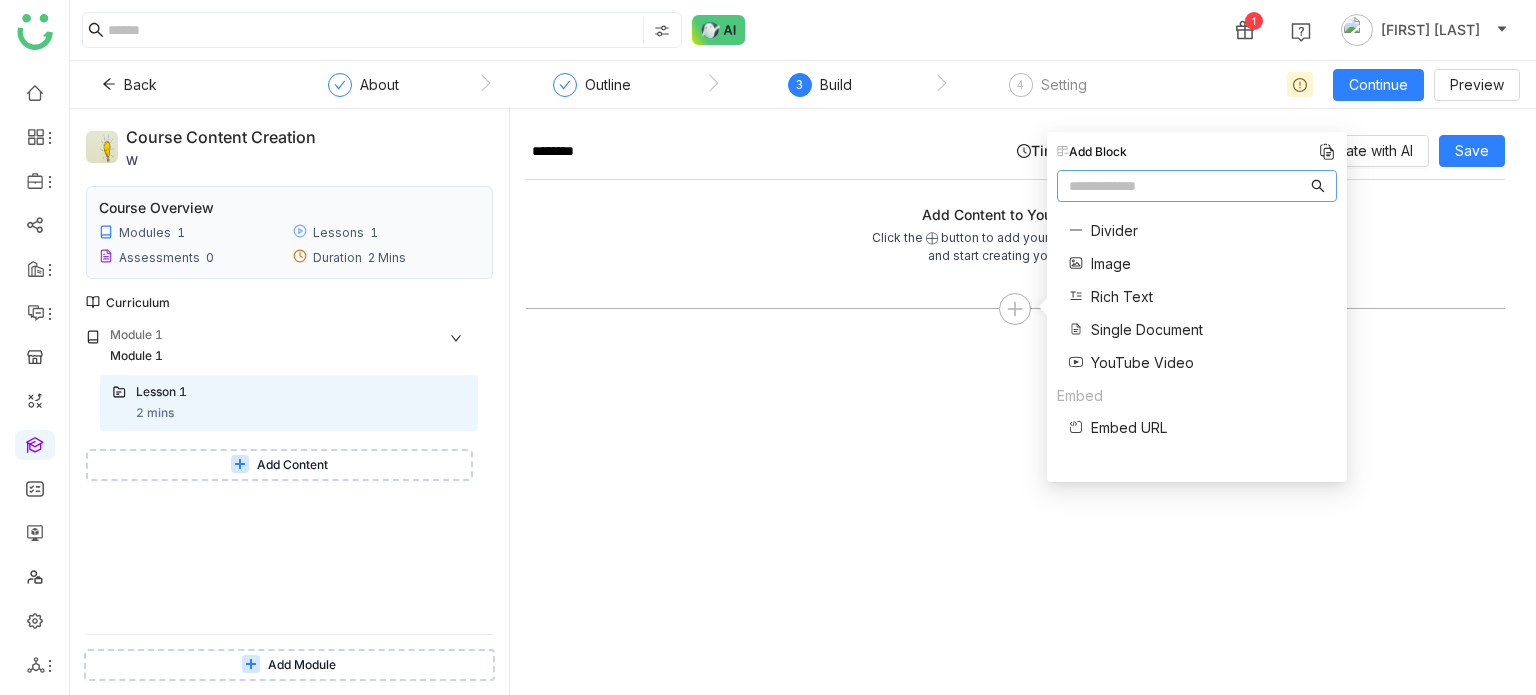 click on "Single Document" at bounding box center (1147, 329) 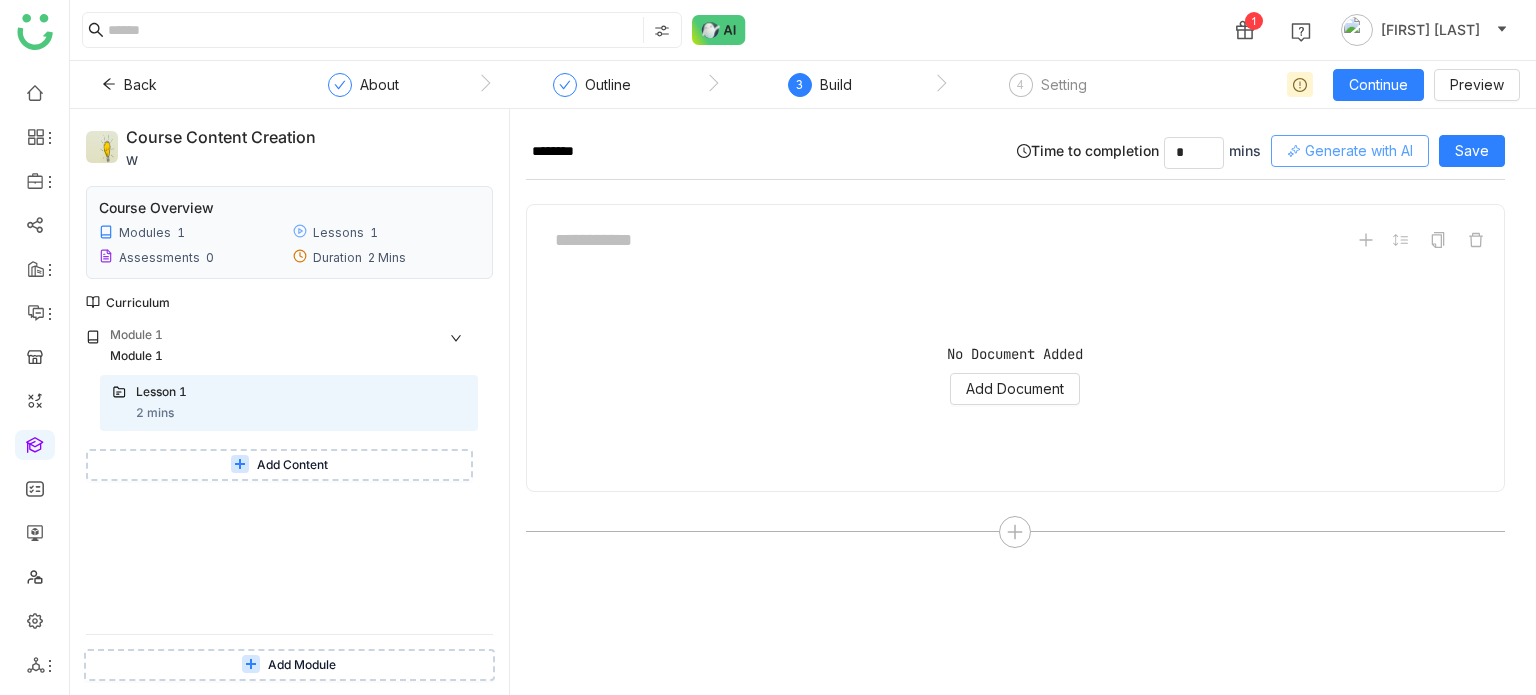click on "Generate with AI" 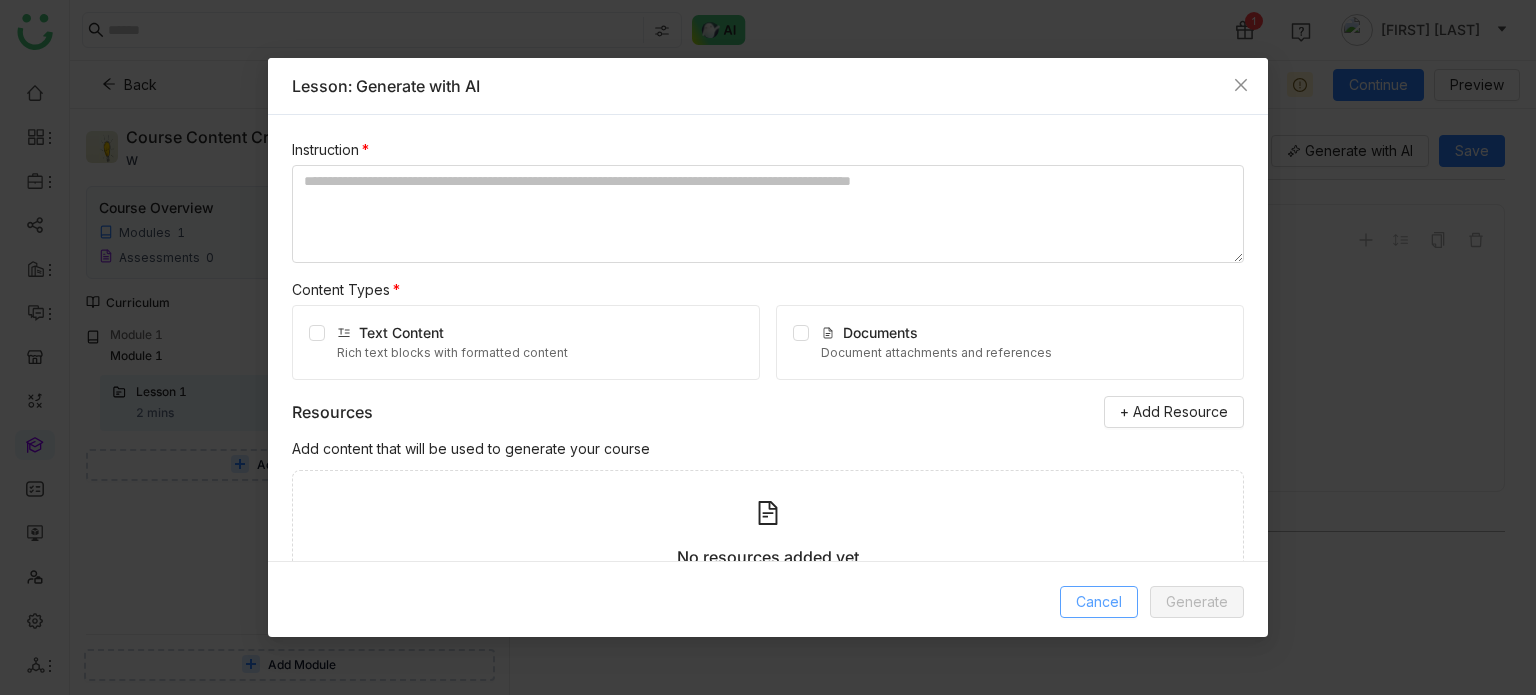 click on "Cancel Generate" at bounding box center [768, 601] 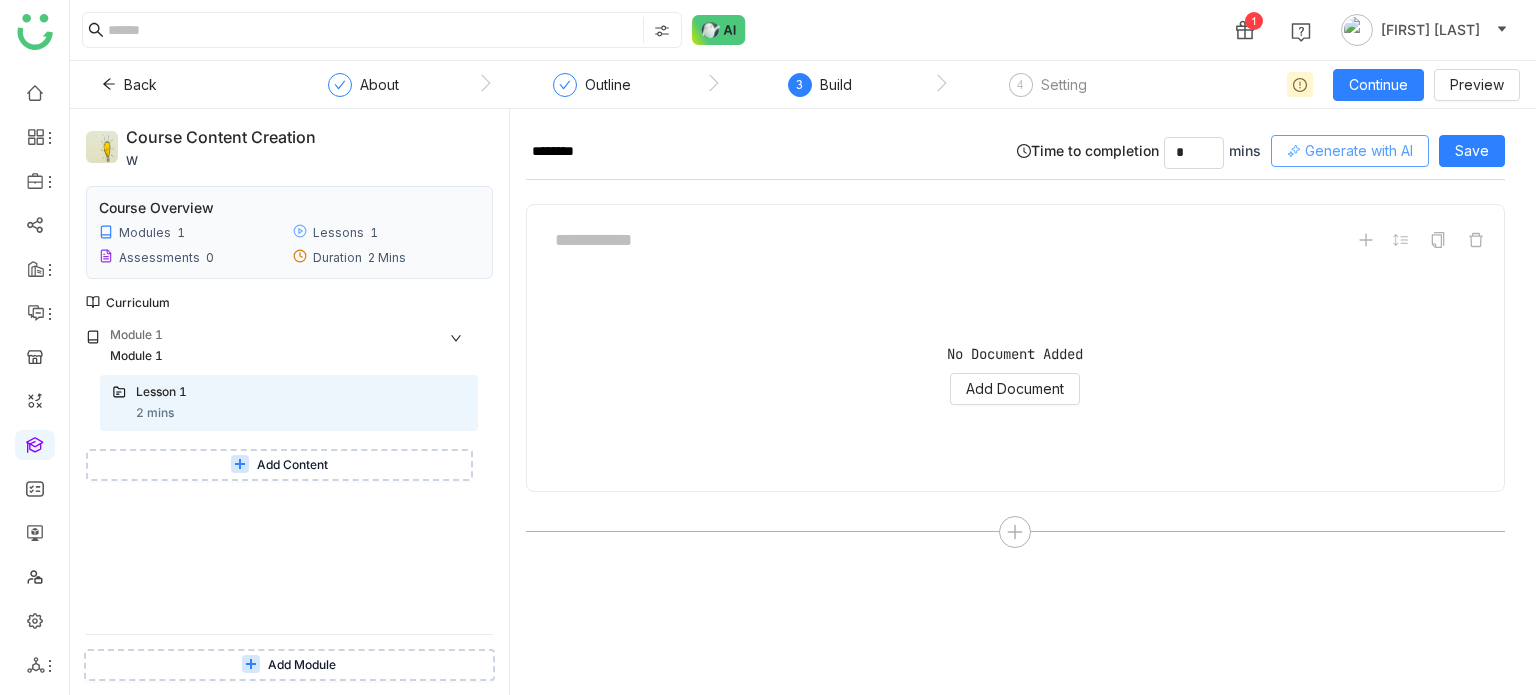 click on "Generate with AI" 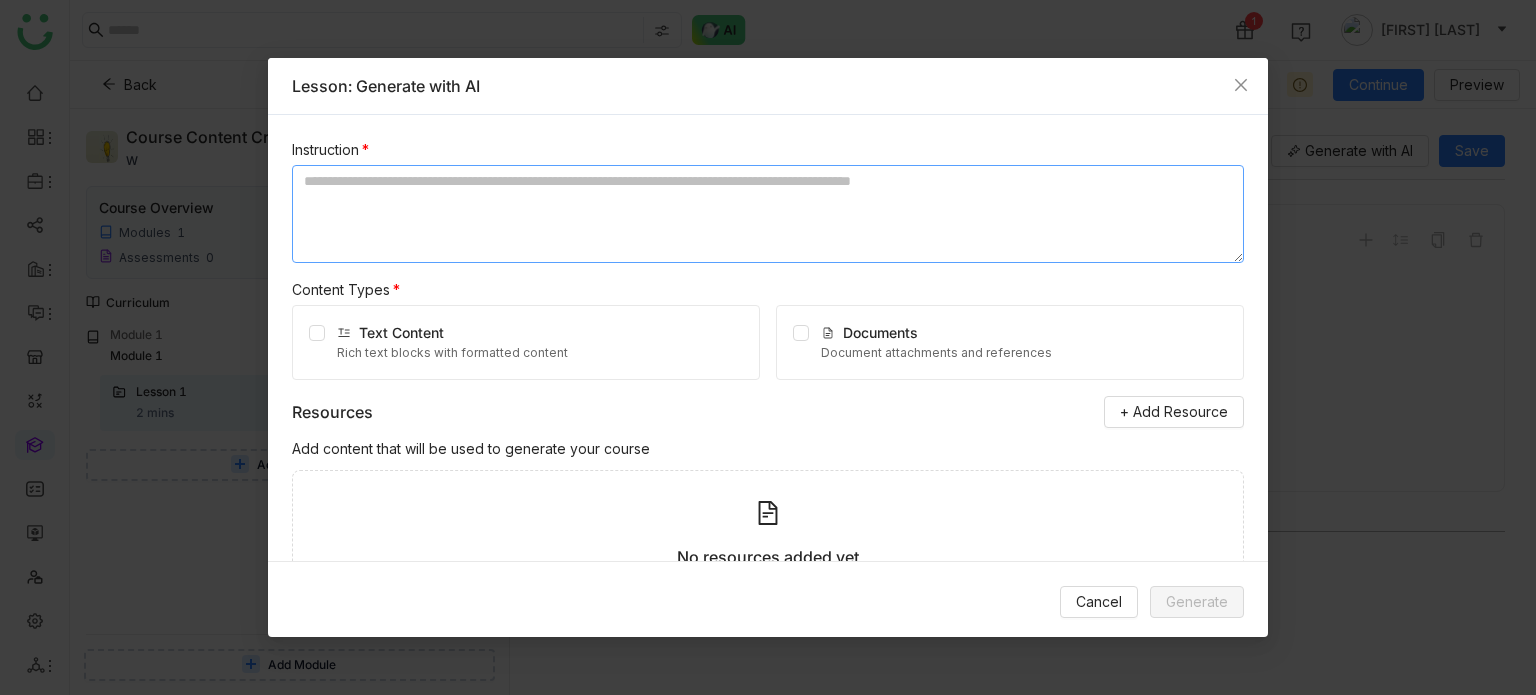 click at bounding box center [768, 214] 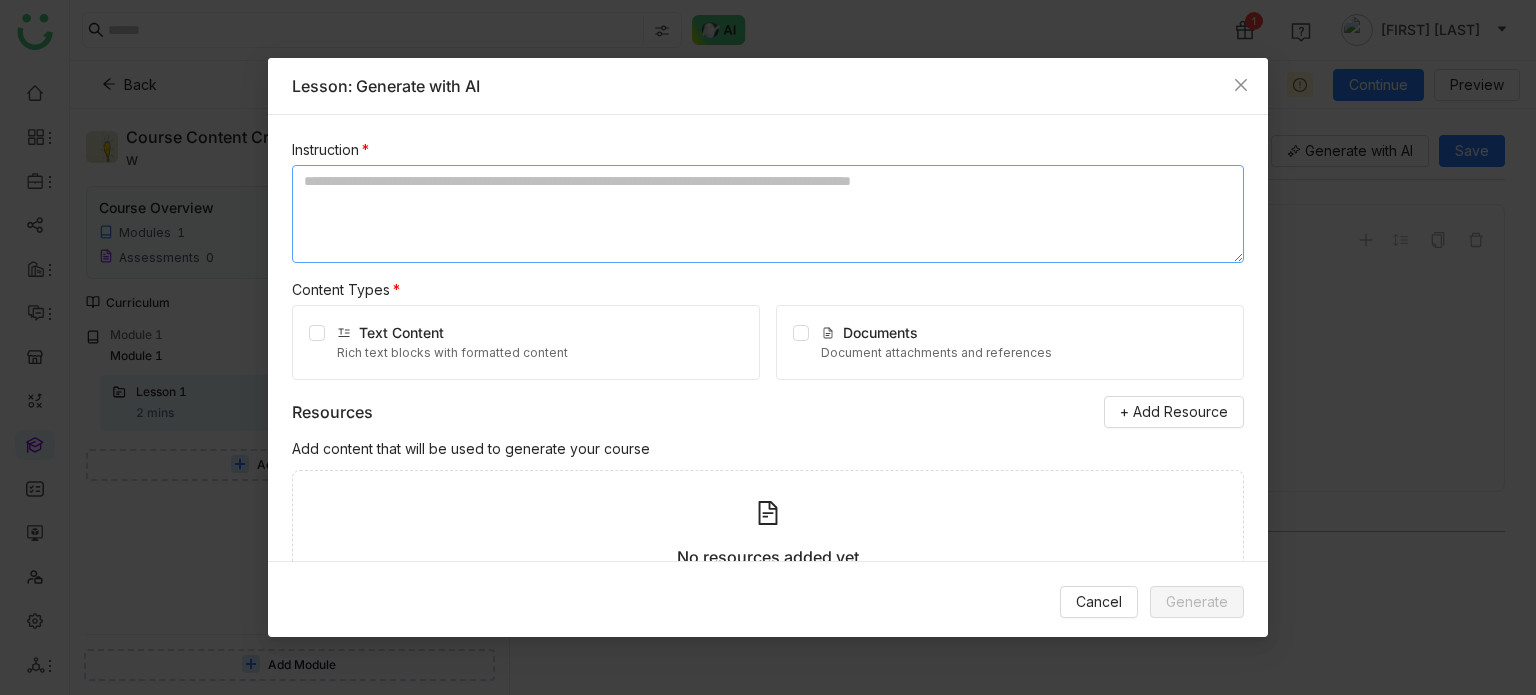 click at bounding box center (768, 214) 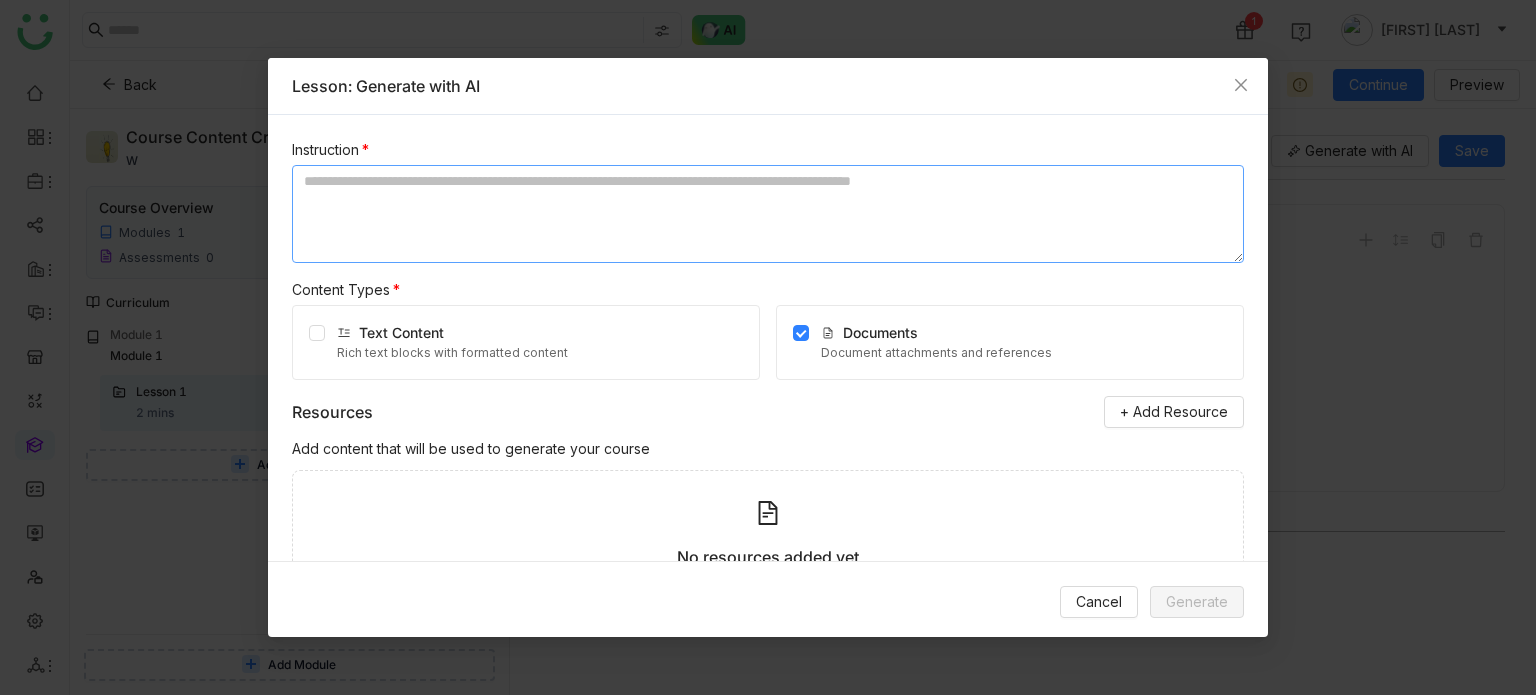 click at bounding box center (768, 214) 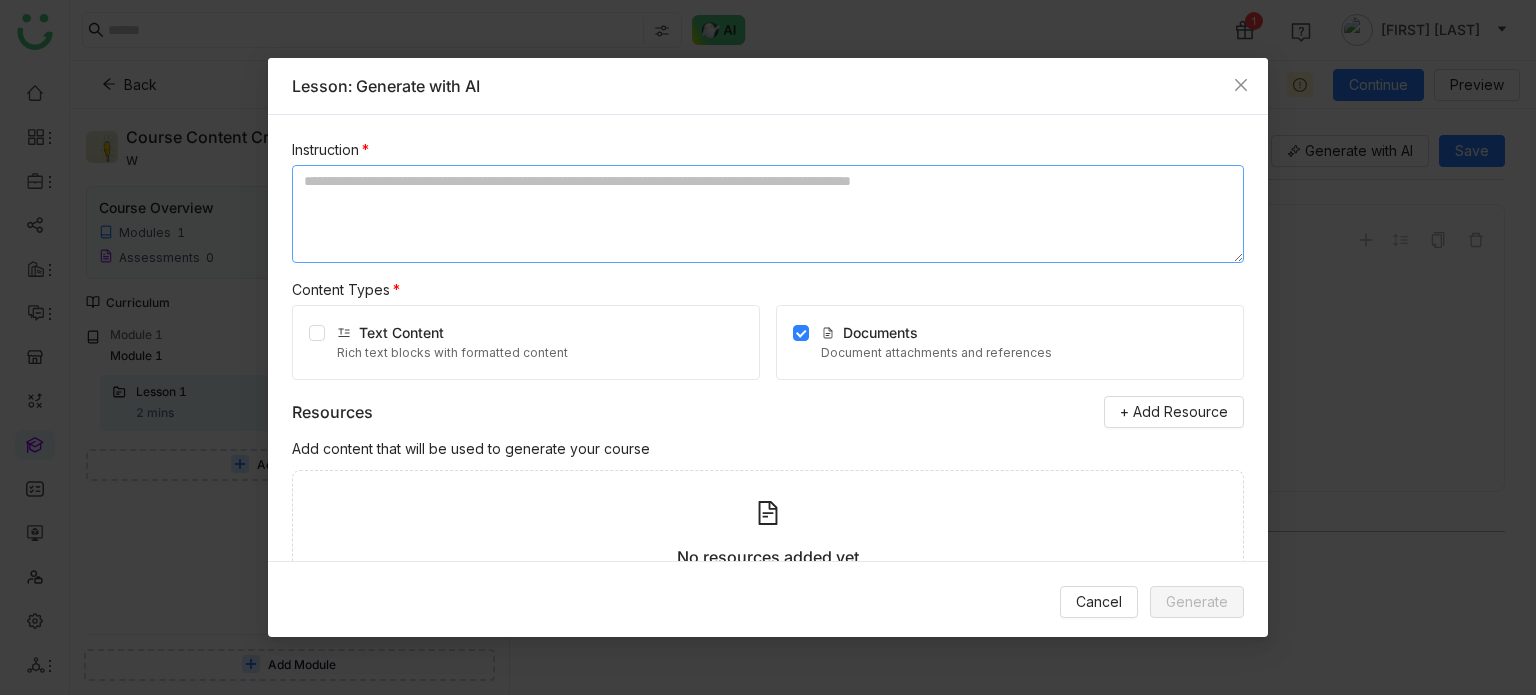 click at bounding box center [768, 214] 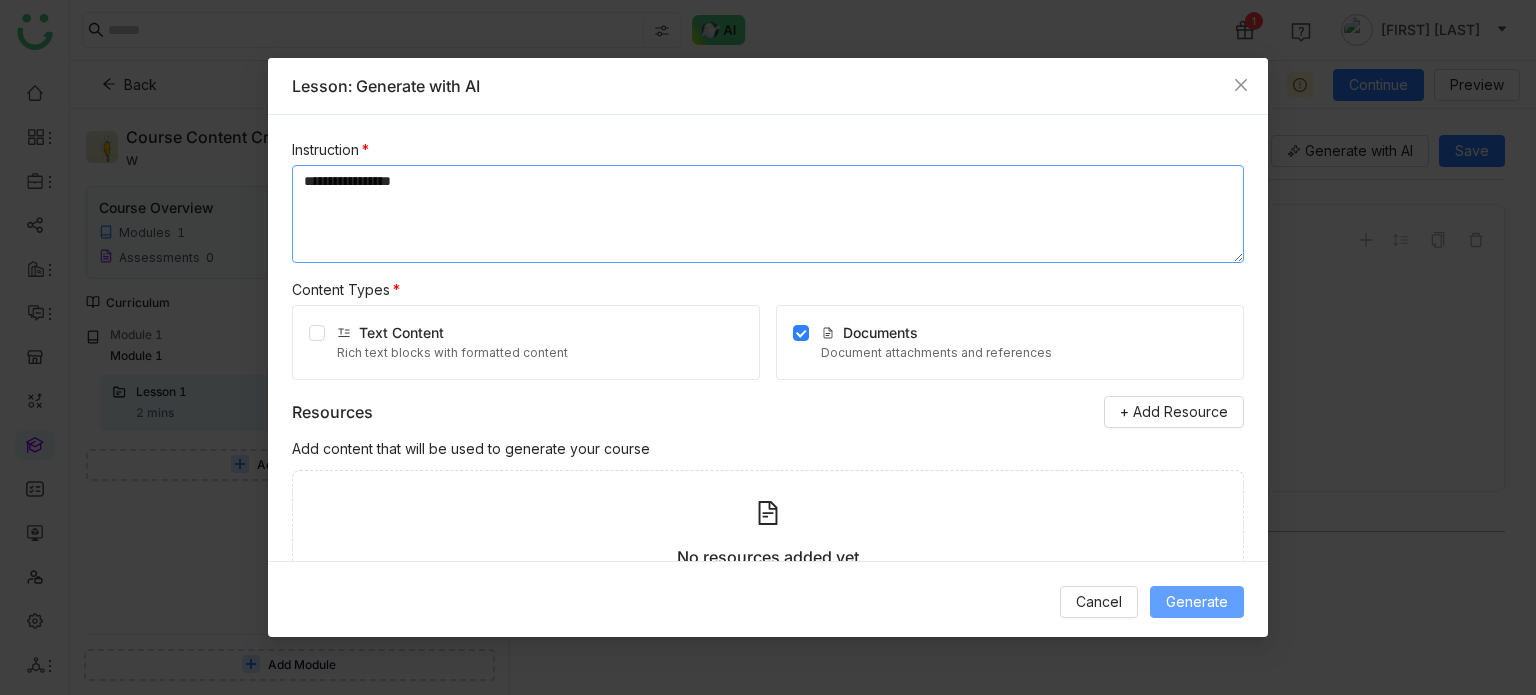 type on "**********" 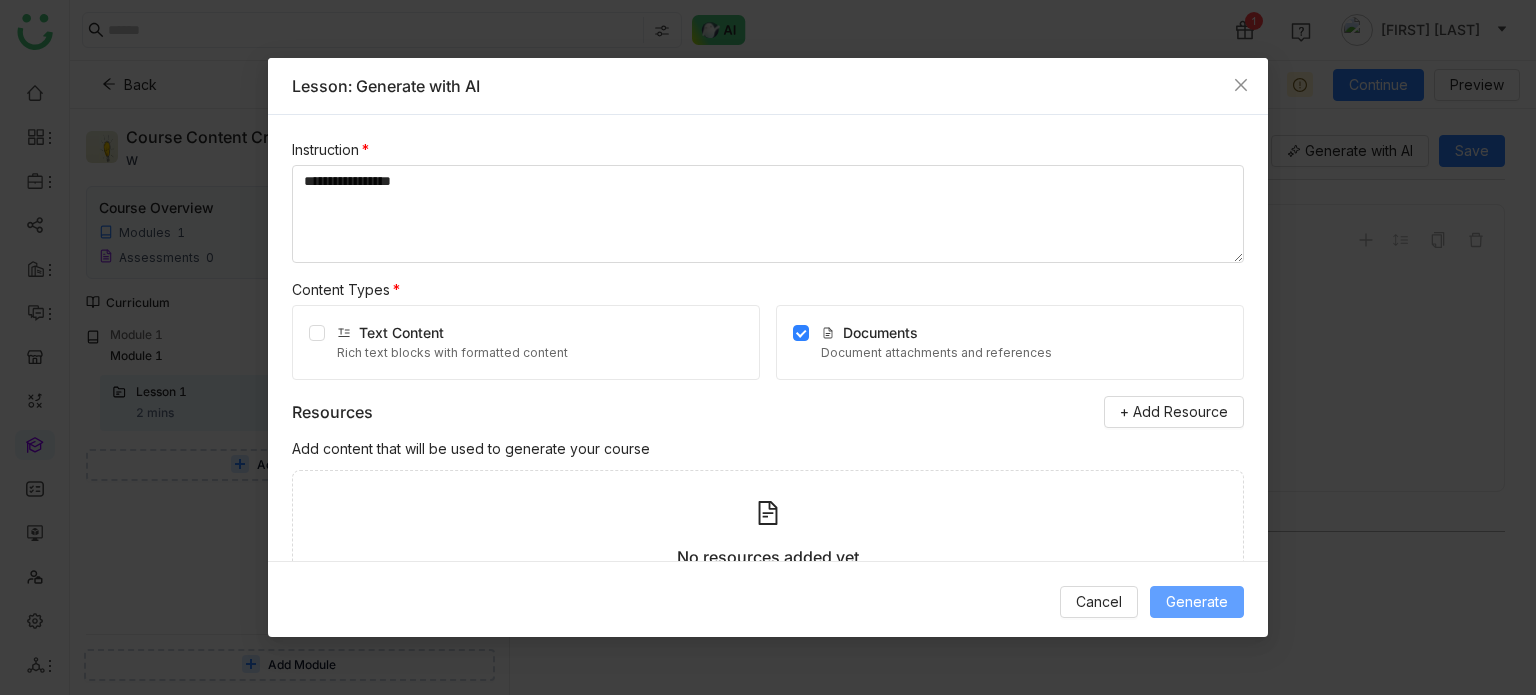 click on "Generate" at bounding box center (1197, 602) 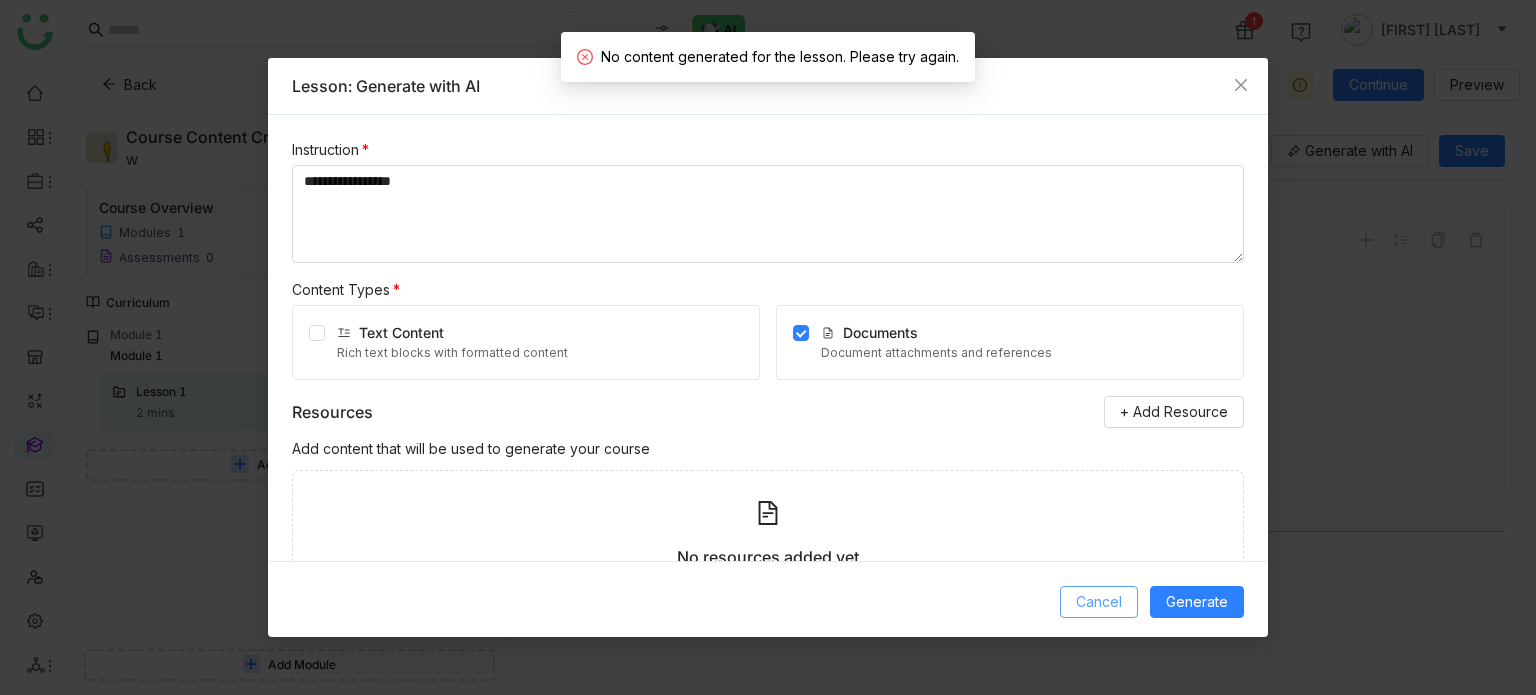click on "Cancel" at bounding box center (1099, 602) 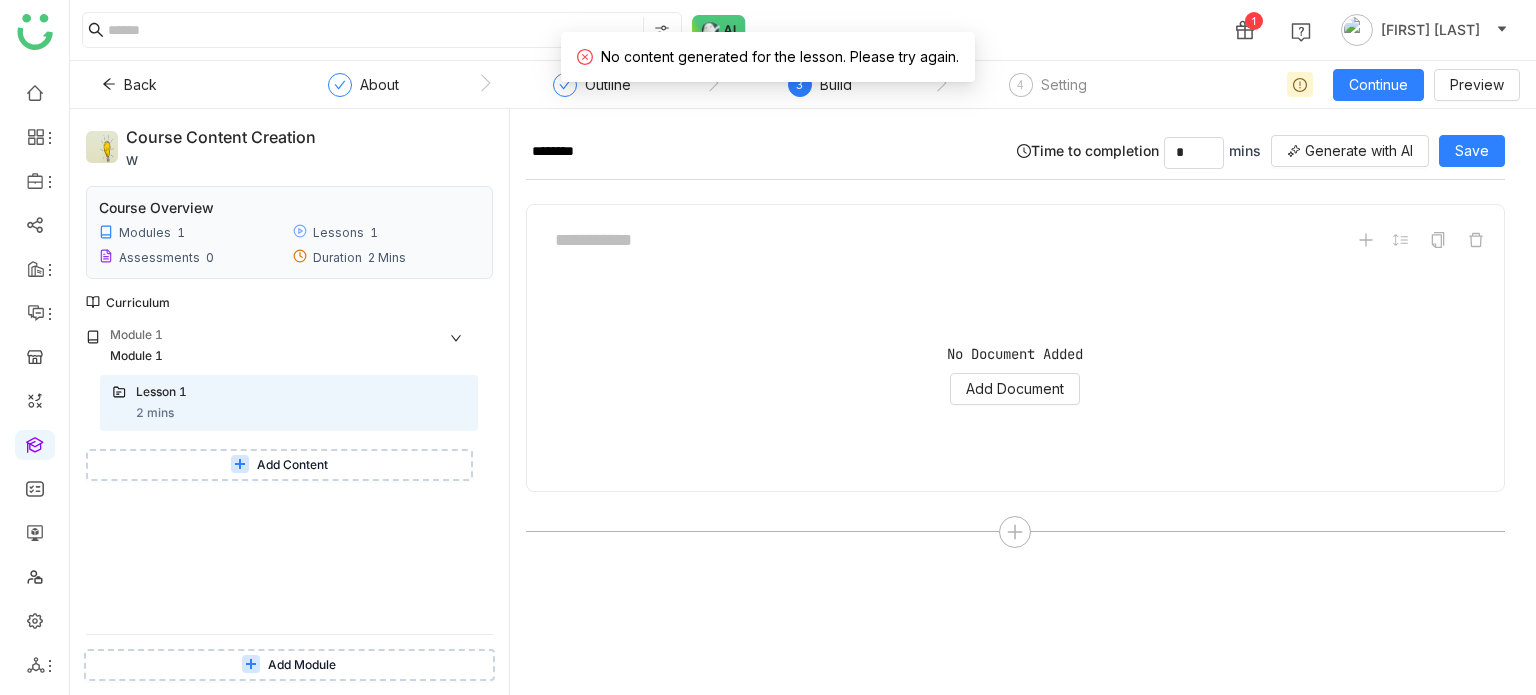 click on "********  Time to completion  *  mins
Generate with AI Save
No Document Added Add Document" 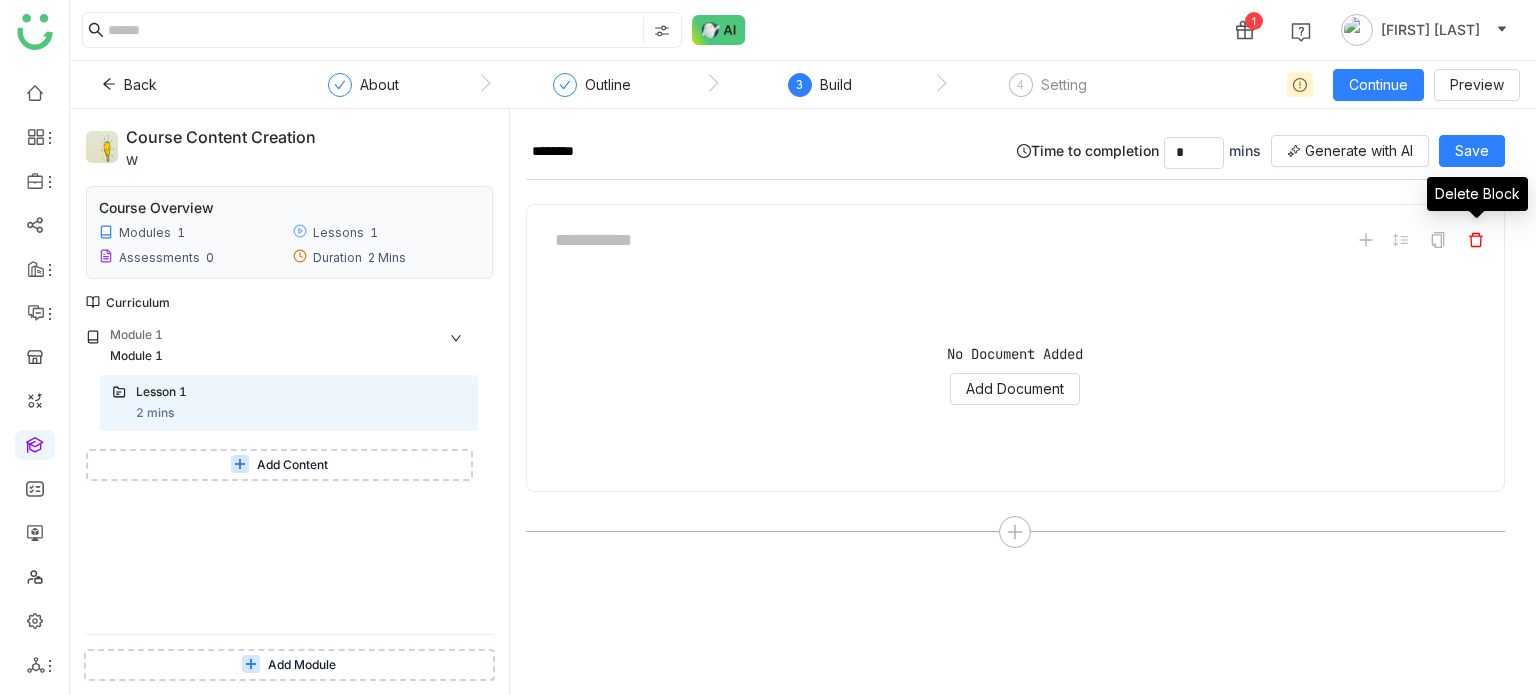 click 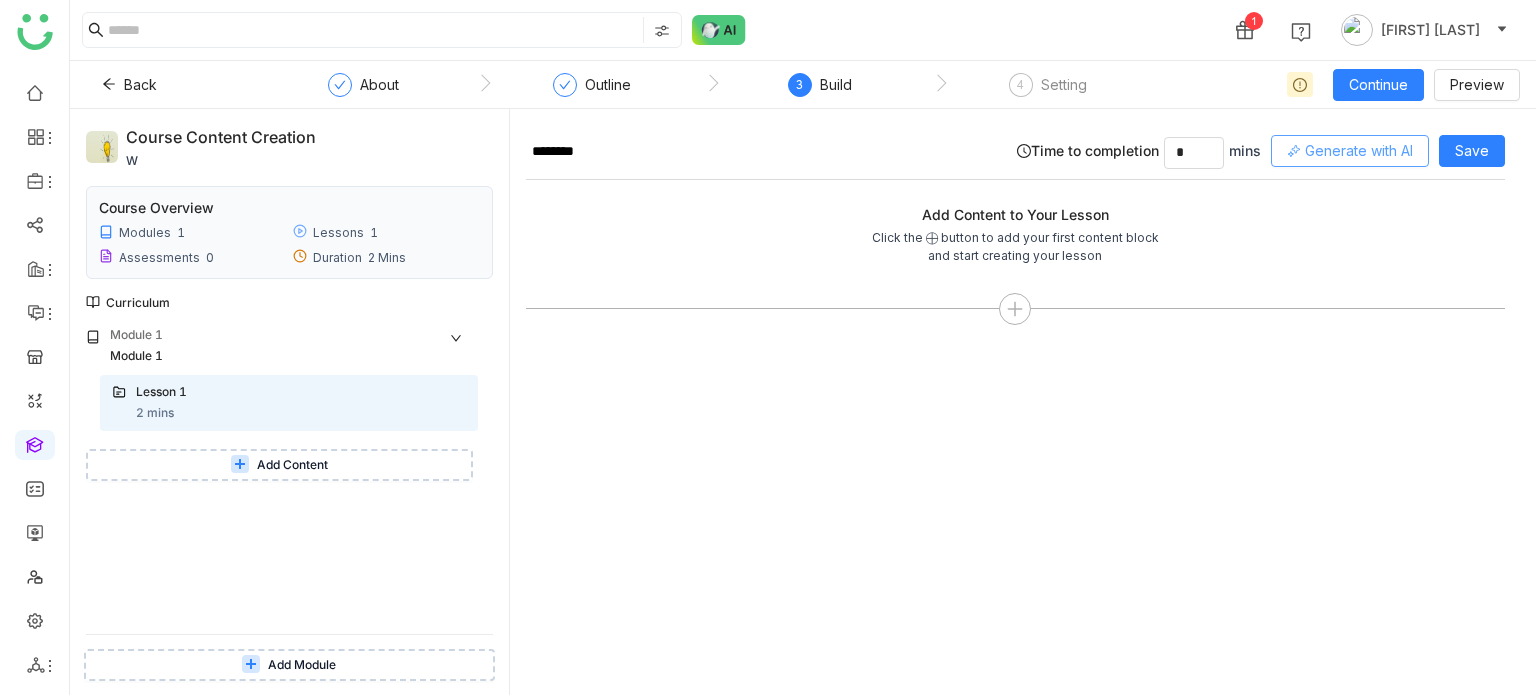 click on "Generate with AI" 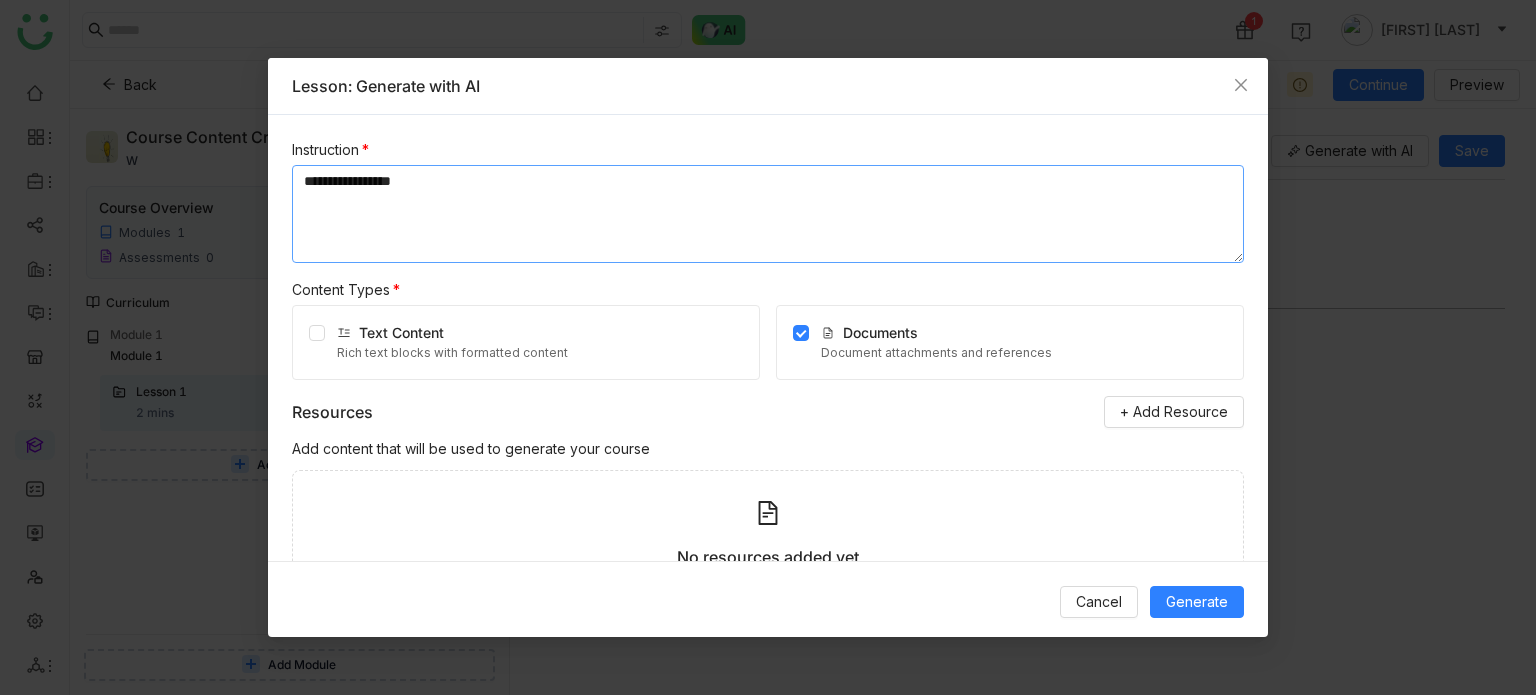 click on "**********" at bounding box center [768, 214] 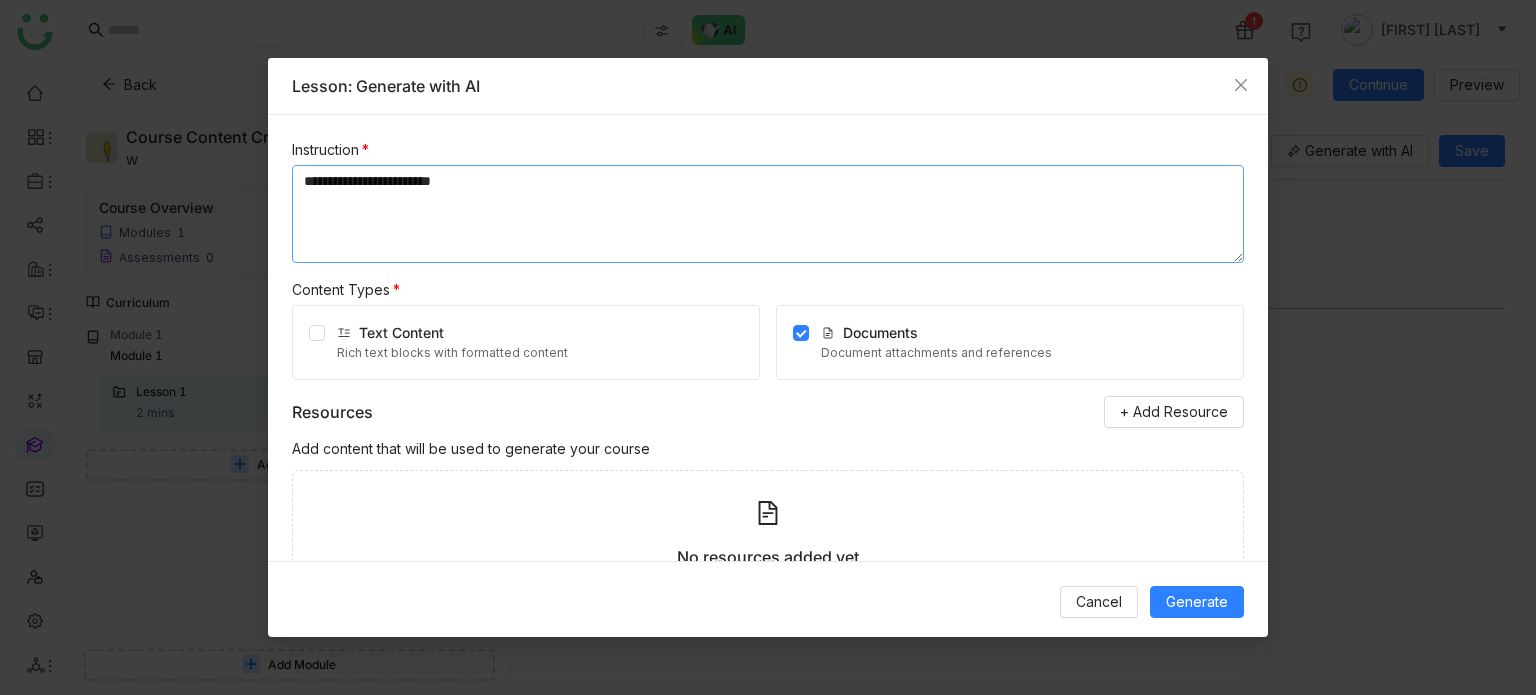 type on "**********" 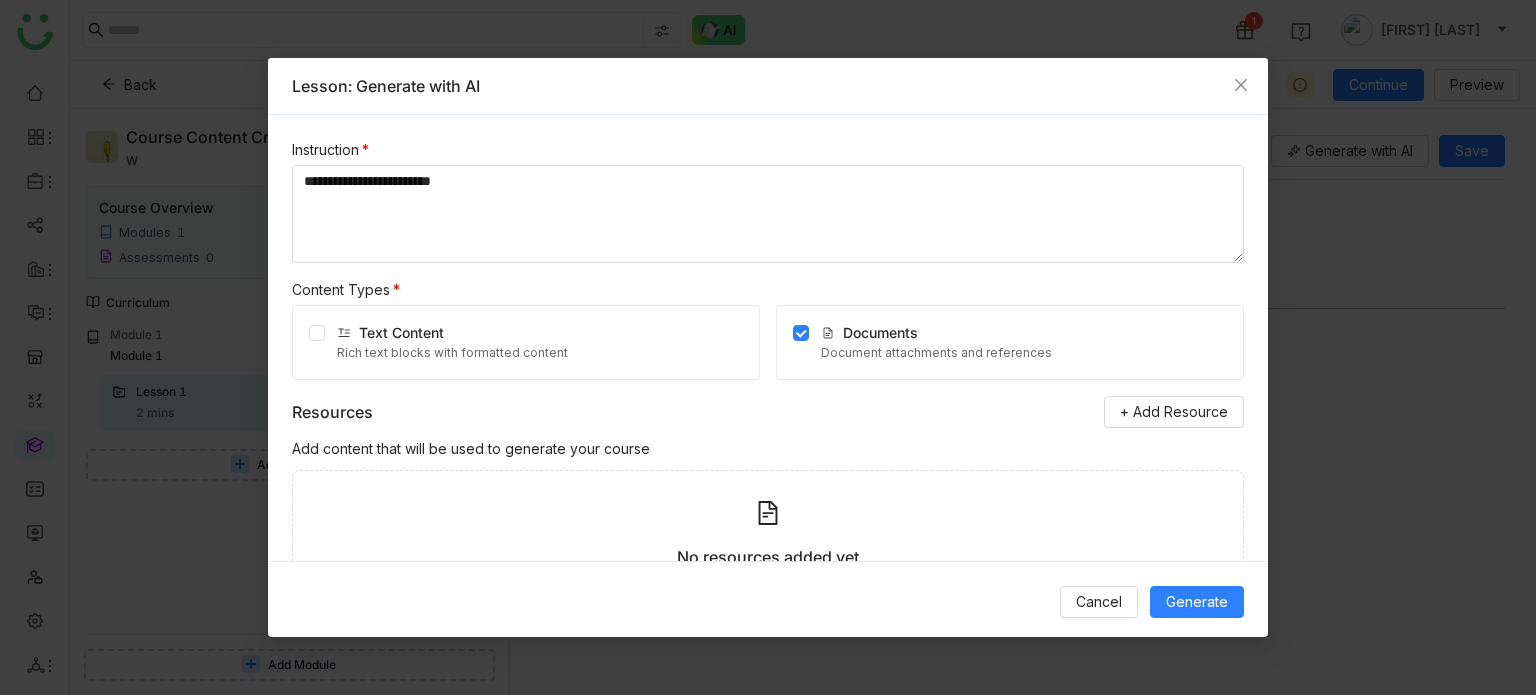 click on "Cancel Generate" at bounding box center [768, 601] 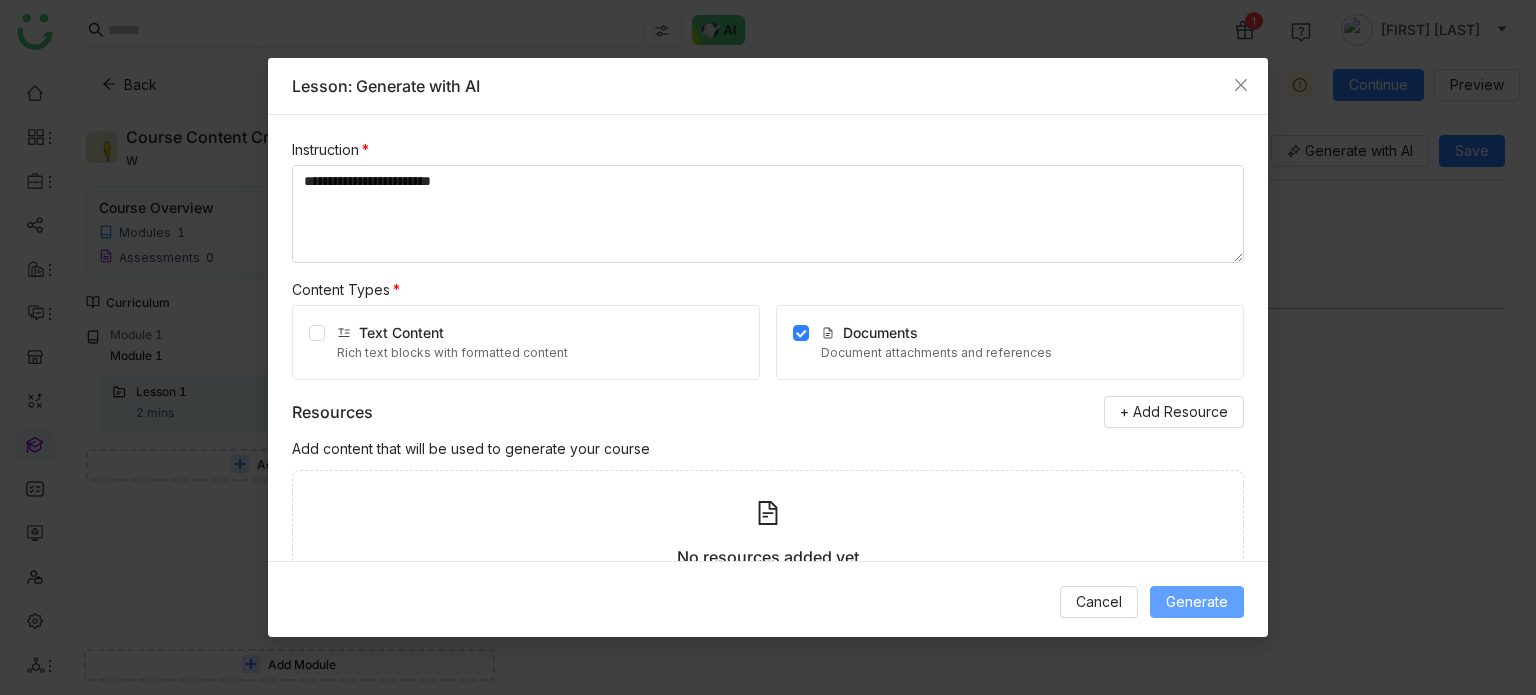 click on "Generate" at bounding box center [1197, 602] 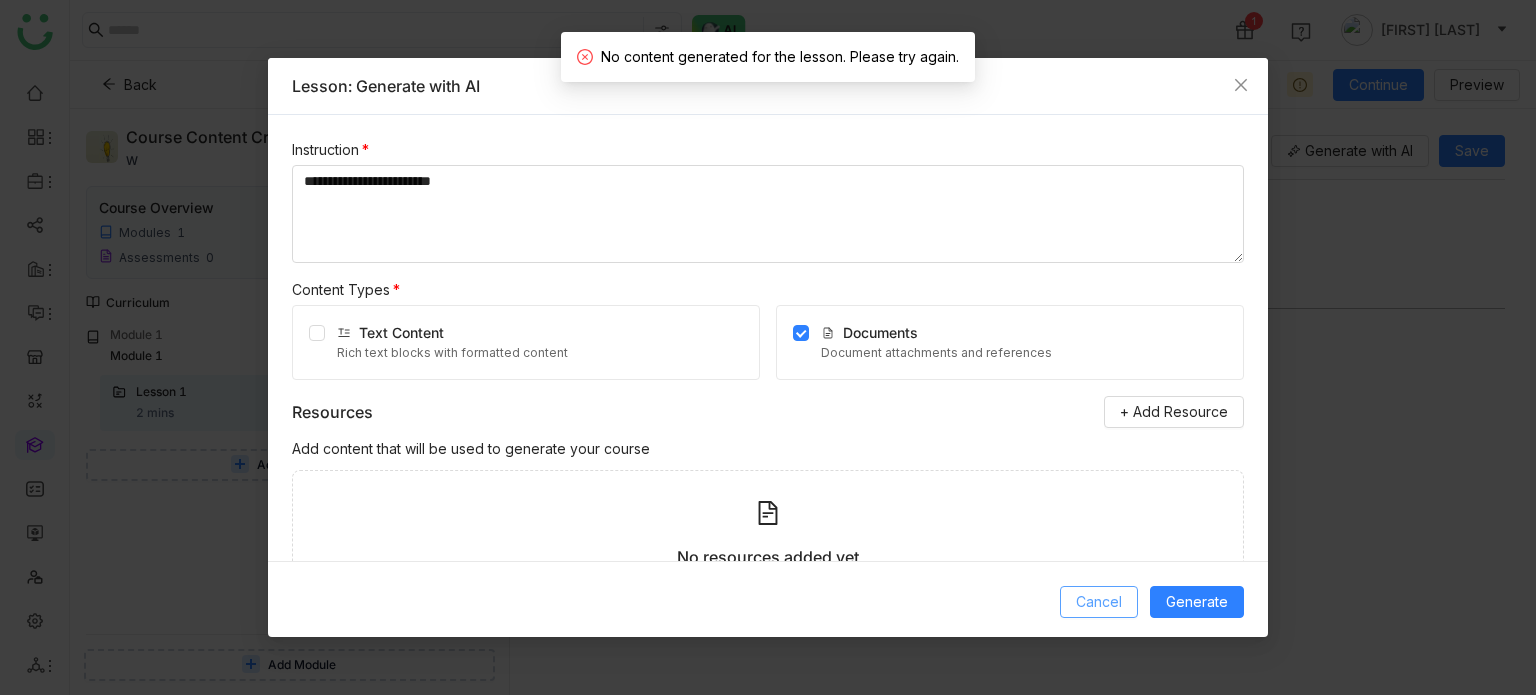click on "Cancel" at bounding box center (1099, 602) 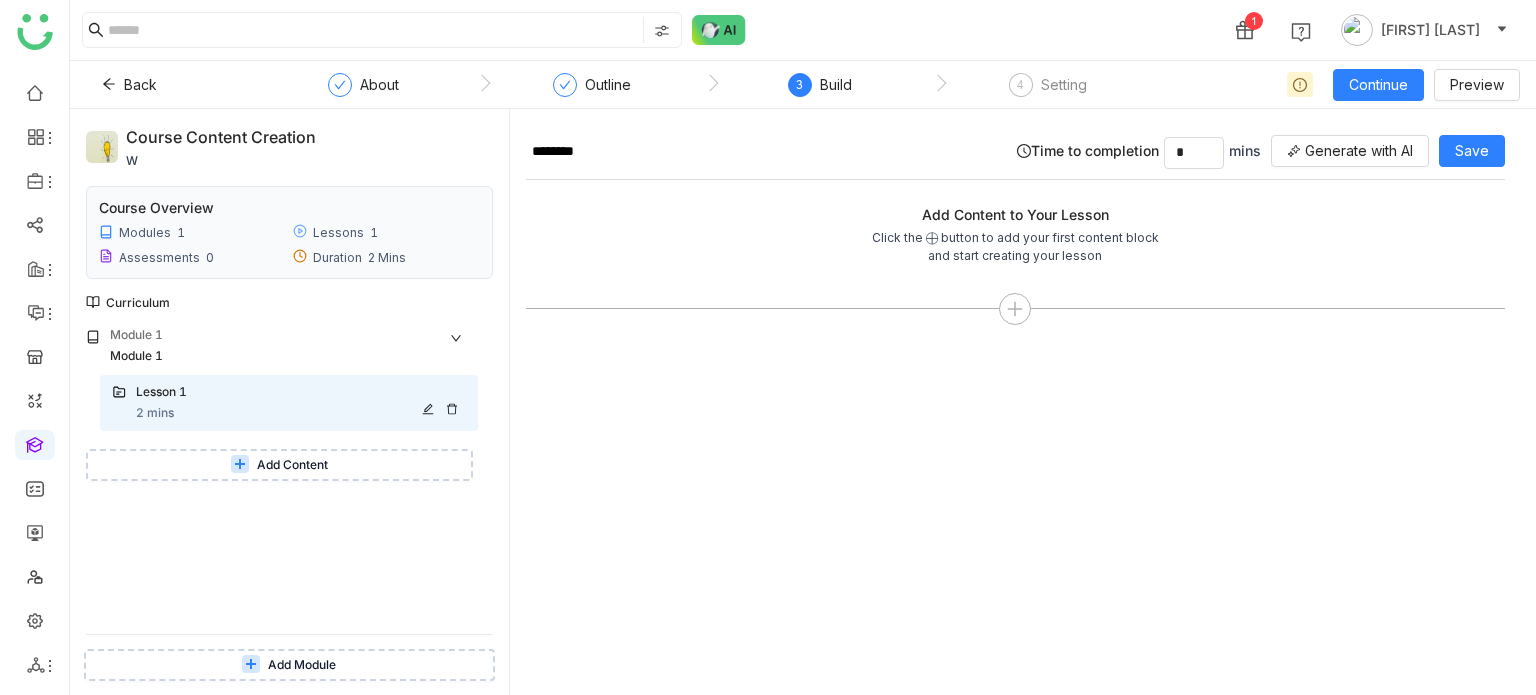 click 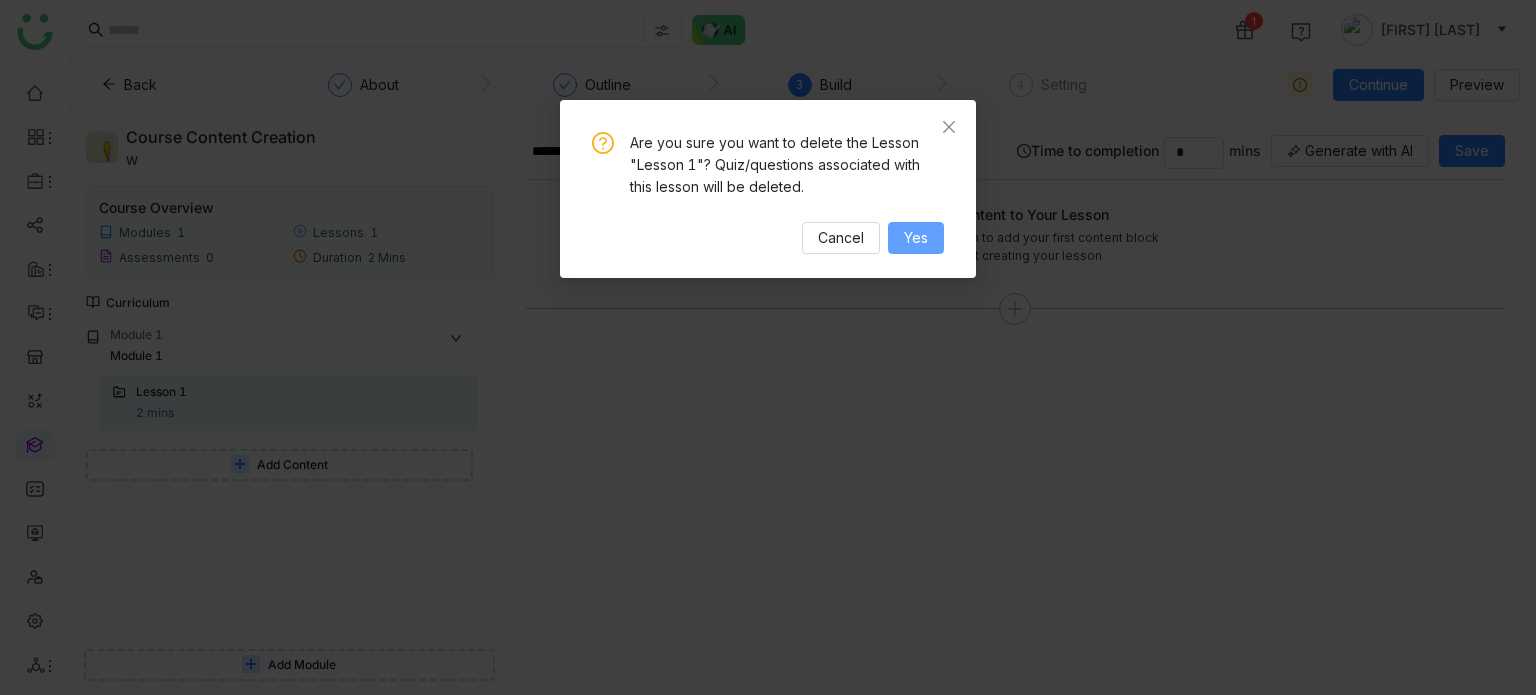 click on "Yes" at bounding box center (916, 238) 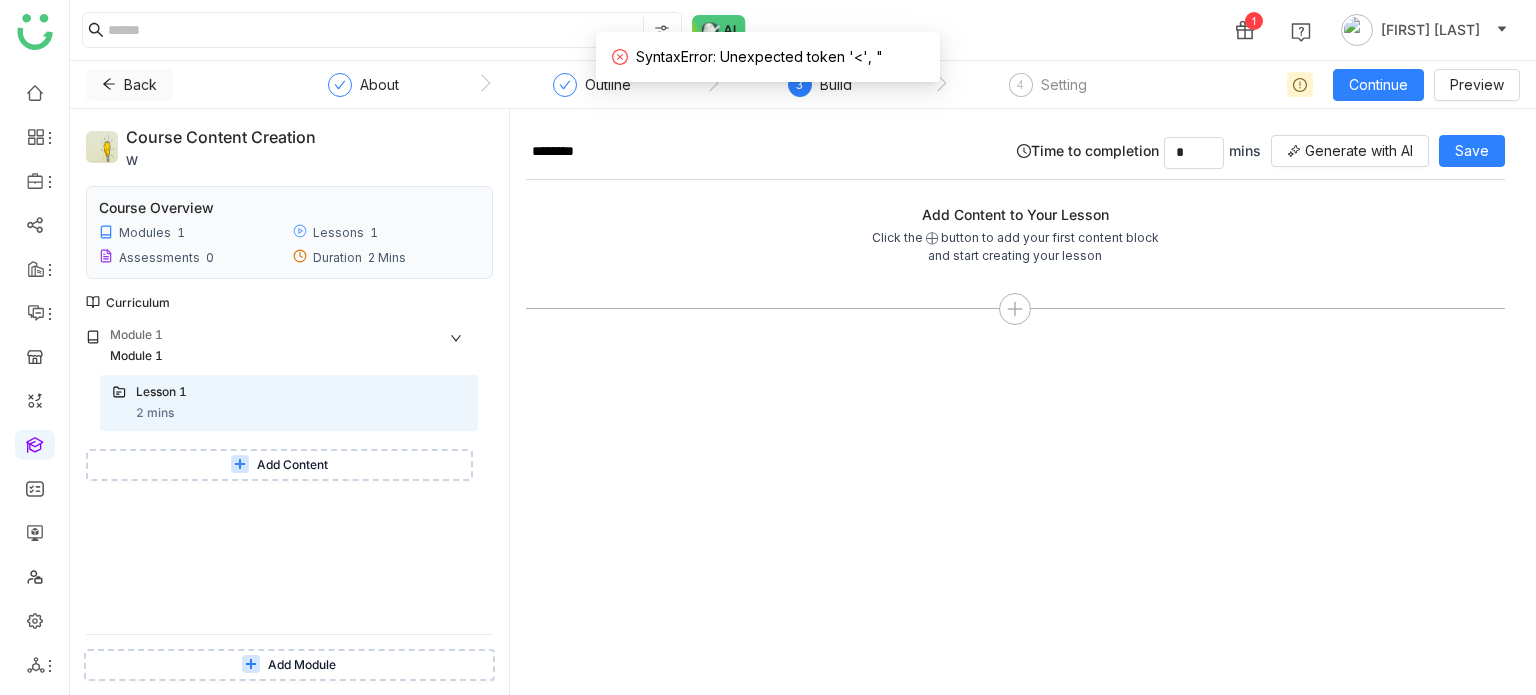 click 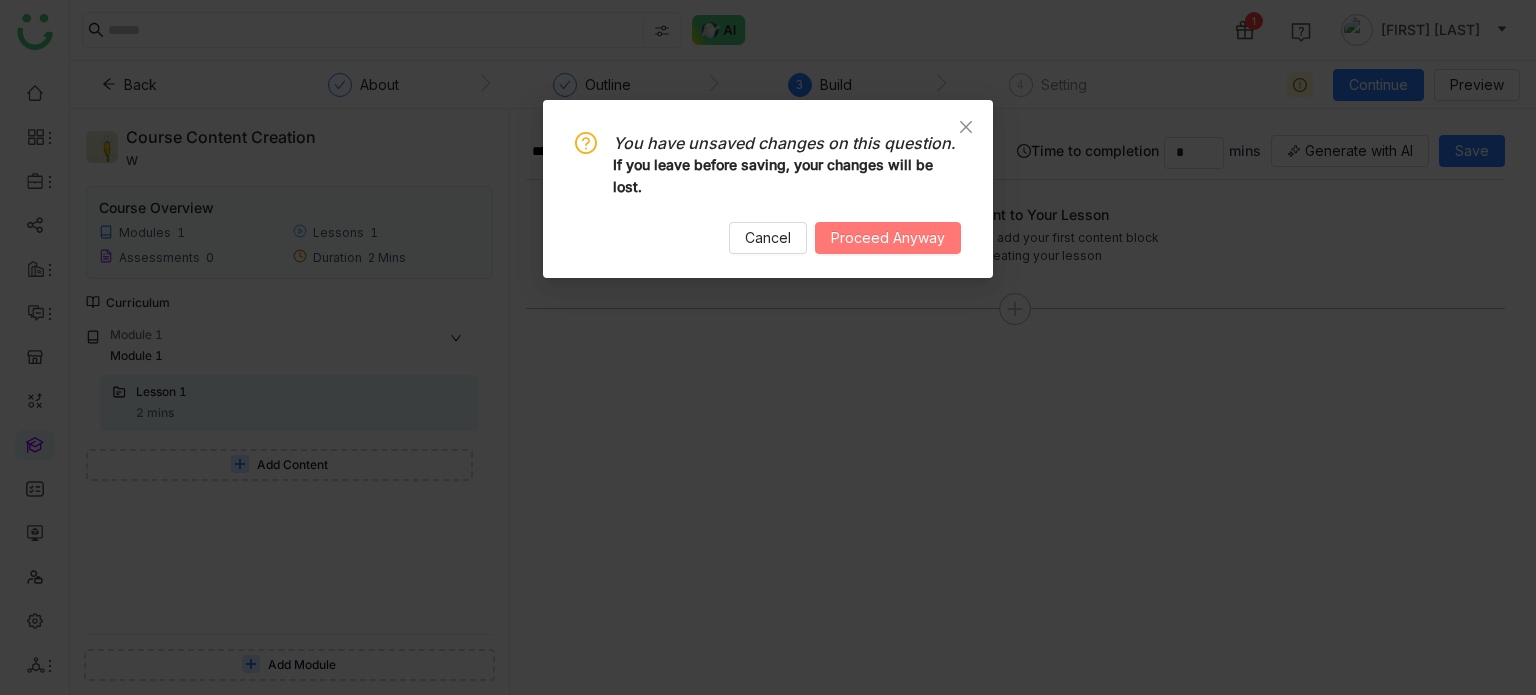 click on "Proceed Anyway" at bounding box center (888, 238) 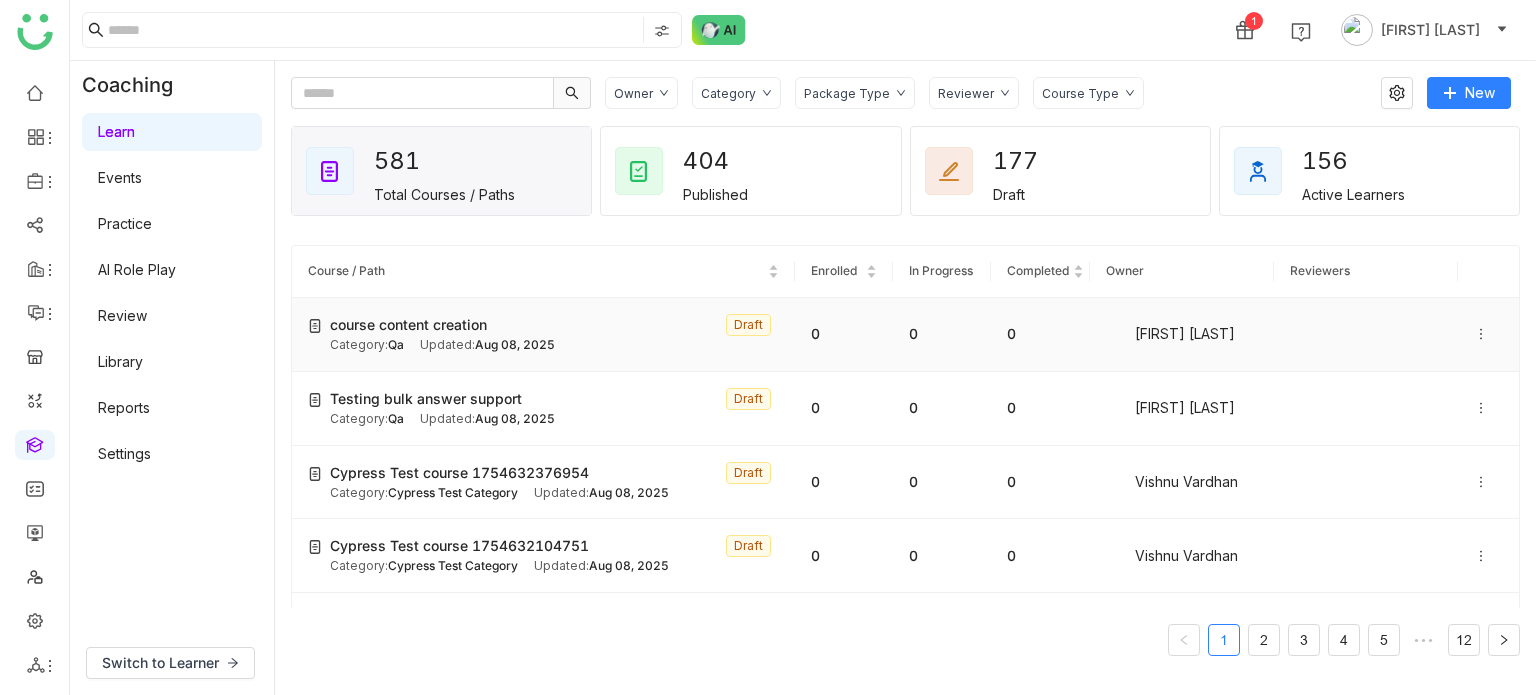 click 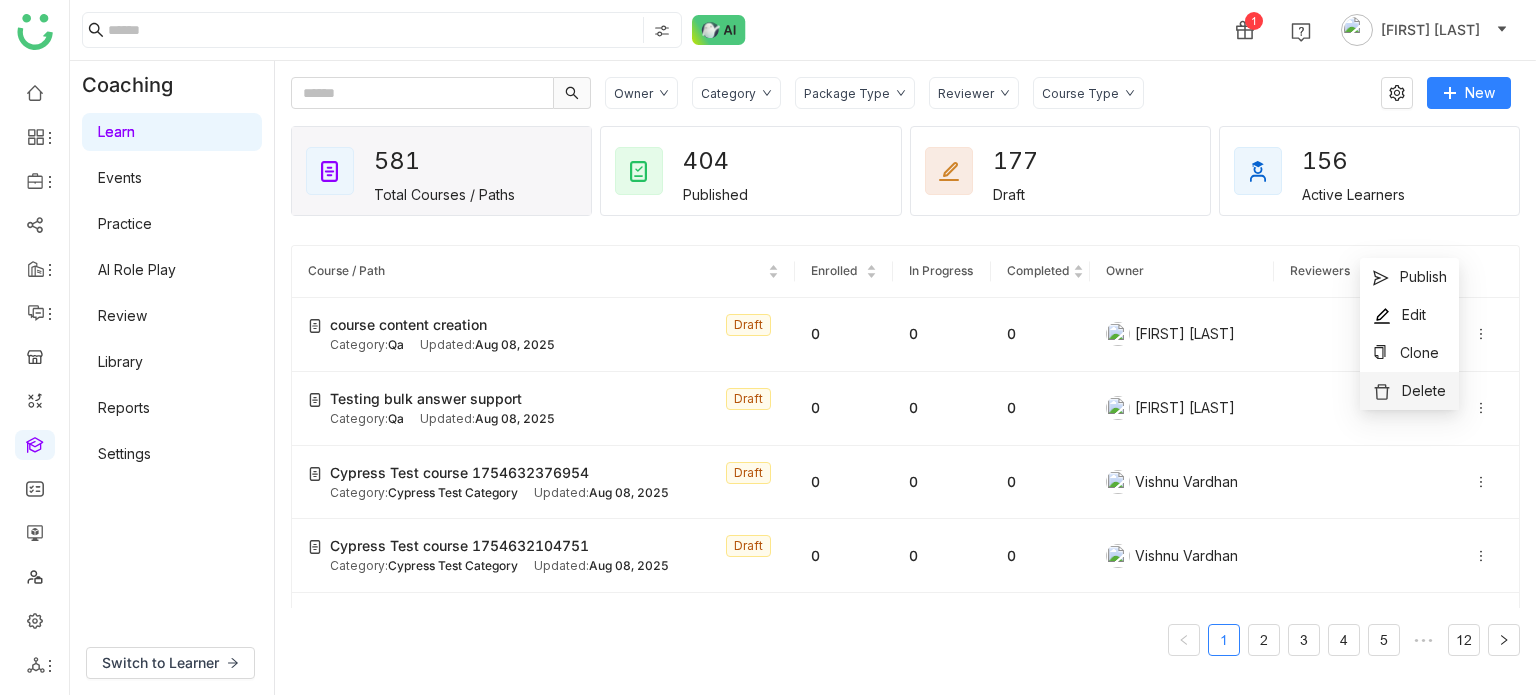 click on "Delete" at bounding box center [1424, 390] 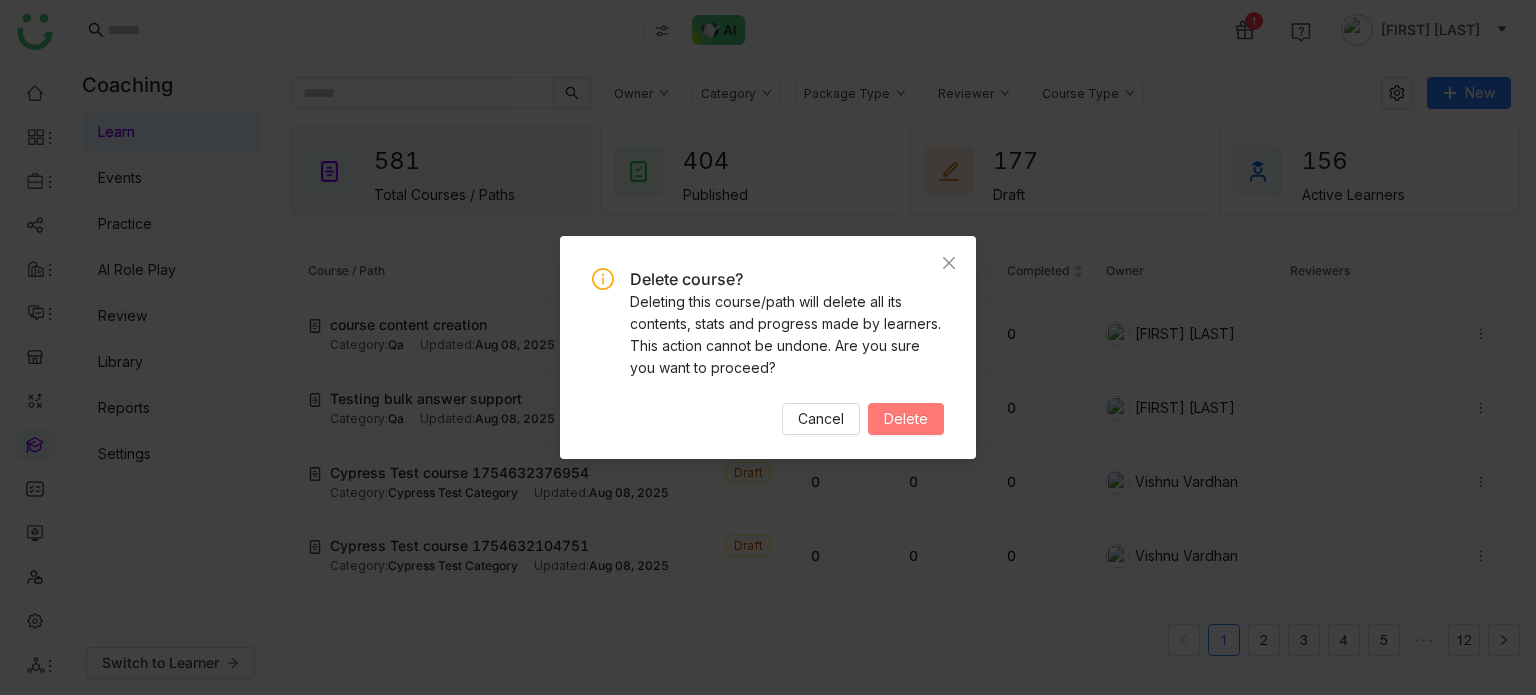 click on "Delete" at bounding box center (906, 419) 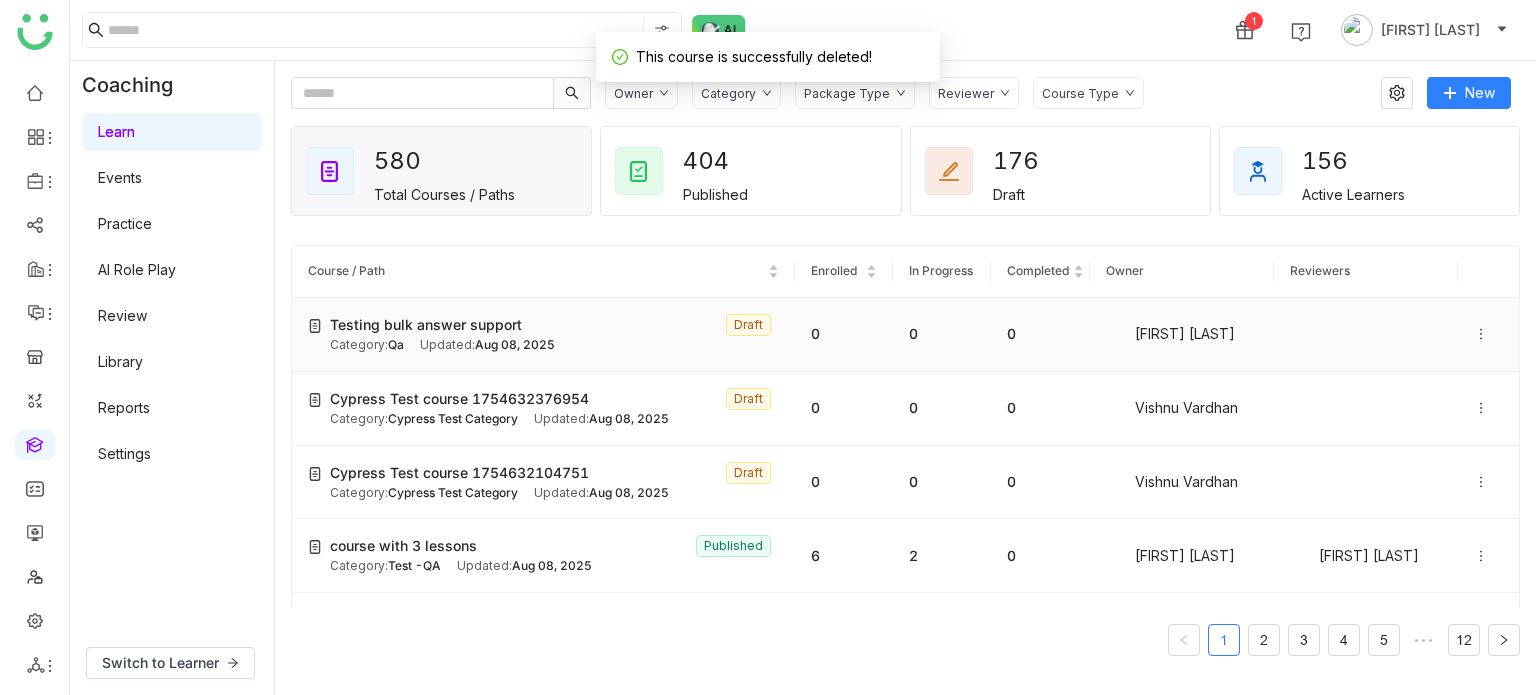 click 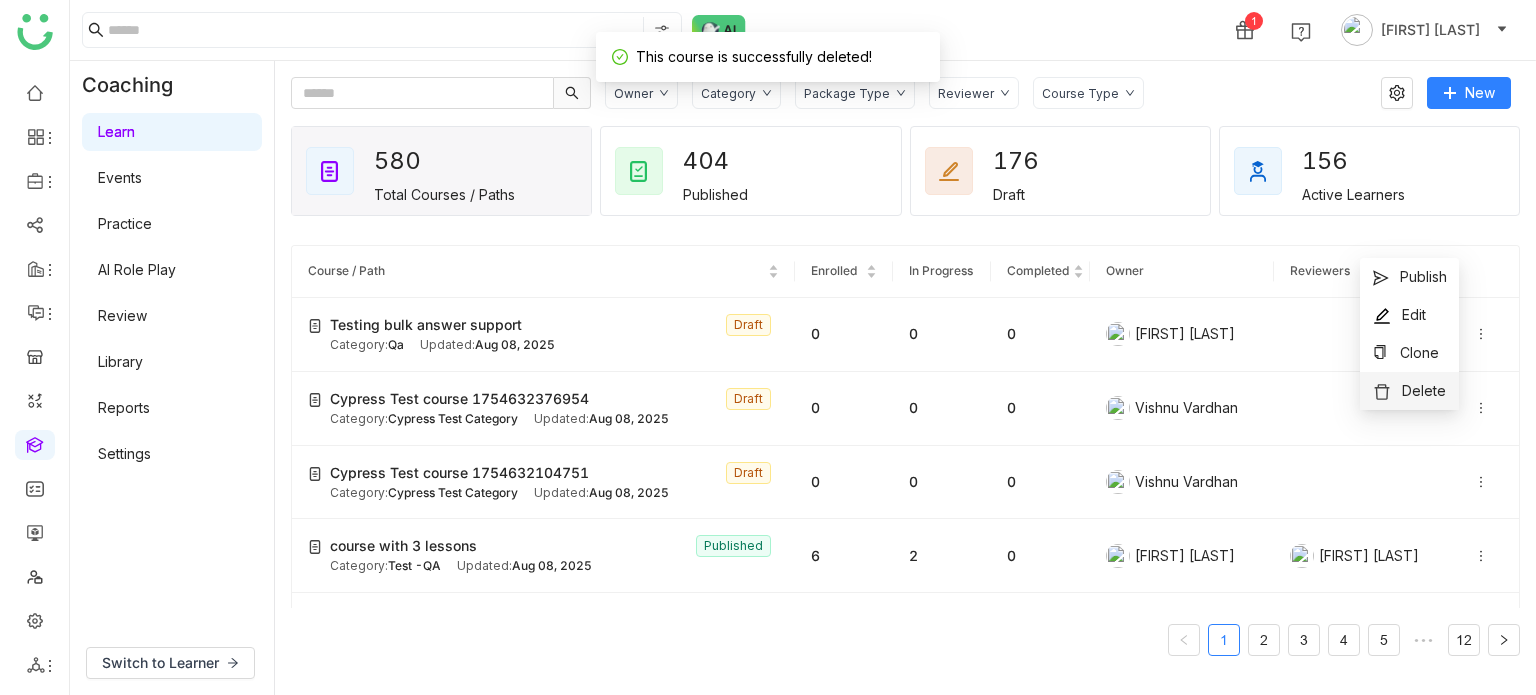 click on "Delete" at bounding box center (1424, 390) 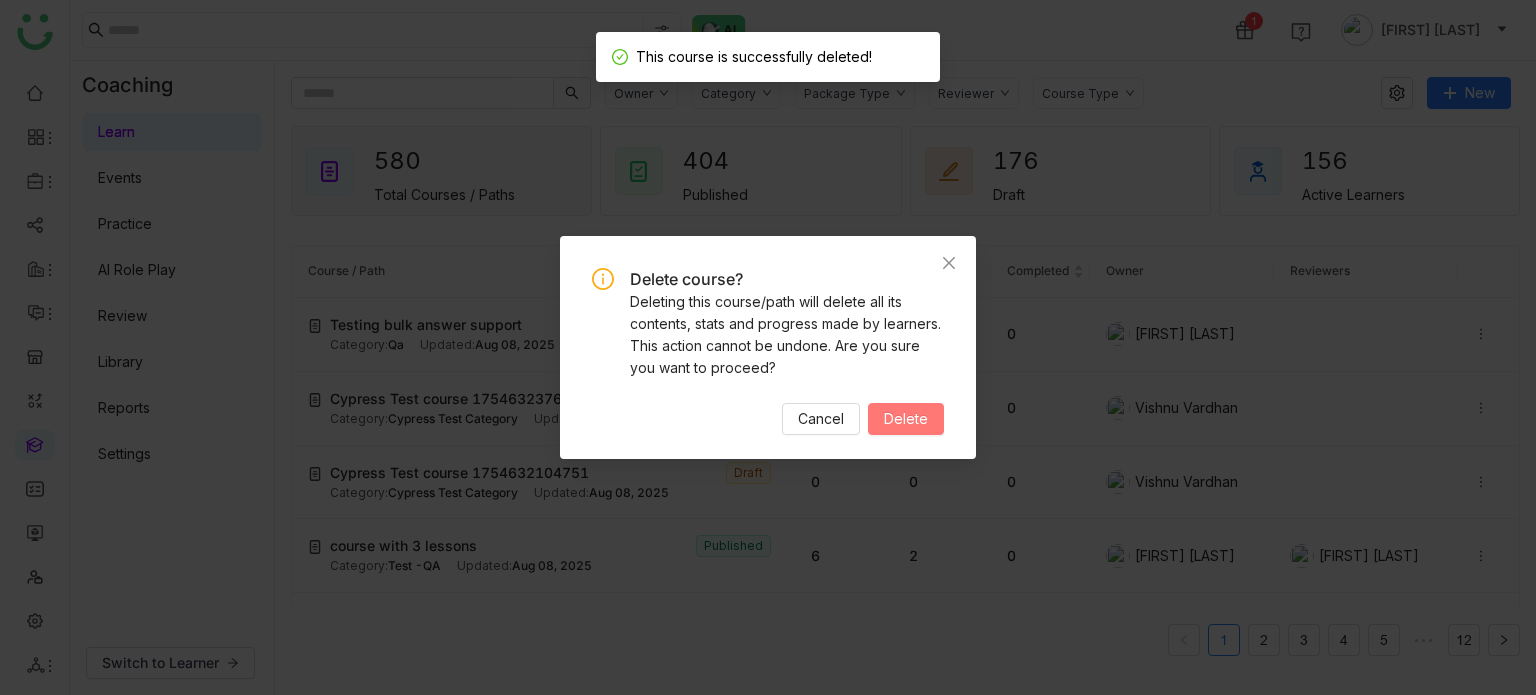 click on "Delete" at bounding box center [906, 419] 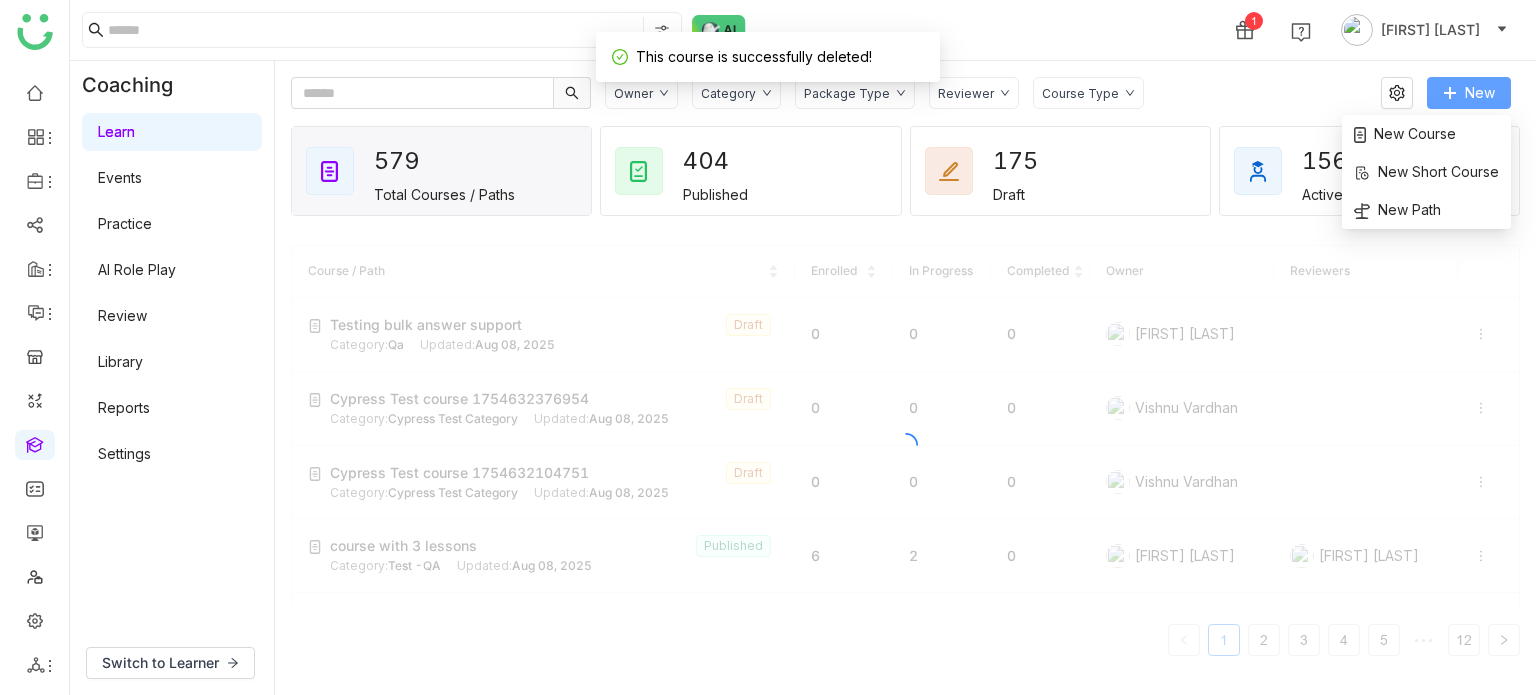 click on "New" 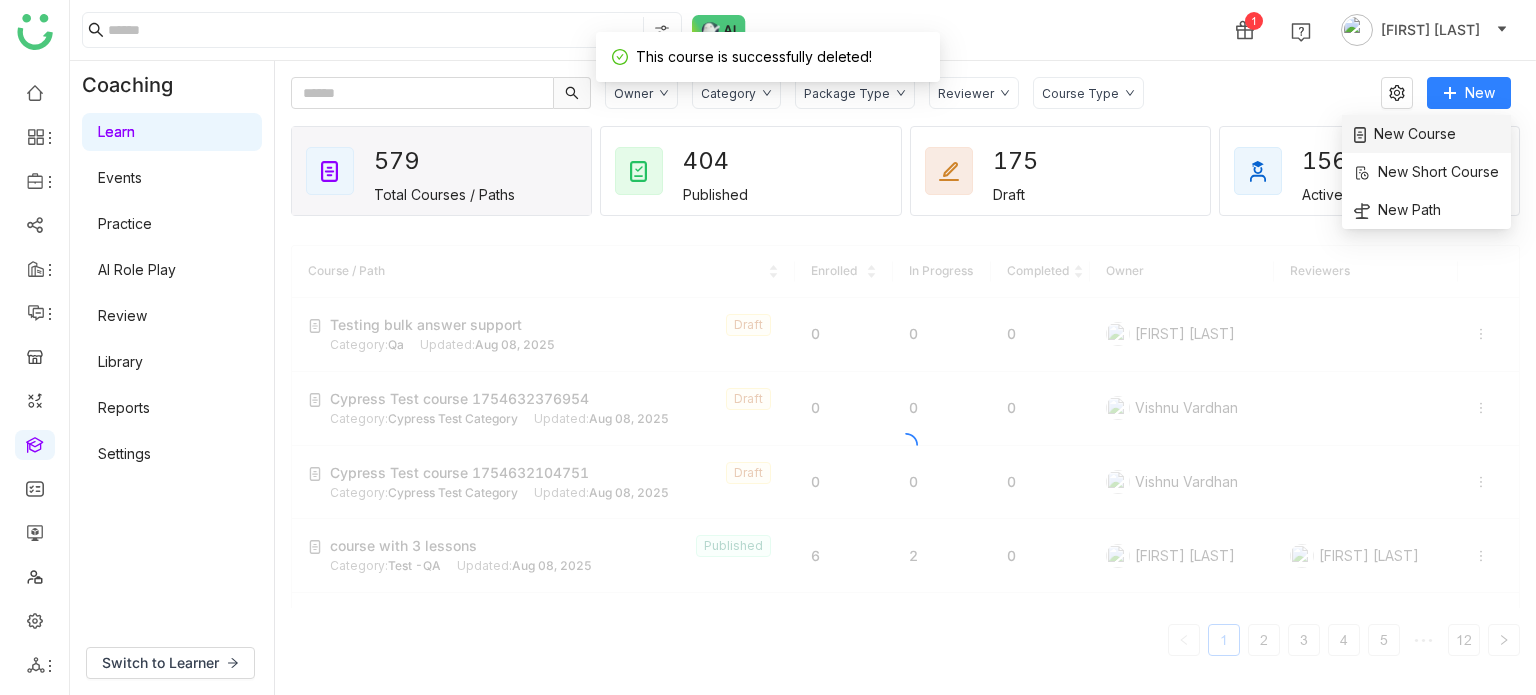 click on "New Course" at bounding box center [1426, 134] 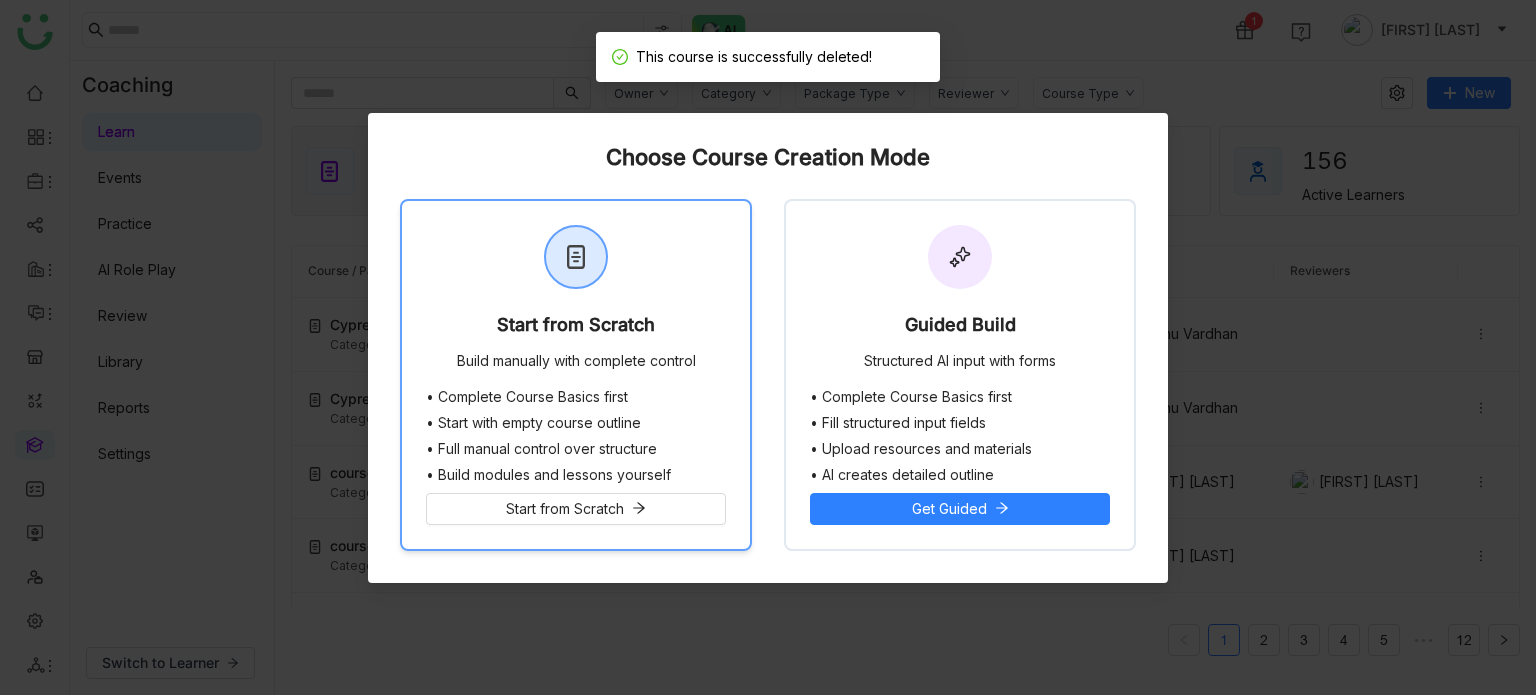 click on "Start from Scratch" at bounding box center [576, 329] 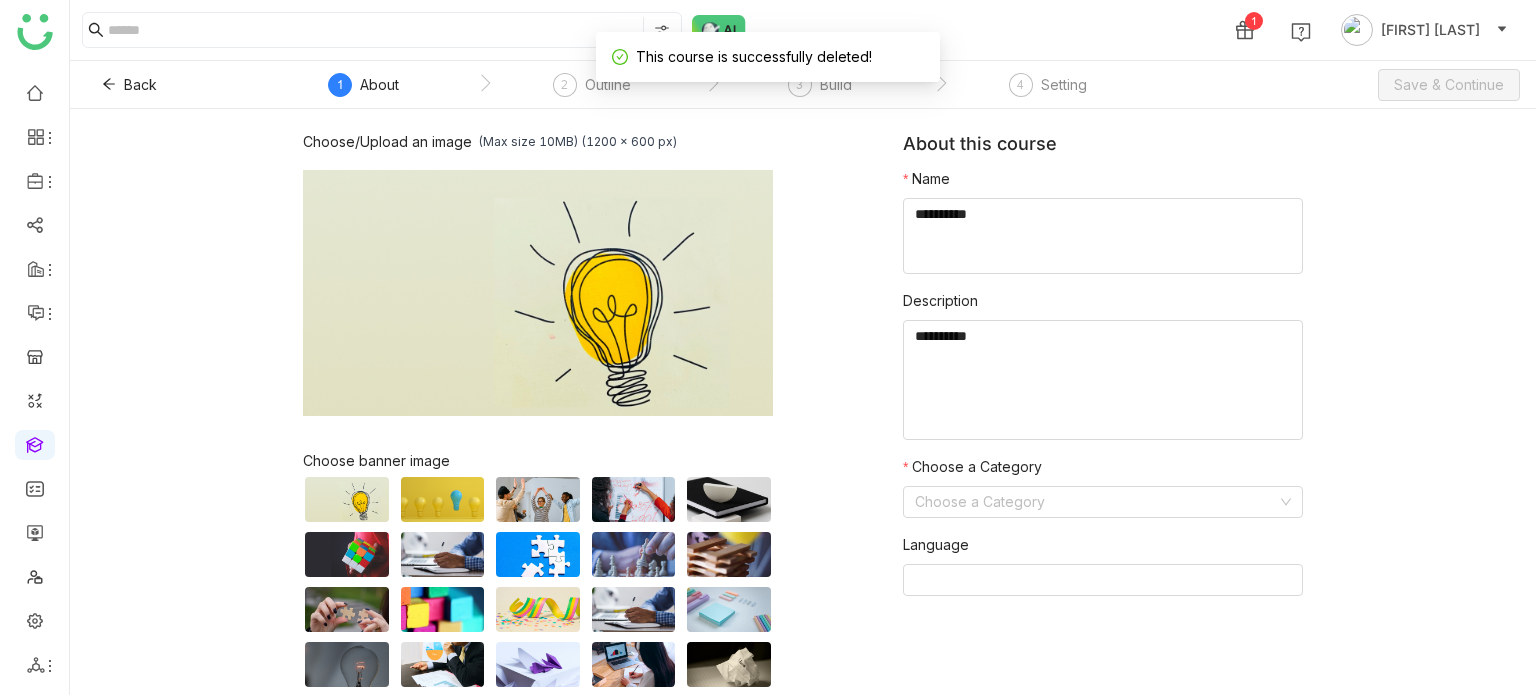 click 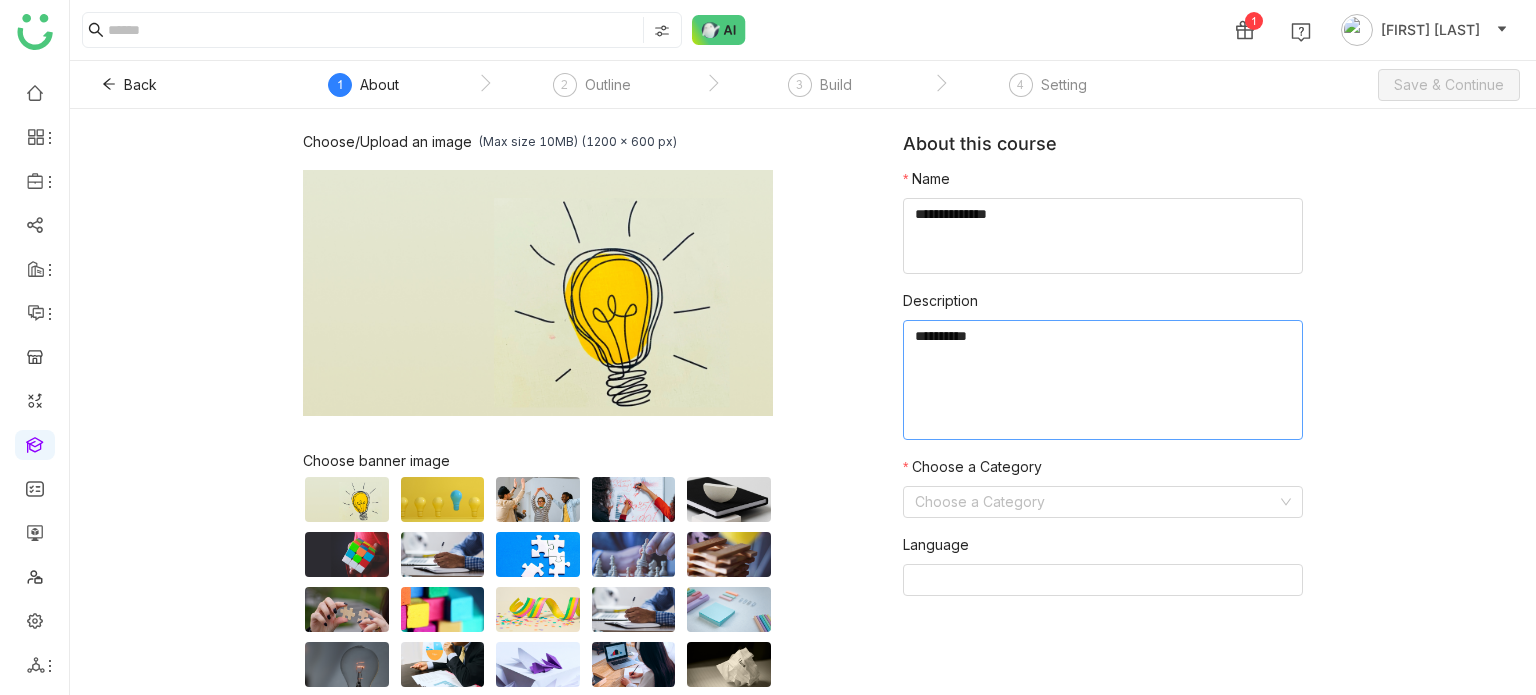 type on "**********" 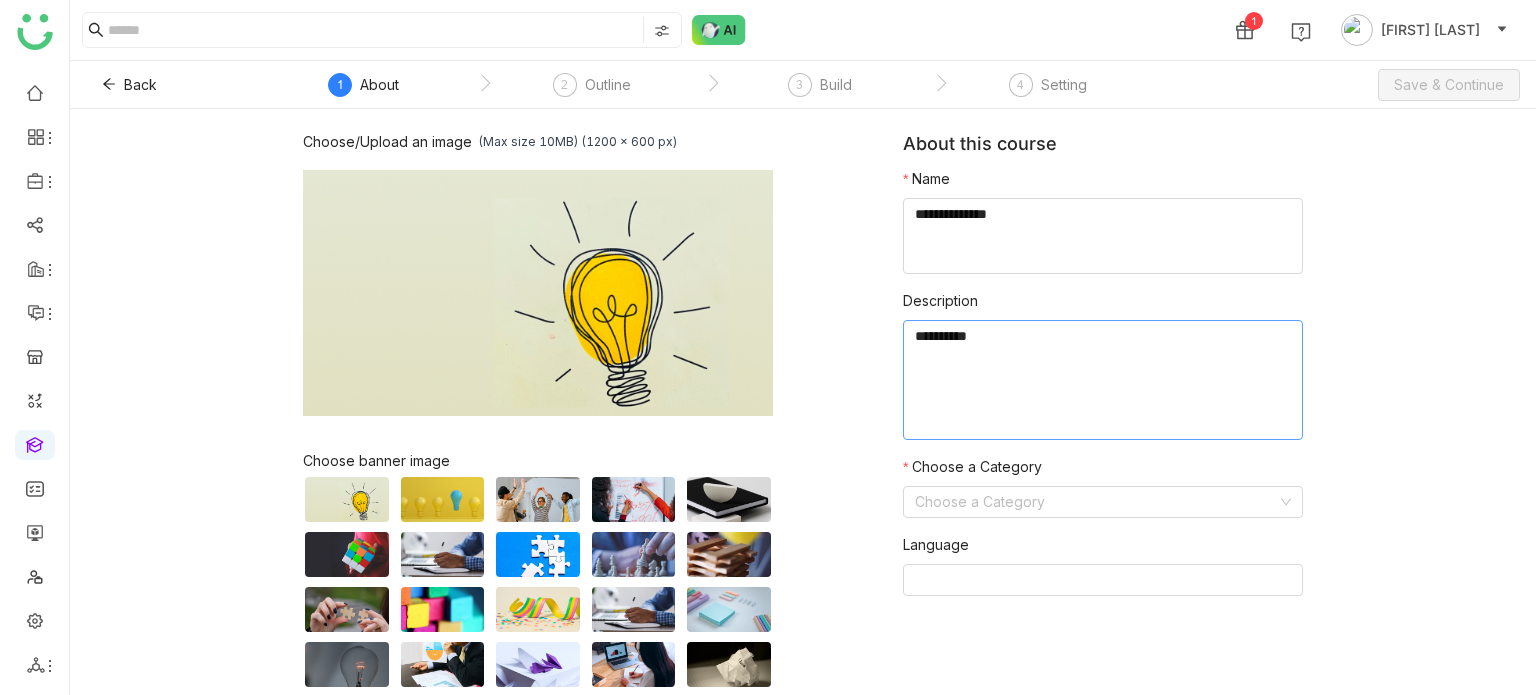 click 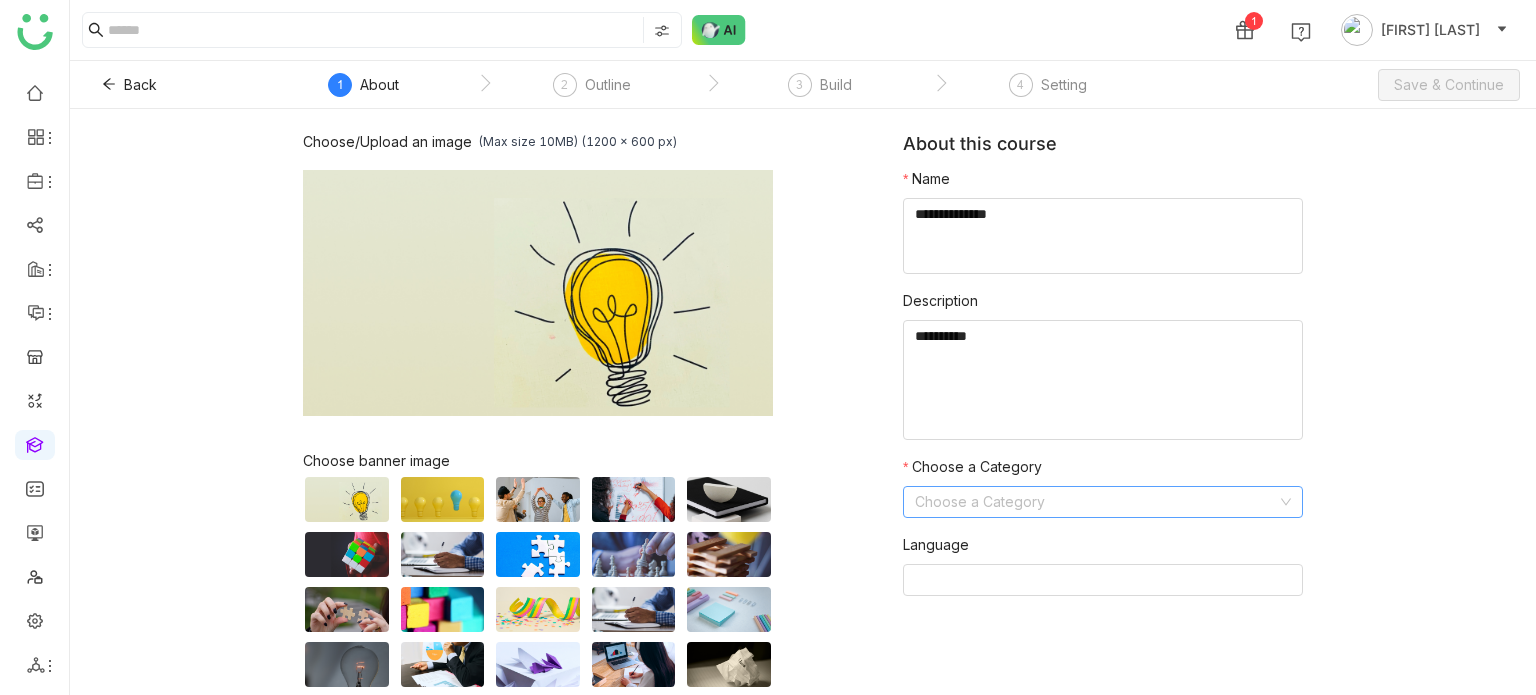 click 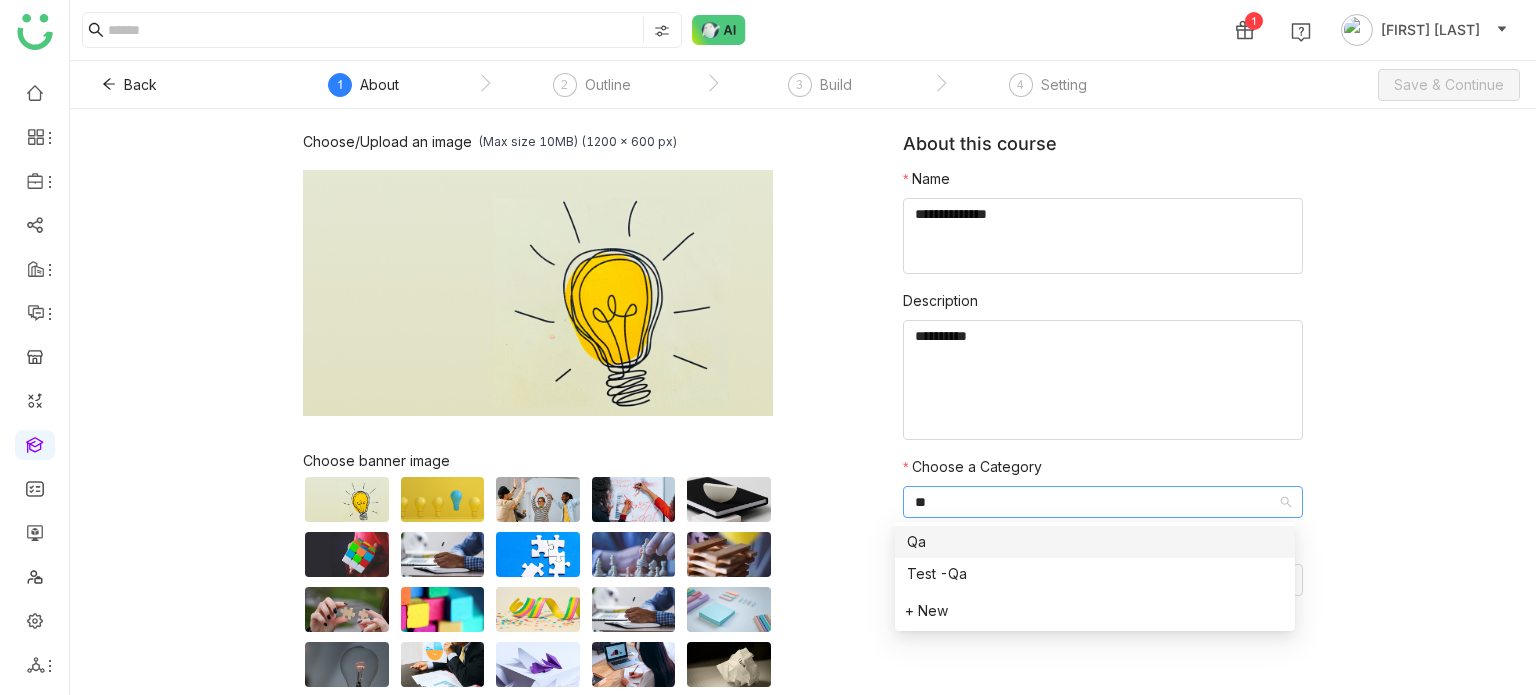 type on "**" 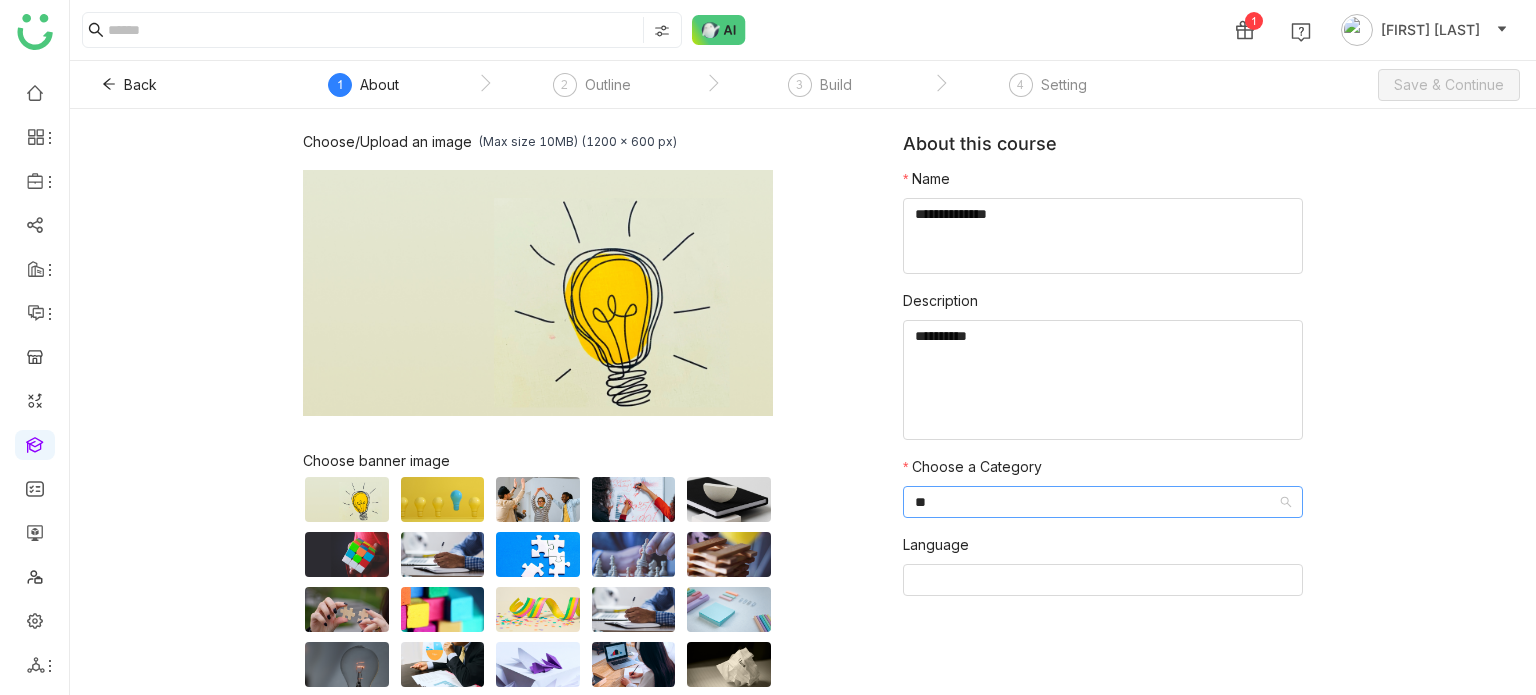 type 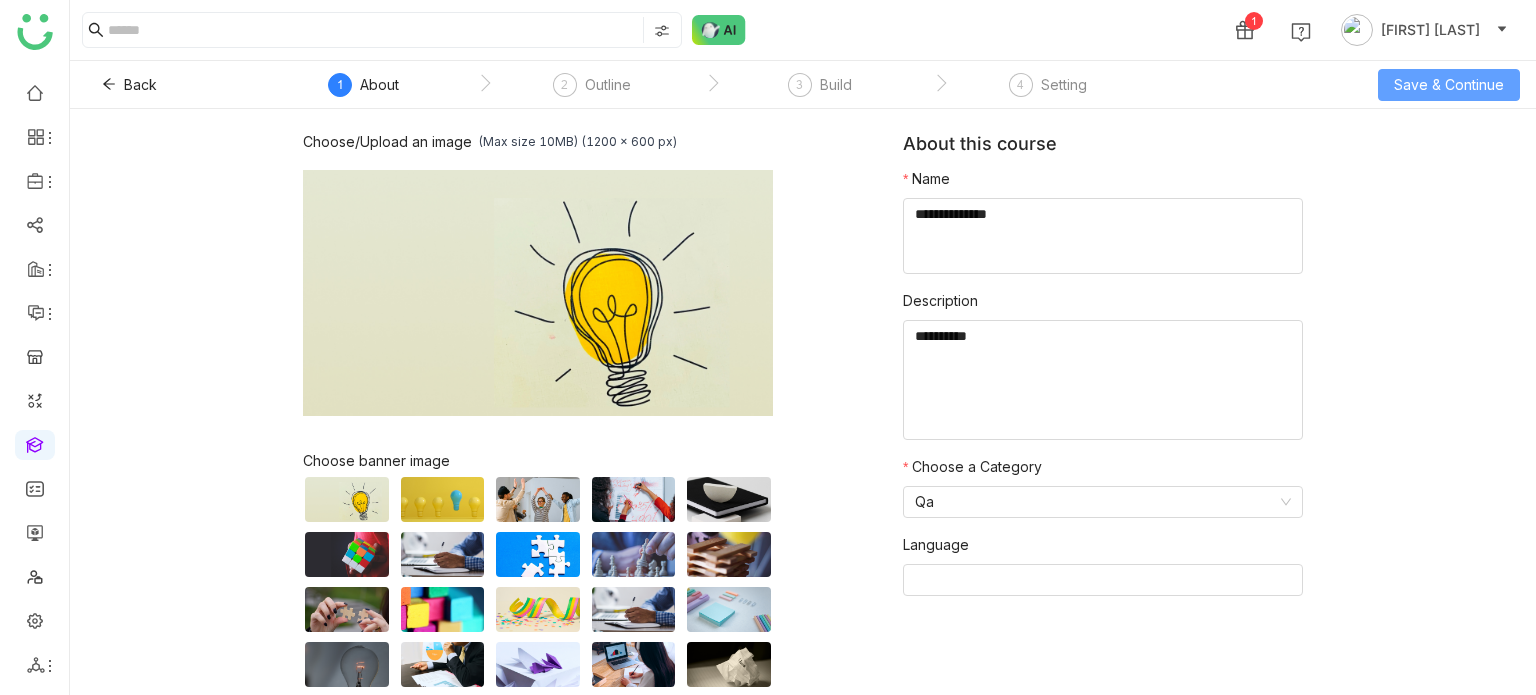 click on "Save & Continue" at bounding box center (1449, 85) 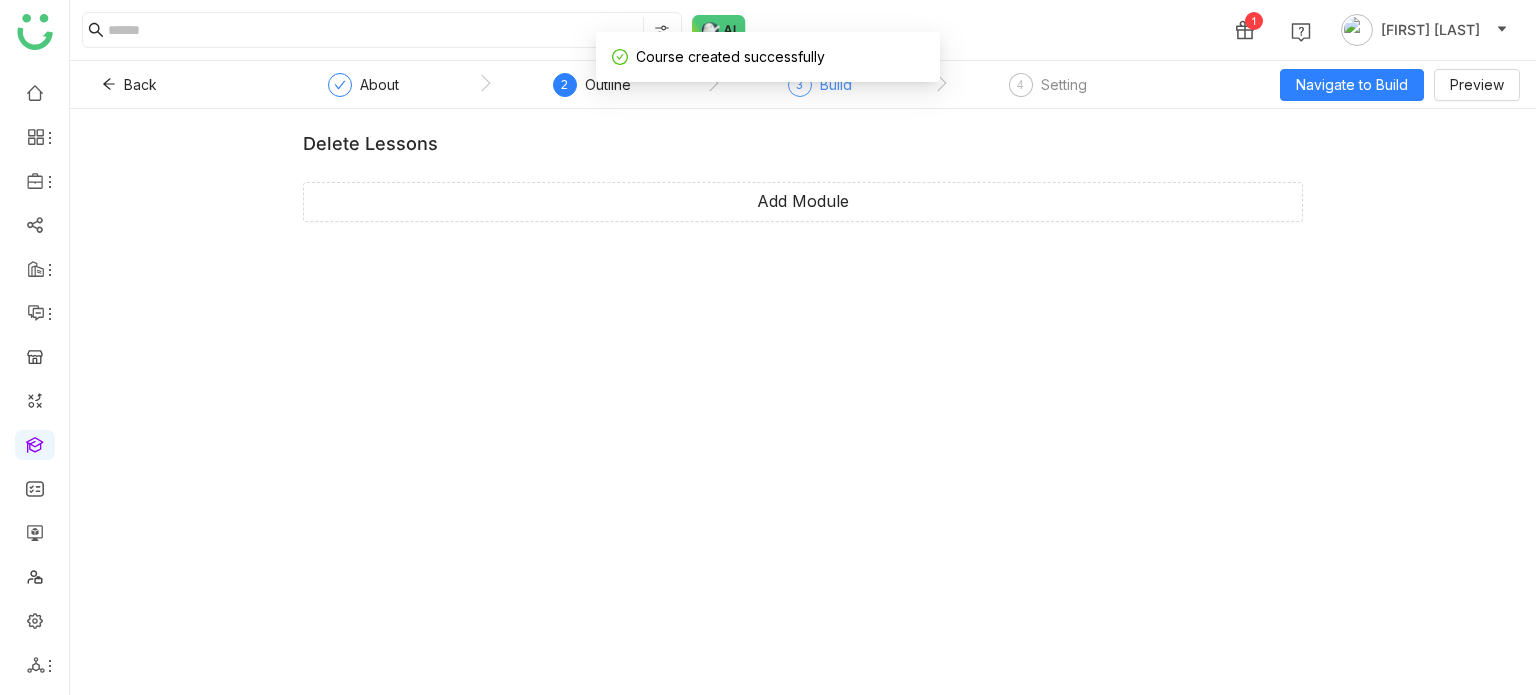 click on "Build" 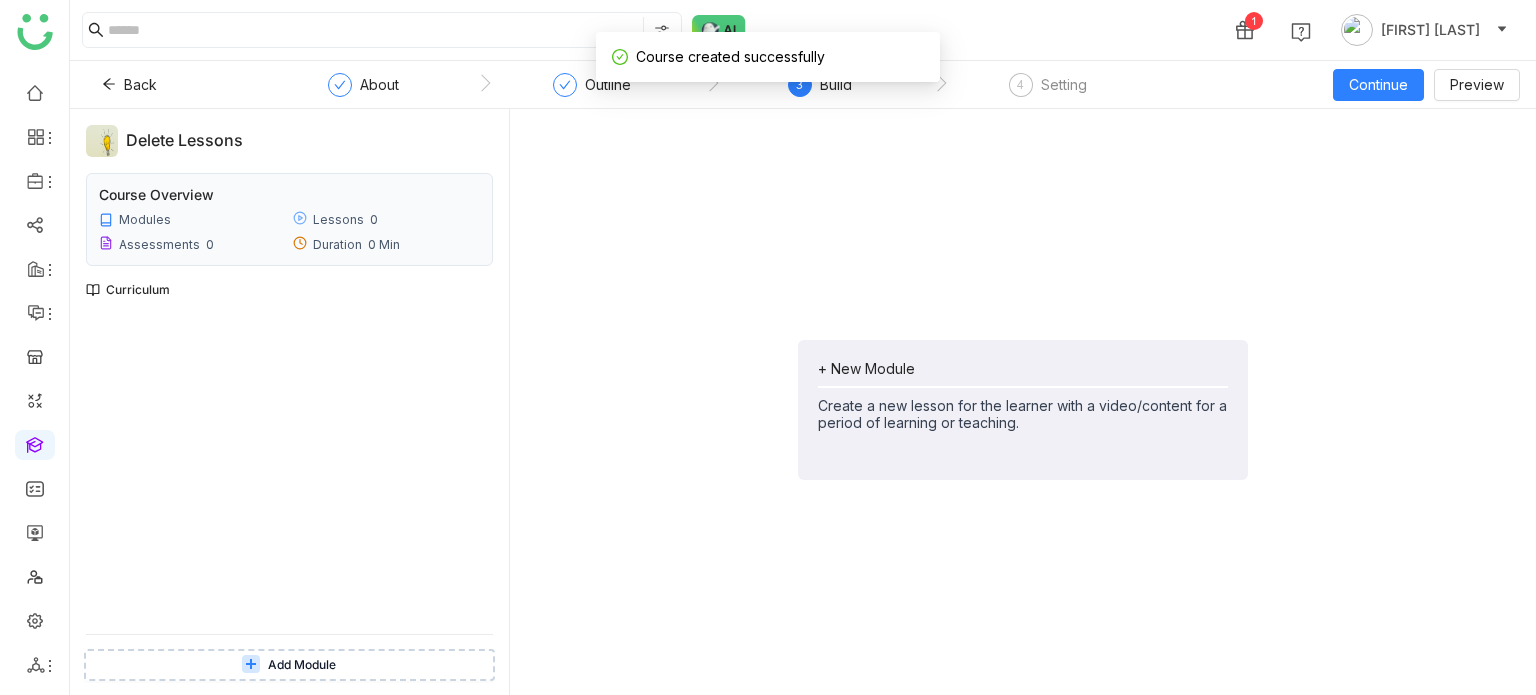 click on "+ New Module" 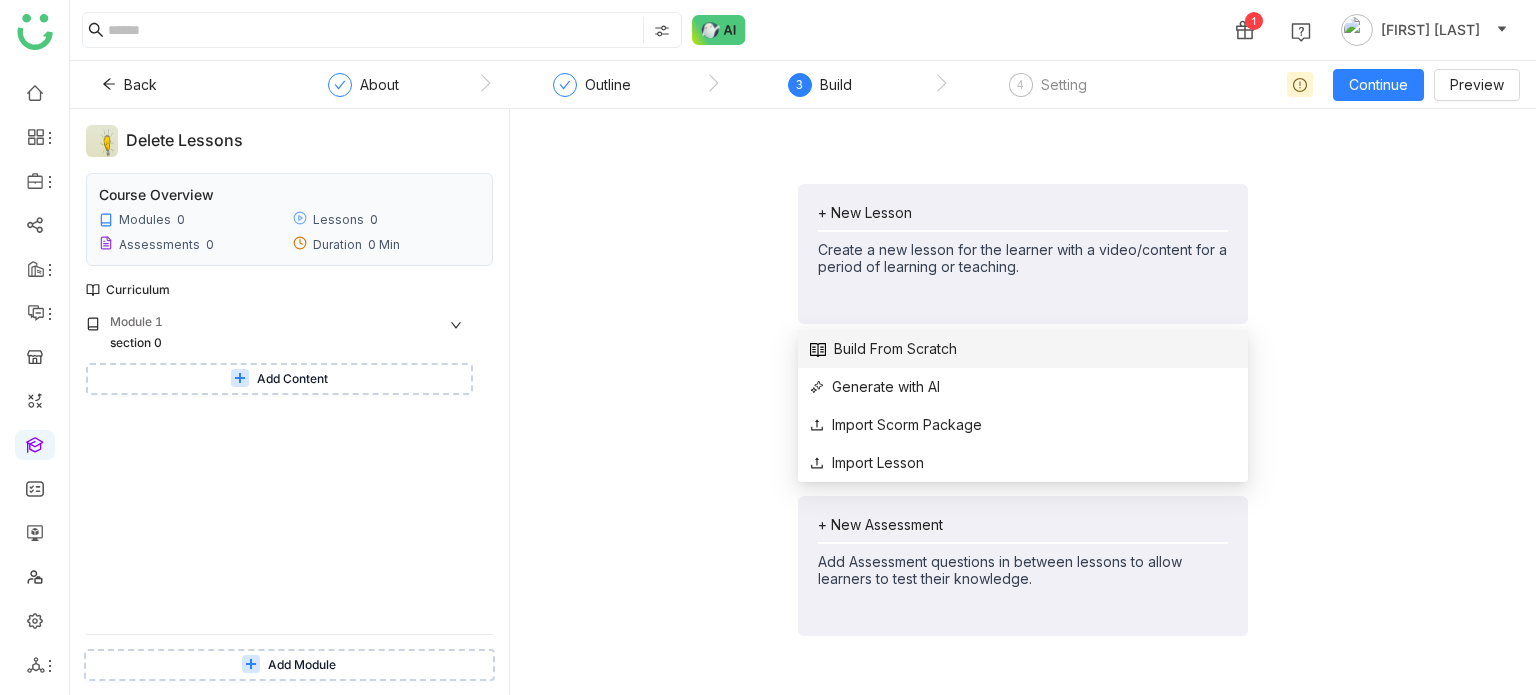 click on "Build From Scratch" at bounding box center [883, 349] 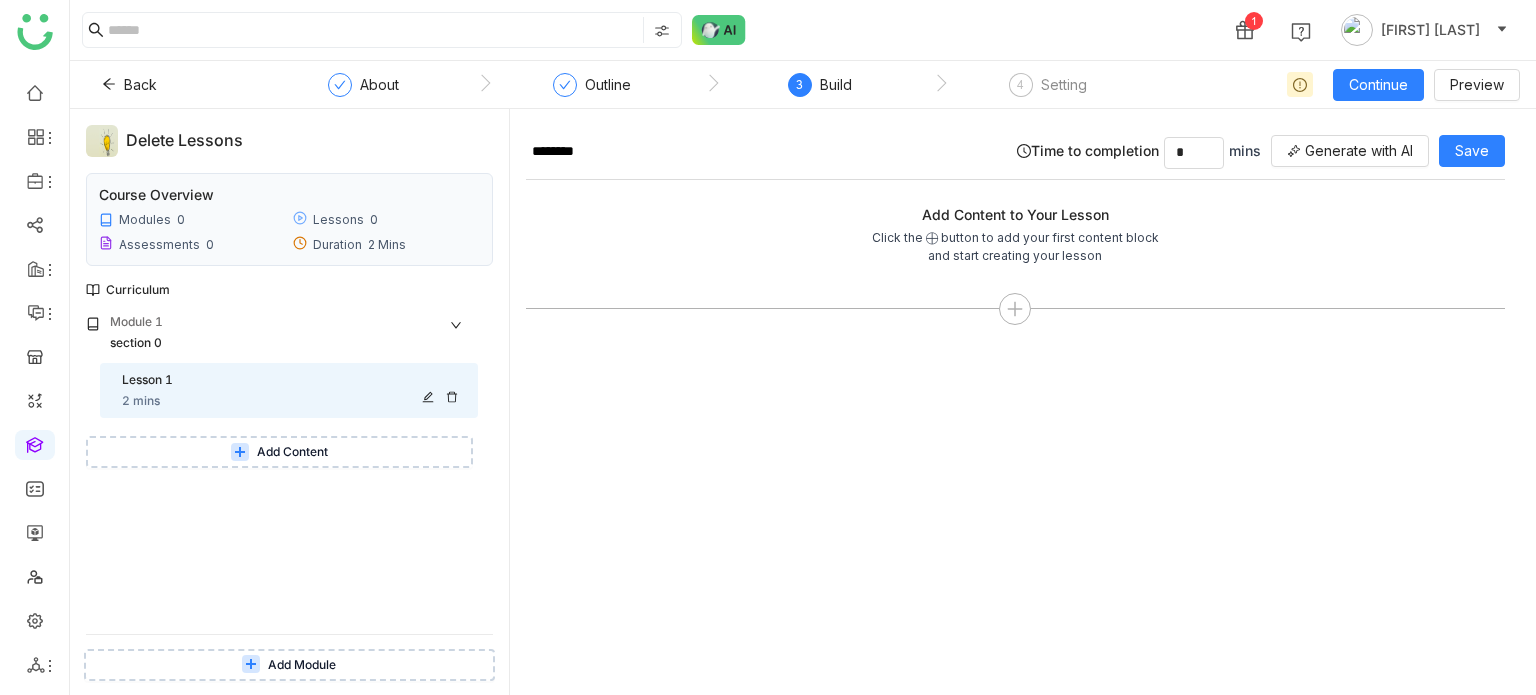 click 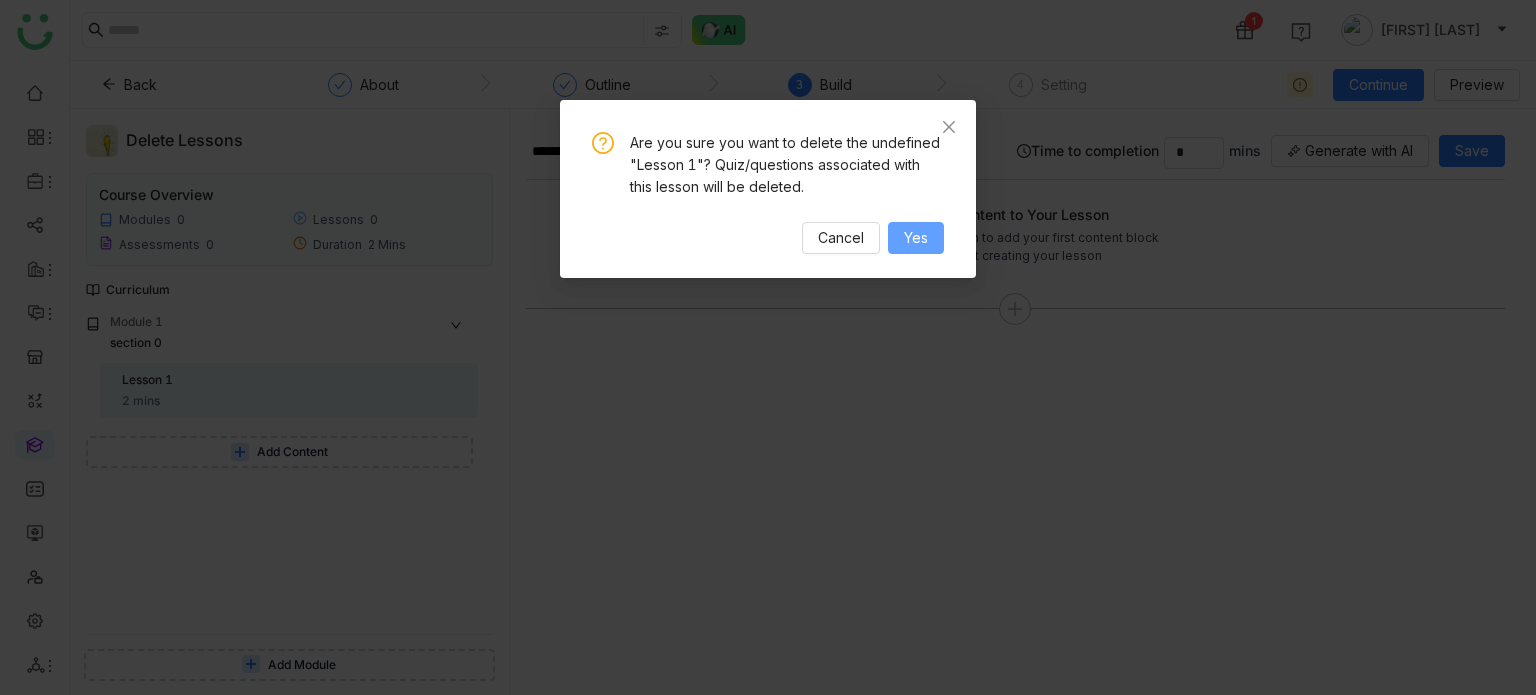 click on "Yes" at bounding box center (916, 238) 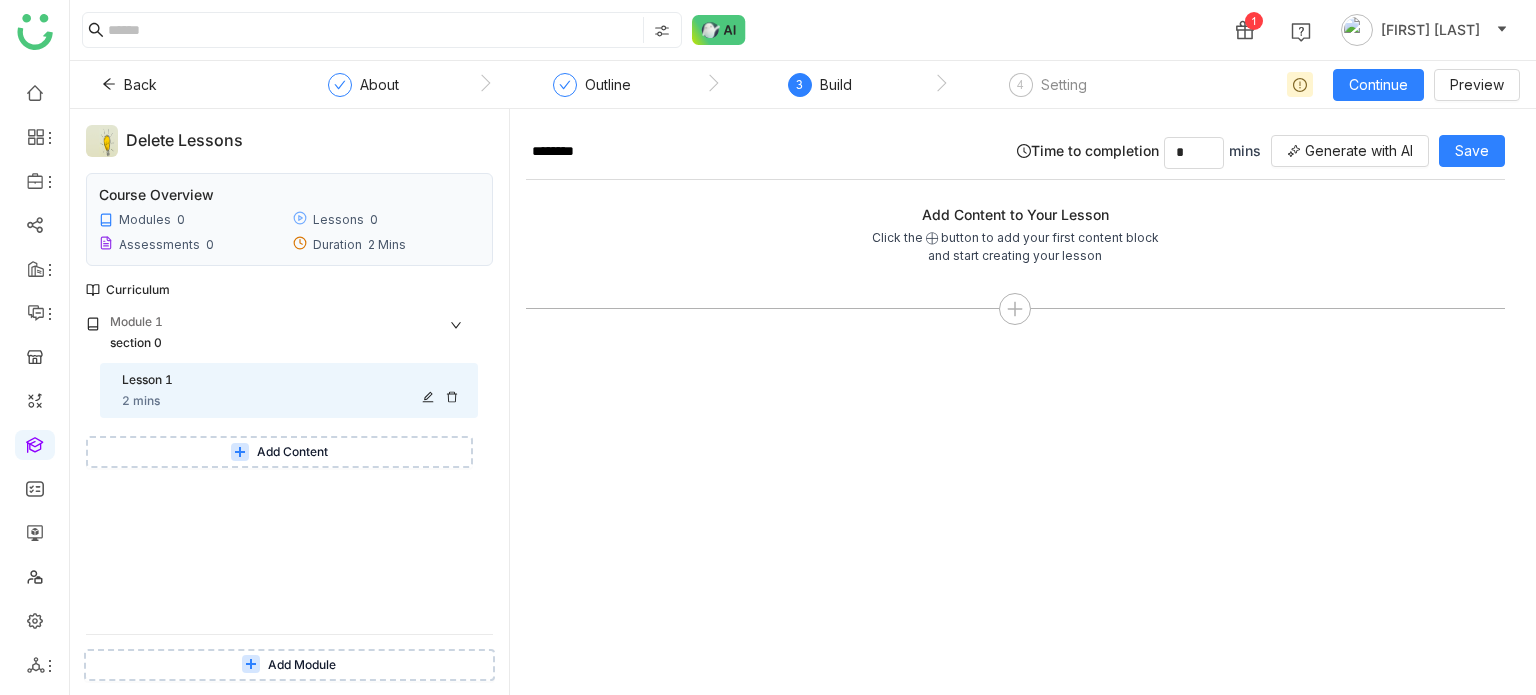 click on "Lesson 1   2 mins" at bounding box center (294, 391) 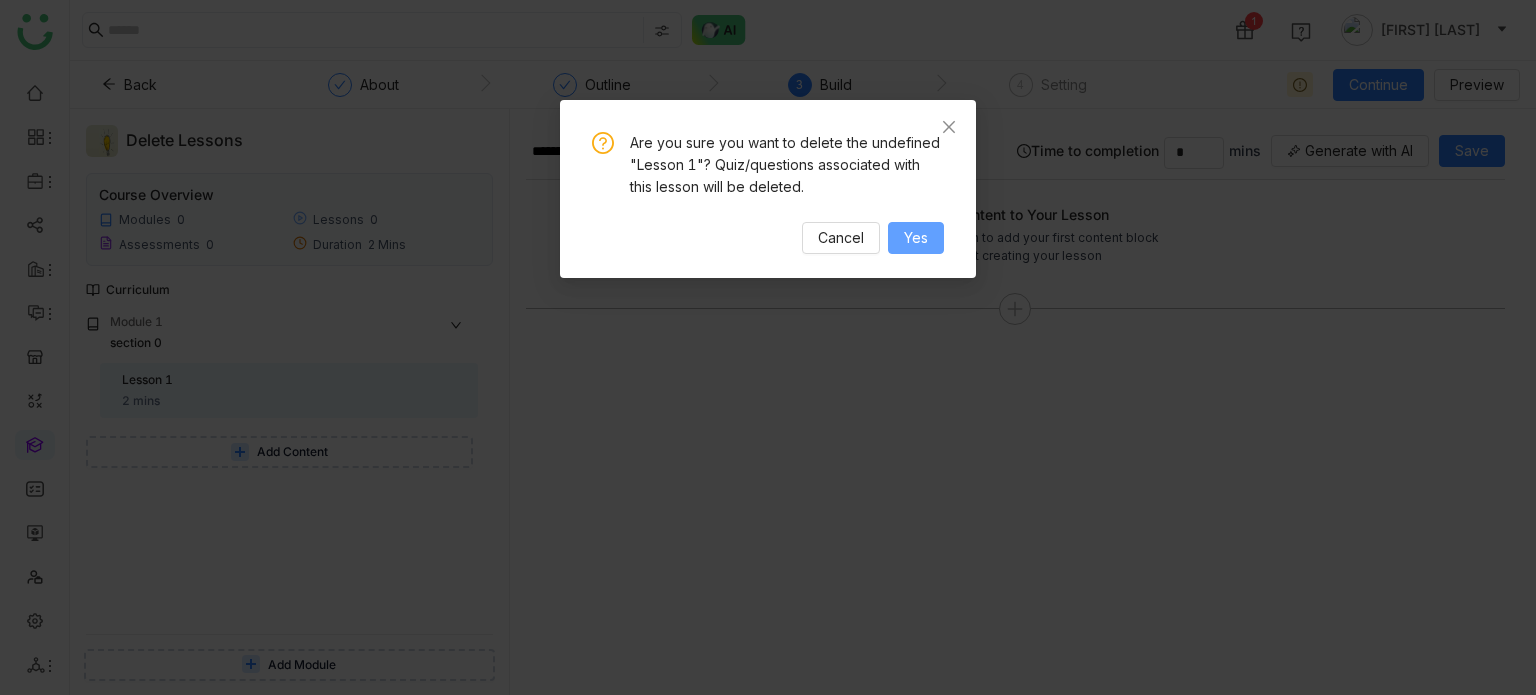 click on "Yes" at bounding box center [916, 238] 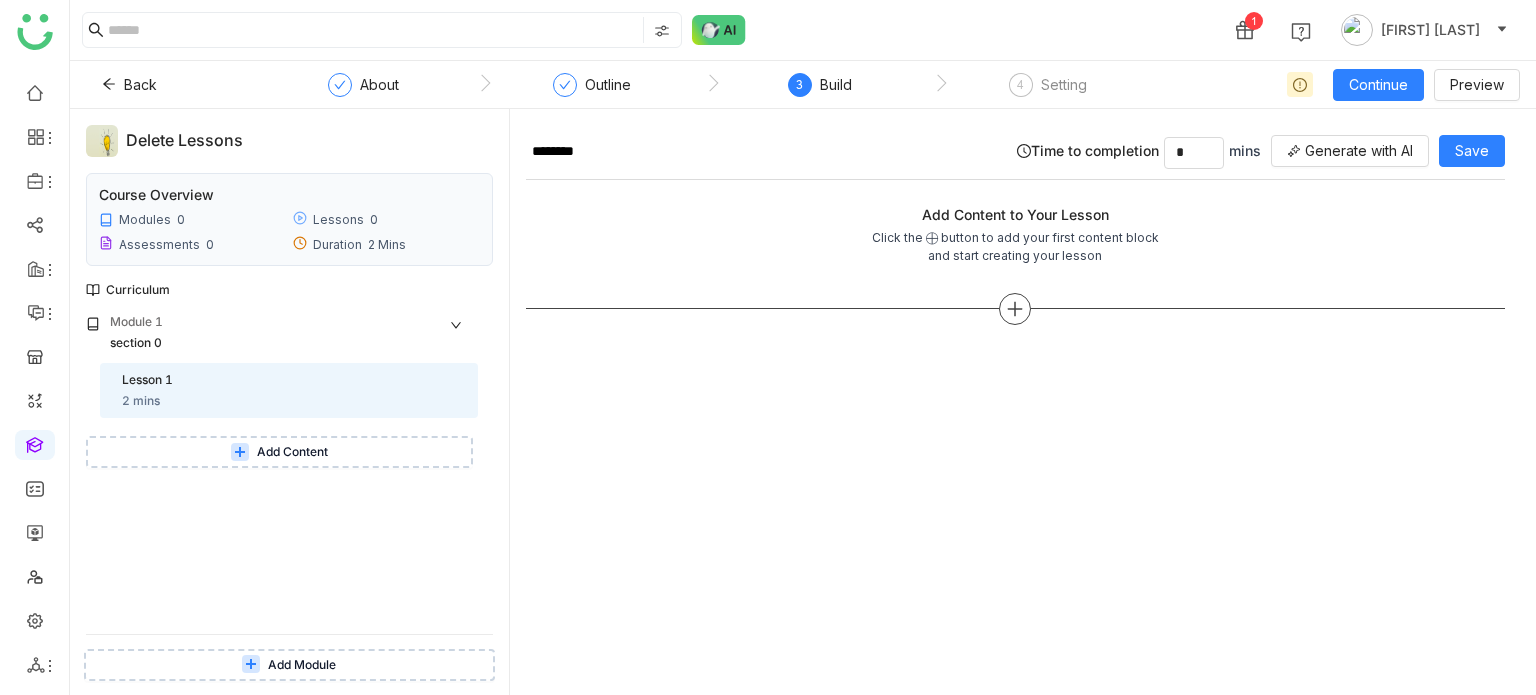 click 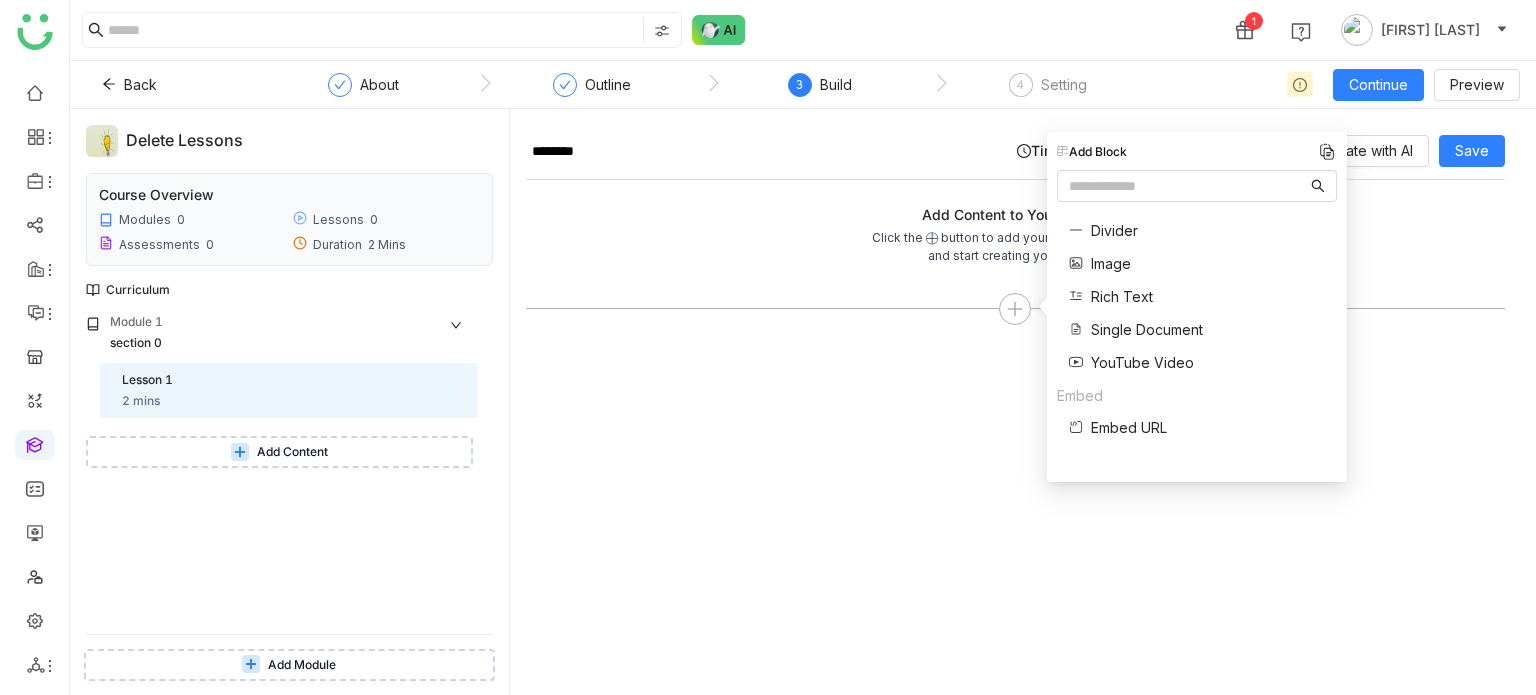 click on "1 [FIRST] [LAST]" 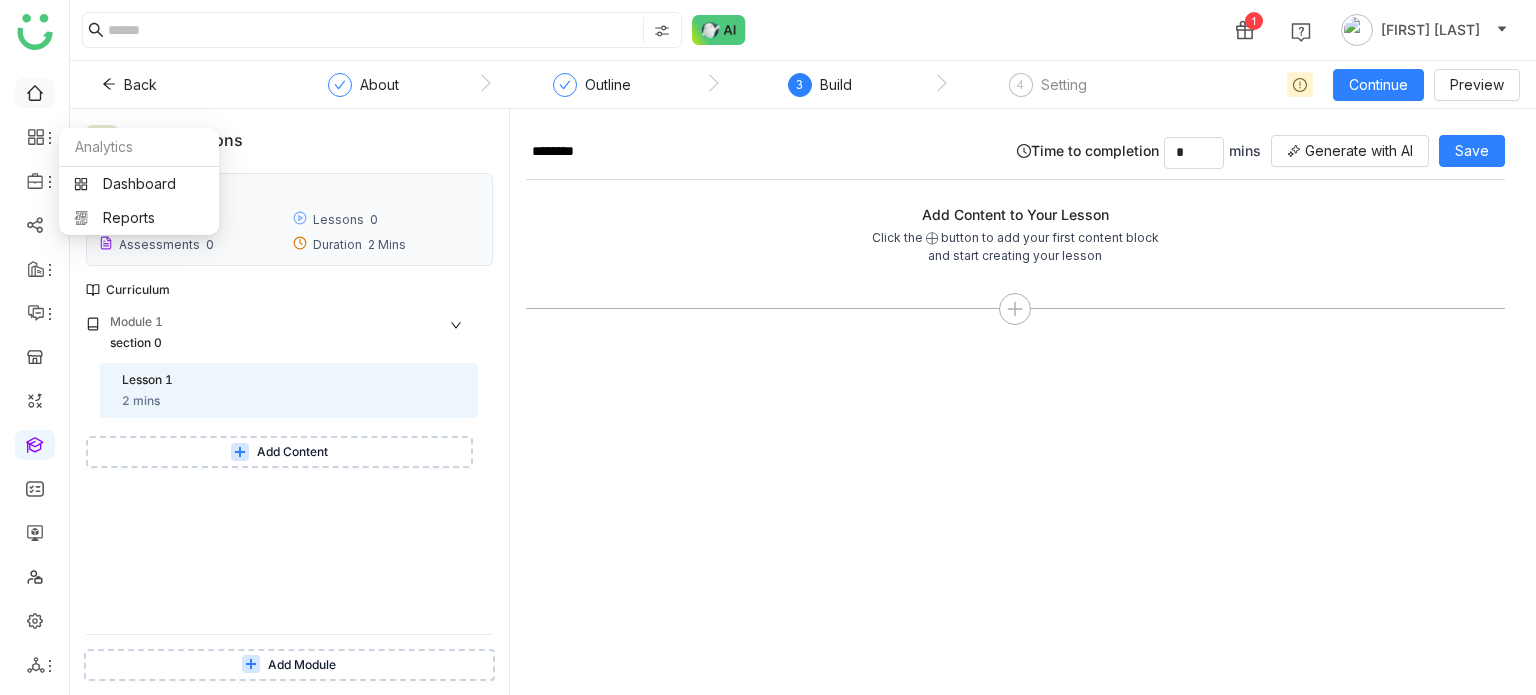 click at bounding box center (35, 91) 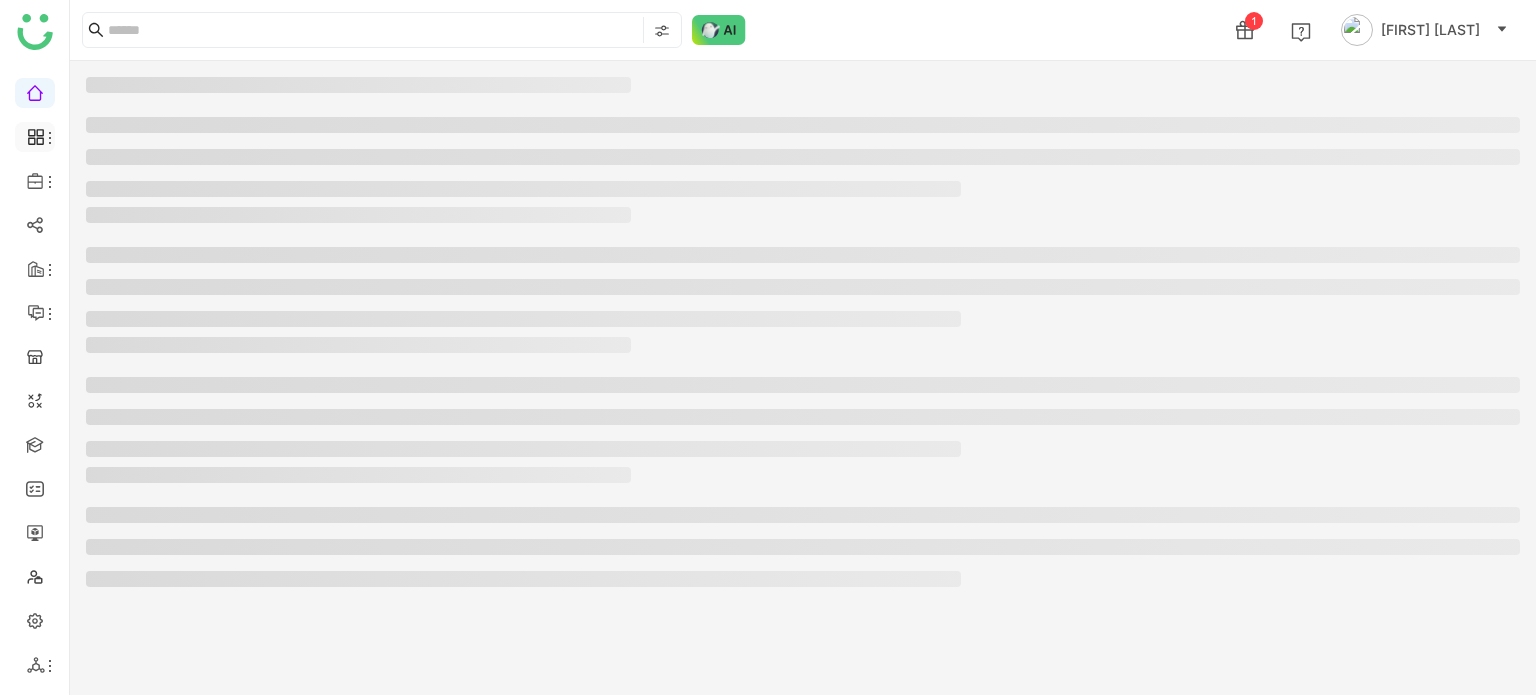 click 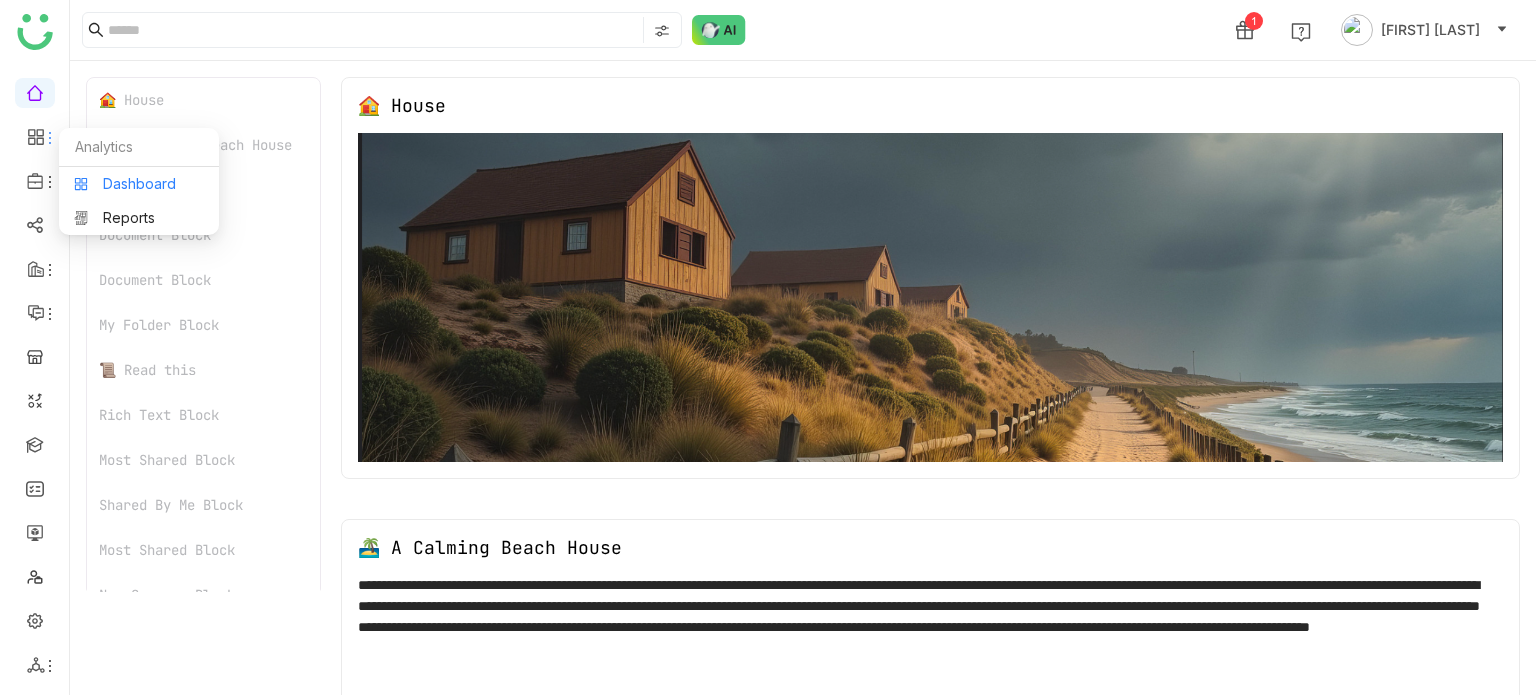 click on "Dashboard" at bounding box center (139, 184) 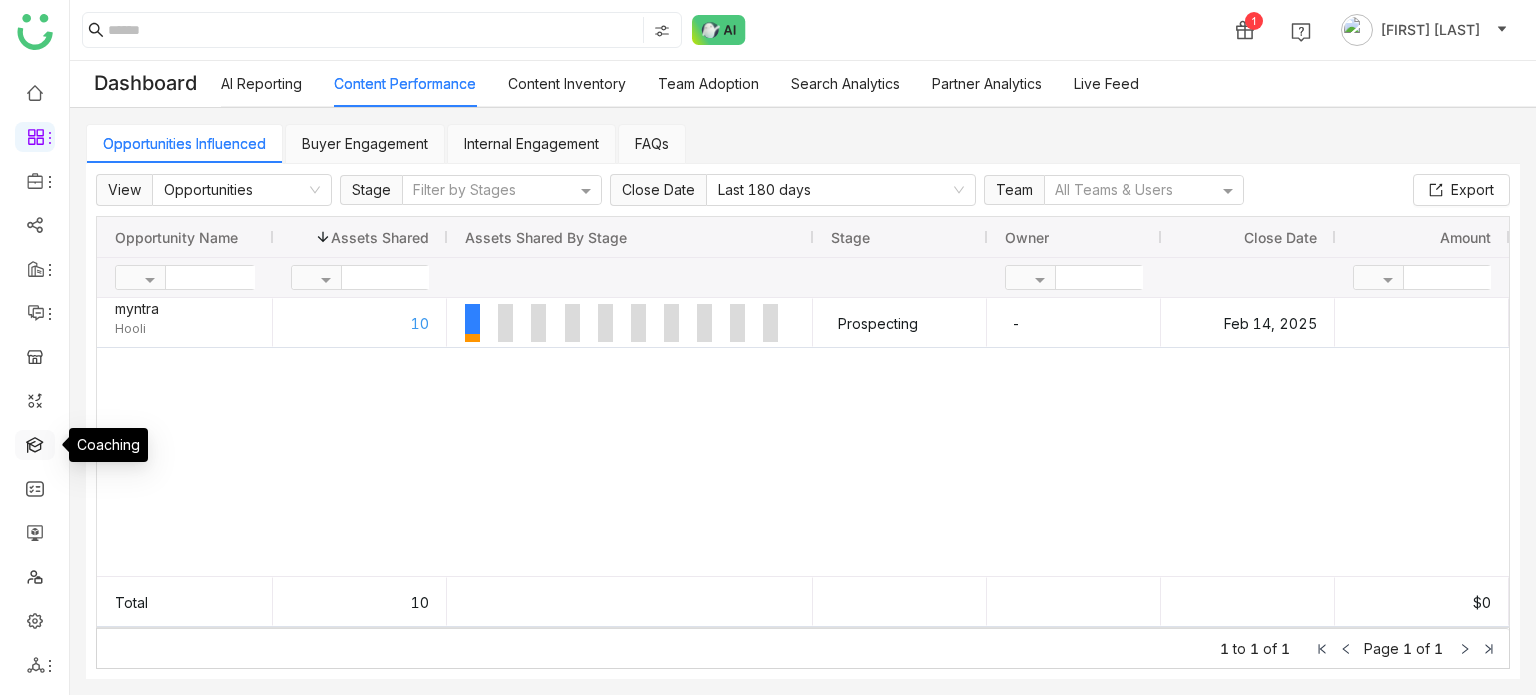 click at bounding box center [35, 443] 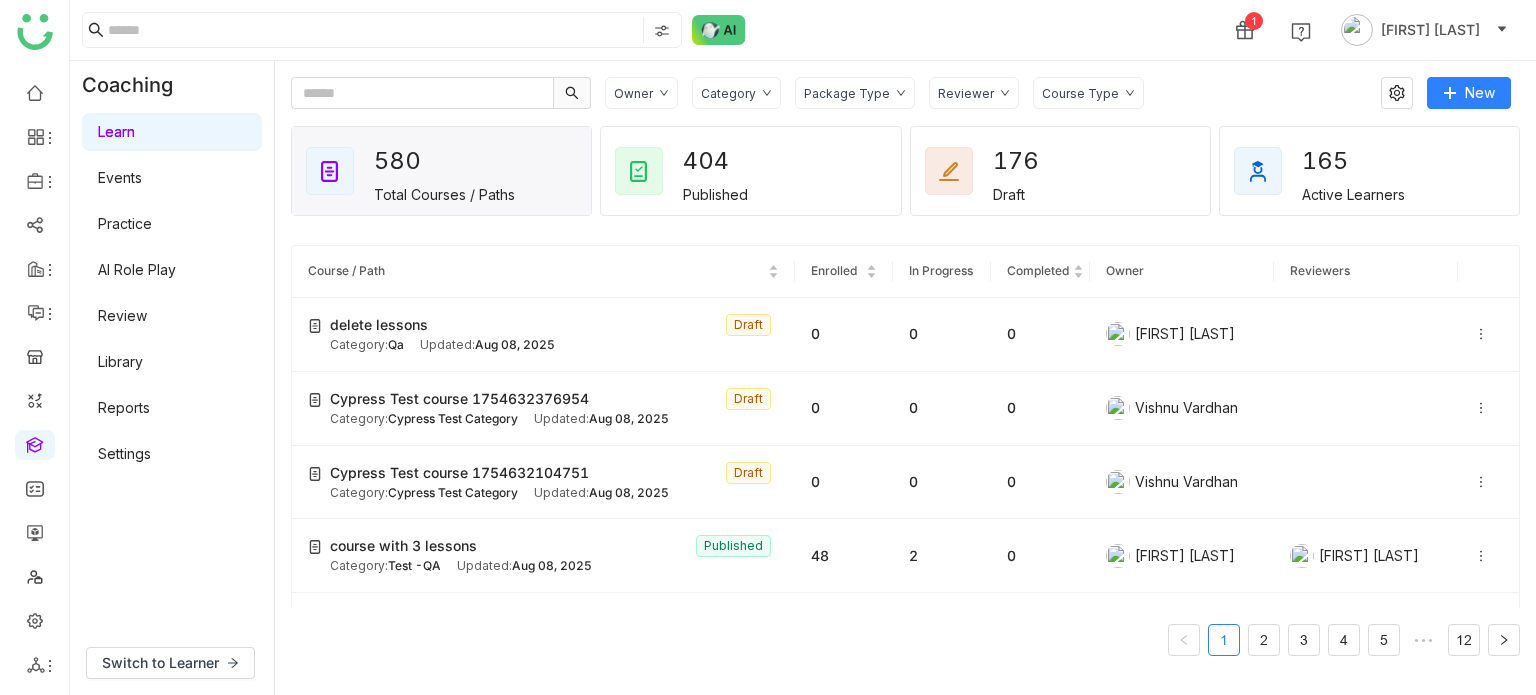 click on "Review" at bounding box center (122, 315) 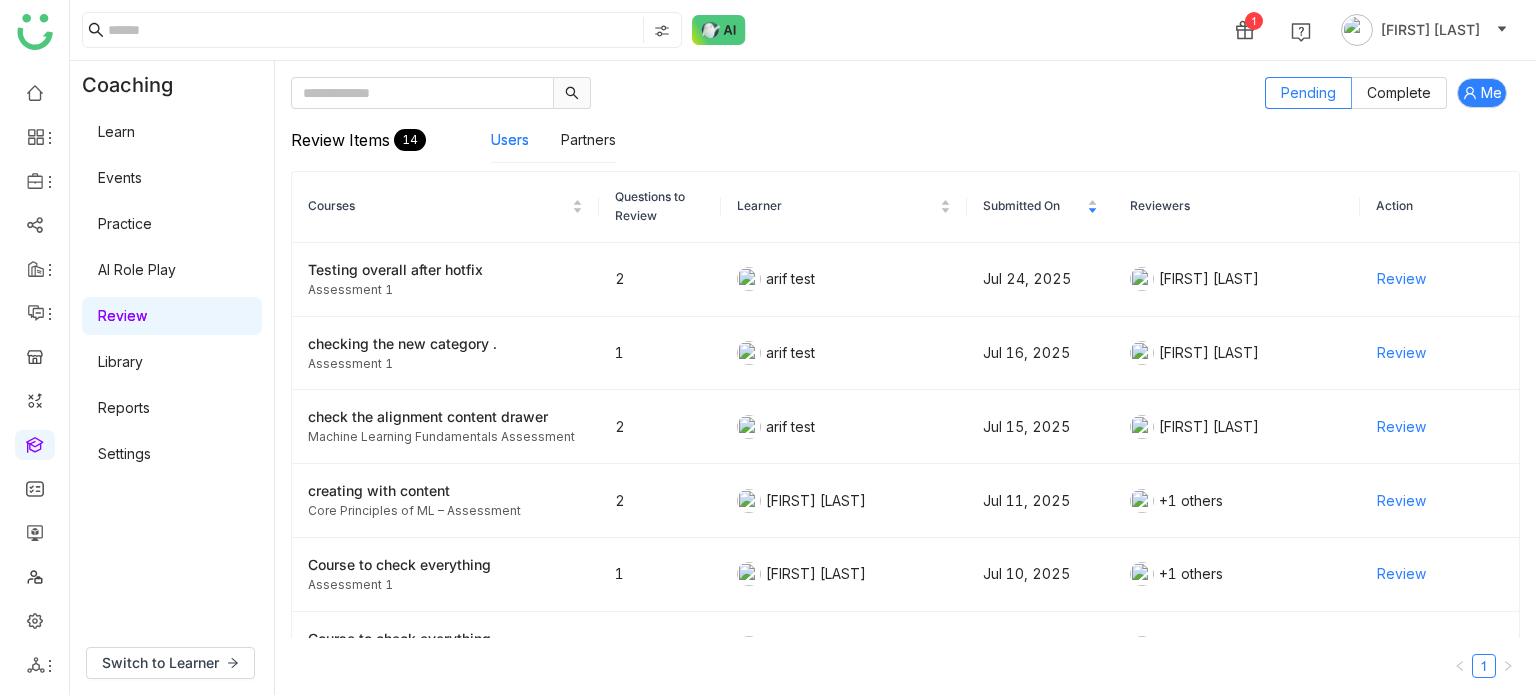 click on "Review Items  14  Users   Partners" 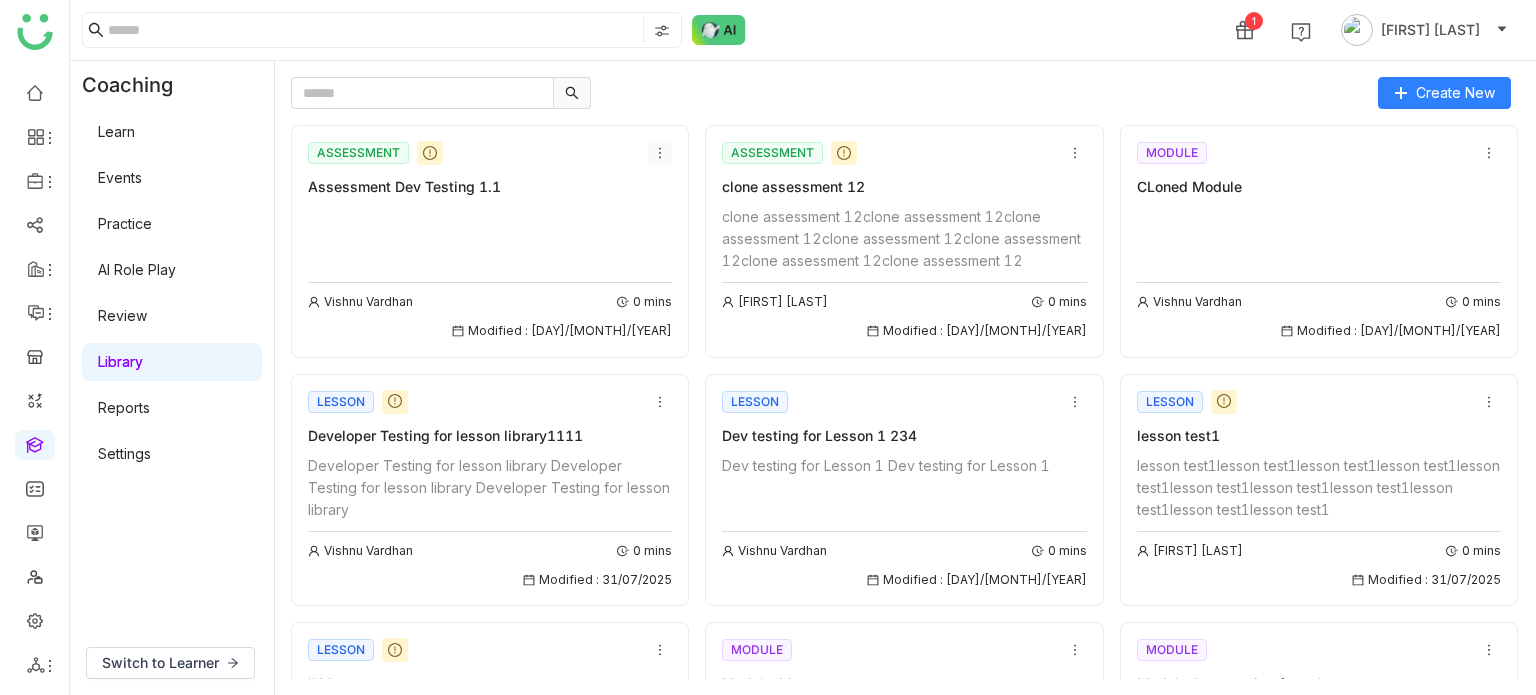click 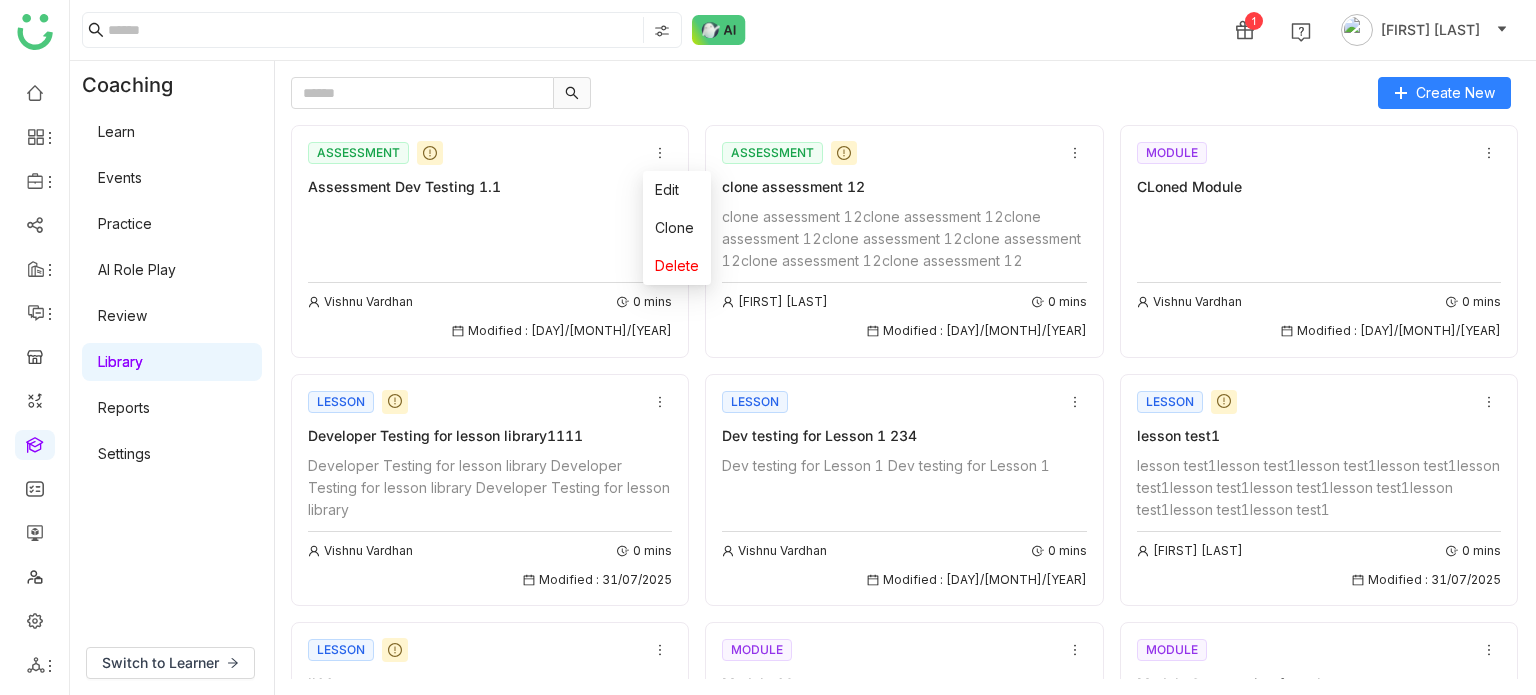 click 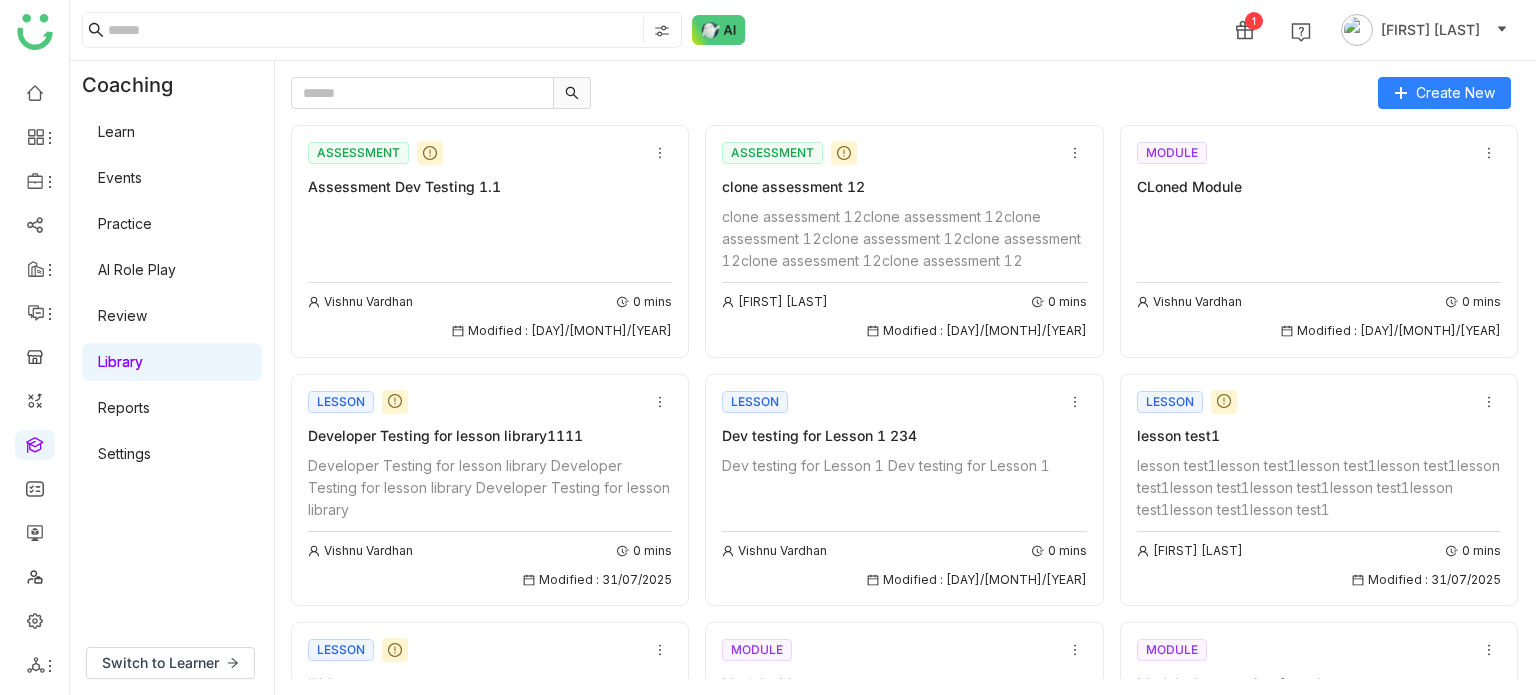 click 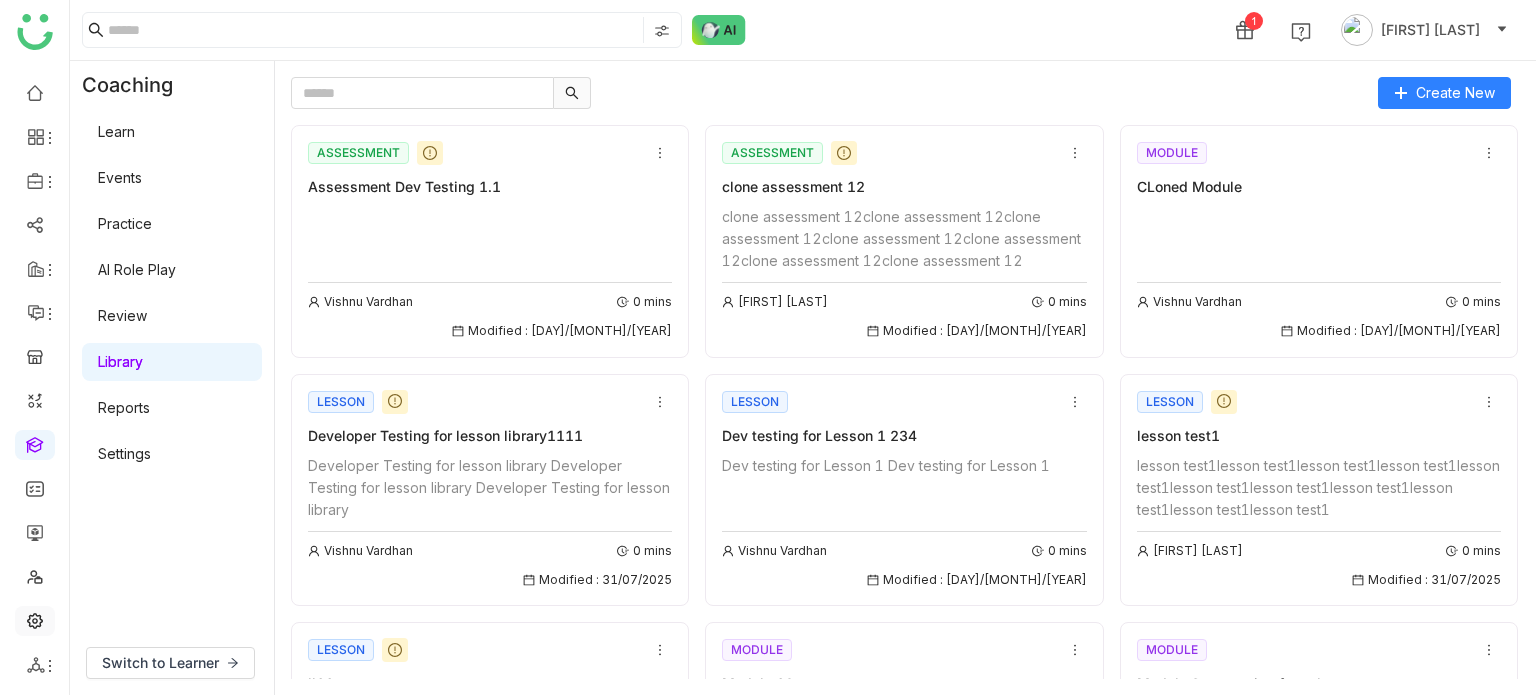 click at bounding box center (35, 619) 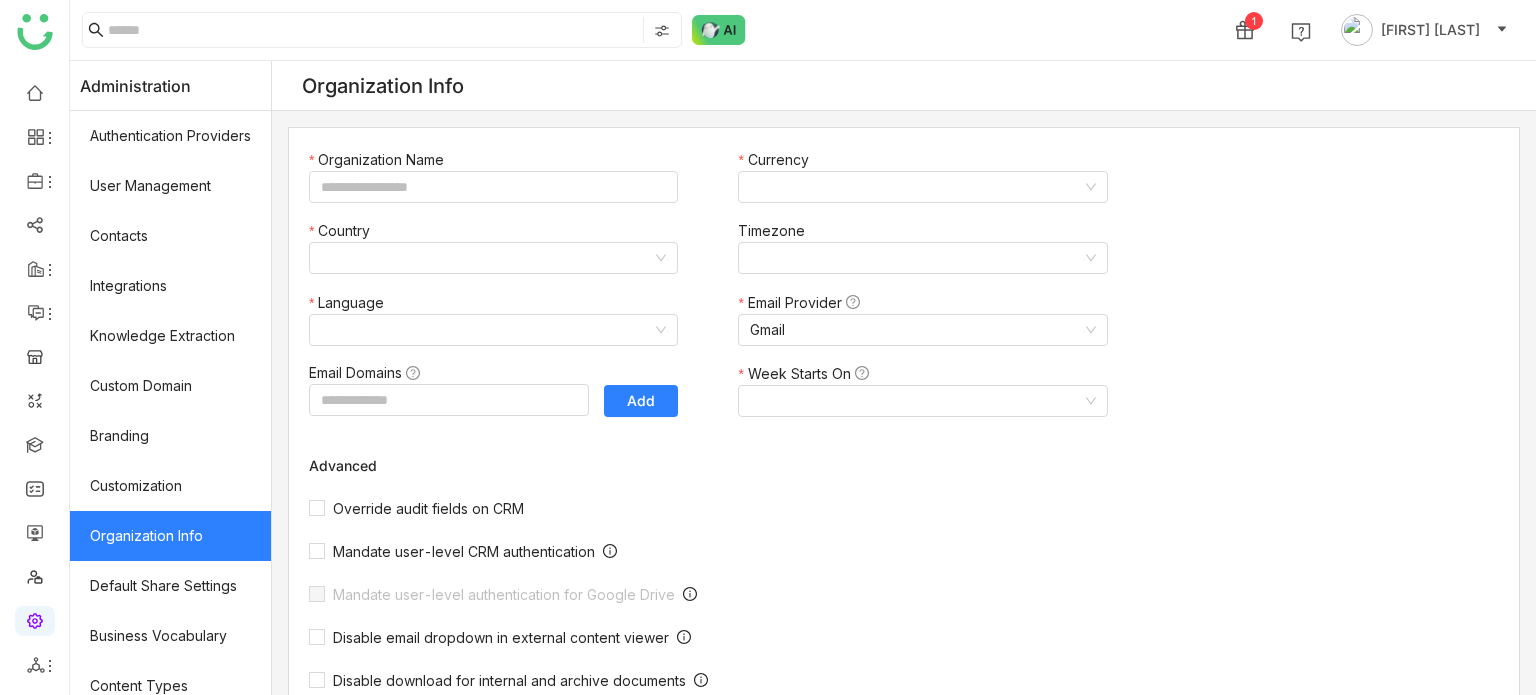 type on "*******" 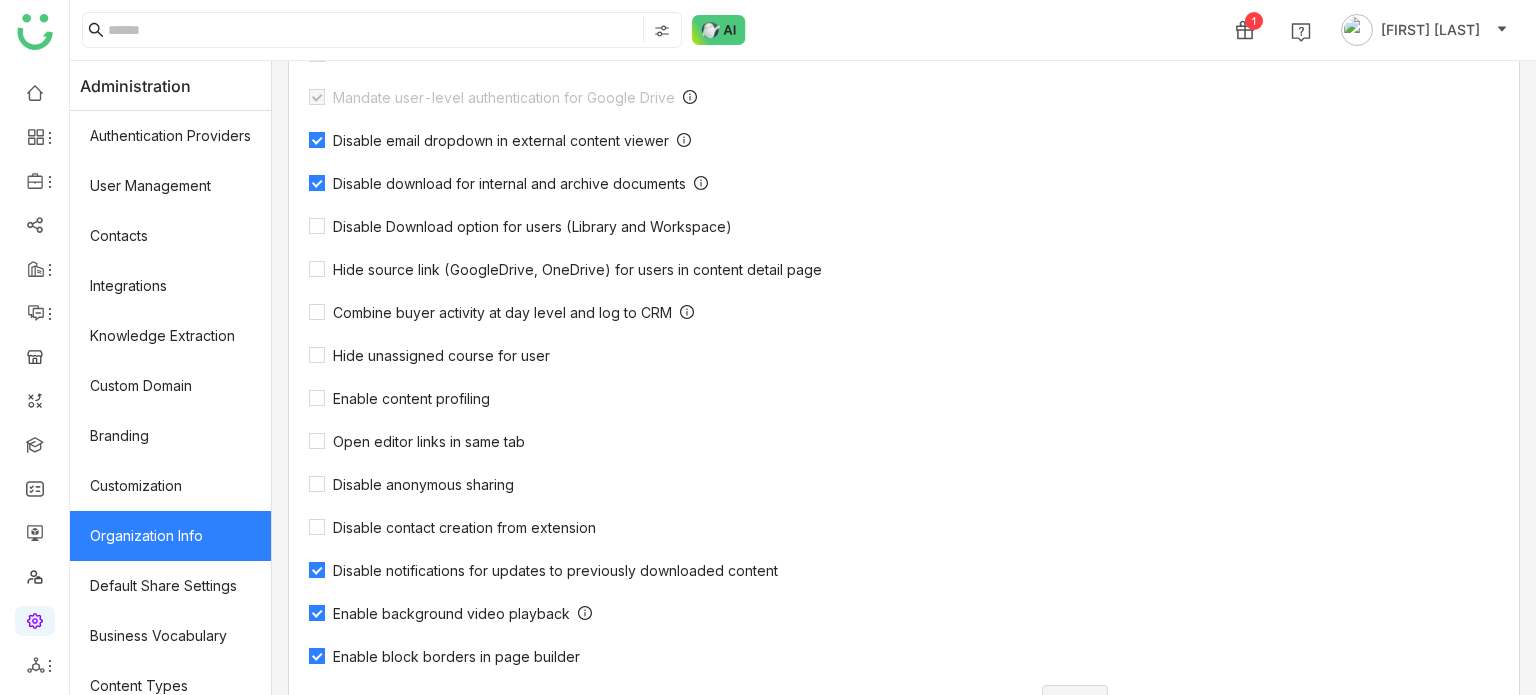 scroll, scrollTop: 615, scrollLeft: 0, axis: vertical 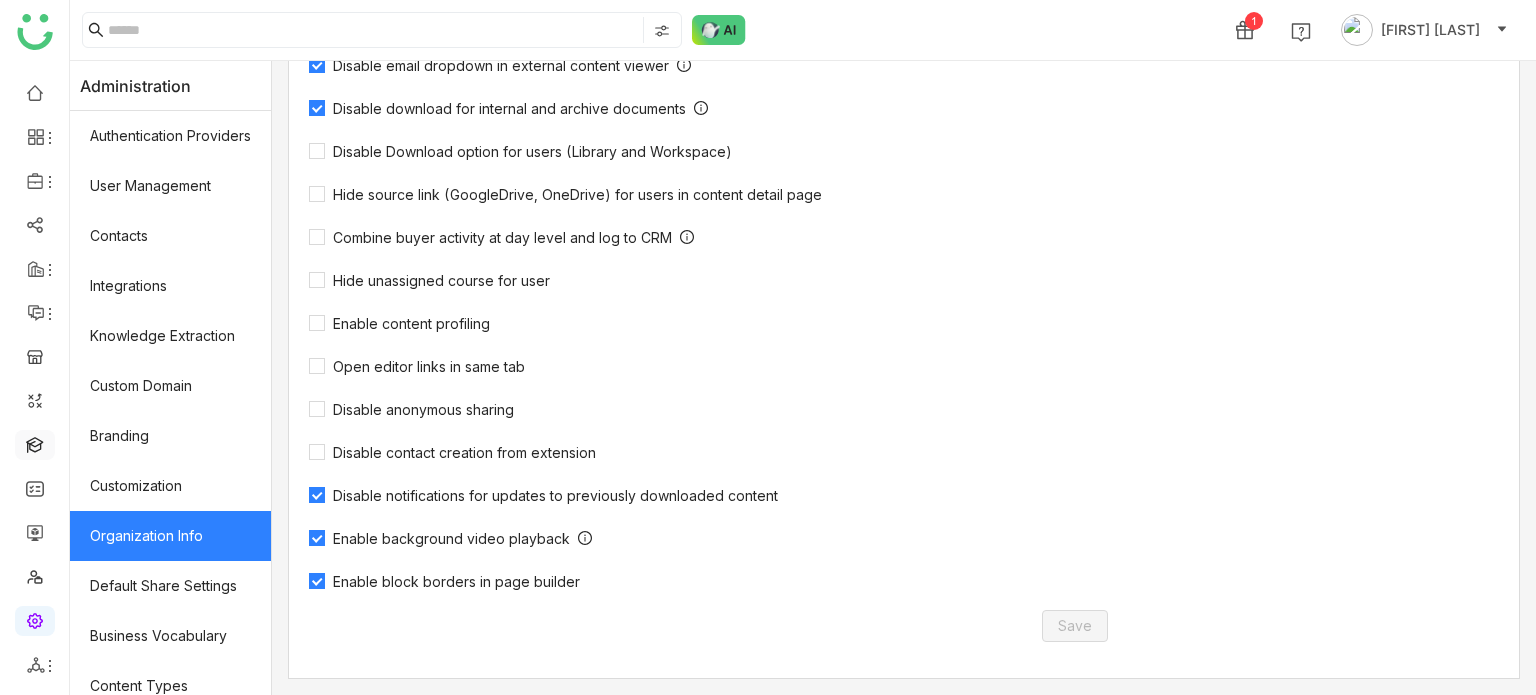 click at bounding box center (35, 443) 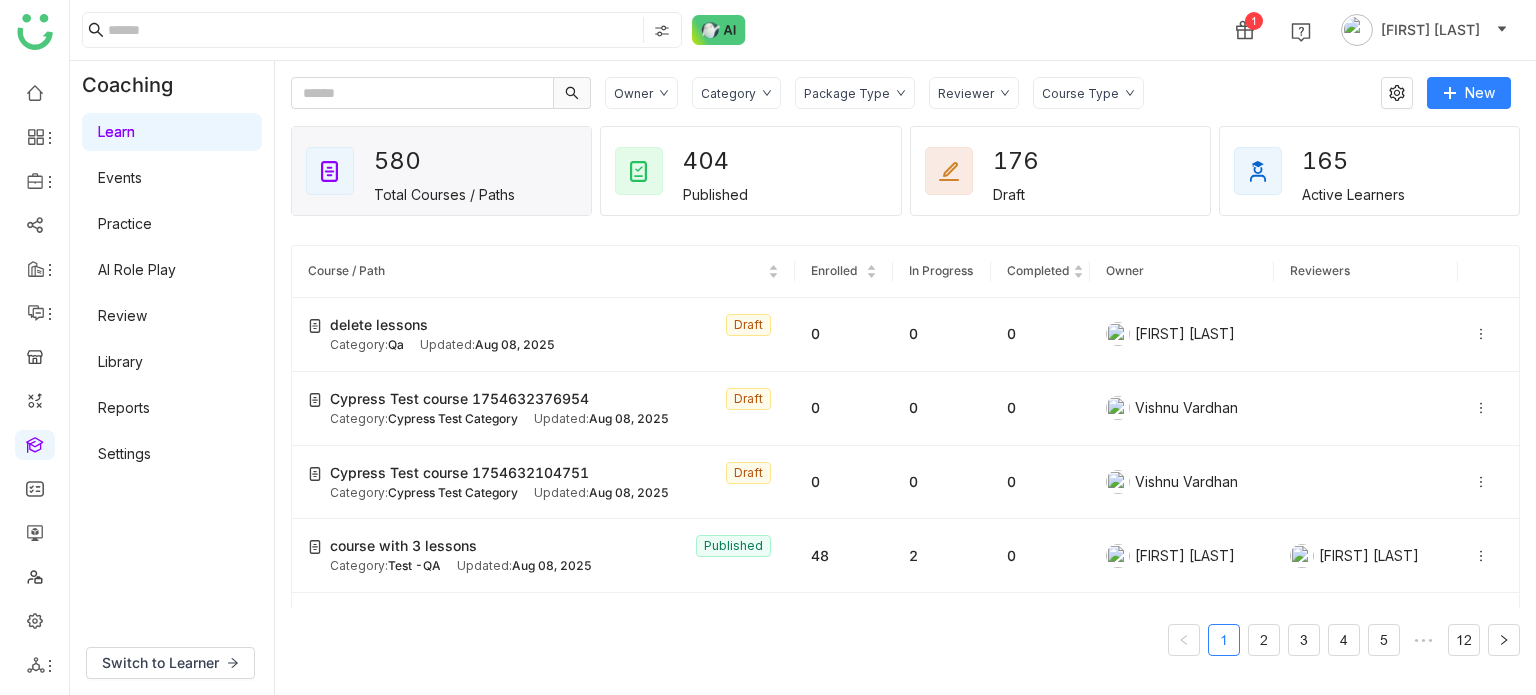 click on "Library" at bounding box center [120, 361] 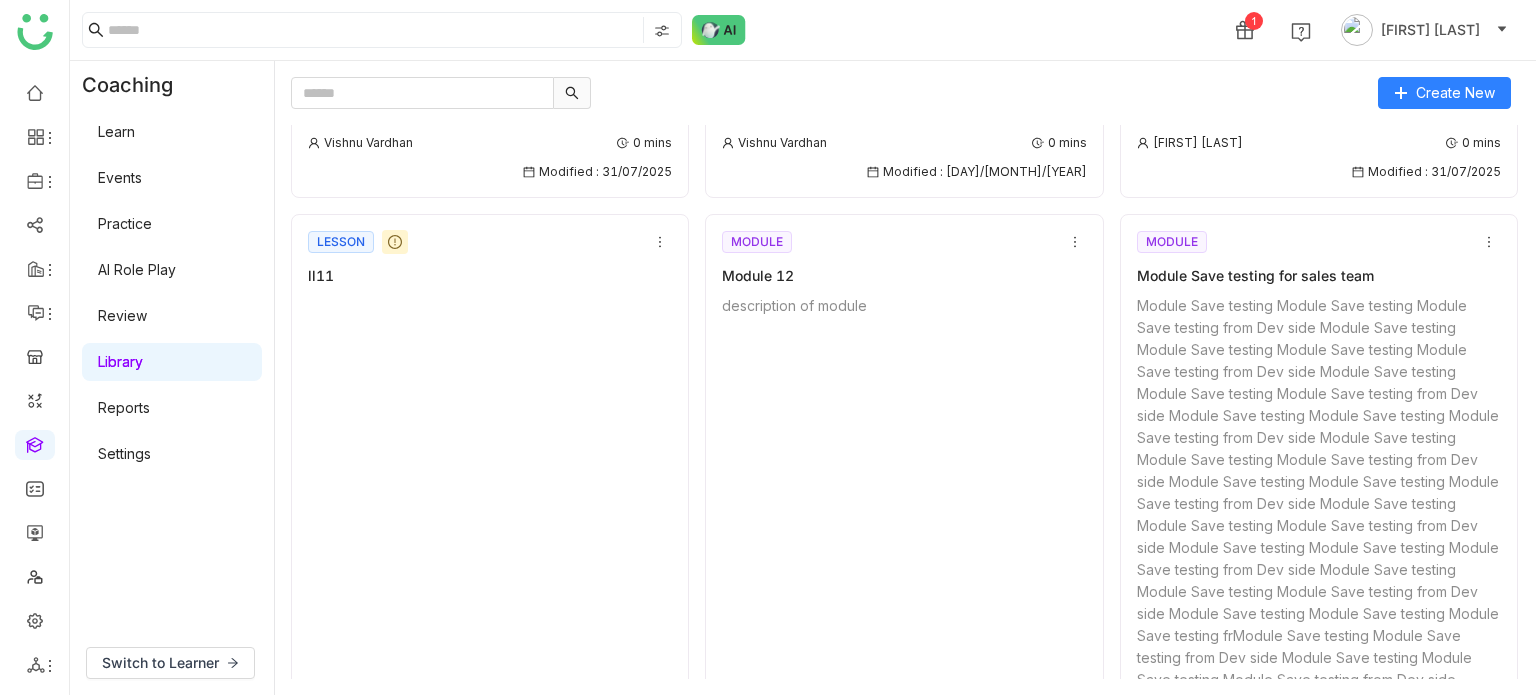 scroll, scrollTop: 400, scrollLeft: 0, axis: vertical 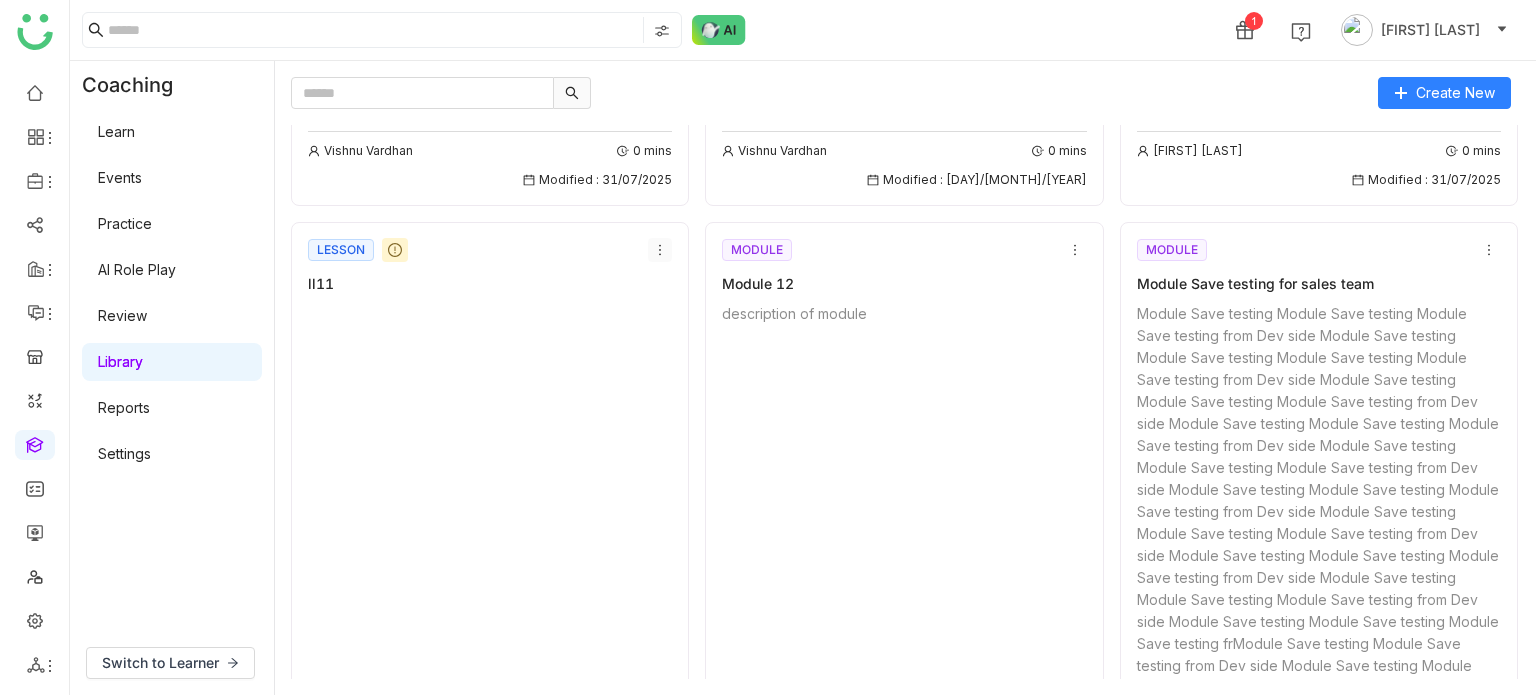 click 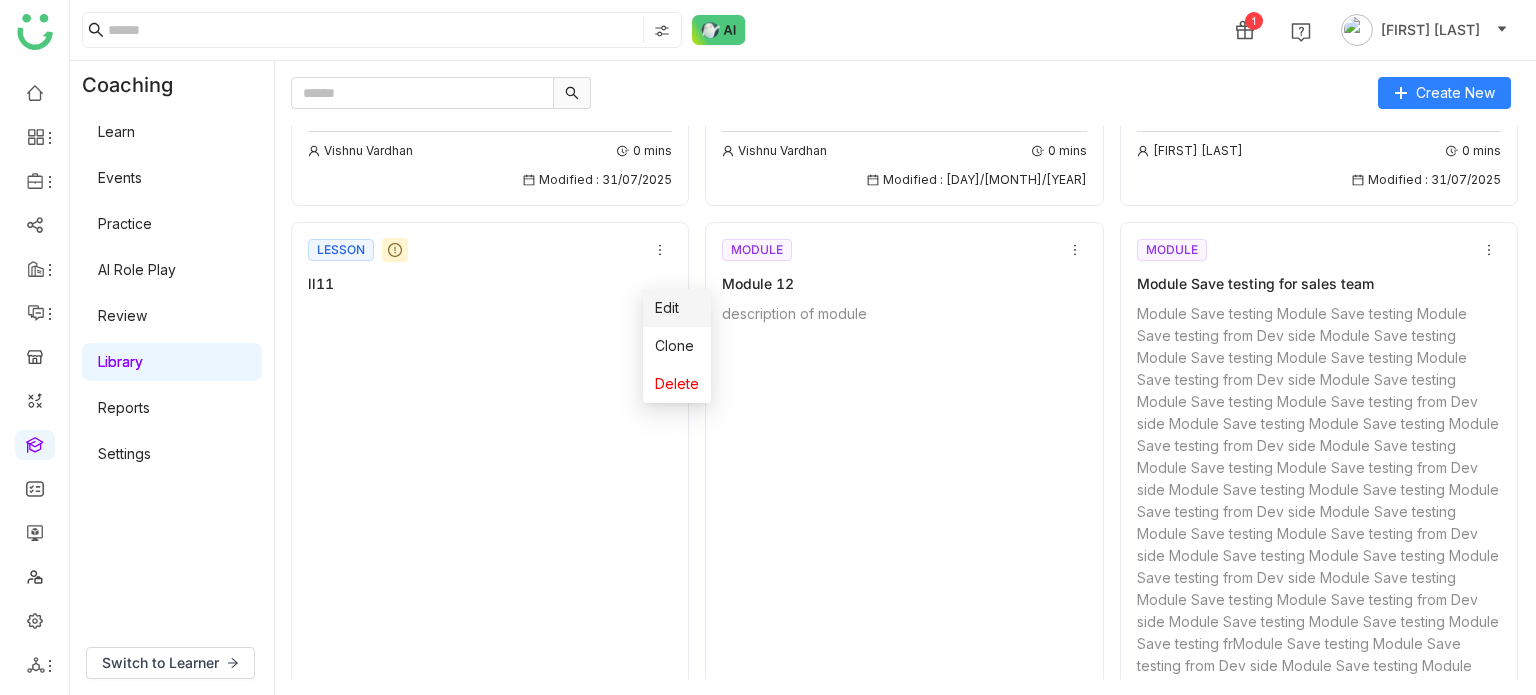 click on "Edit" at bounding box center (677, 308) 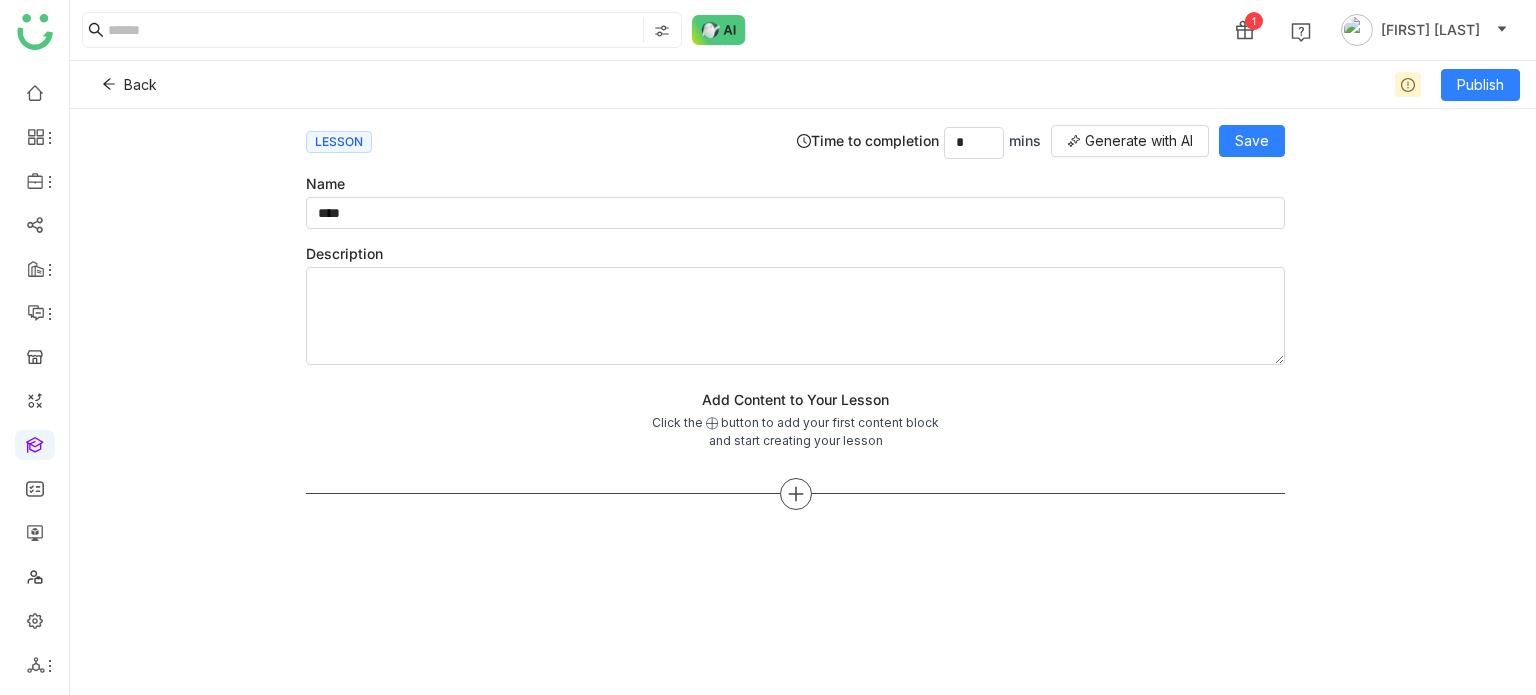 click 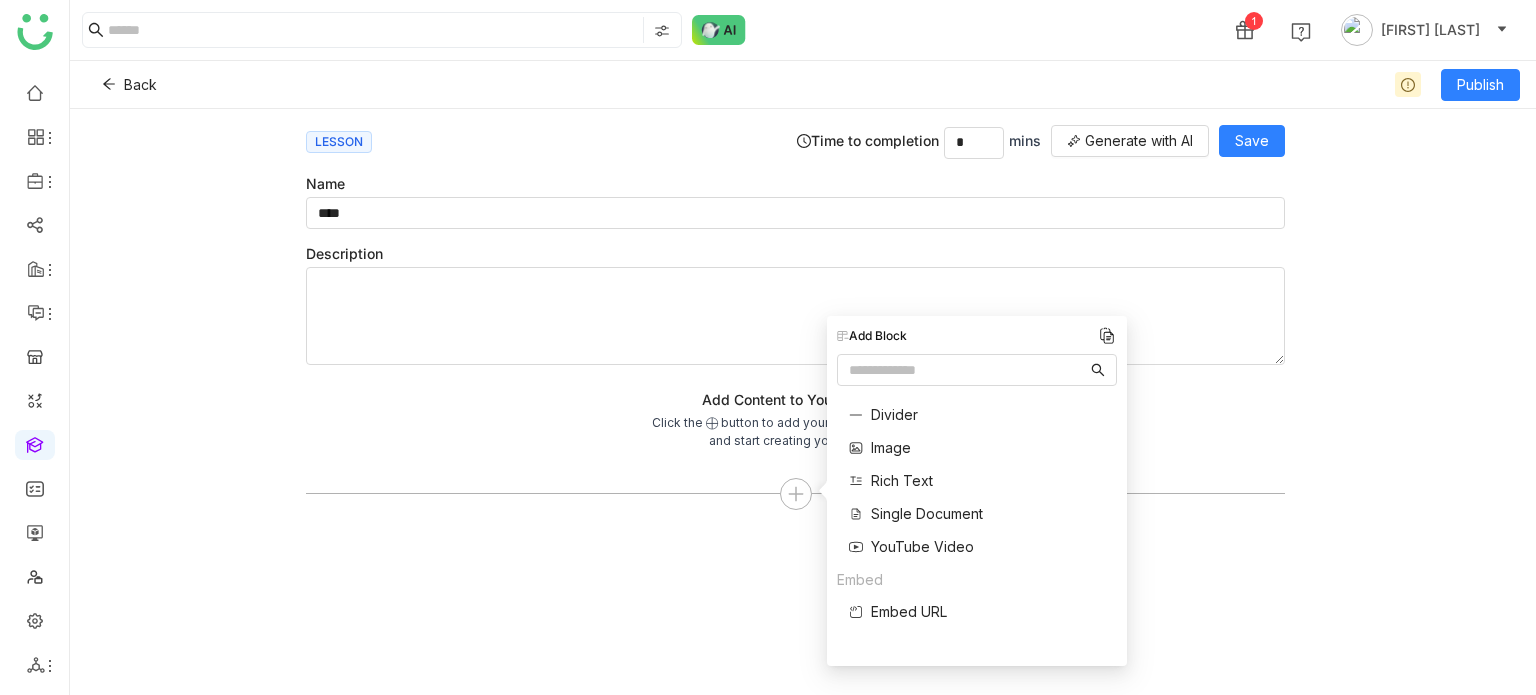 click on "Click the ⨁ button to add your first content block and start creating your lesson" 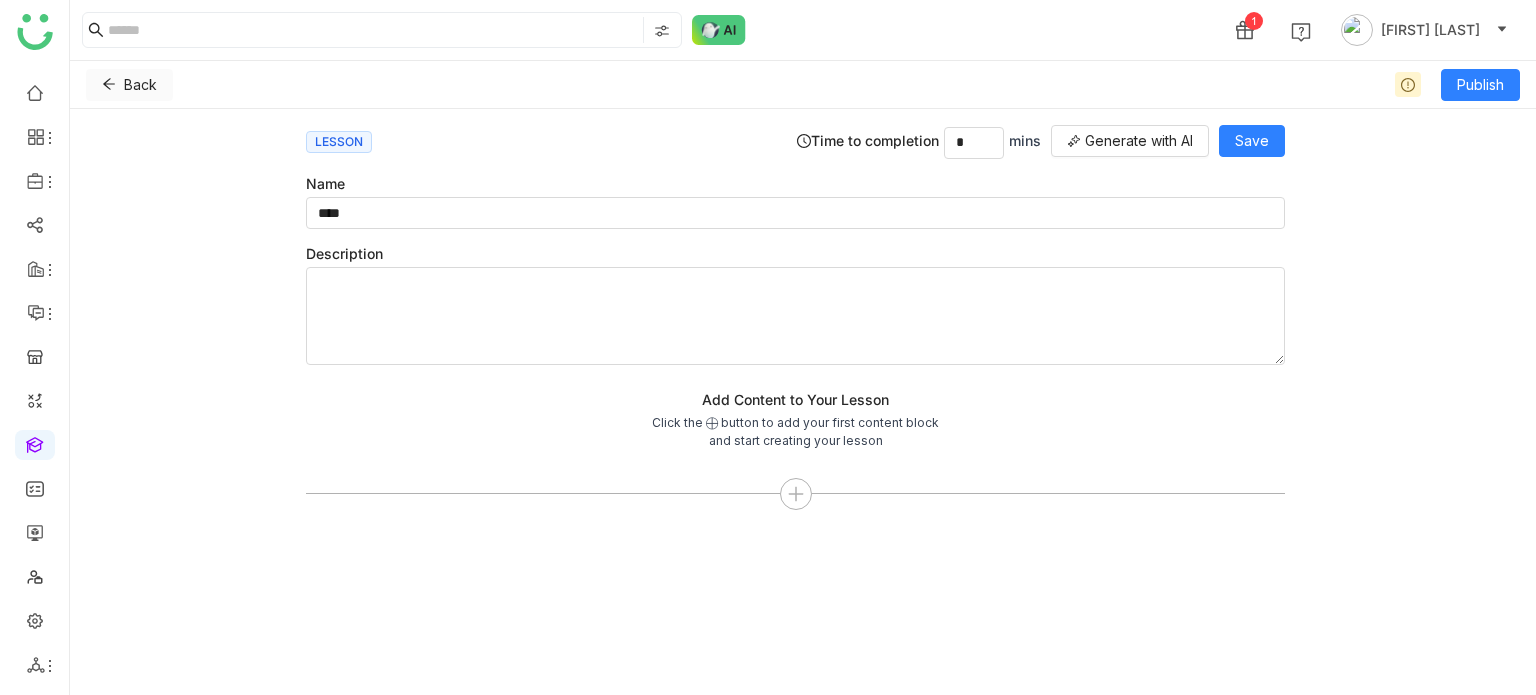 click on "Back" 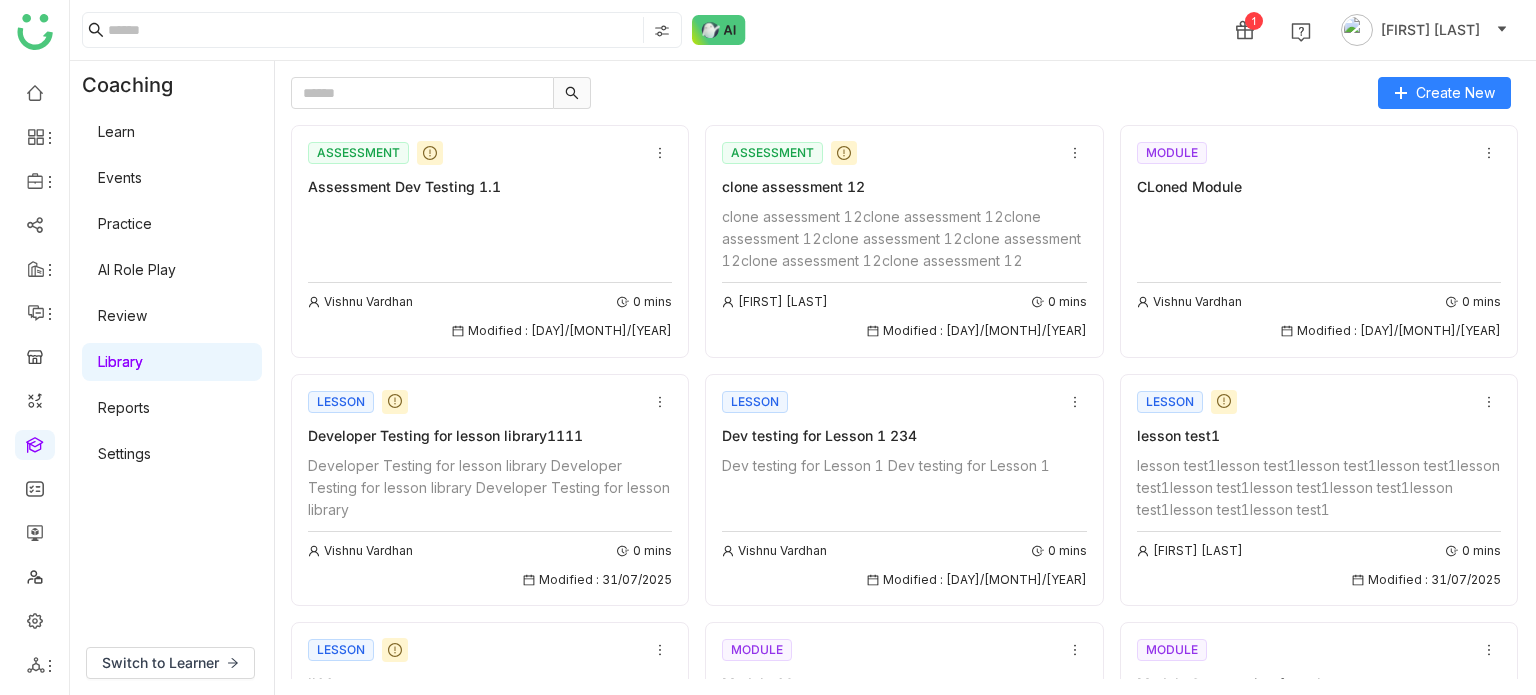 click on "Learn" at bounding box center [116, 131] 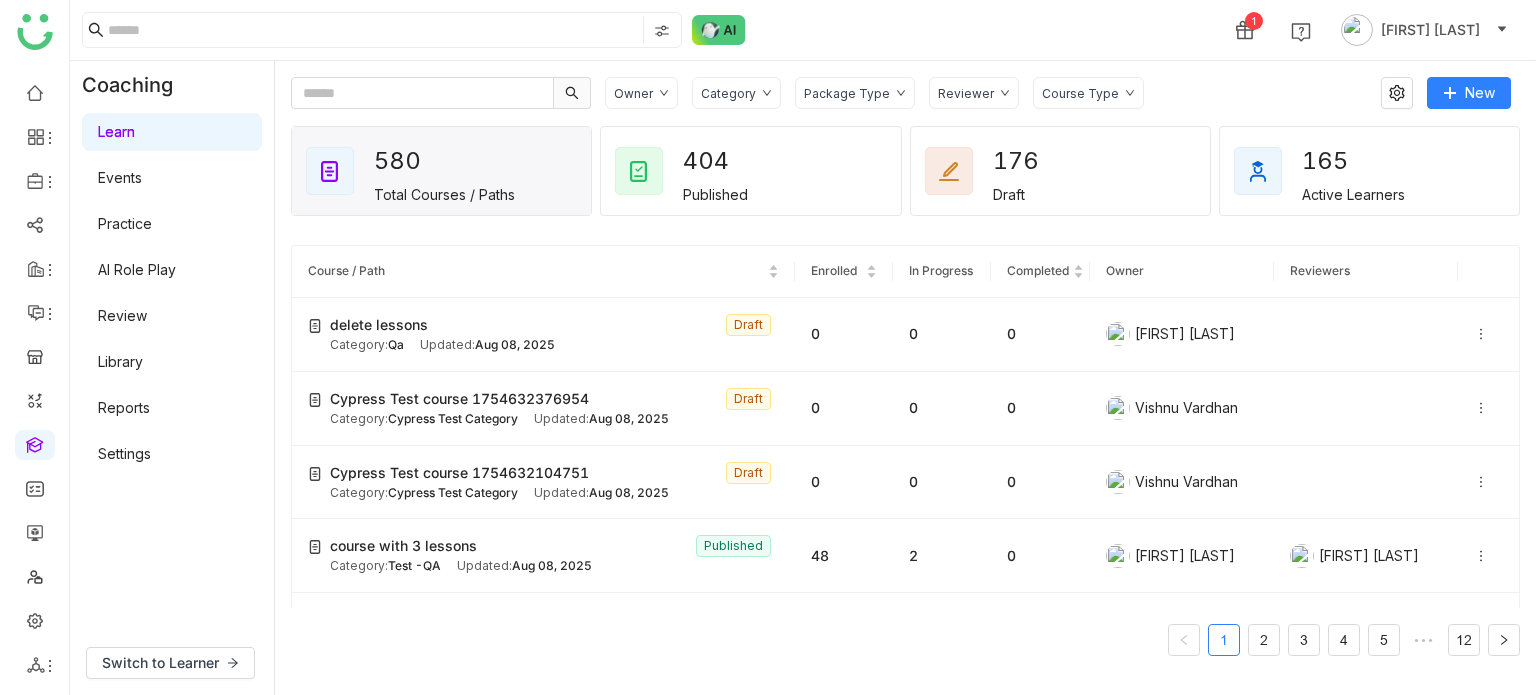 click on "Category" 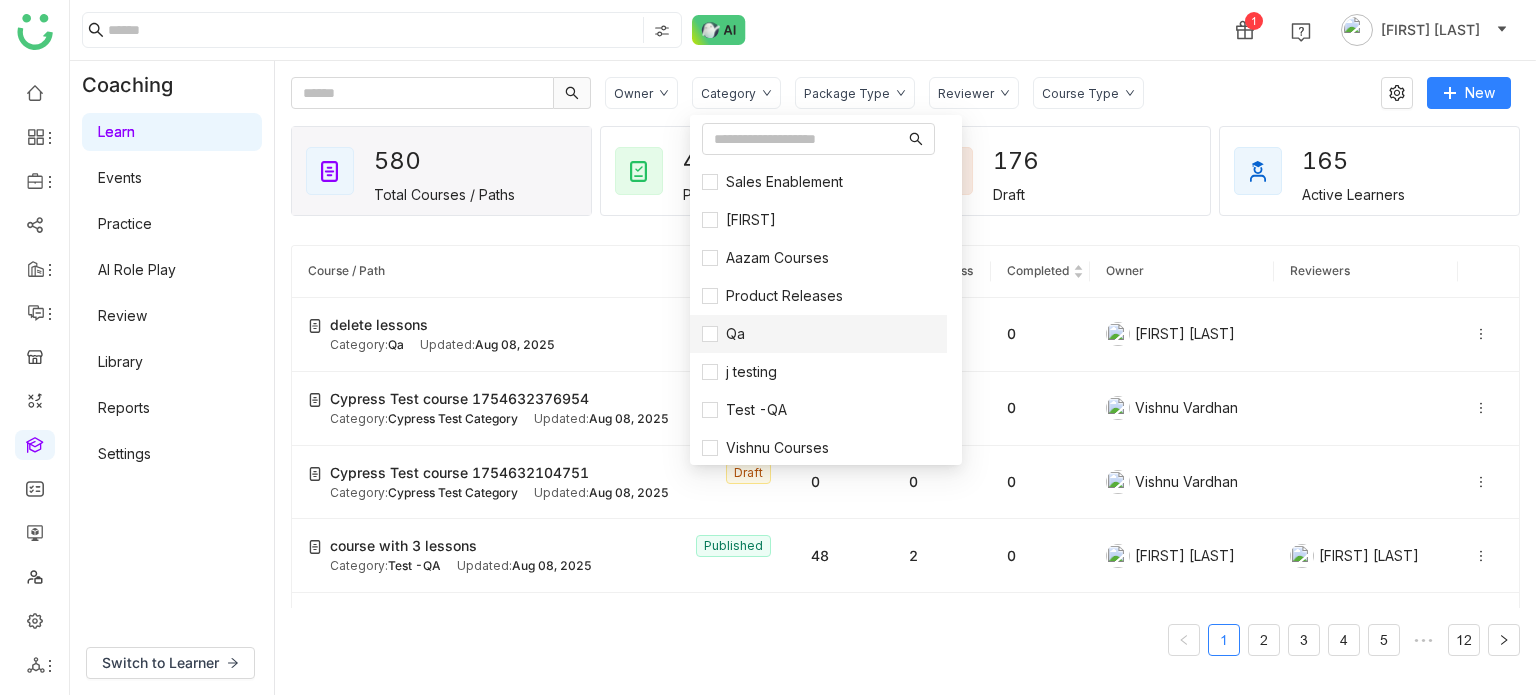 click on "Qa" at bounding box center [818, 334] 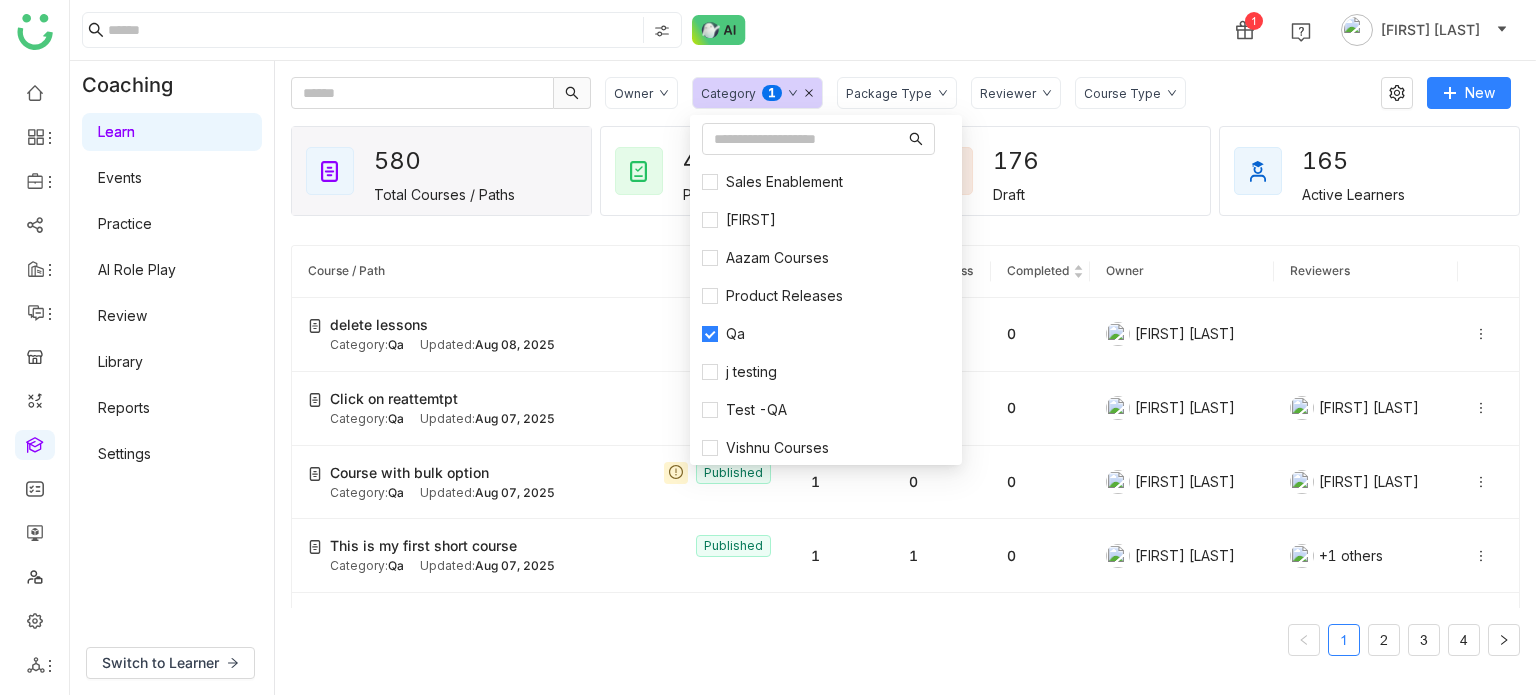 click on "1 [FIRST] [LAST]" 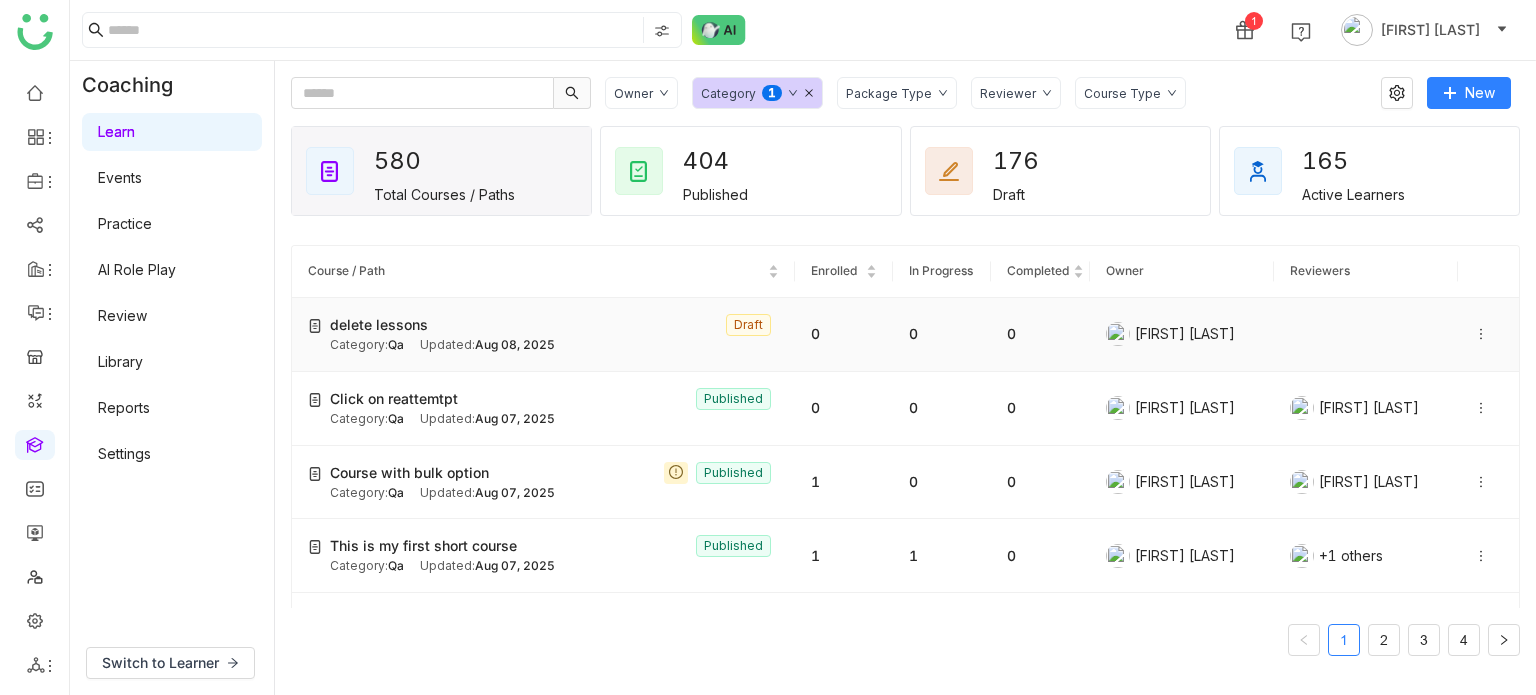 click on "delete lessons" 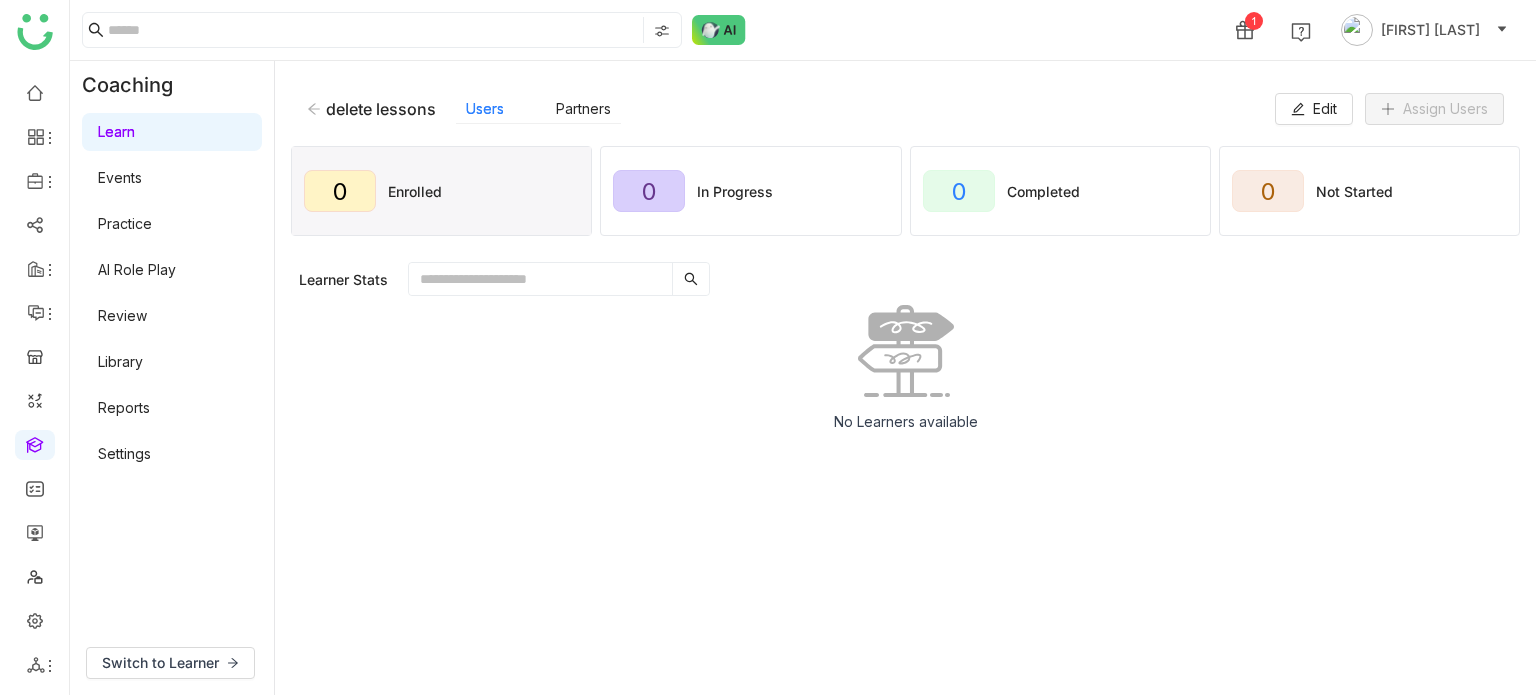 click 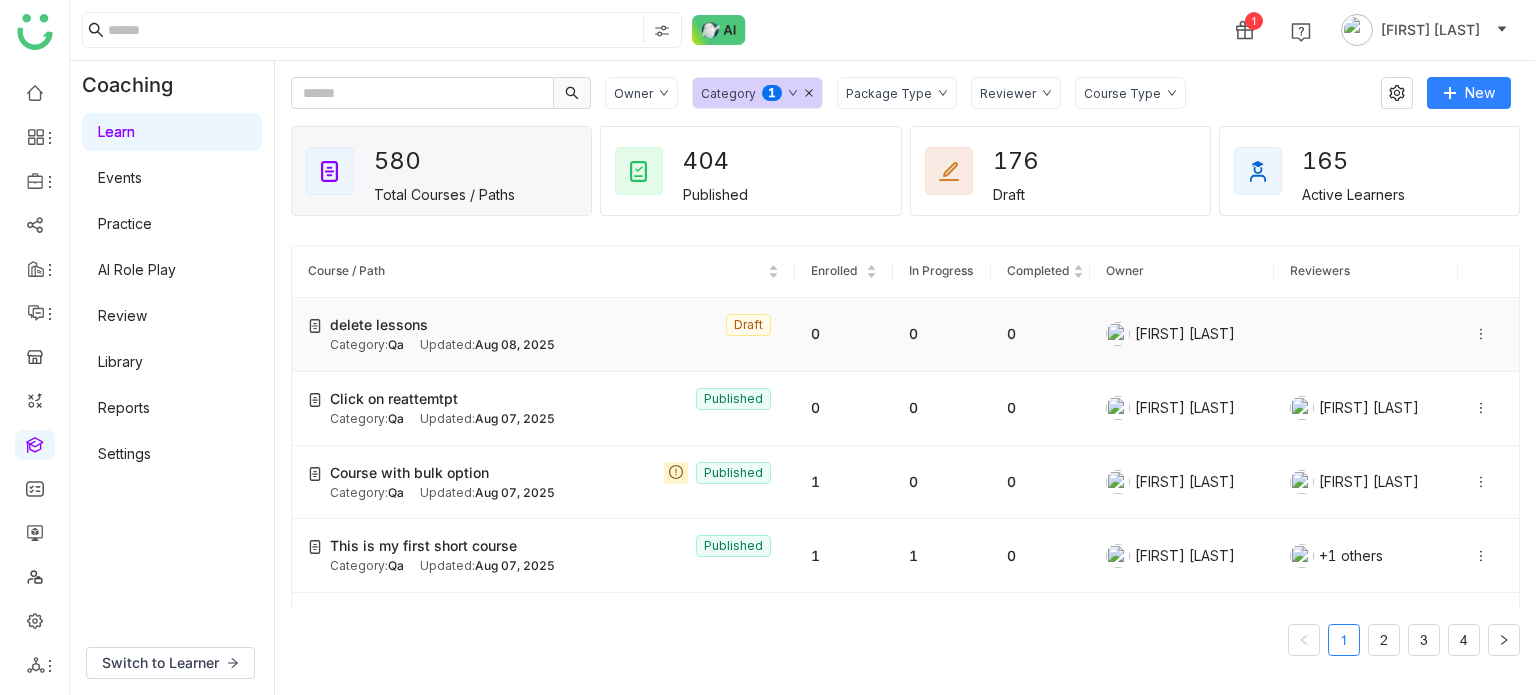 click 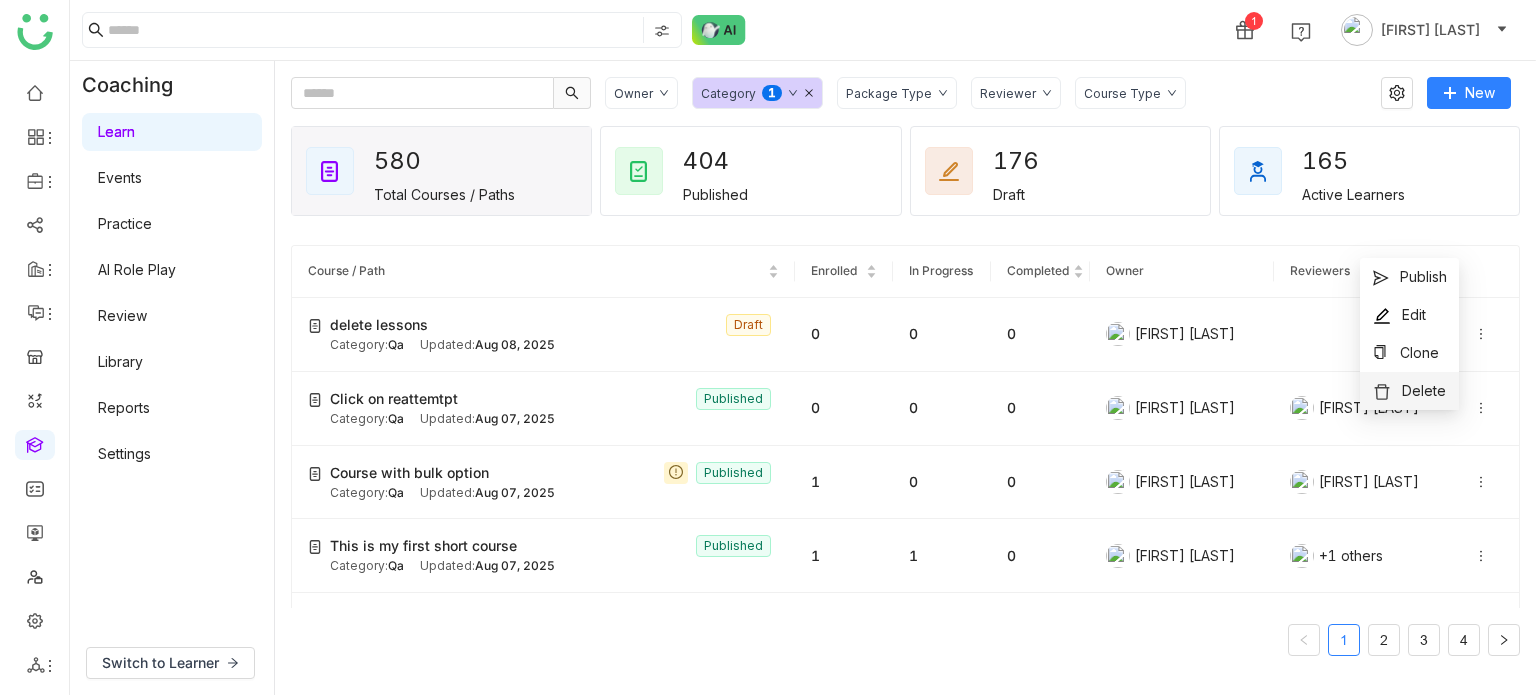 click on "Delete" at bounding box center [1424, 390] 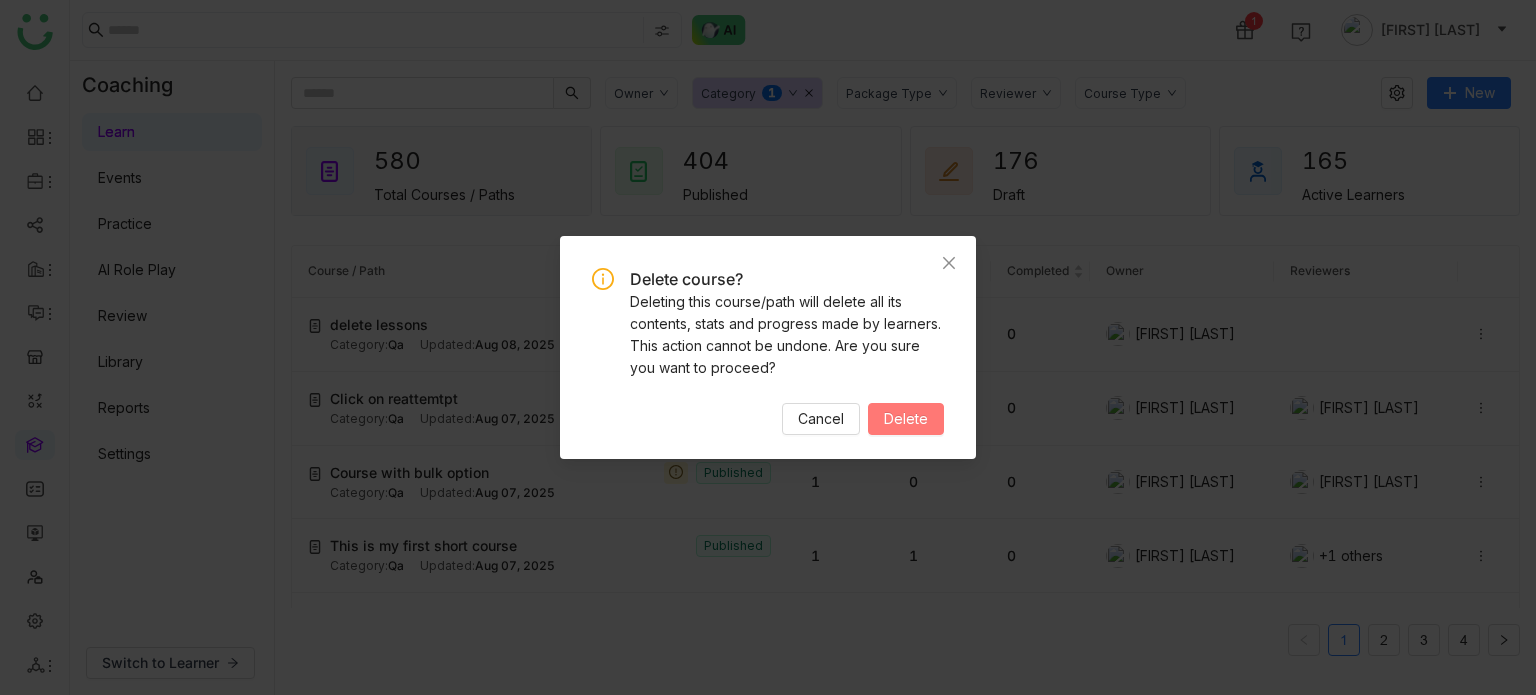 click on "Delete" at bounding box center (906, 419) 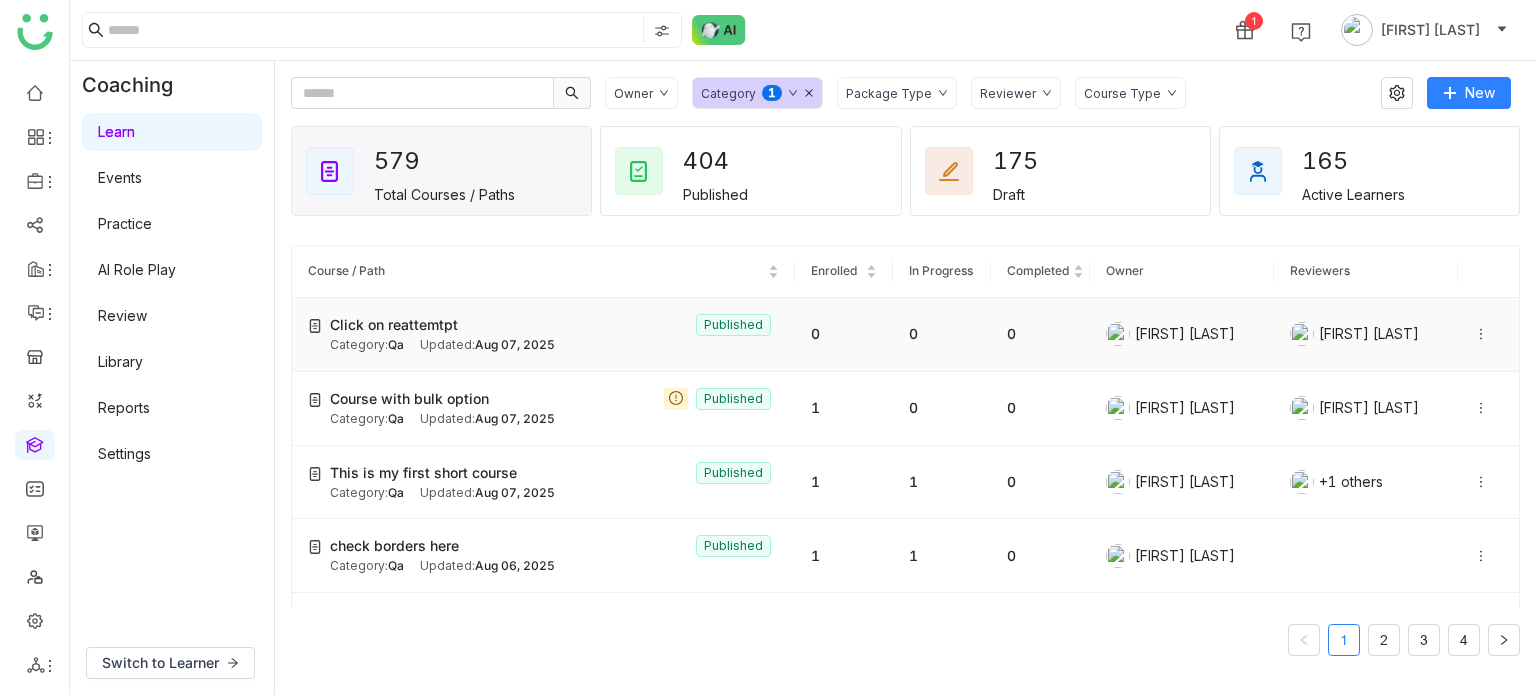 click 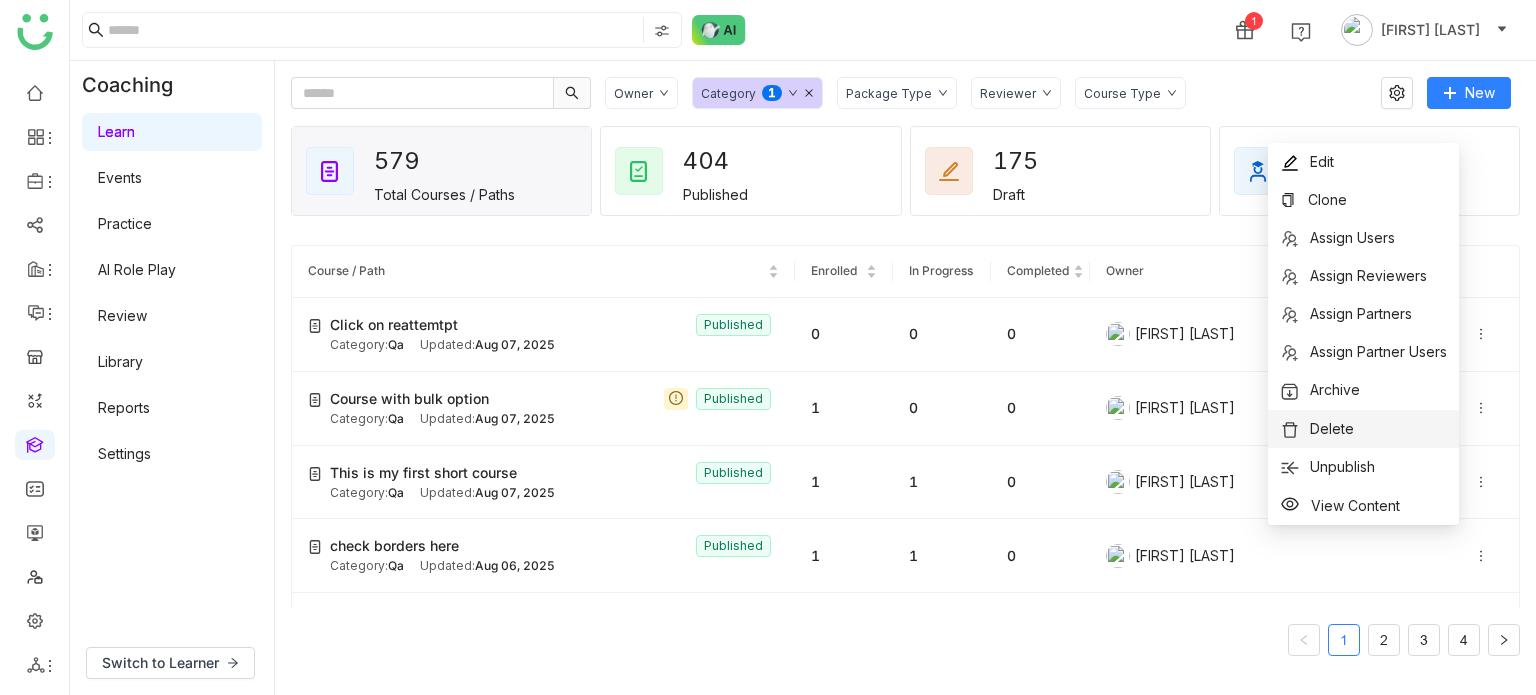 click on "Delete" at bounding box center [1363, 429] 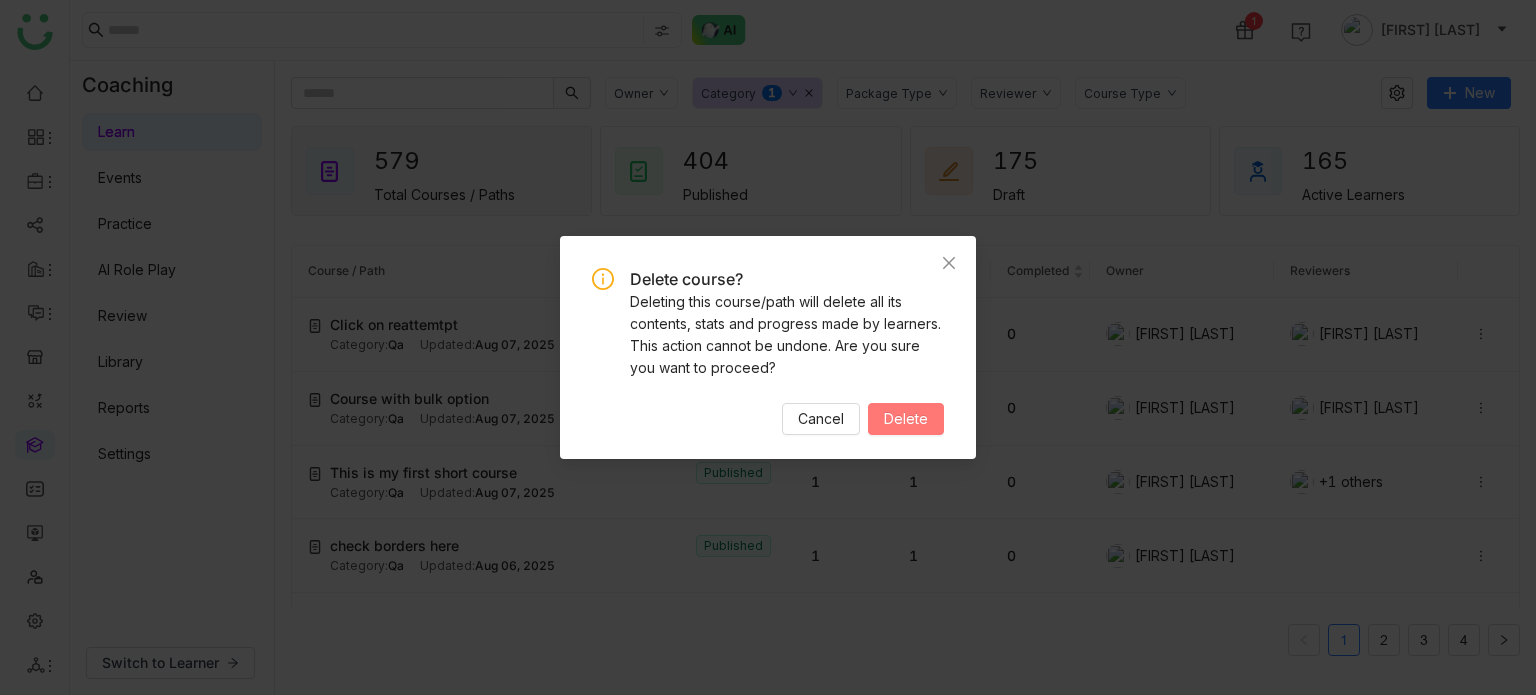 click on "Delete" at bounding box center (906, 419) 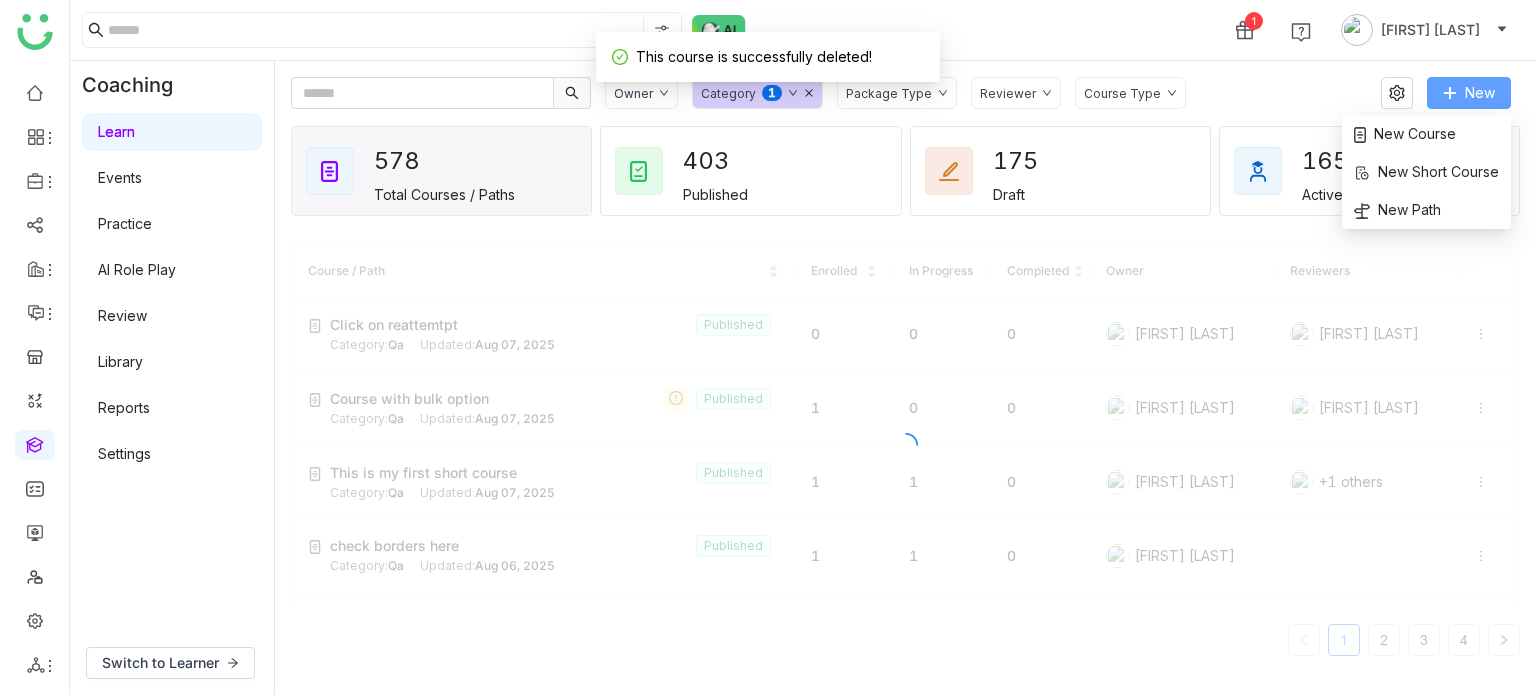 click on "New" 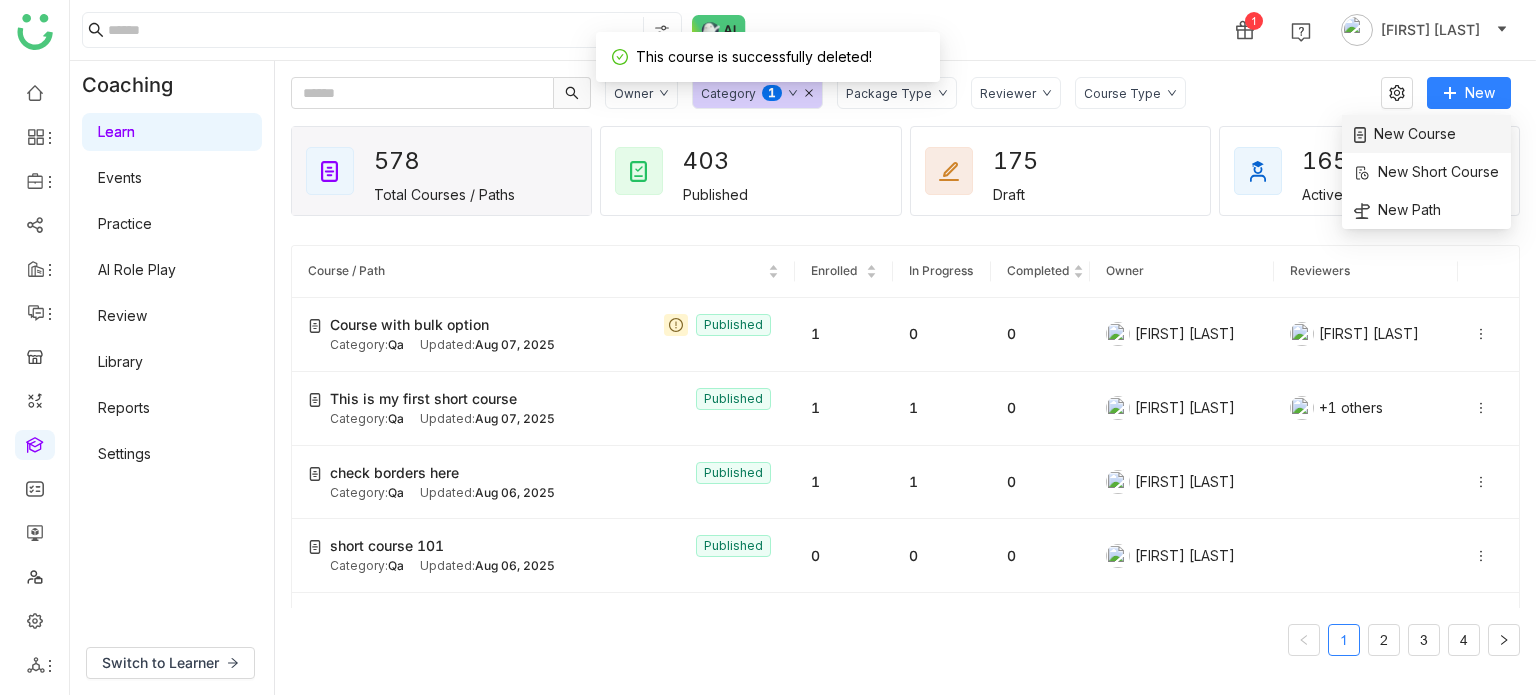 click on "New Course" at bounding box center (1405, 134) 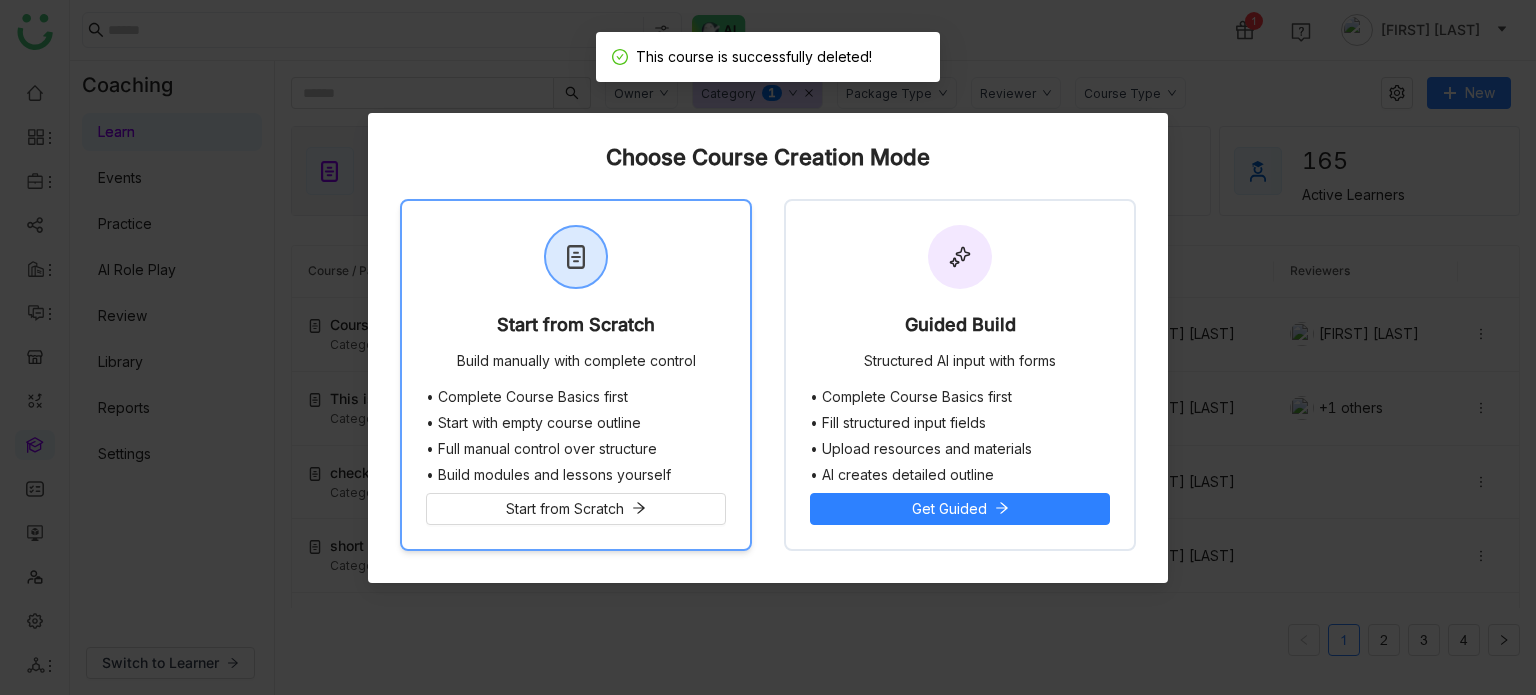 click on "Start from Scratch" at bounding box center (576, 329) 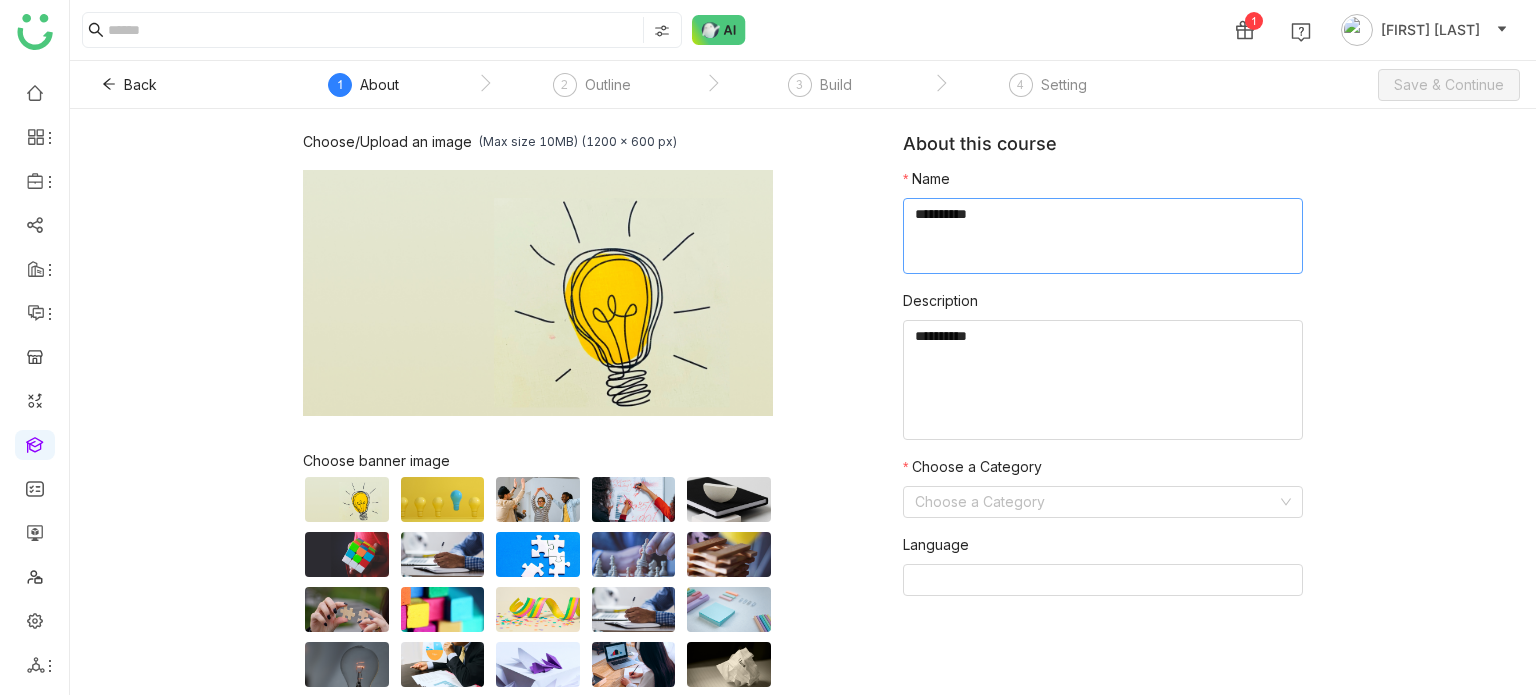 click 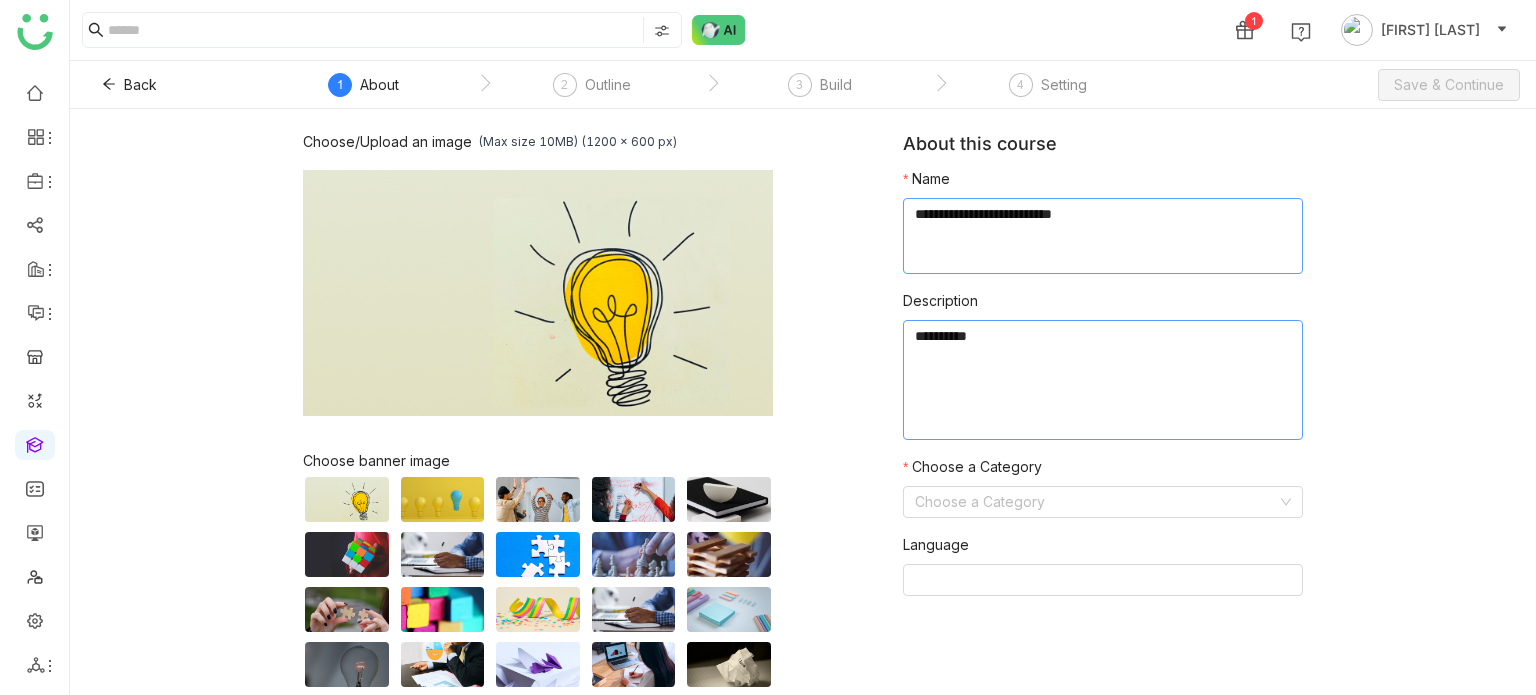 type on "**********" 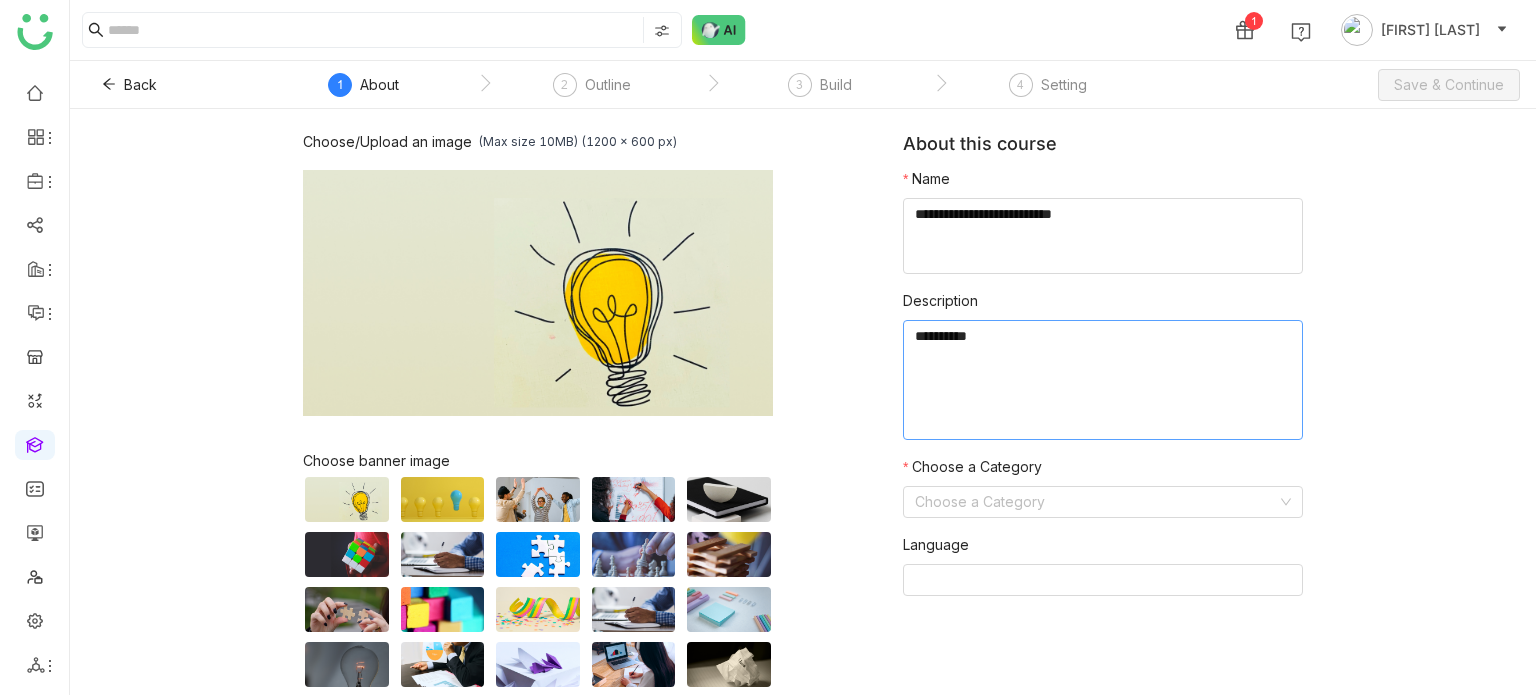 click 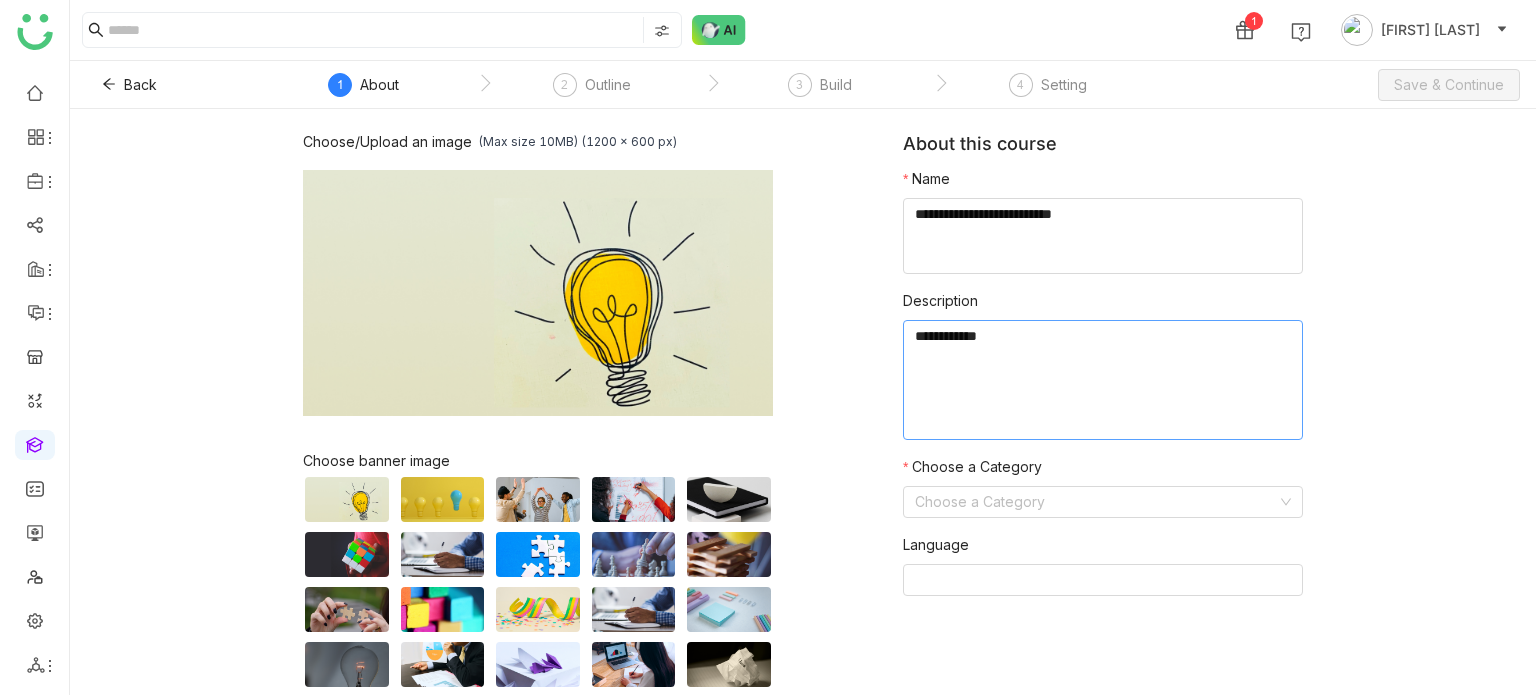 type on "**********" 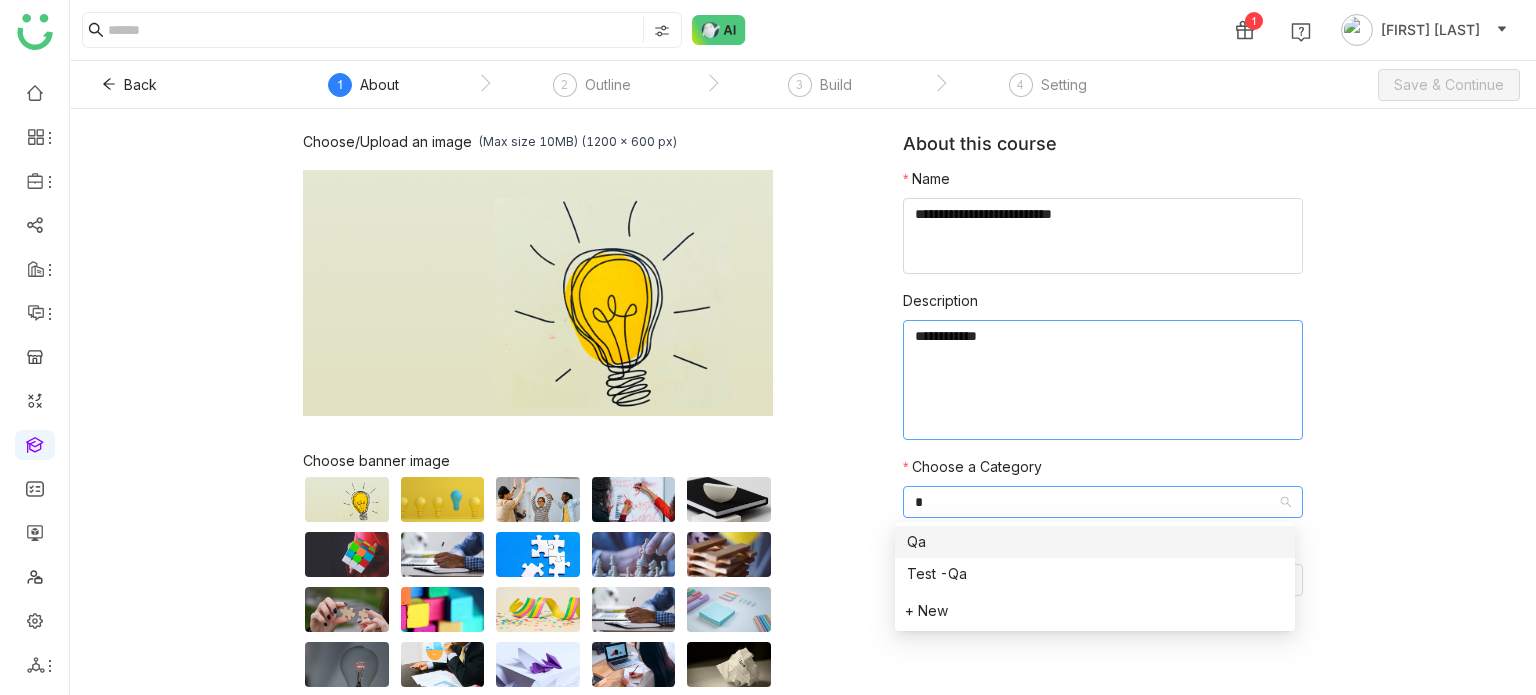 type on "**" 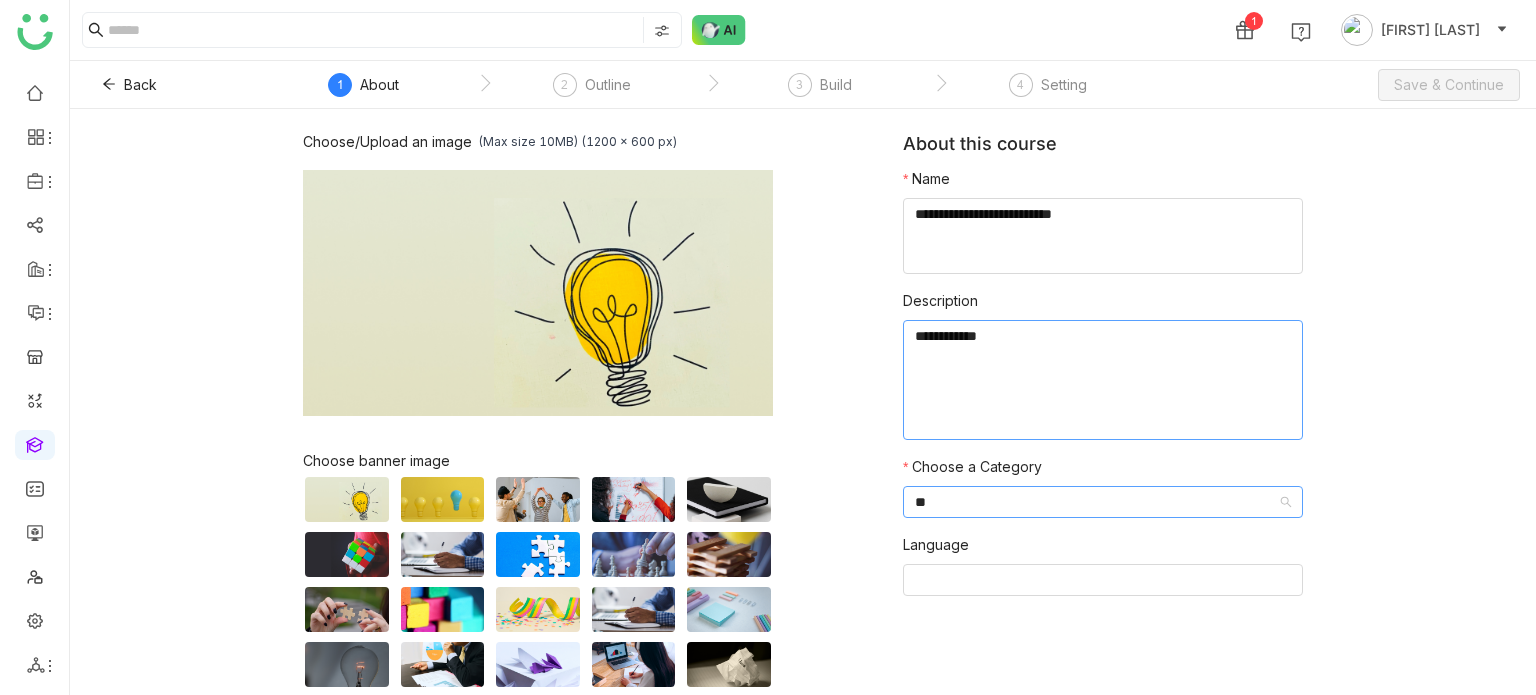 type 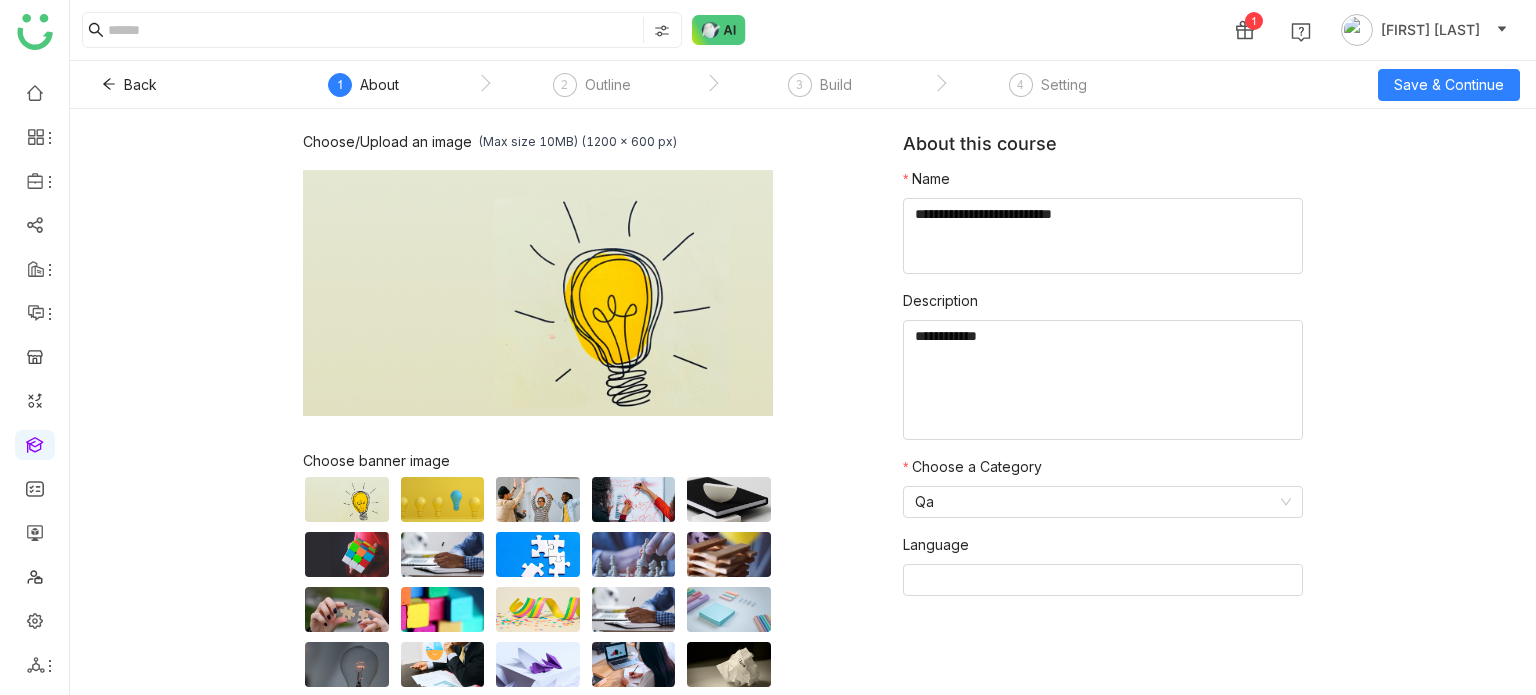 click on "Back   1  About  2  Outline  3  Build  4  Setting  Save & Continue" 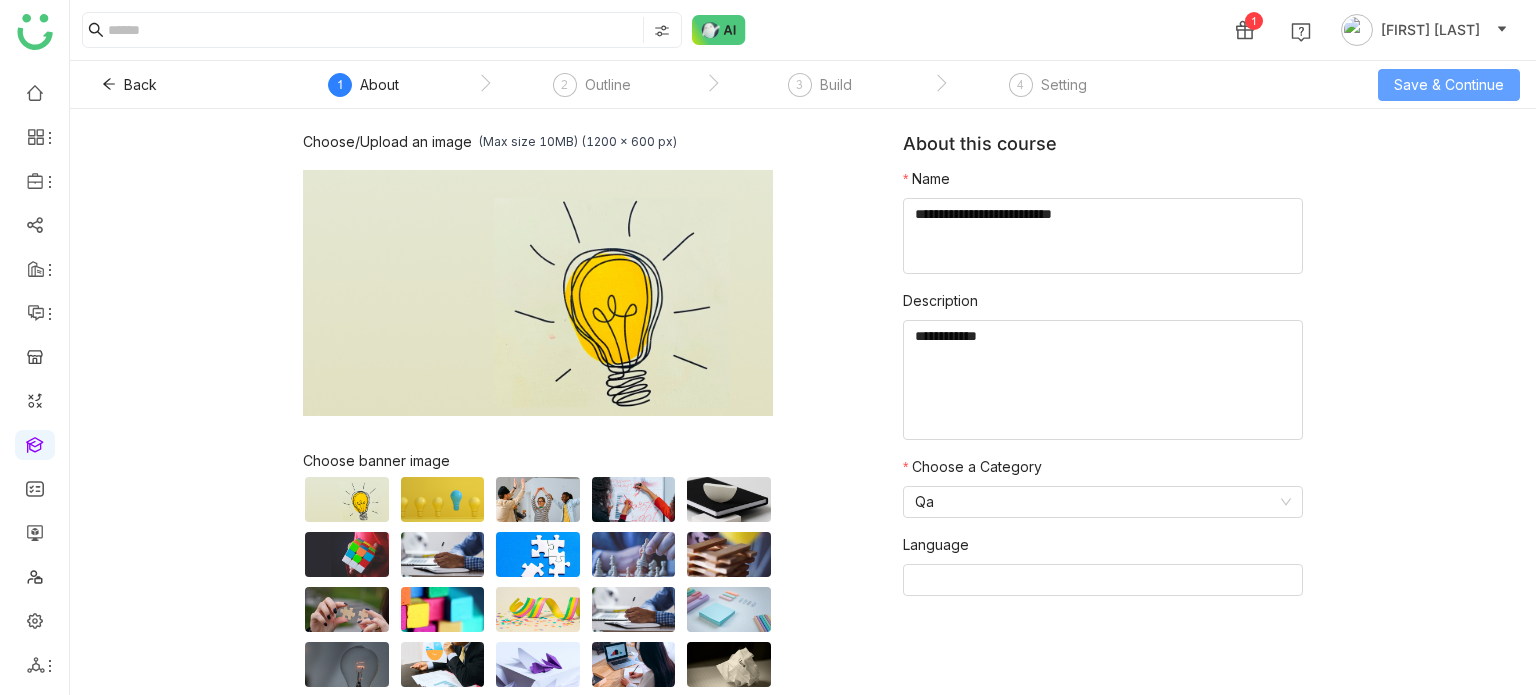 click on "Save & Continue" at bounding box center [1449, 85] 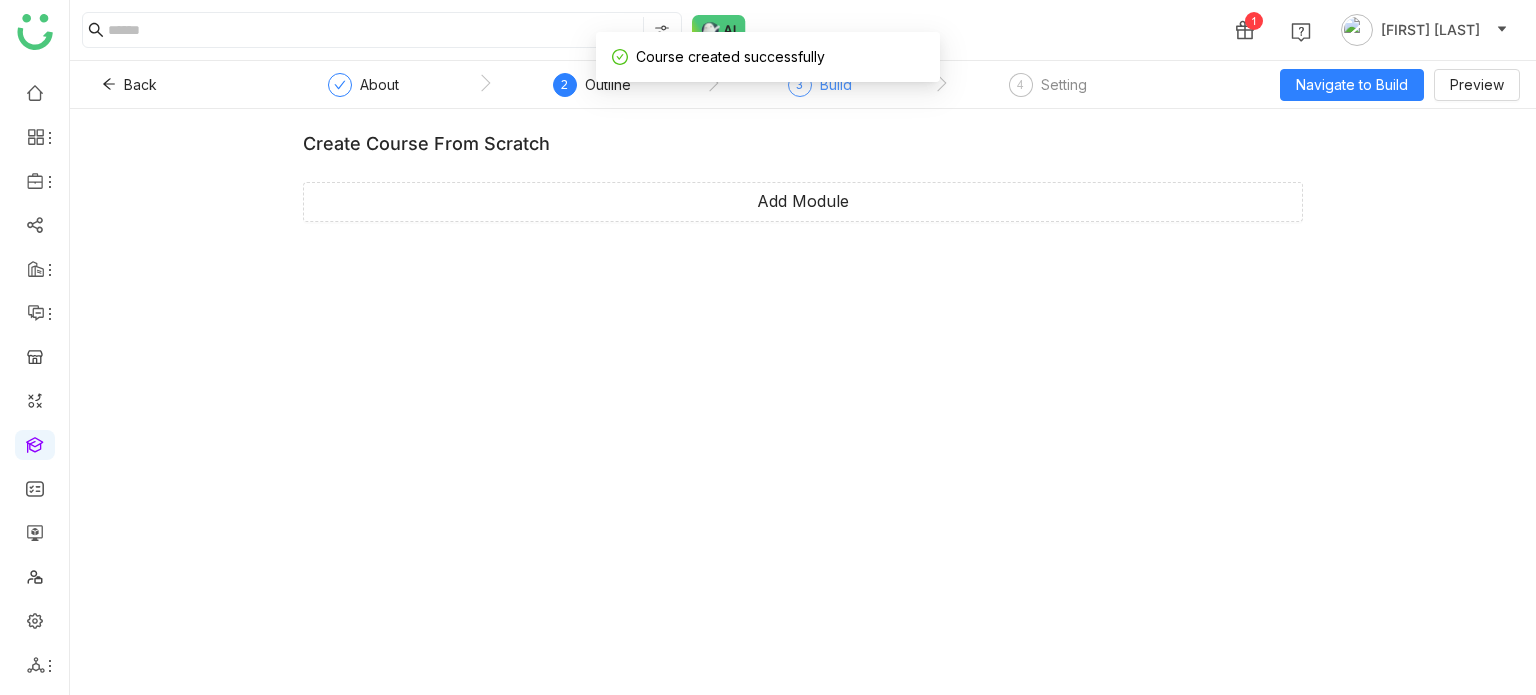 click on "3  Build" 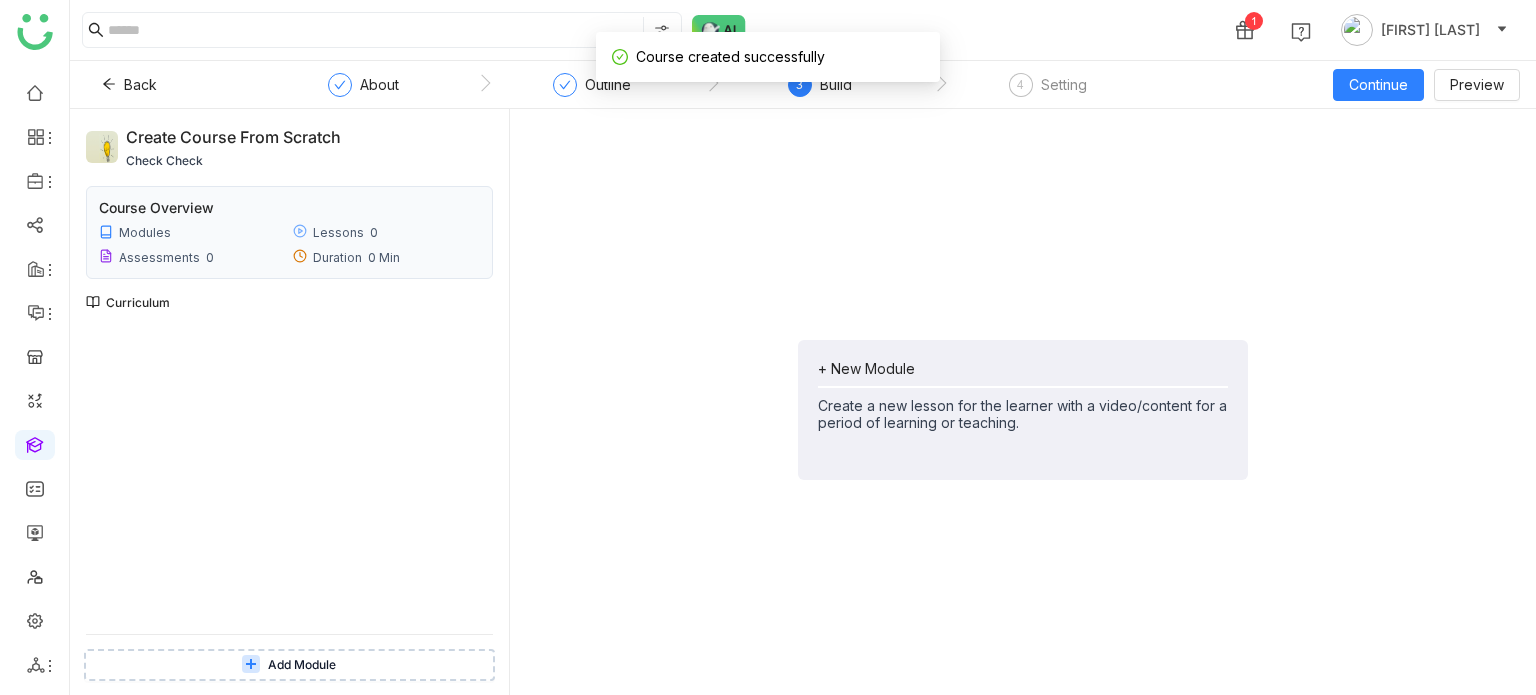 click on "+ New Module   Create a new lesson for the learner with a video/content for a period of learning or teaching." 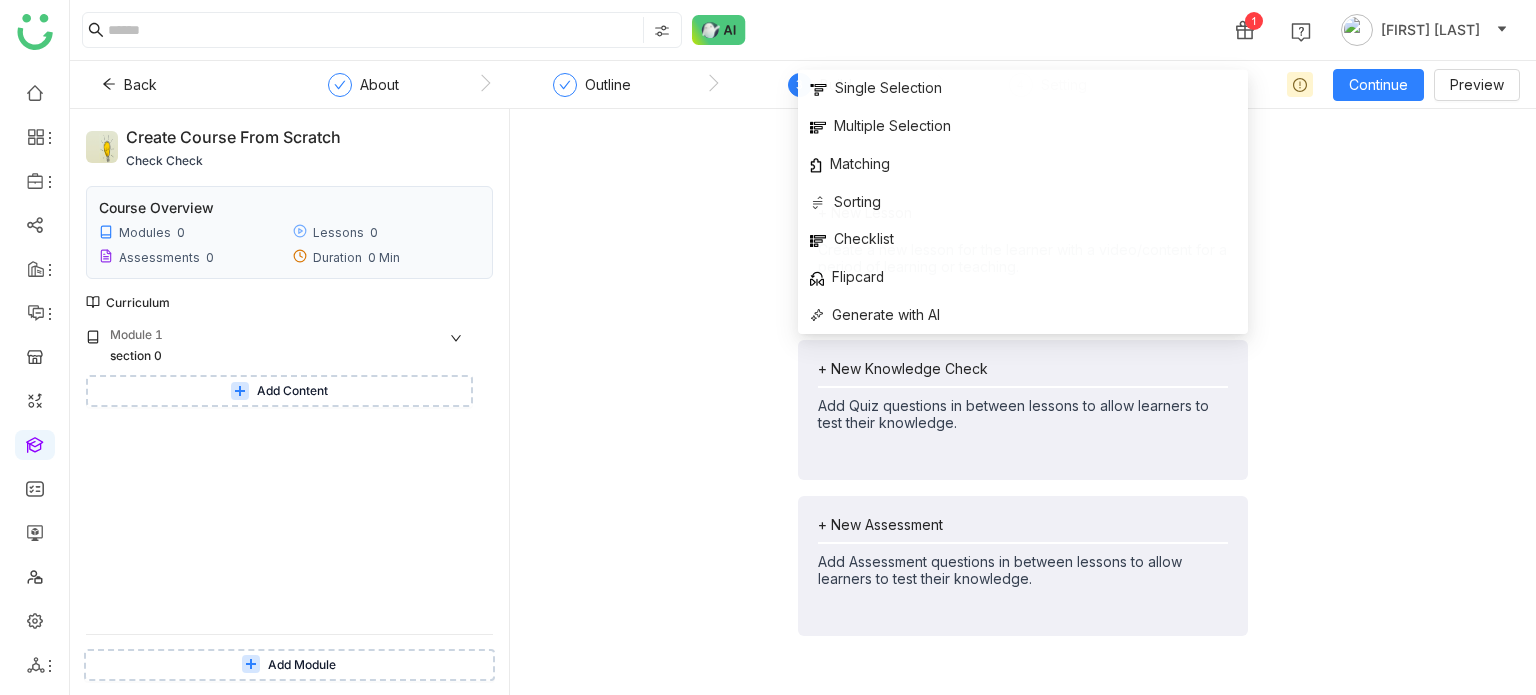 click on "+ New Lesson   Create a new lesson for the learner with a video/content for a period of learning or teaching.   + New Knowledge Check   Add Quiz questions in between lessons to allow learners to test their knowledge.   + New Assessment   Add Assessment questions in between lessons to allow learners to test their knowledge." 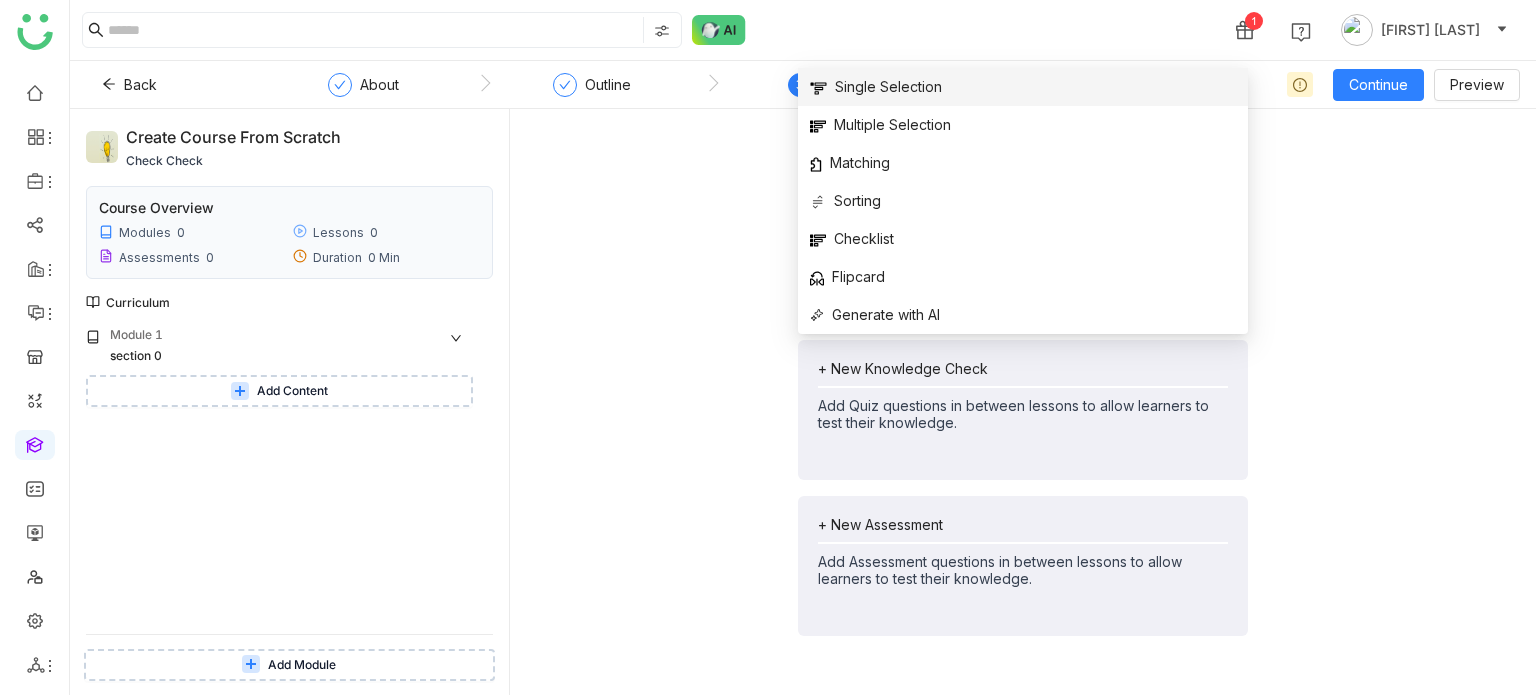 click on "Single Selection" at bounding box center (876, 87) 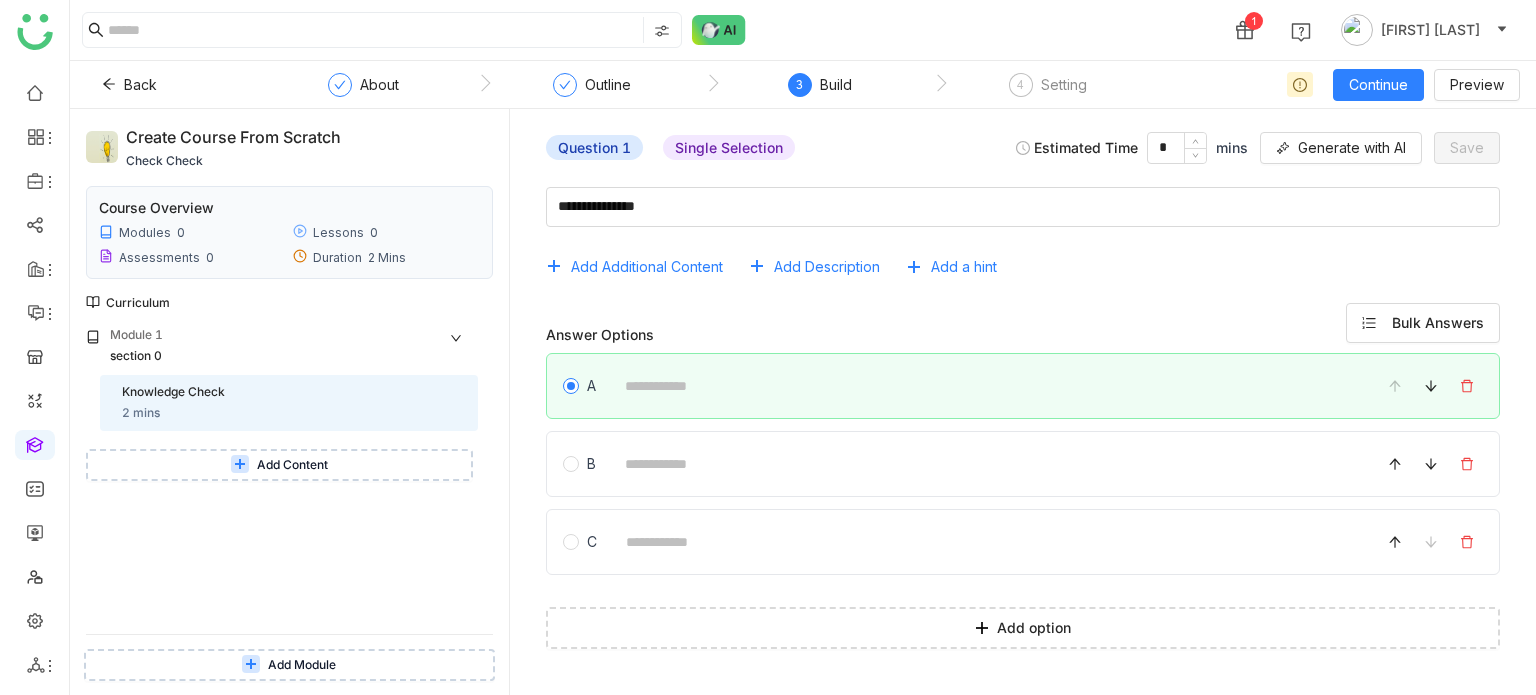 click on "Add Content" at bounding box center (279, 465) 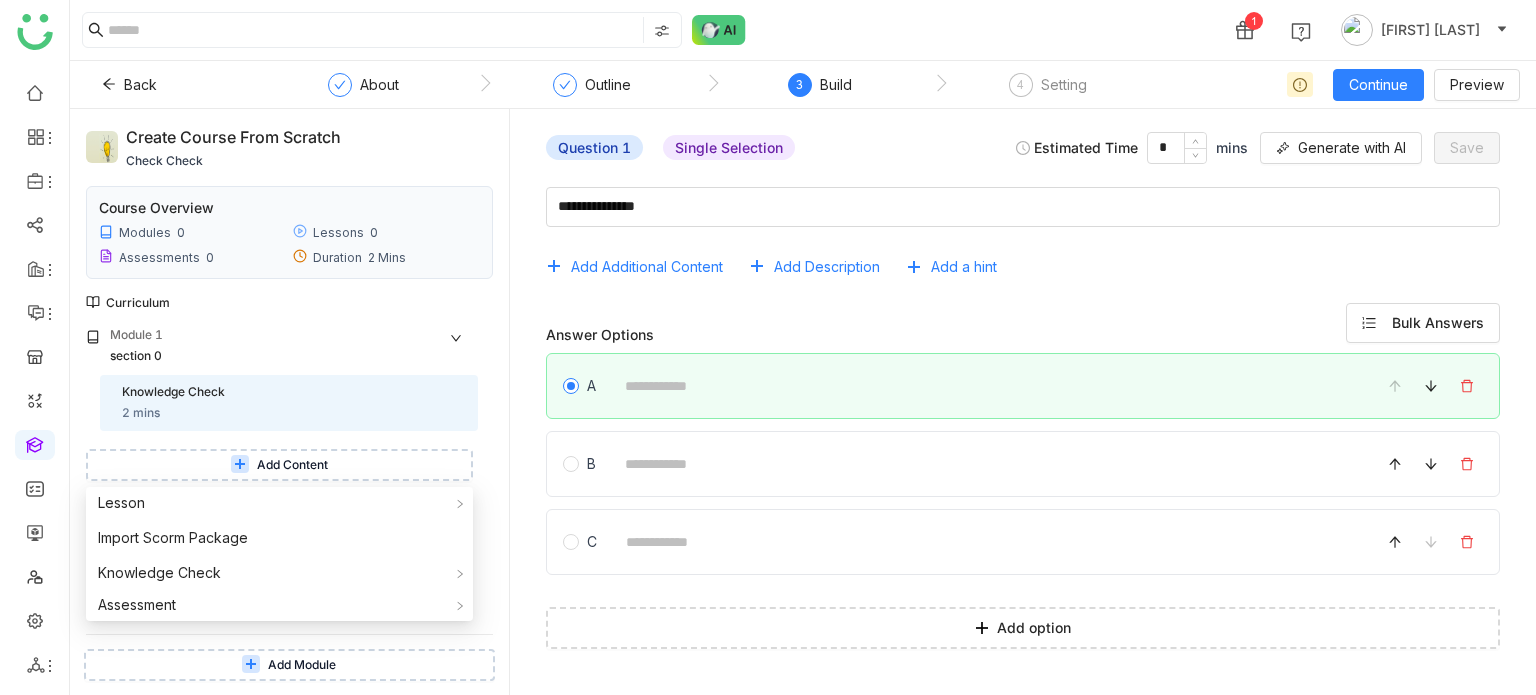 click on "Question 1  Single Selection   Estimated Time  * mins
Generate with AI   Save              Add Additional Content   Add Description   Add a hint  Answer Options  Bulk Answers  A B C  Add option" 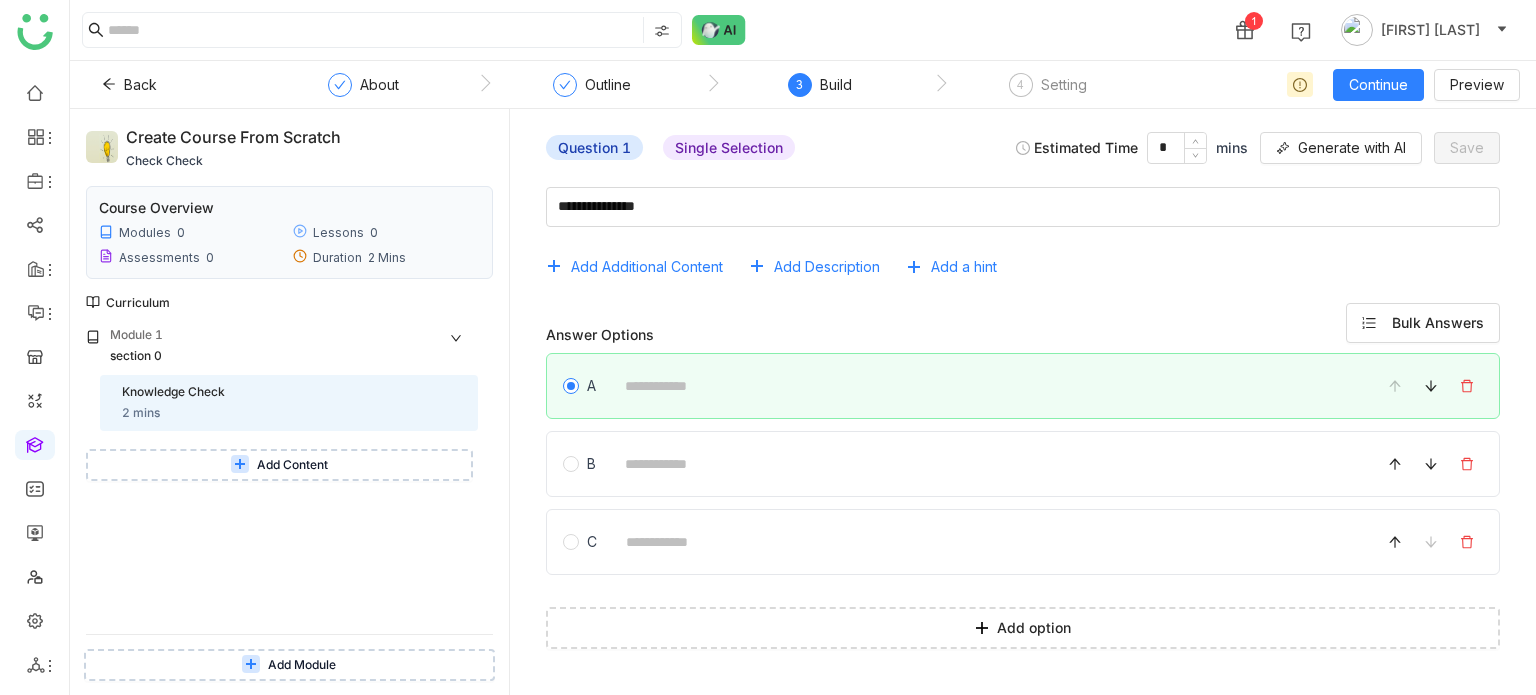 click on "Module 1  section 0      Knowledge Check   2 mins   Add Content" at bounding box center [289, 480] 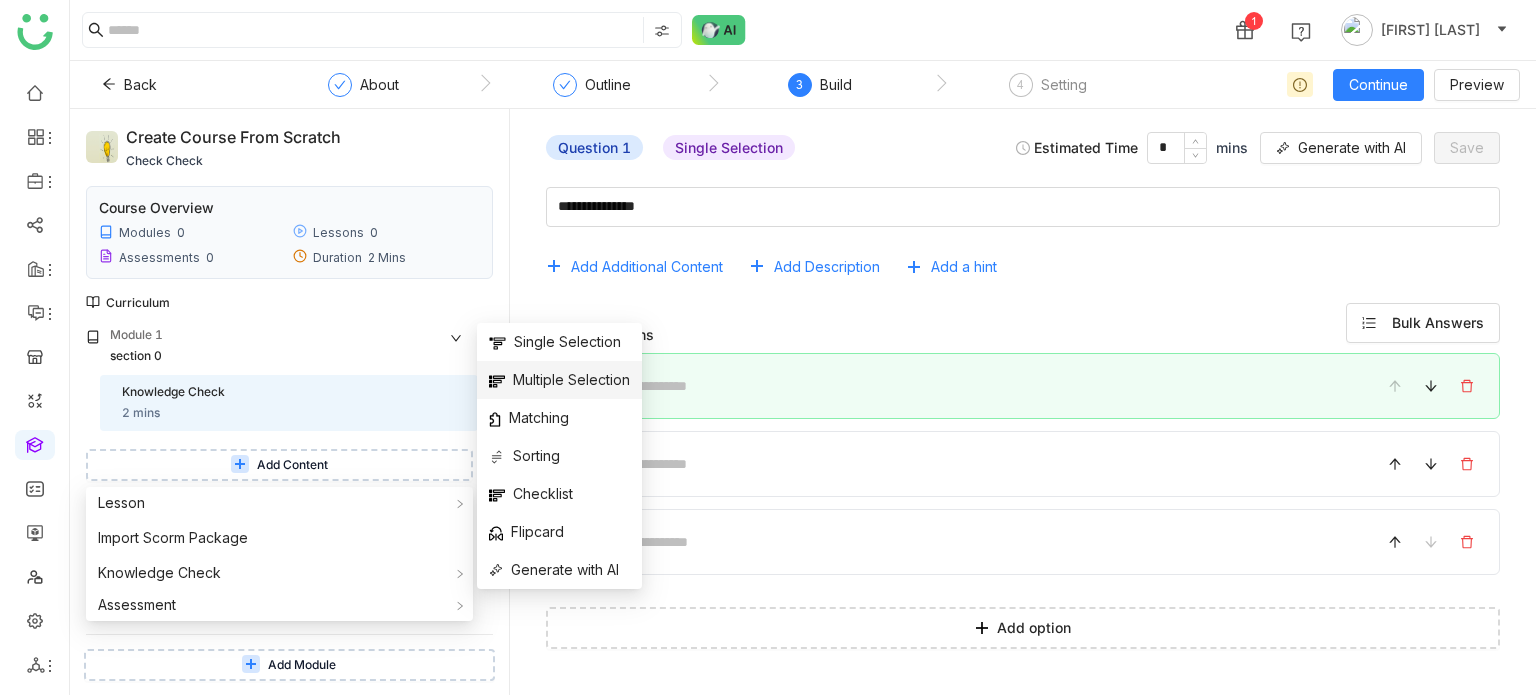 click on "Multiple Selection" at bounding box center [559, 380] 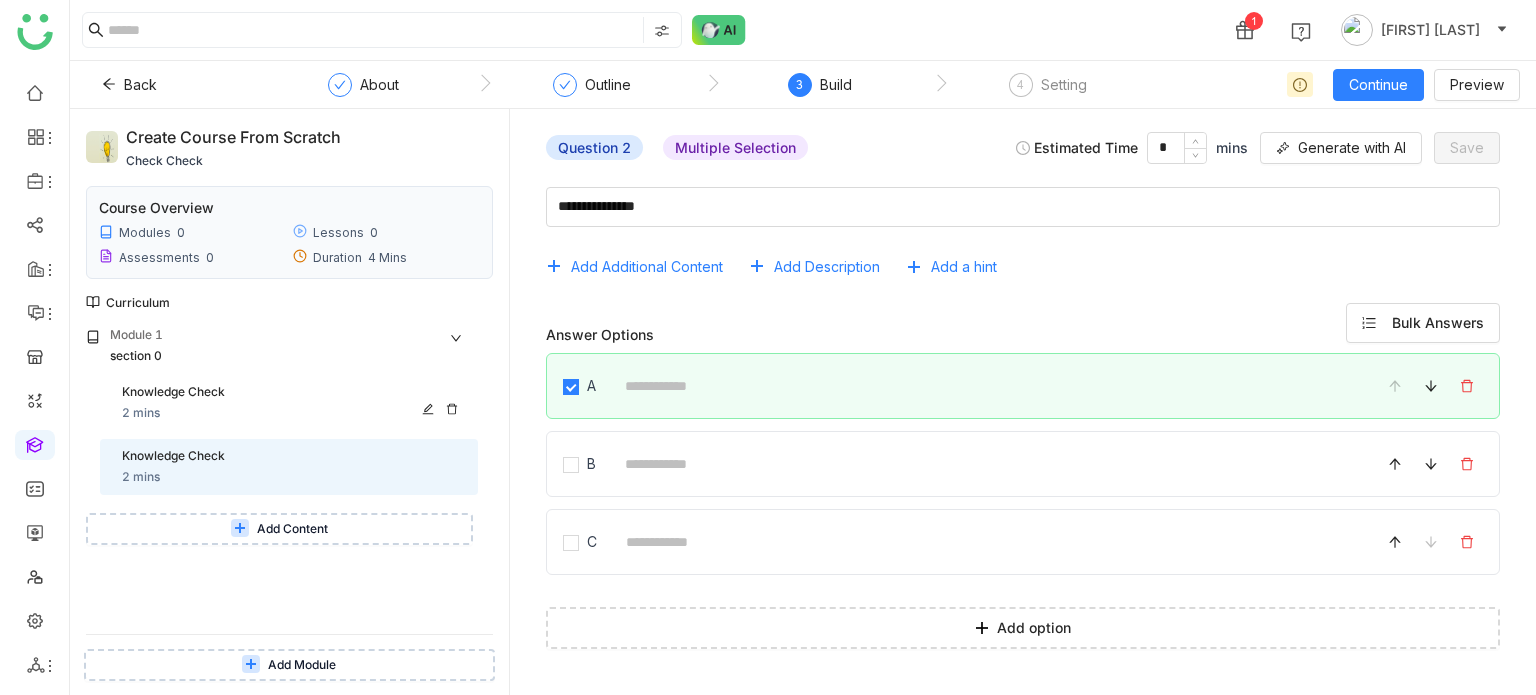 click on "Knowledge Check   2 mins" at bounding box center (294, 403) 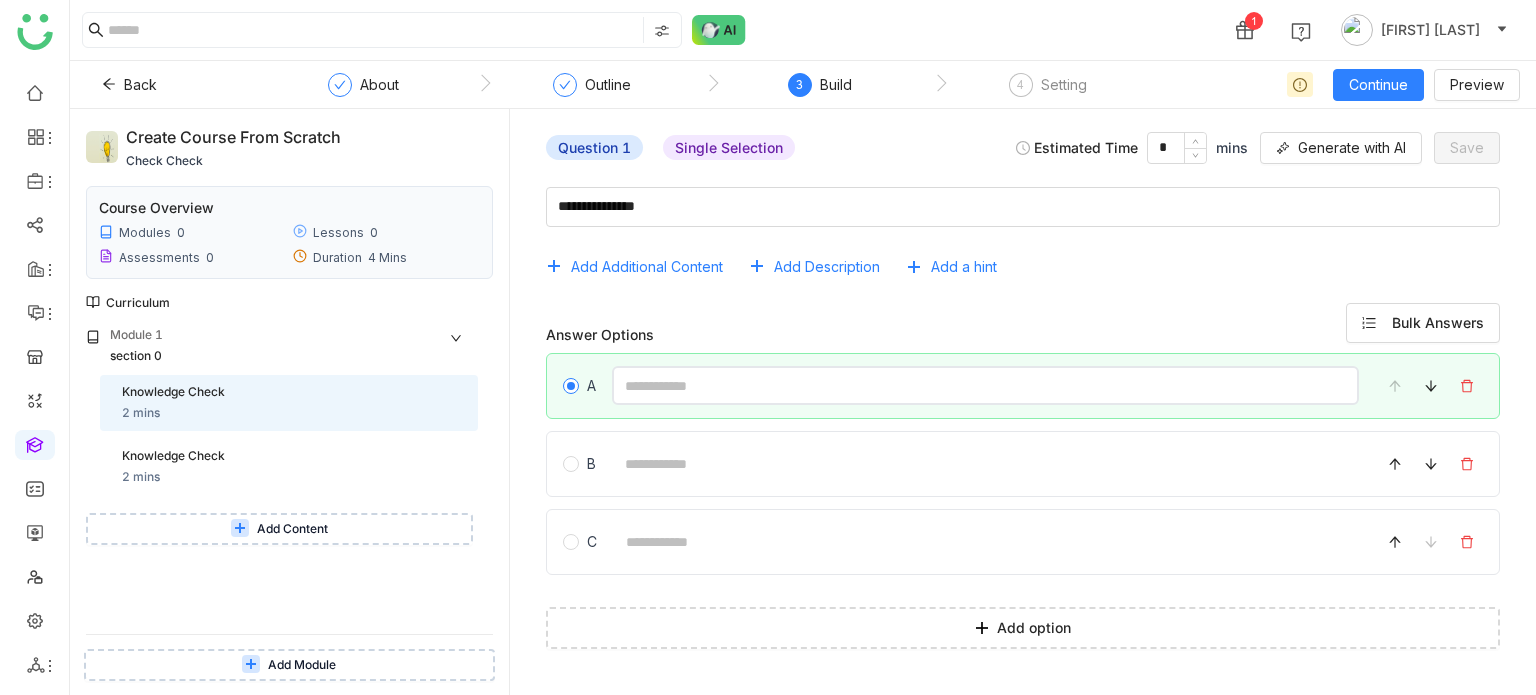 click at bounding box center (985, 385) 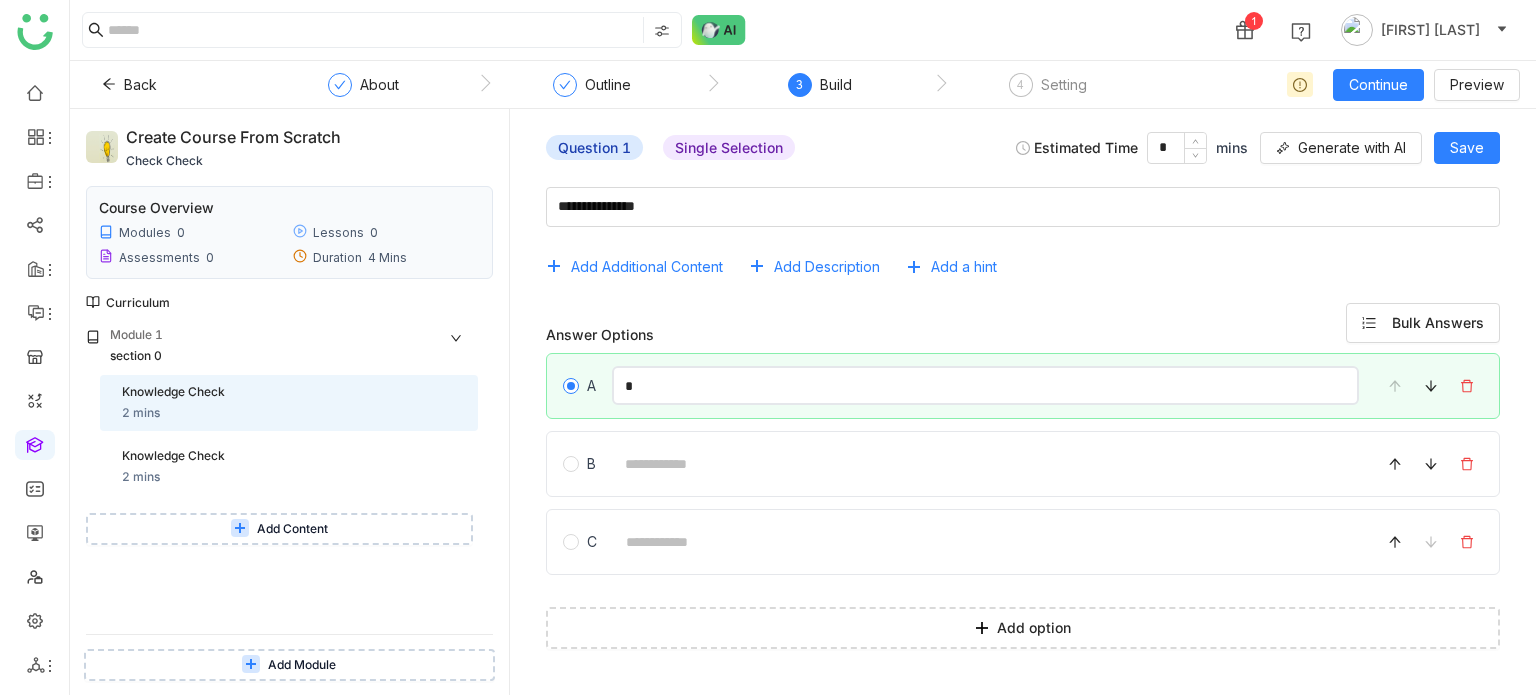 type on "*" 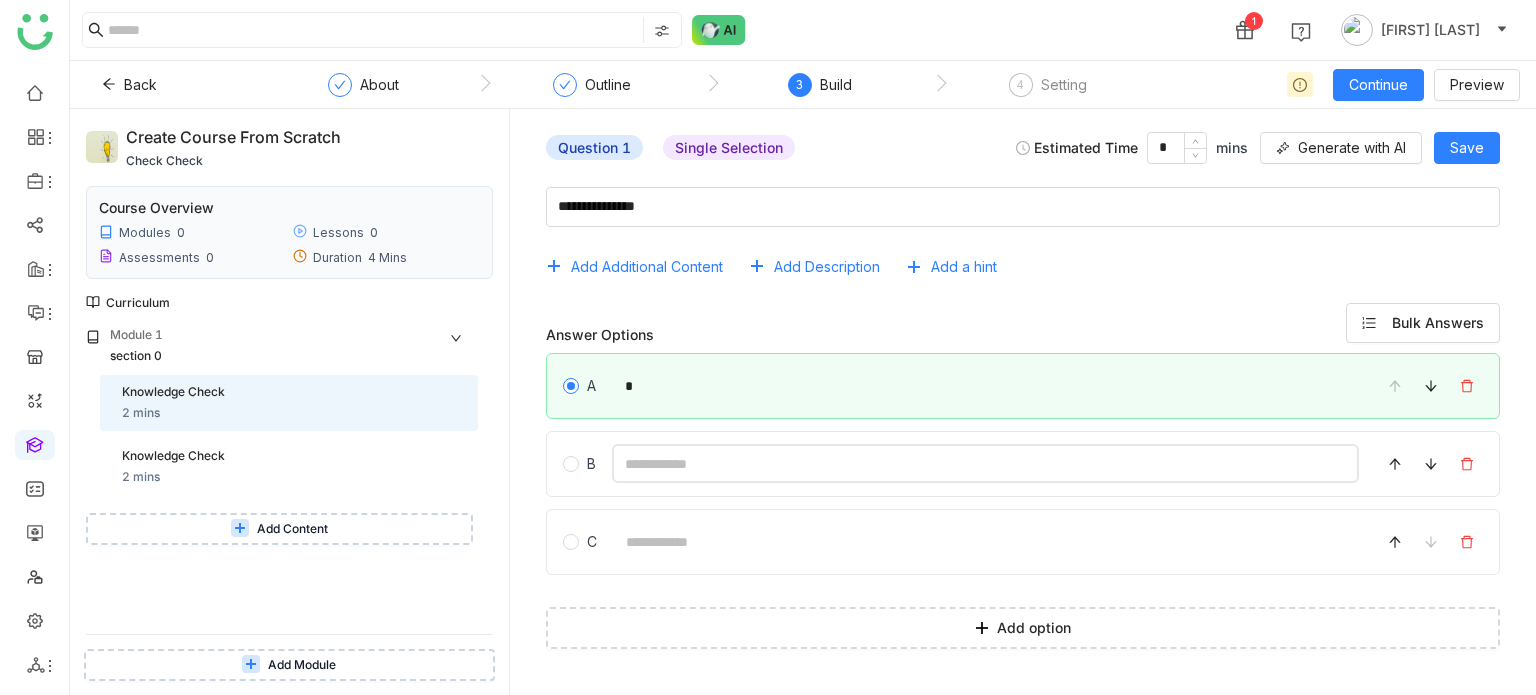 click at bounding box center [985, 463] 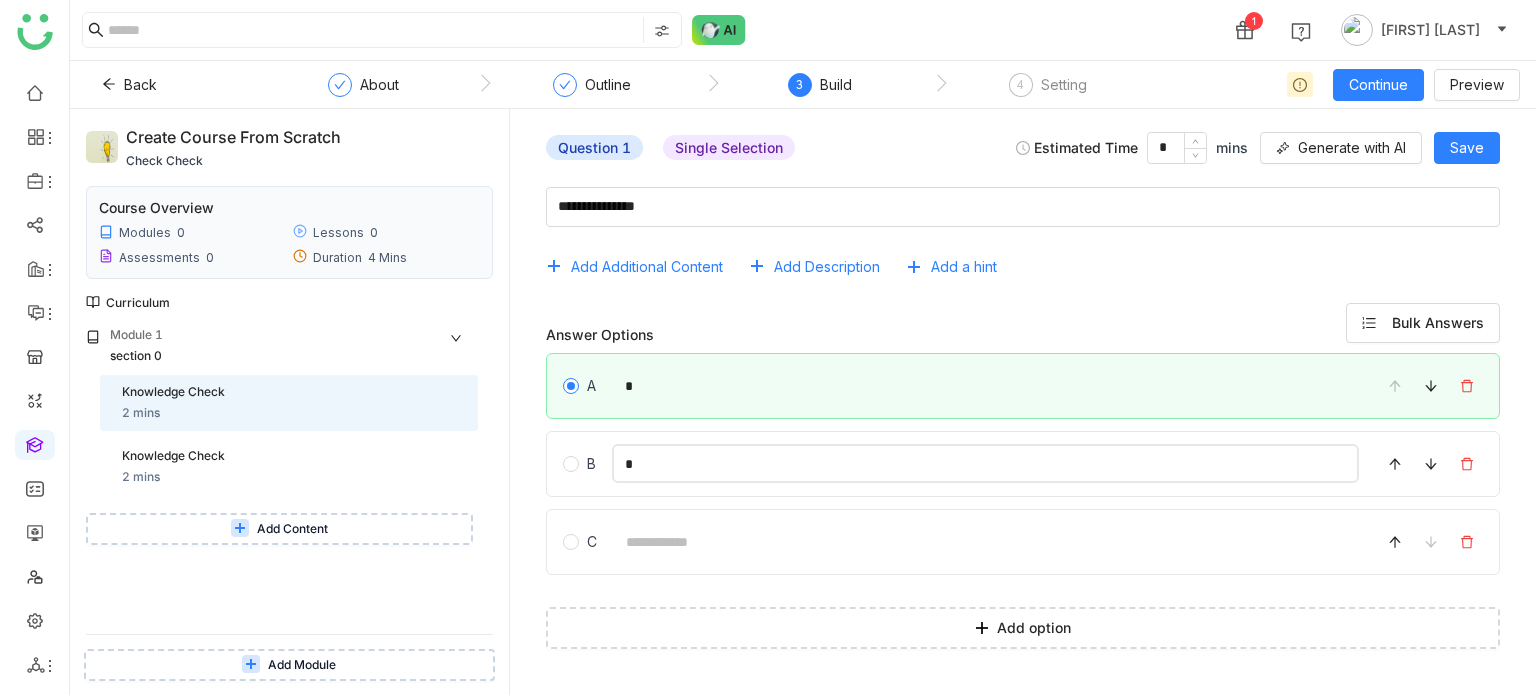 type on "*" 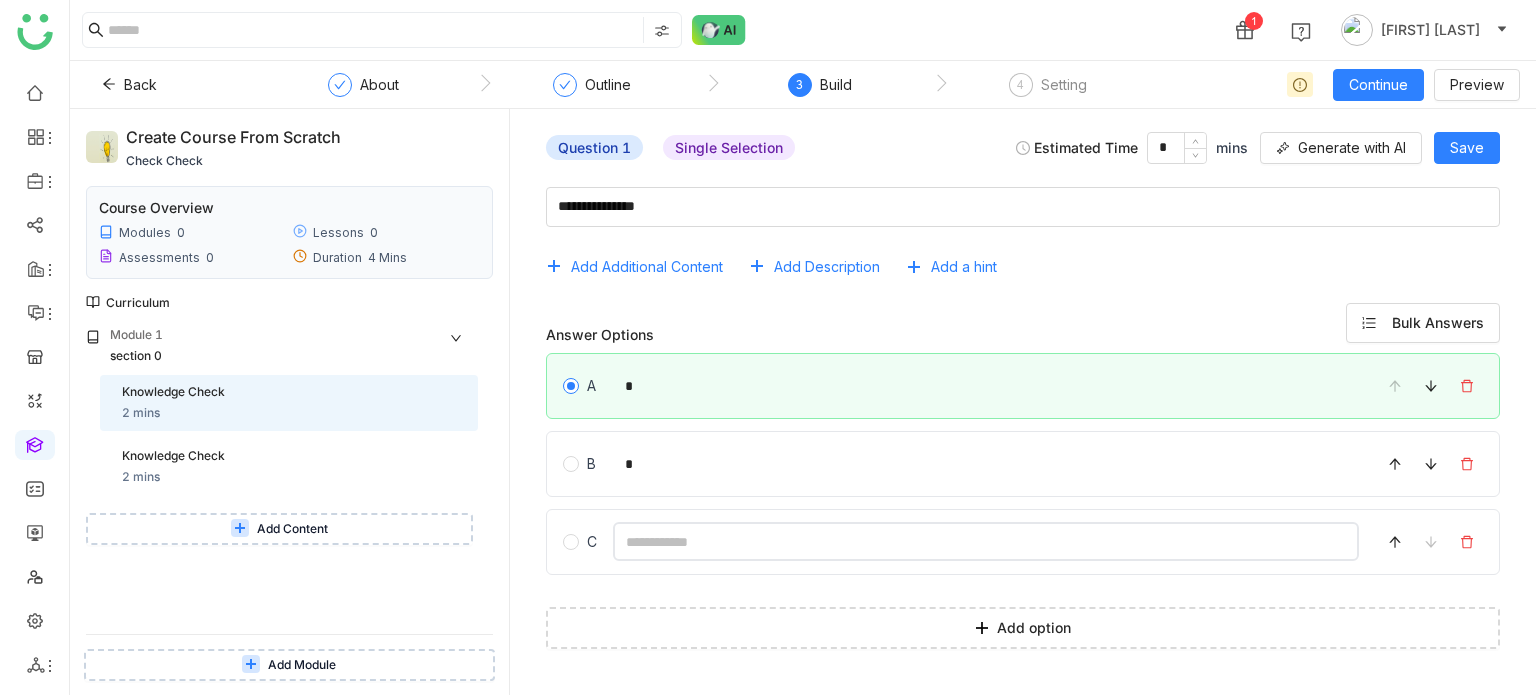 click at bounding box center [986, 541] 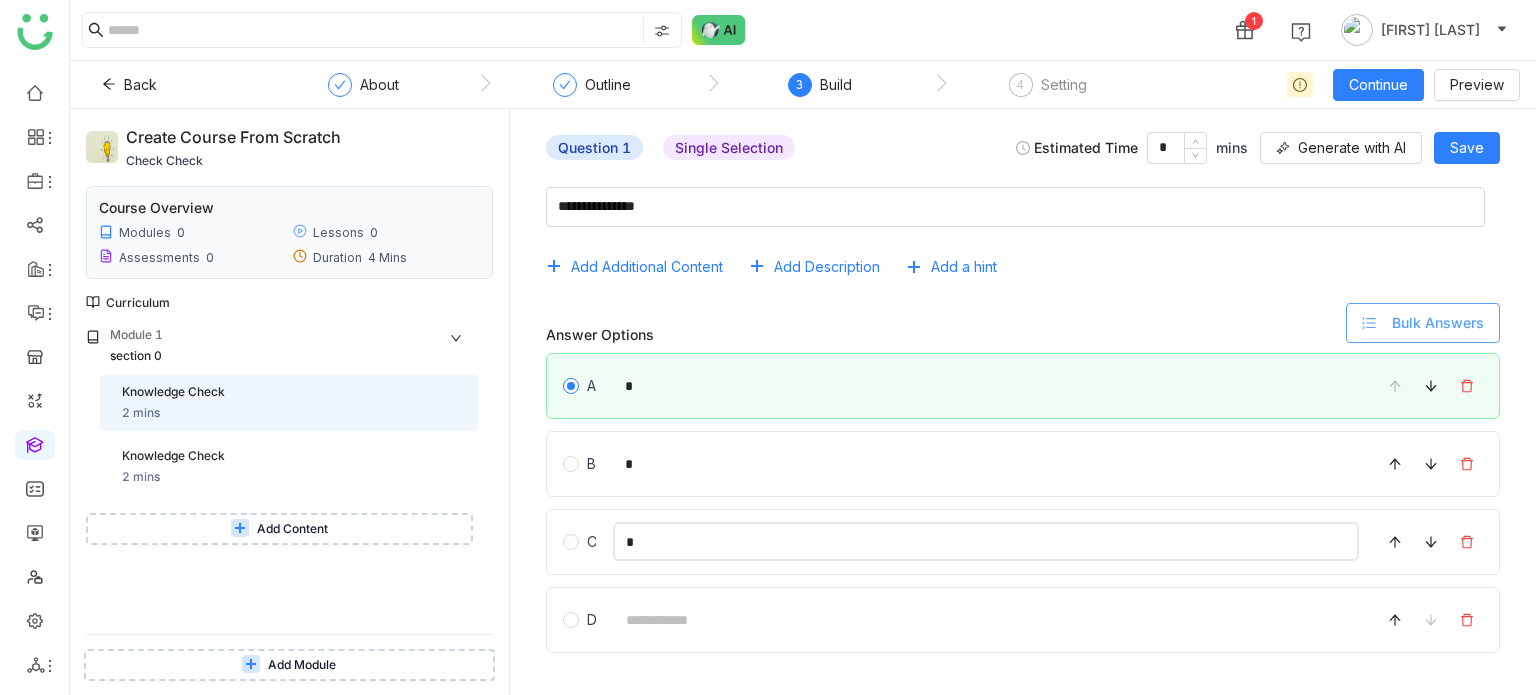 type on "*" 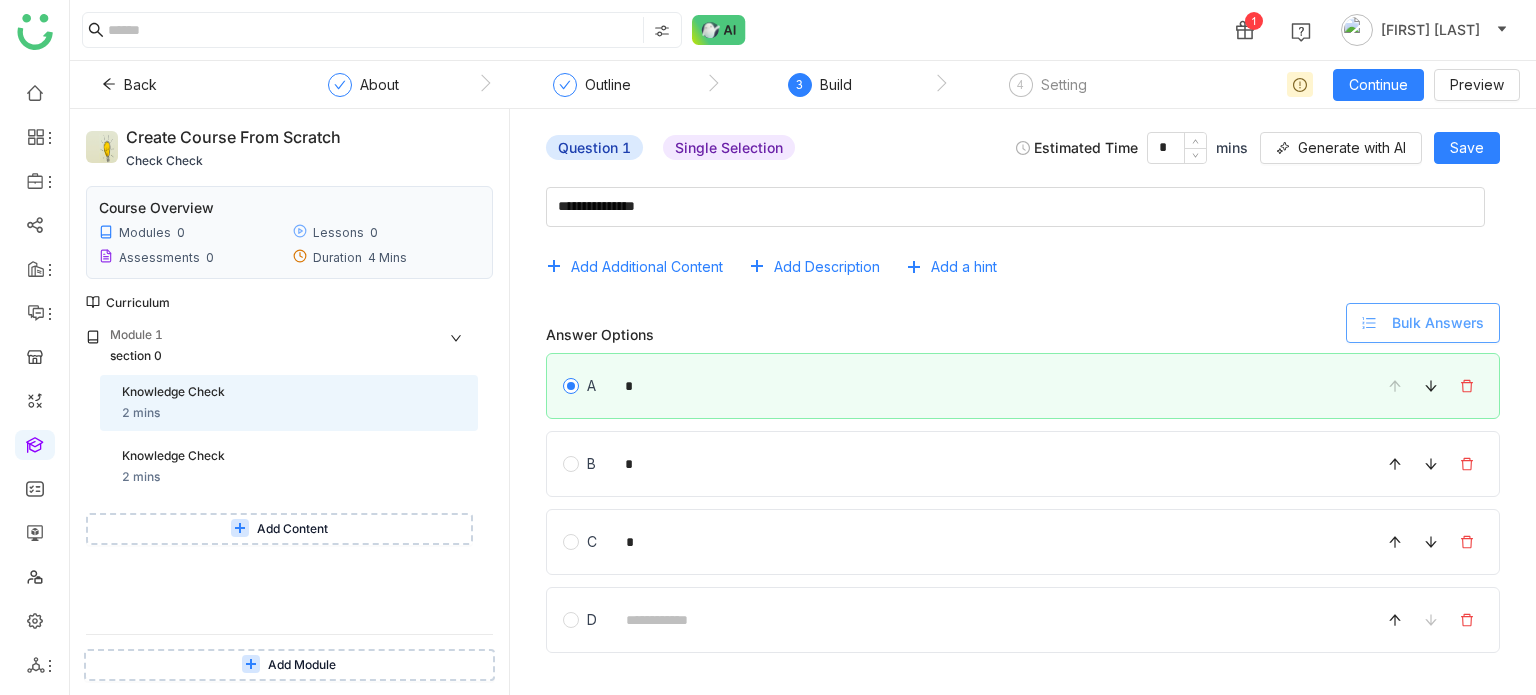 click on "Bulk Answers" 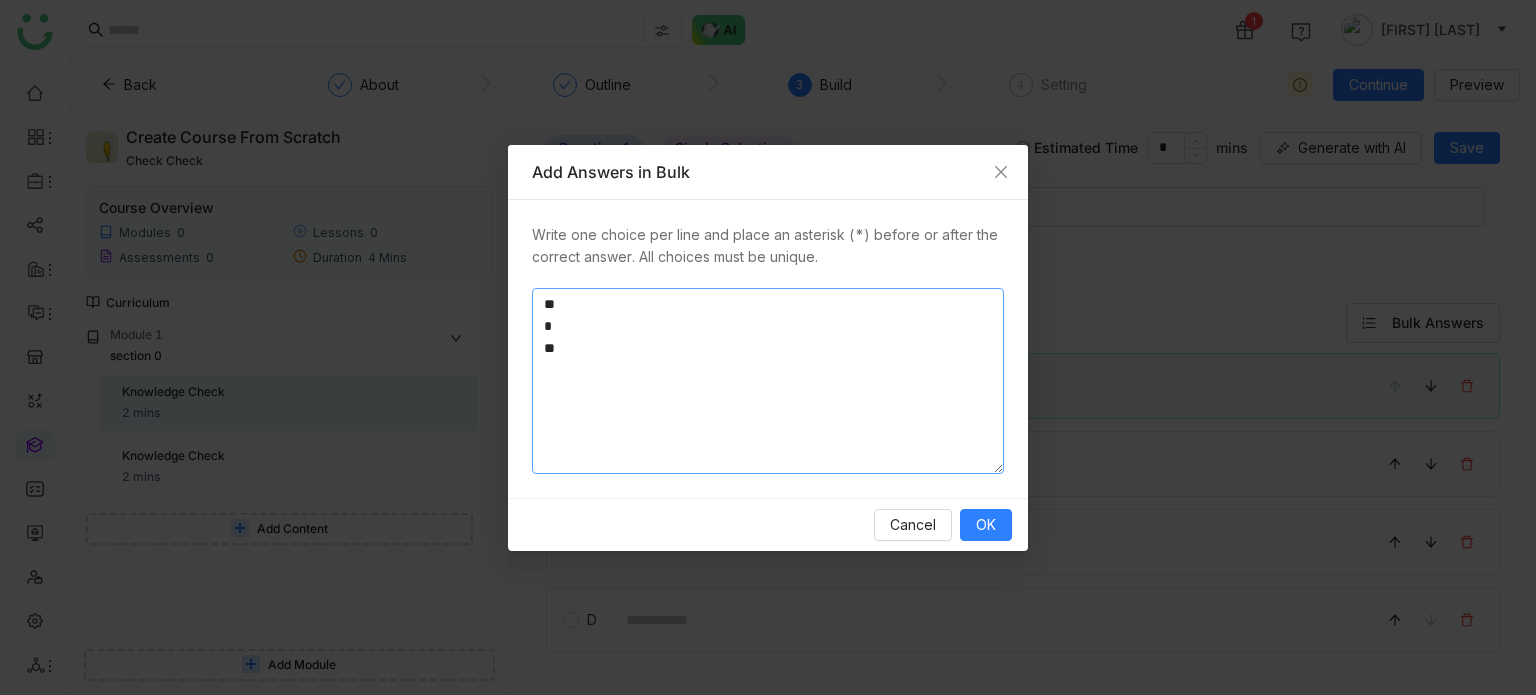 click on "**
*
*" at bounding box center [768, 381] 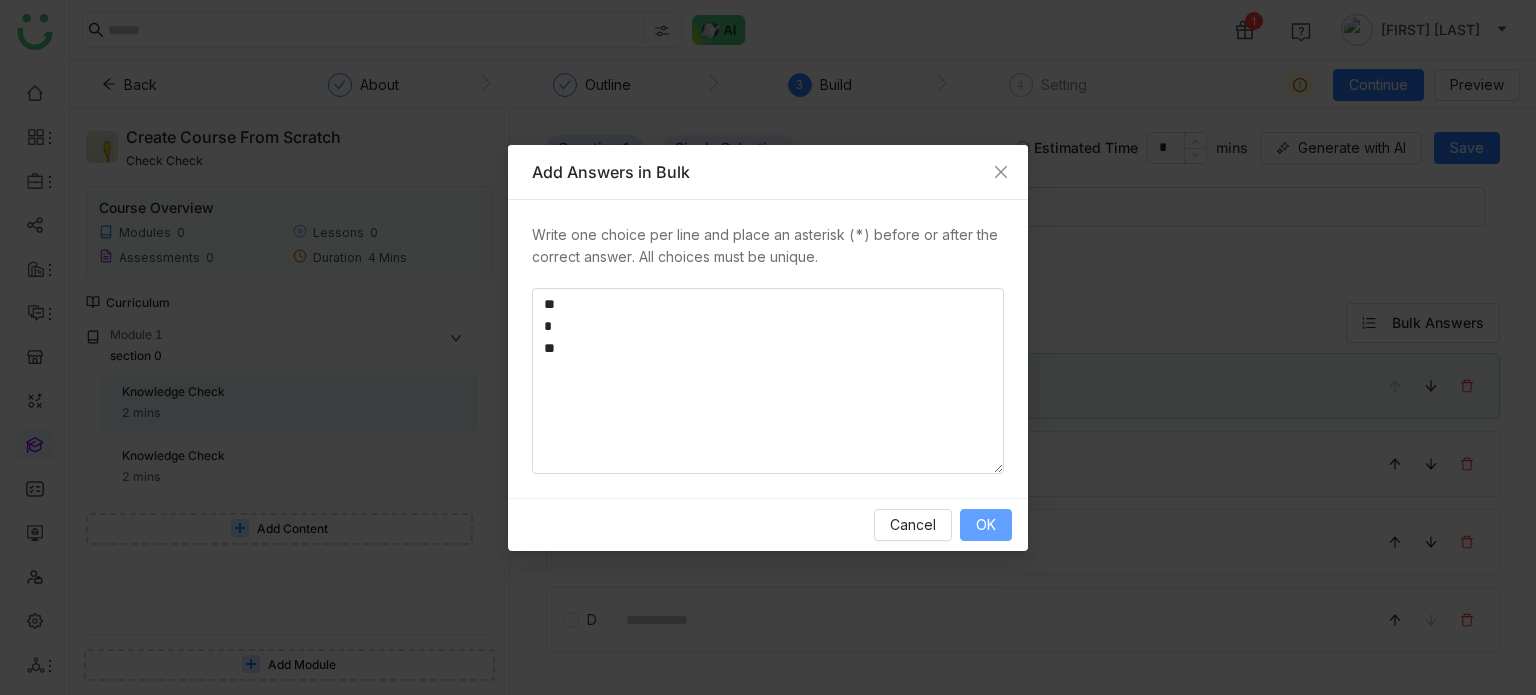 click on "OK" at bounding box center [986, 525] 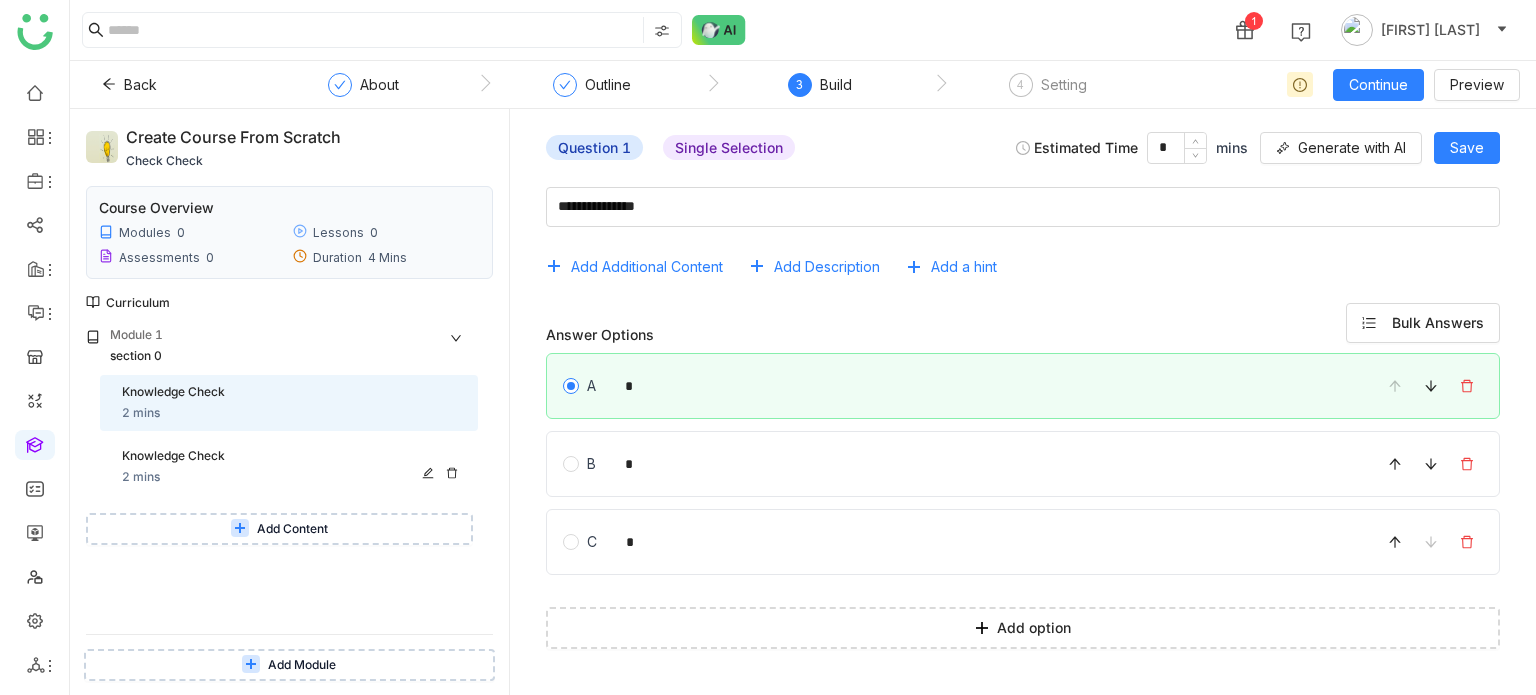 click on "Knowledge Check" at bounding box center [294, 457] 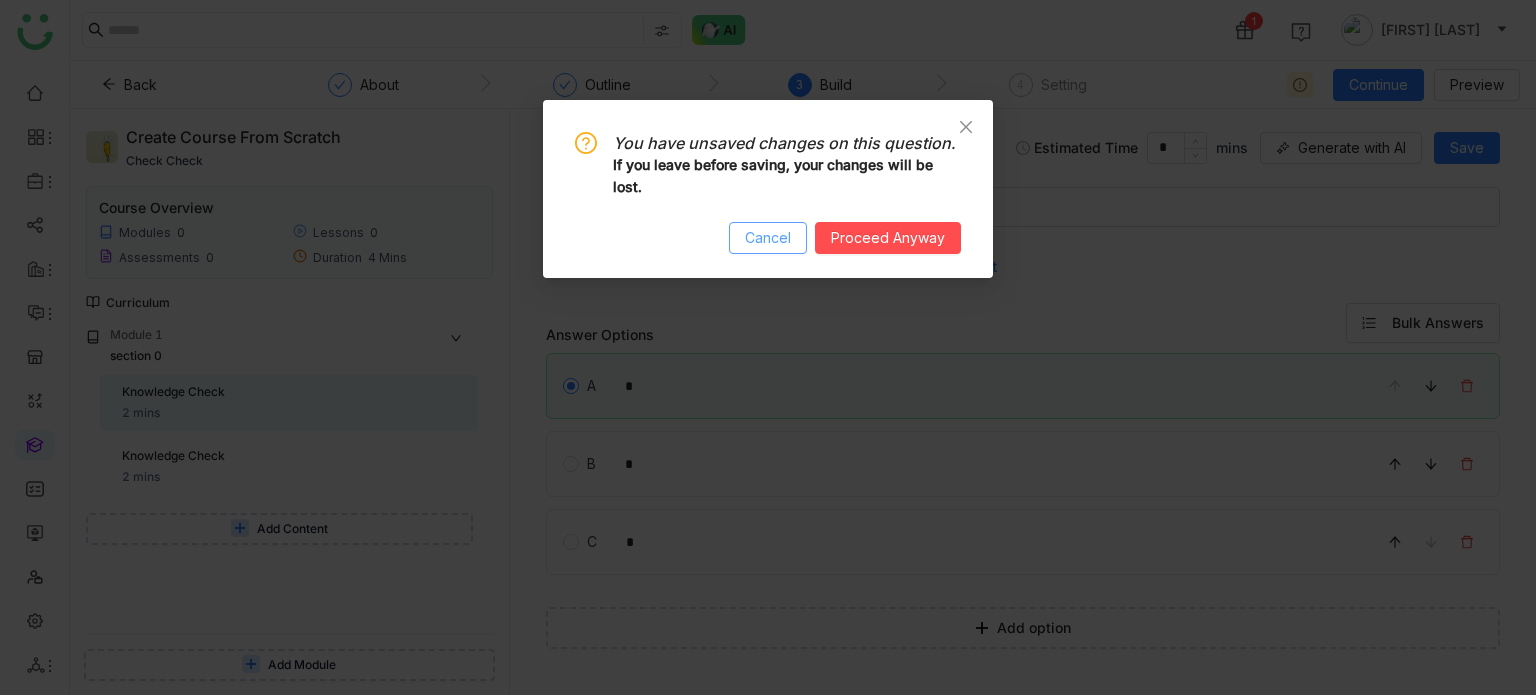 click on "Cancel" at bounding box center (768, 238) 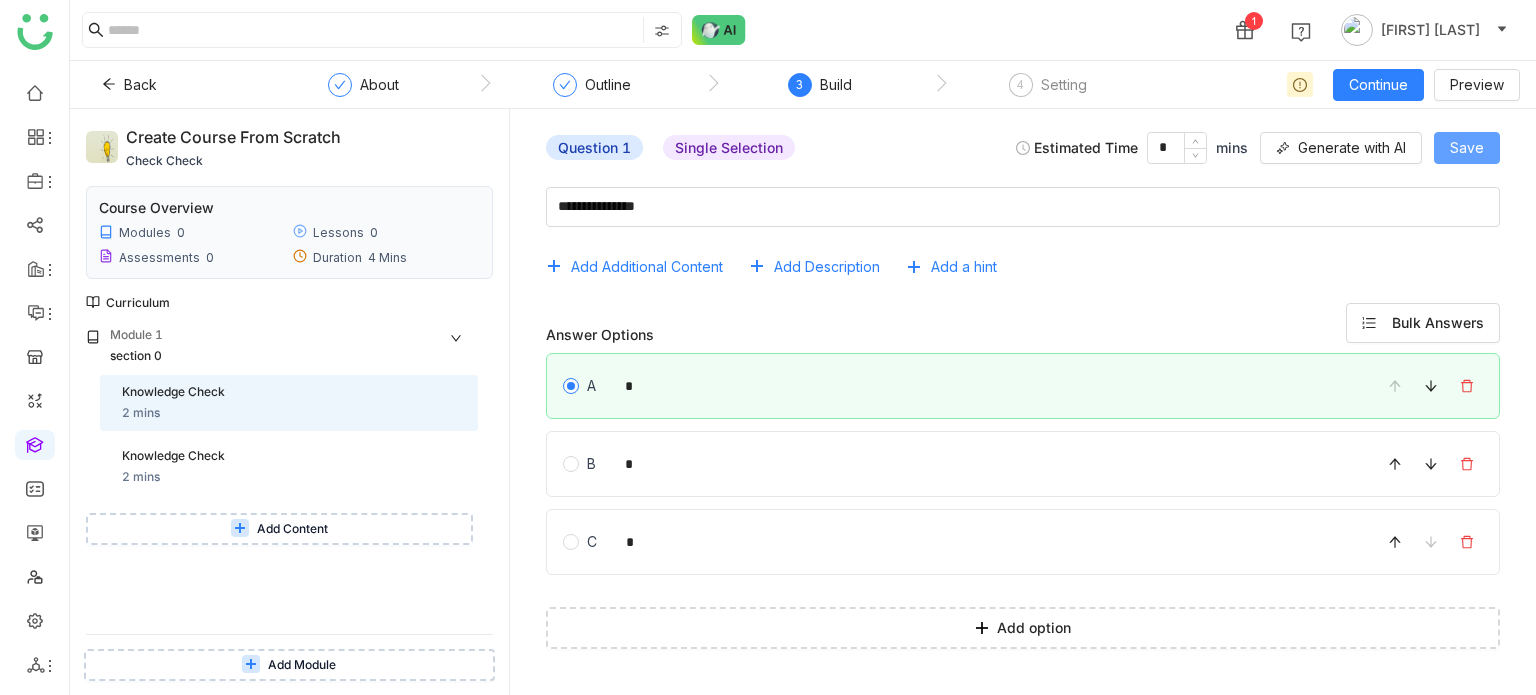 click on "Save" 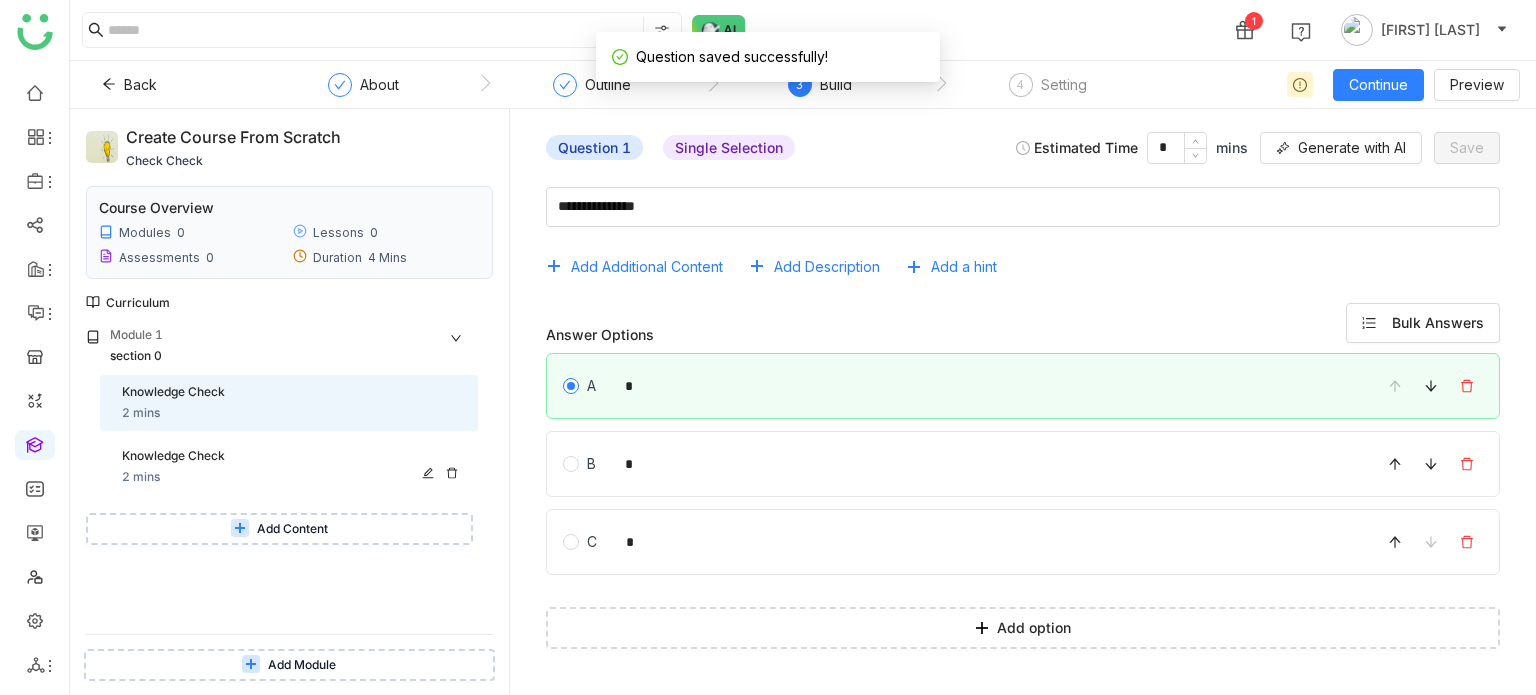 click on "Knowledge Check" at bounding box center [273, 456] 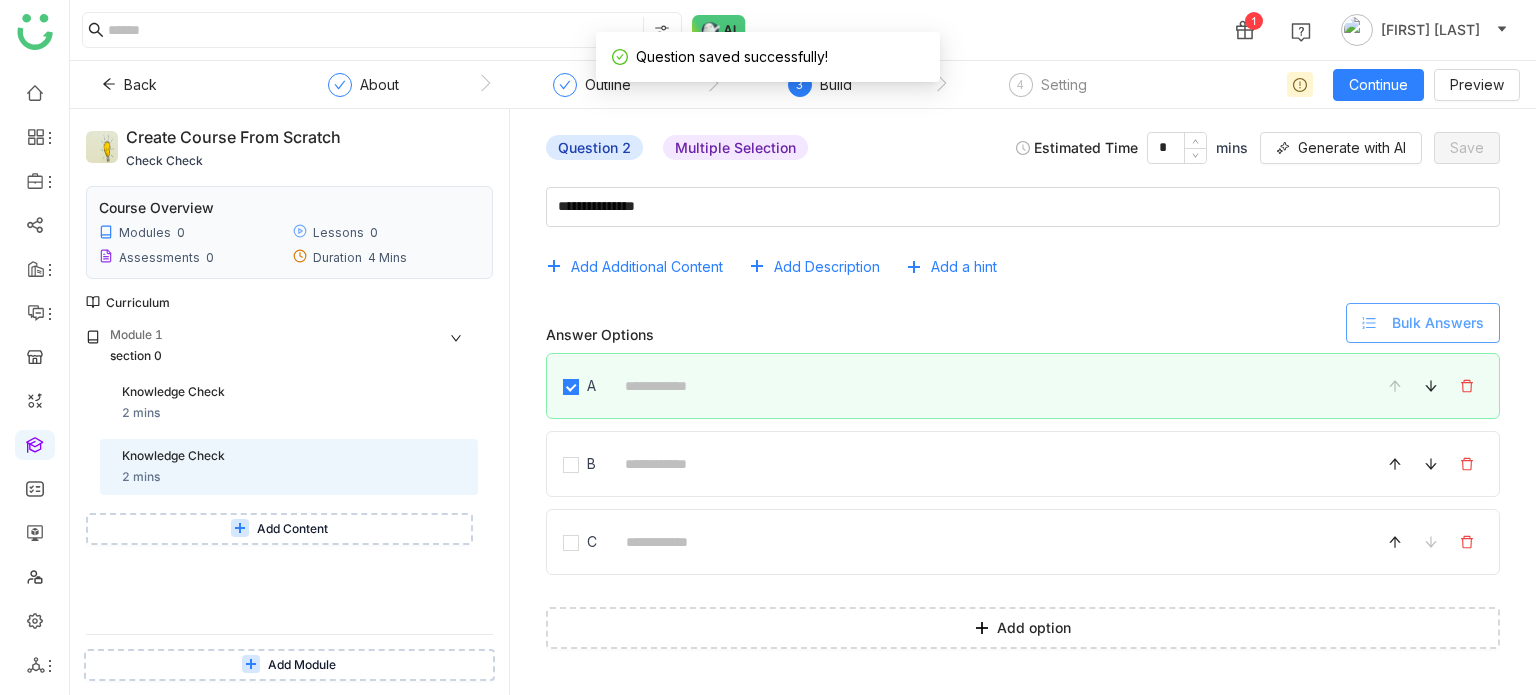 click on "Bulk Answers" 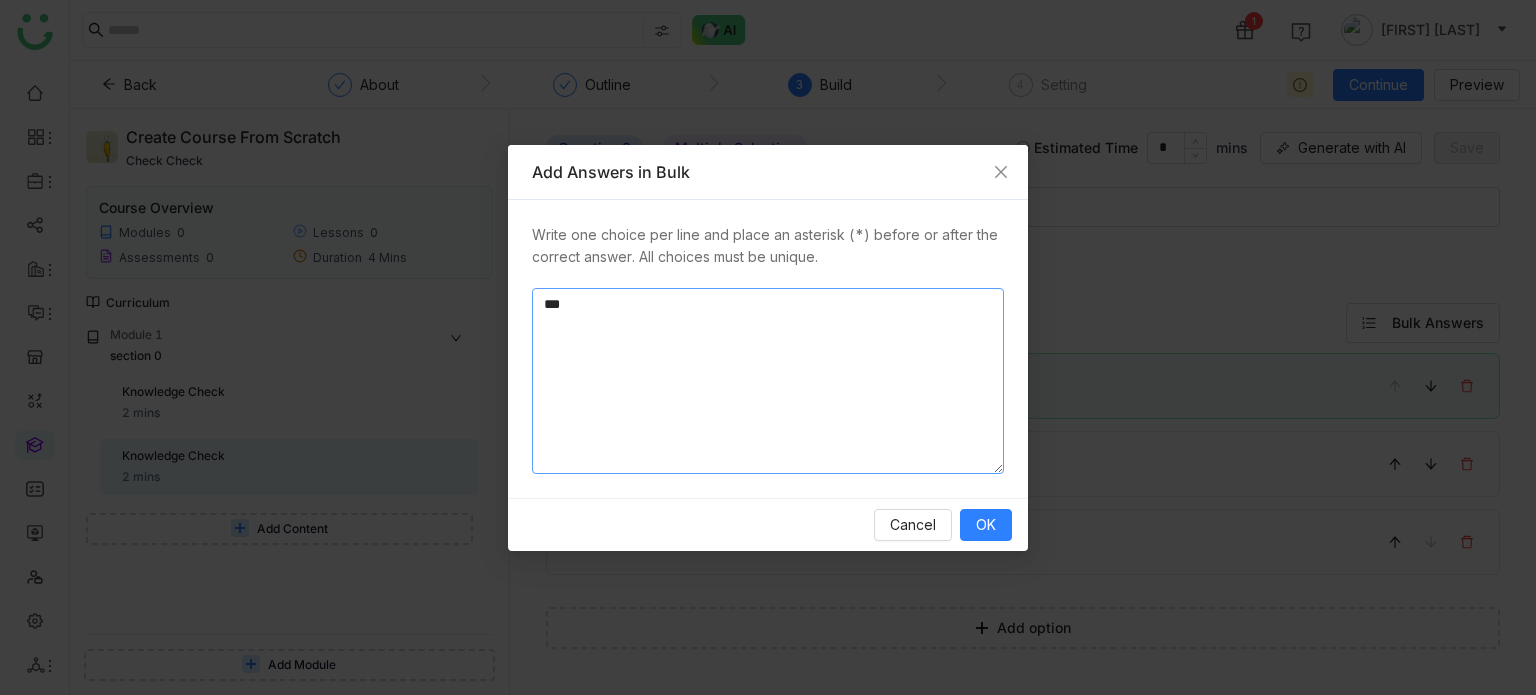 click on "*" at bounding box center (768, 381) 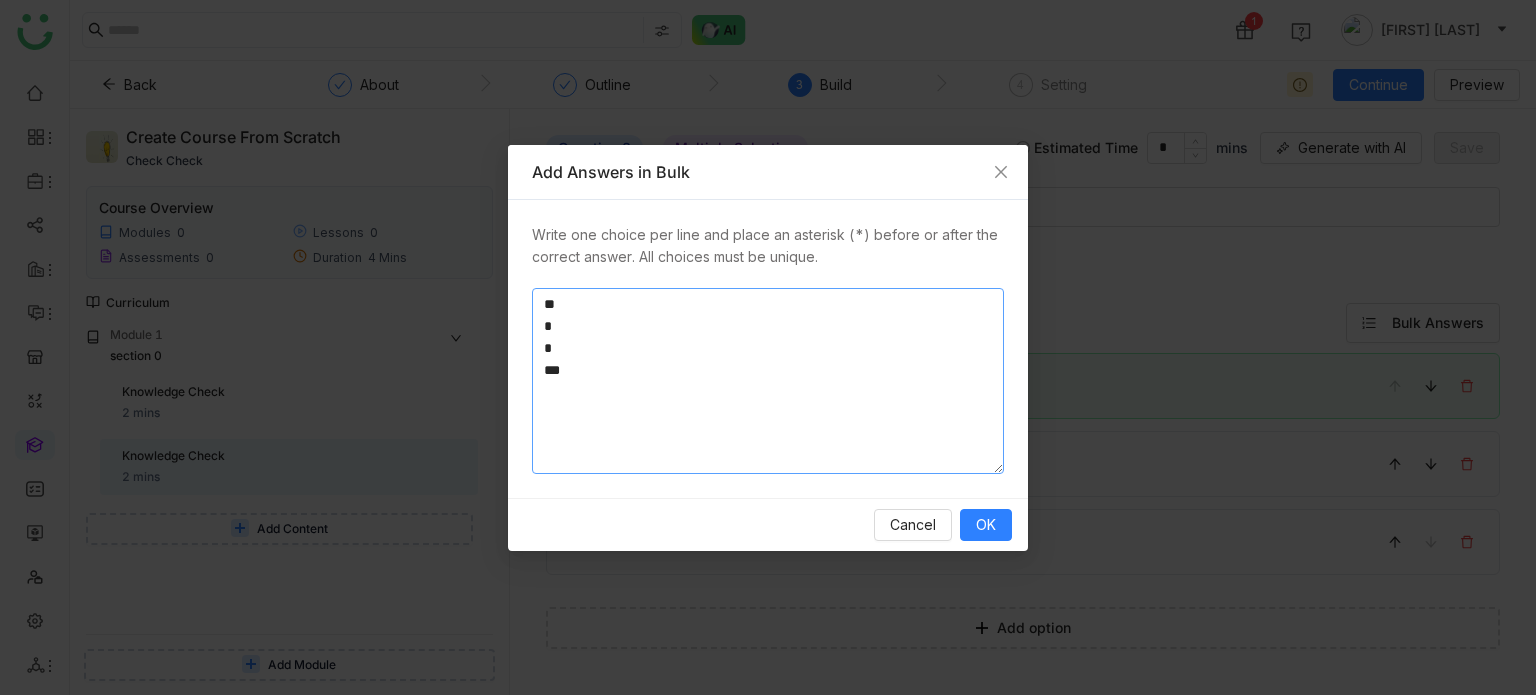 type on "**
*
*
*" 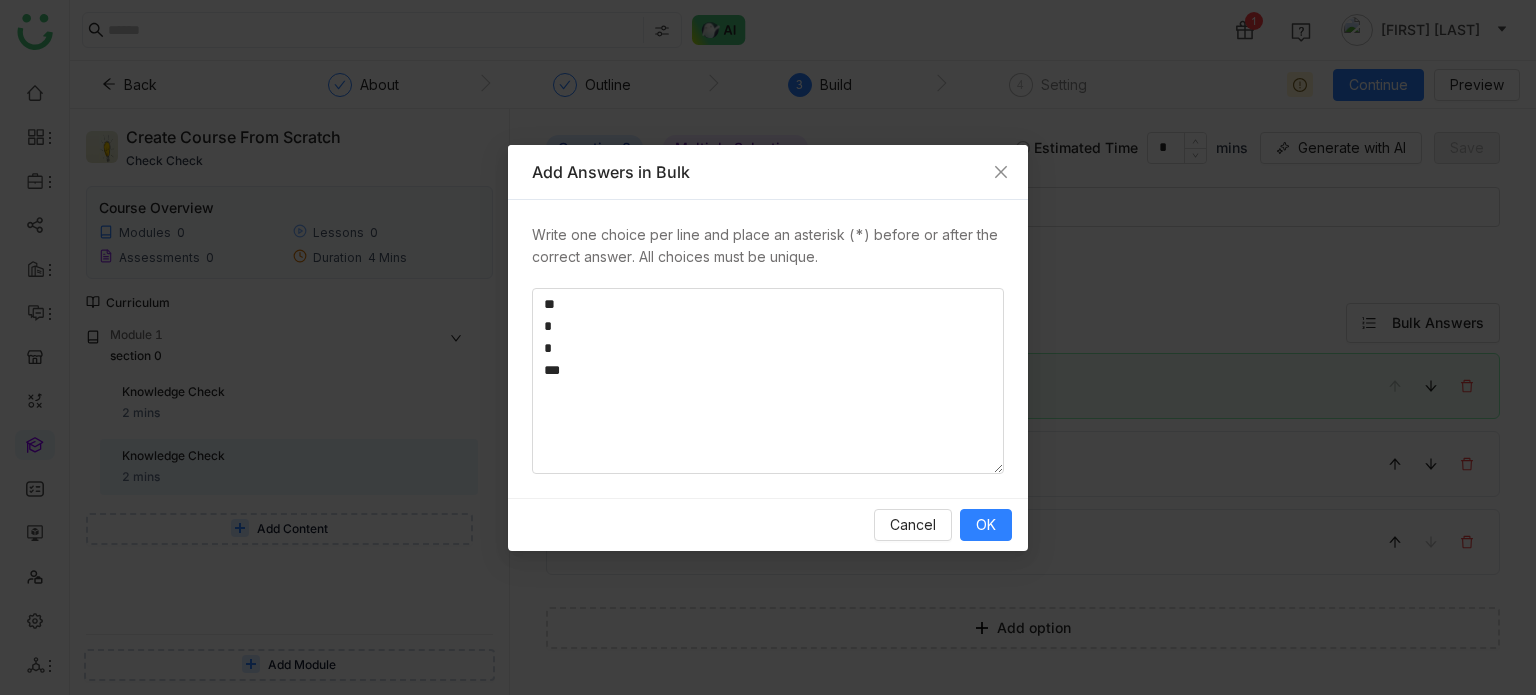 click on "Cancel   OK" at bounding box center [768, 524] 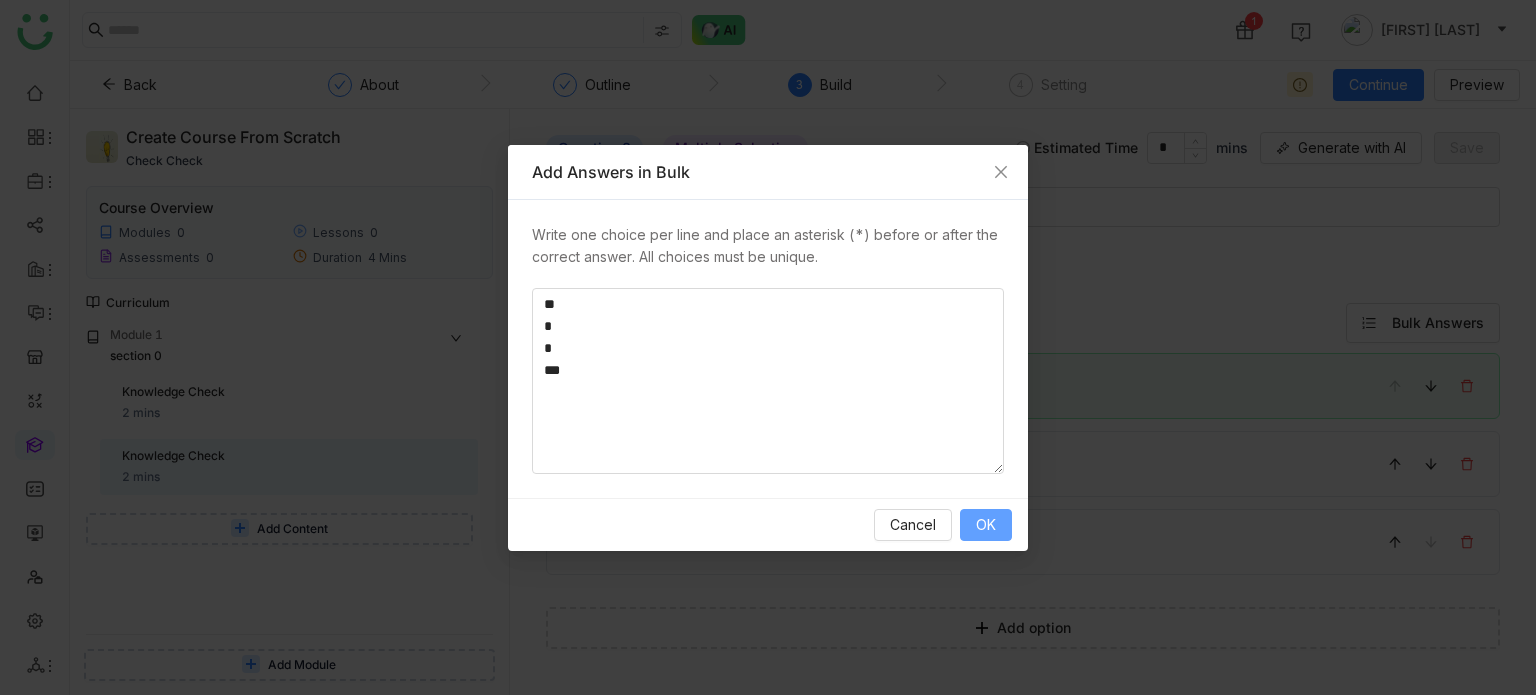 click on "OK" at bounding box center (986, 525) 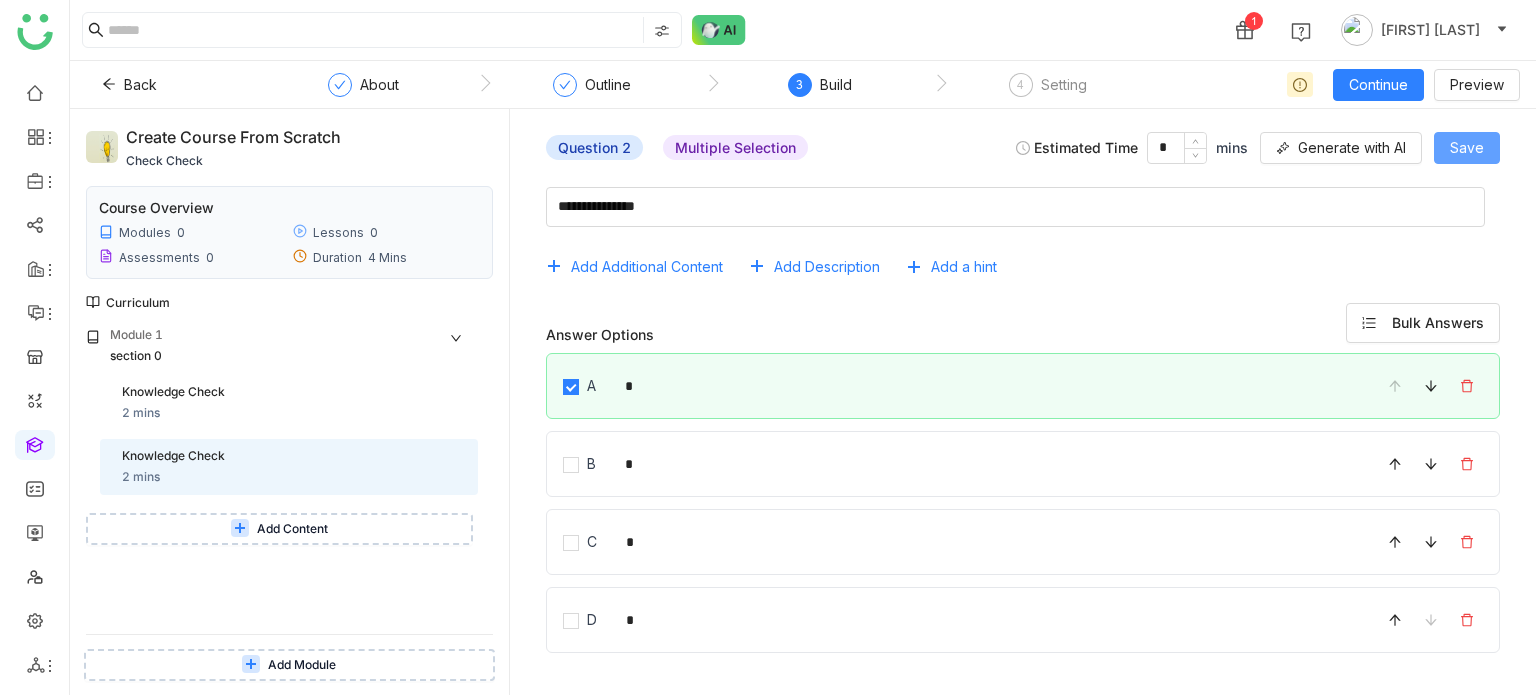click on "Save" 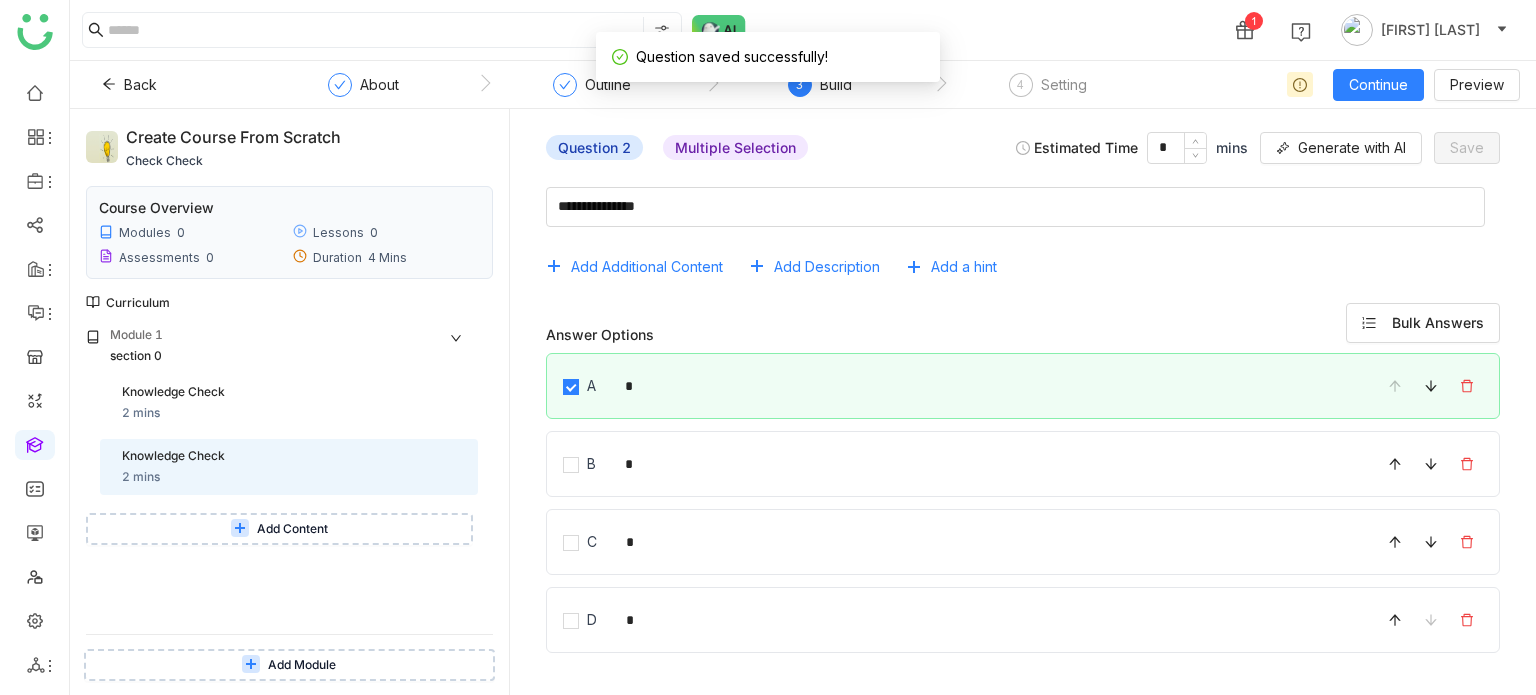 click on "Add Content" at bounding box center [279, 529] 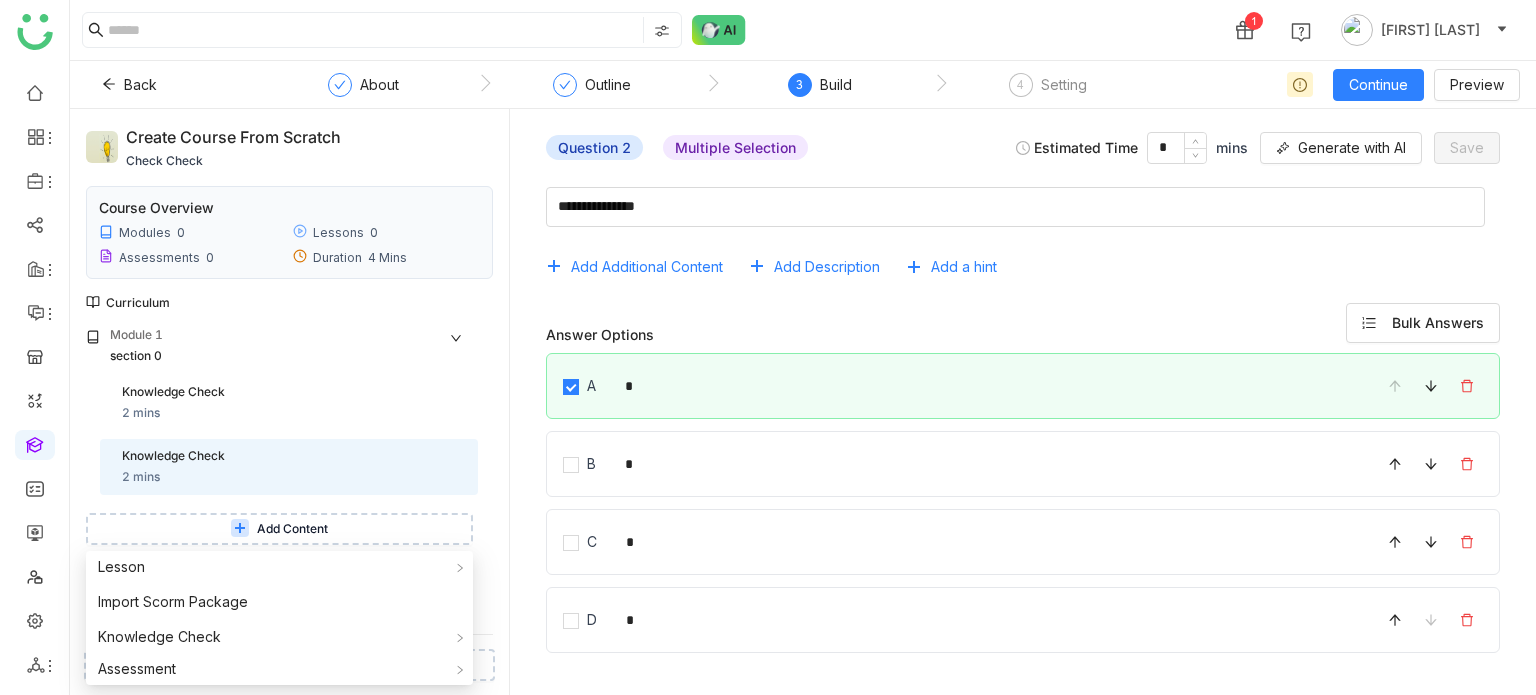 click on "Question 2  Multiple Selection   Estimated Time  * mins
Generate with AI   Save              Add Additional Content   Add Description   Add a hint  Answer Options  Bulk Answers  A * B * C * D *  Add option" 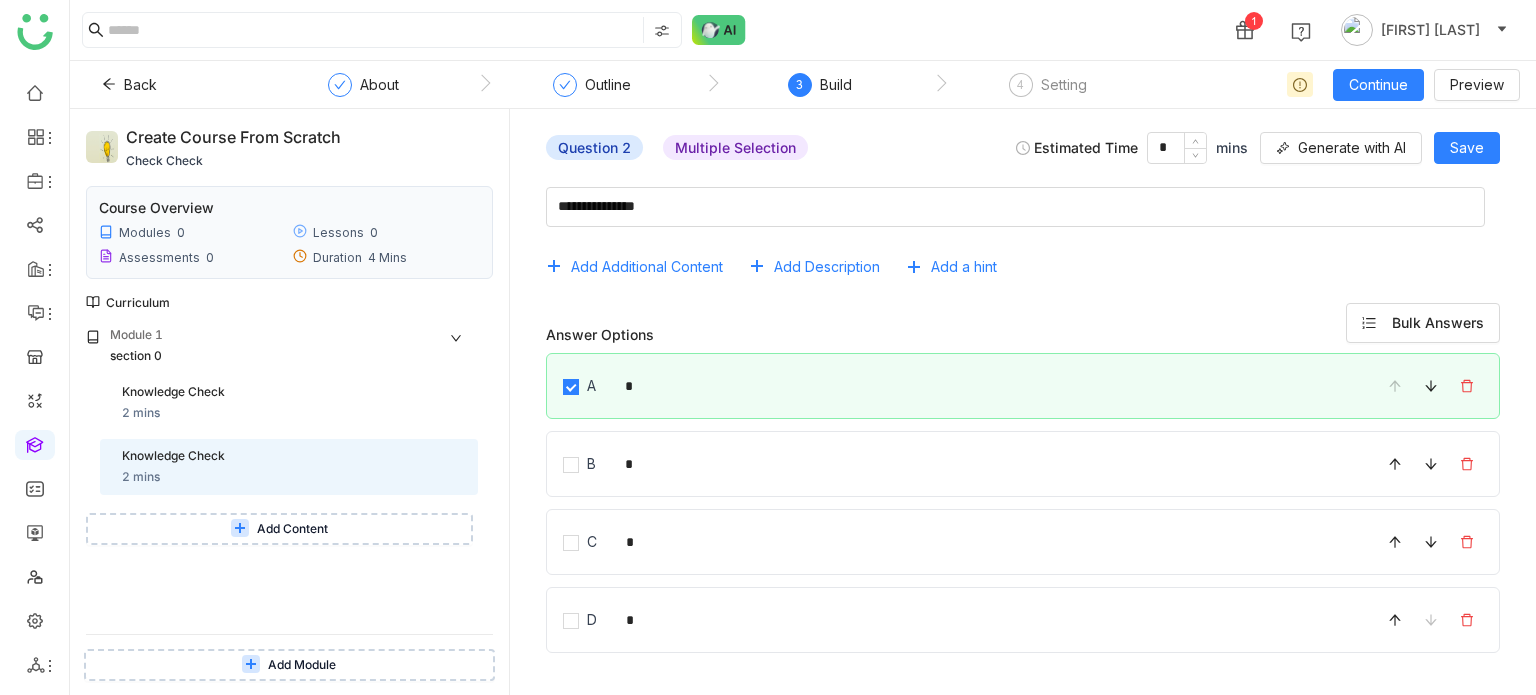 click on "Question 2  Multiple Selection   Estimated Time  * mins
Generate with AI   Save              Add Additional Content   Add Description   Add a hint  Answer Options  Bulk Answers  A * B * C * D *  Add option" 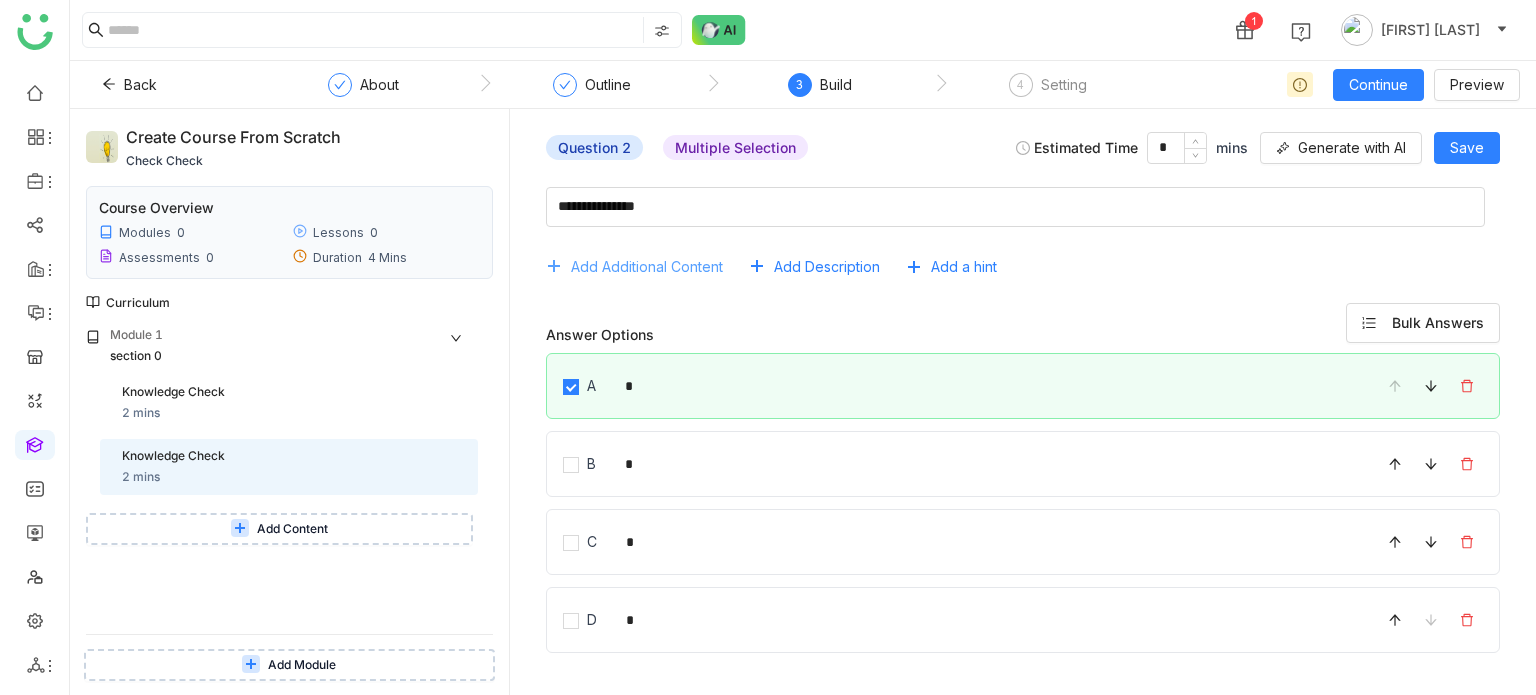 click on "Add Additional Content" 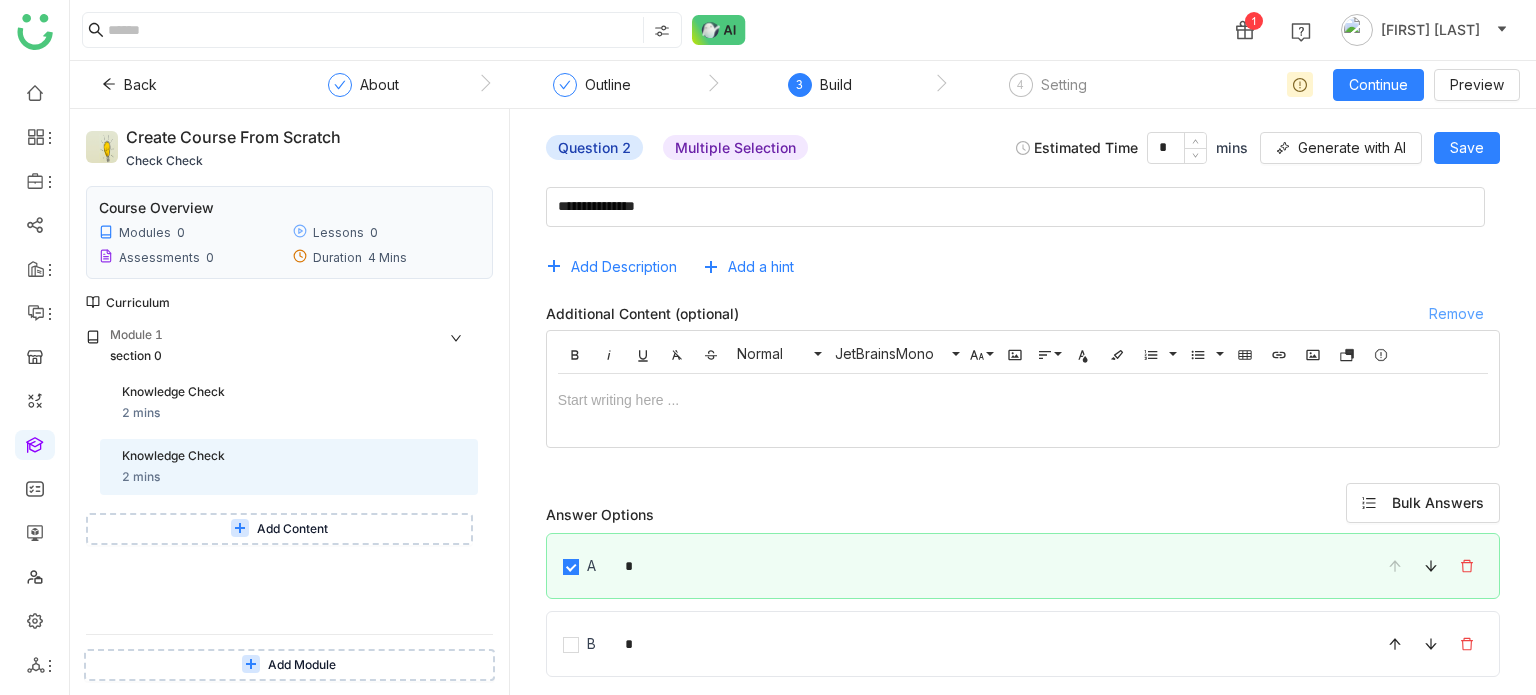 click on "Remove" 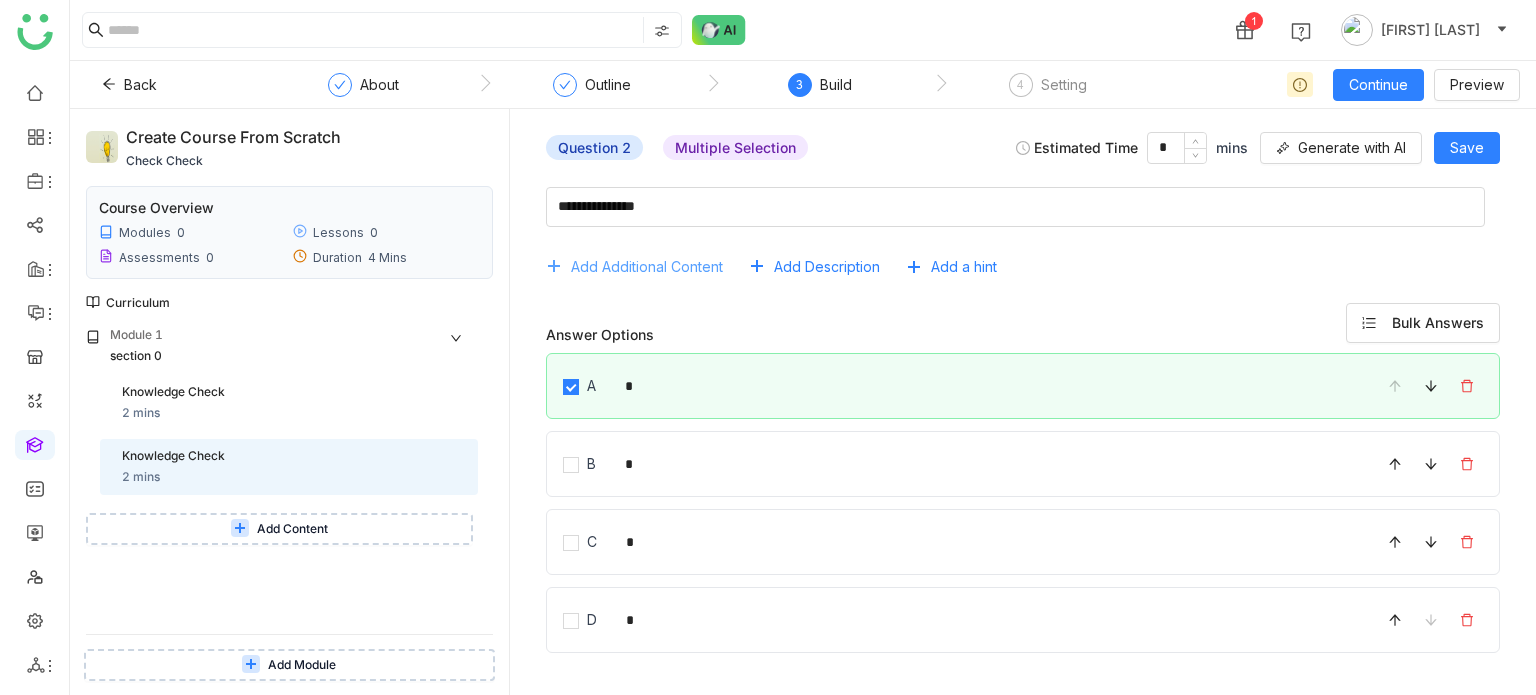 click on "Add Additional Content" 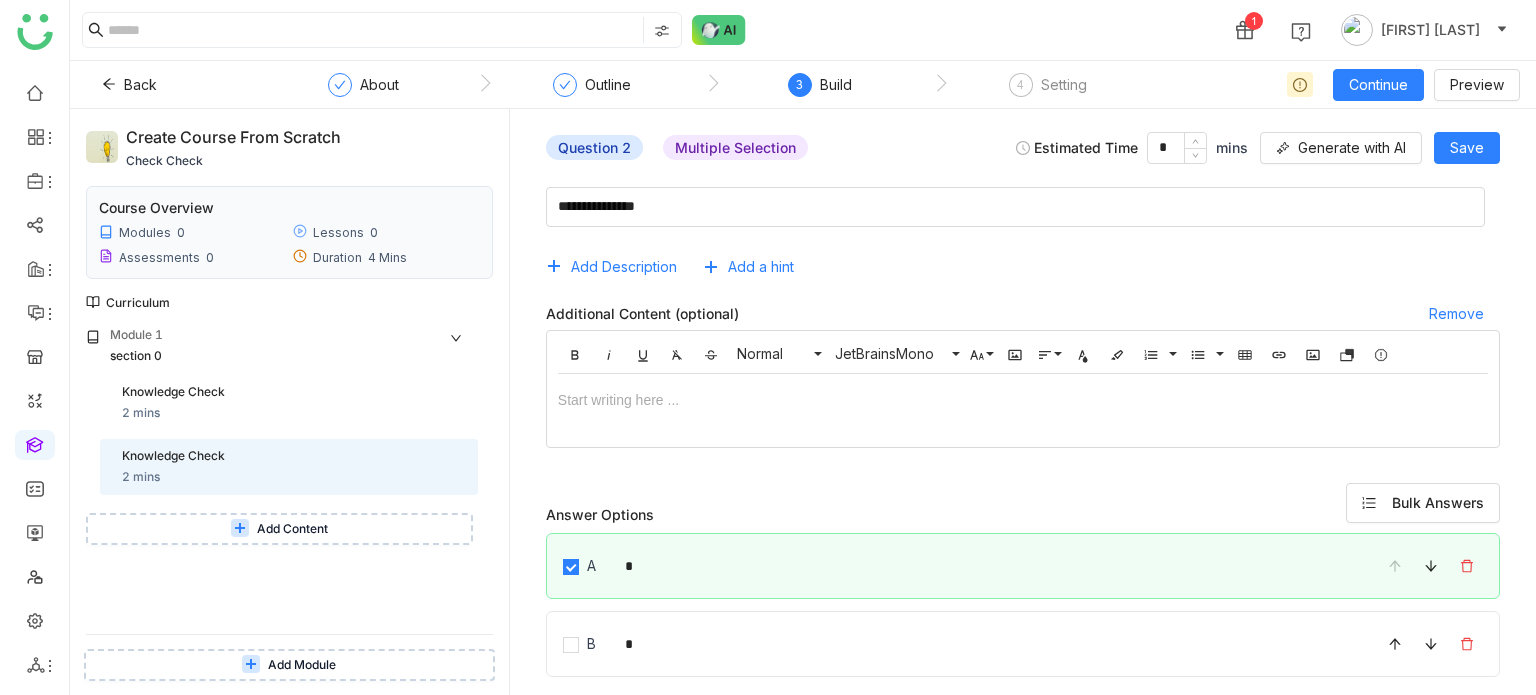 click 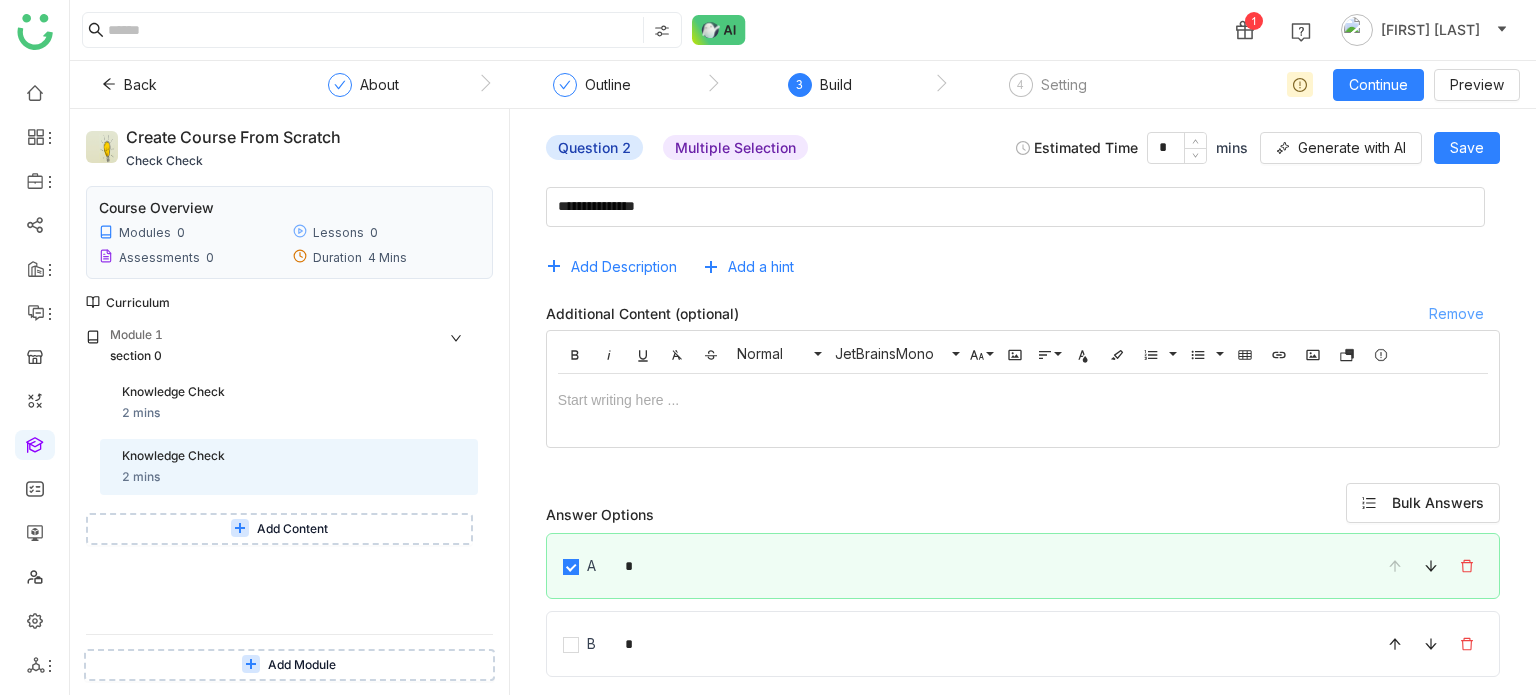 click on "Remove" 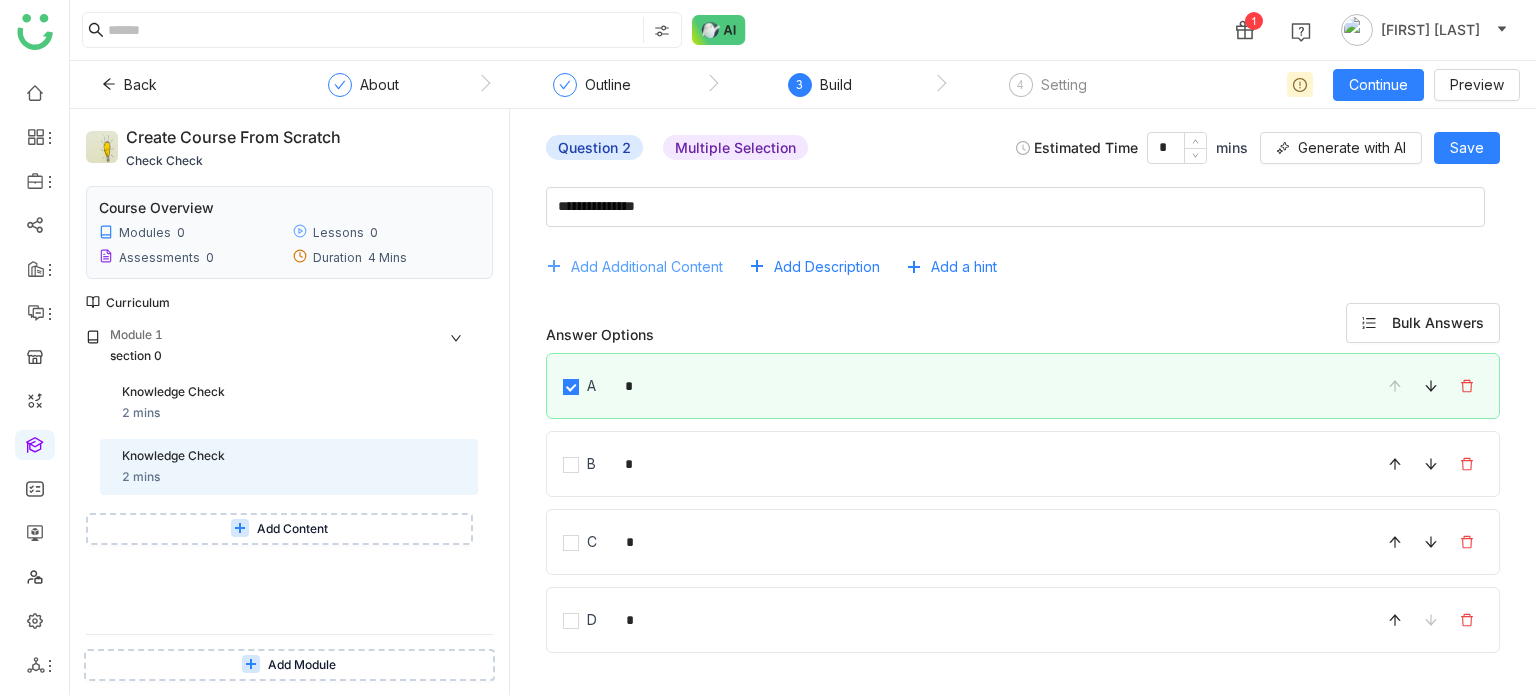 click on "Add Additional Content" 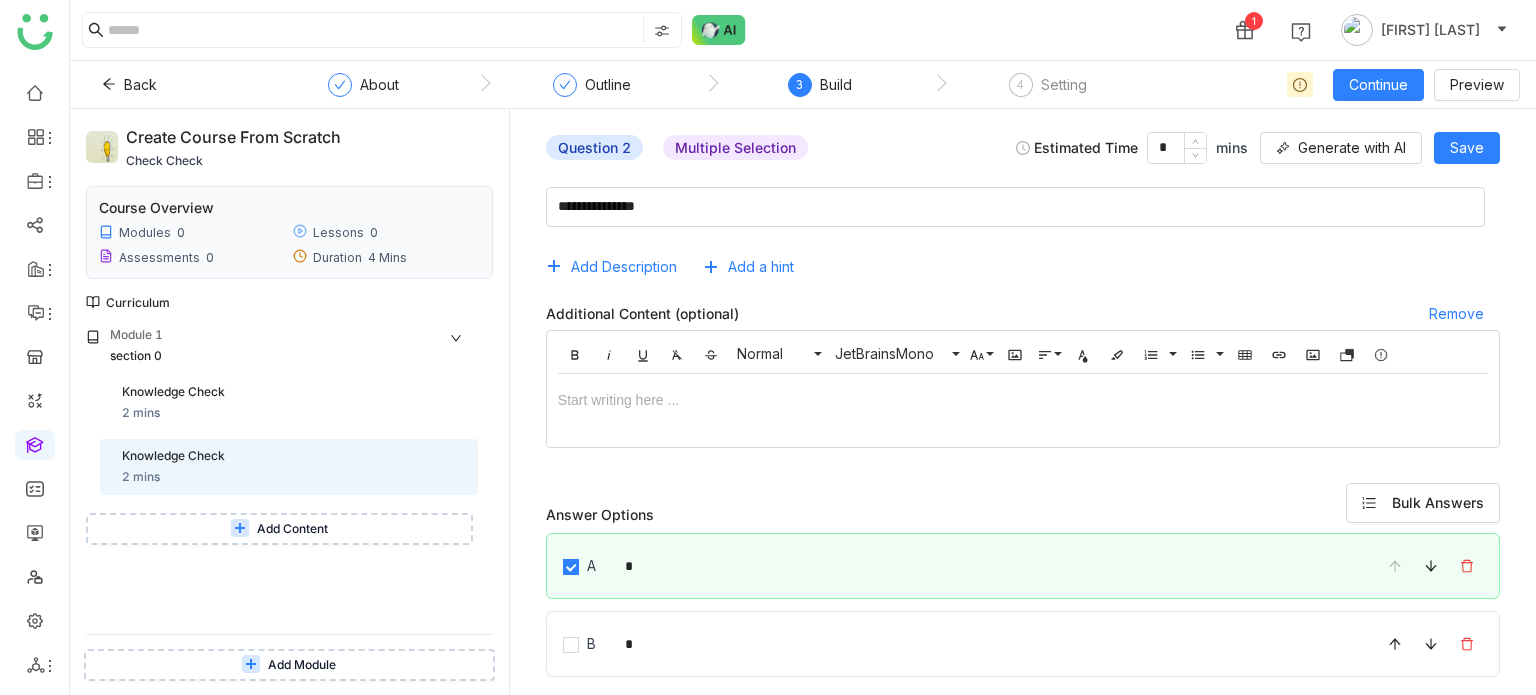 click 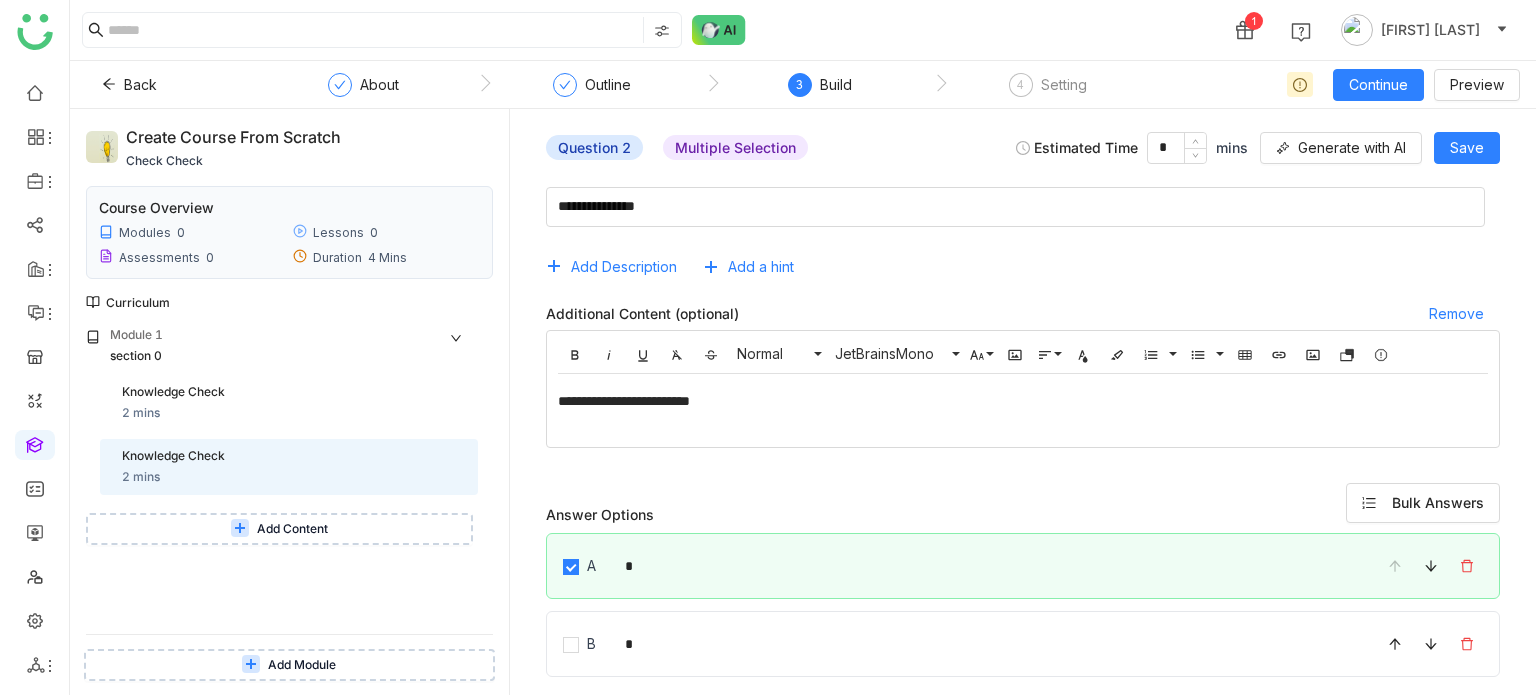 click on "Additional Content (optional) Remove" 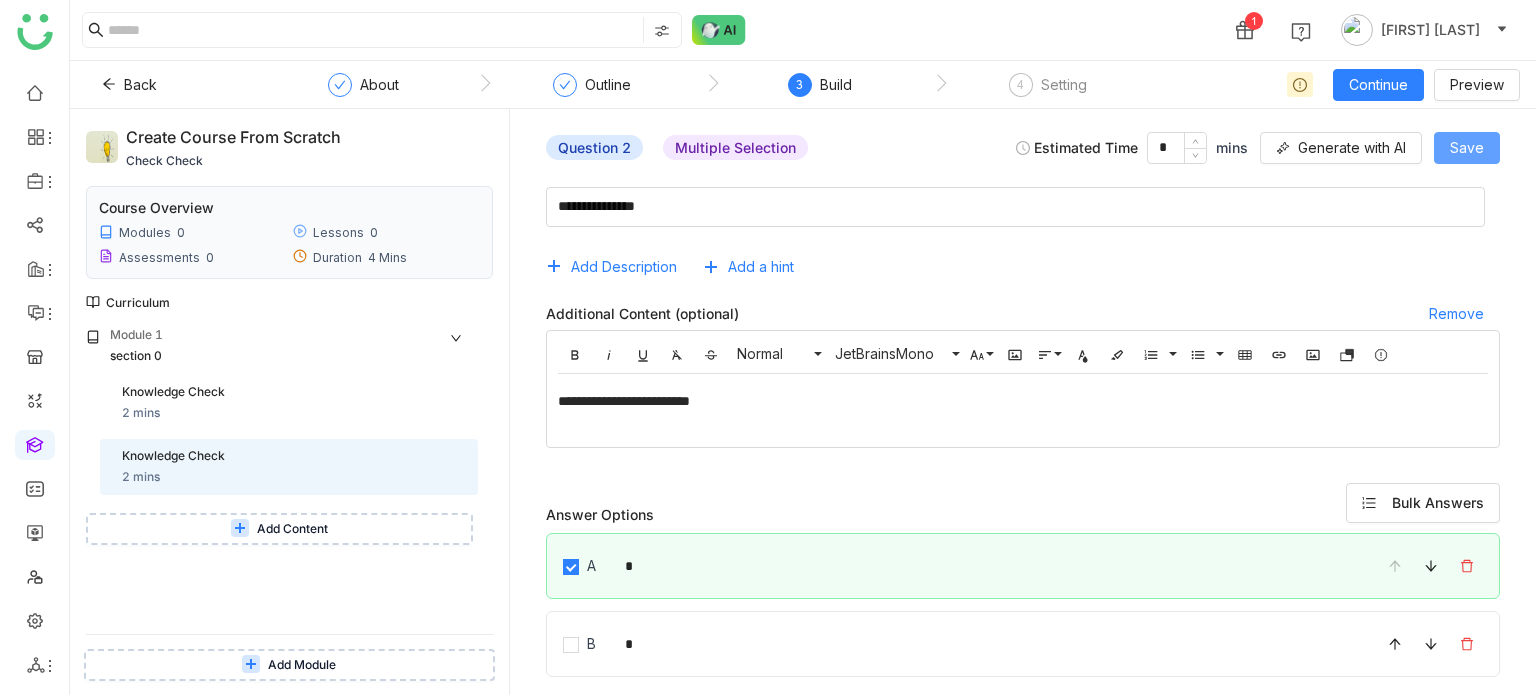 click on "Save" 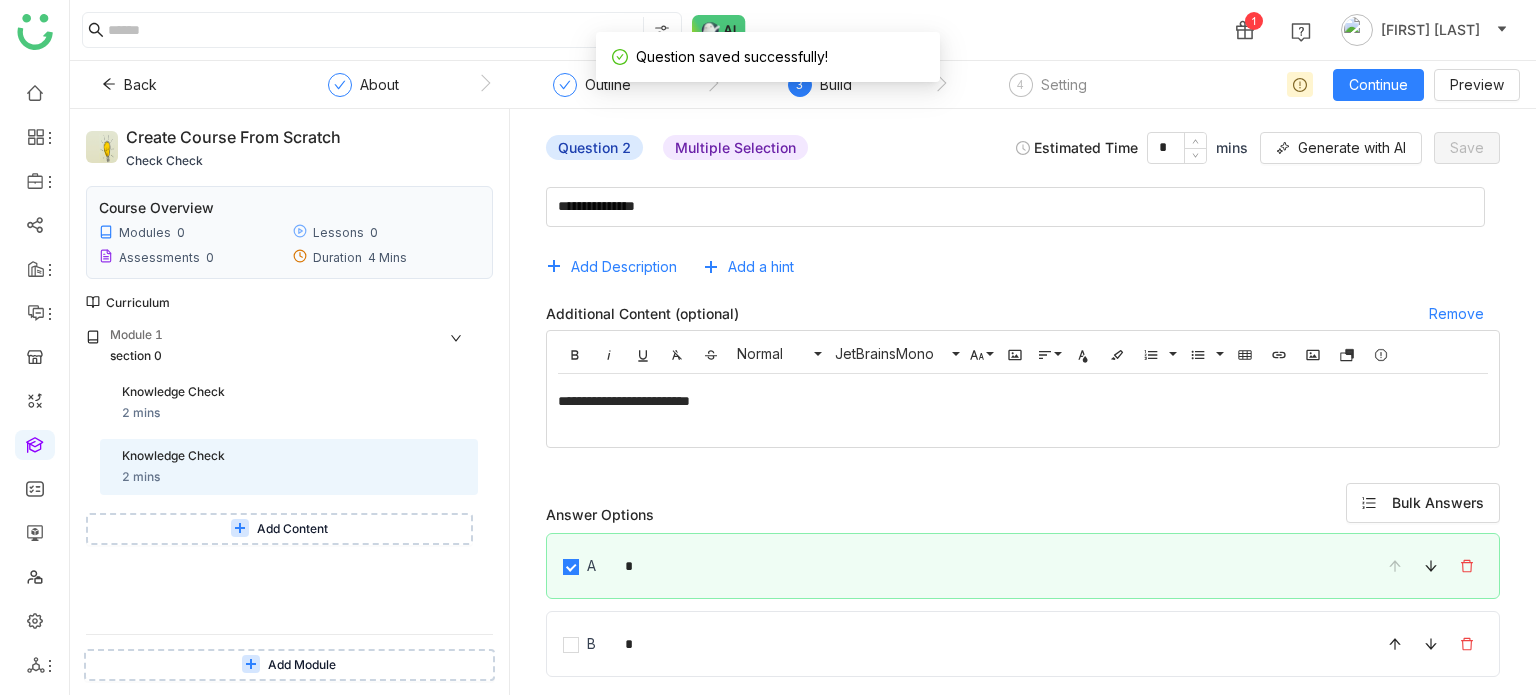 click on "**********" 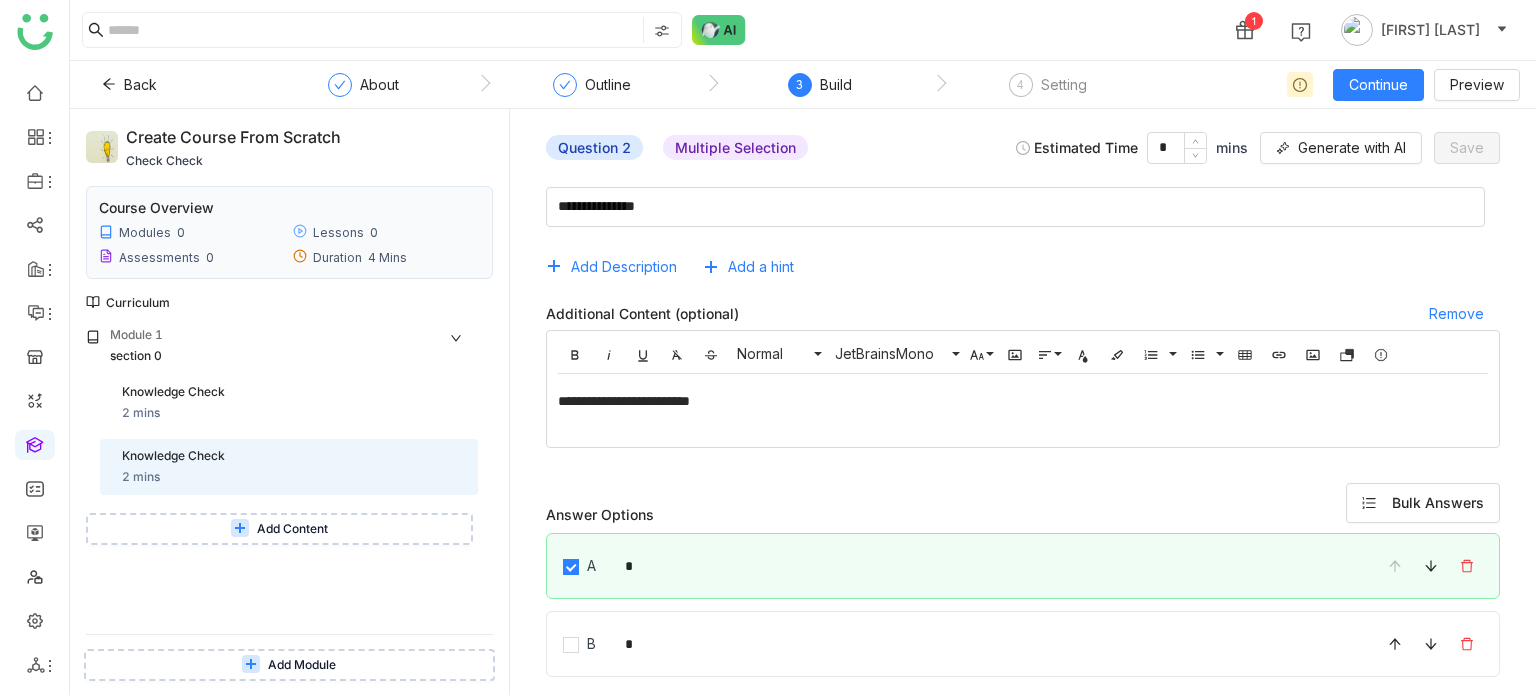 type 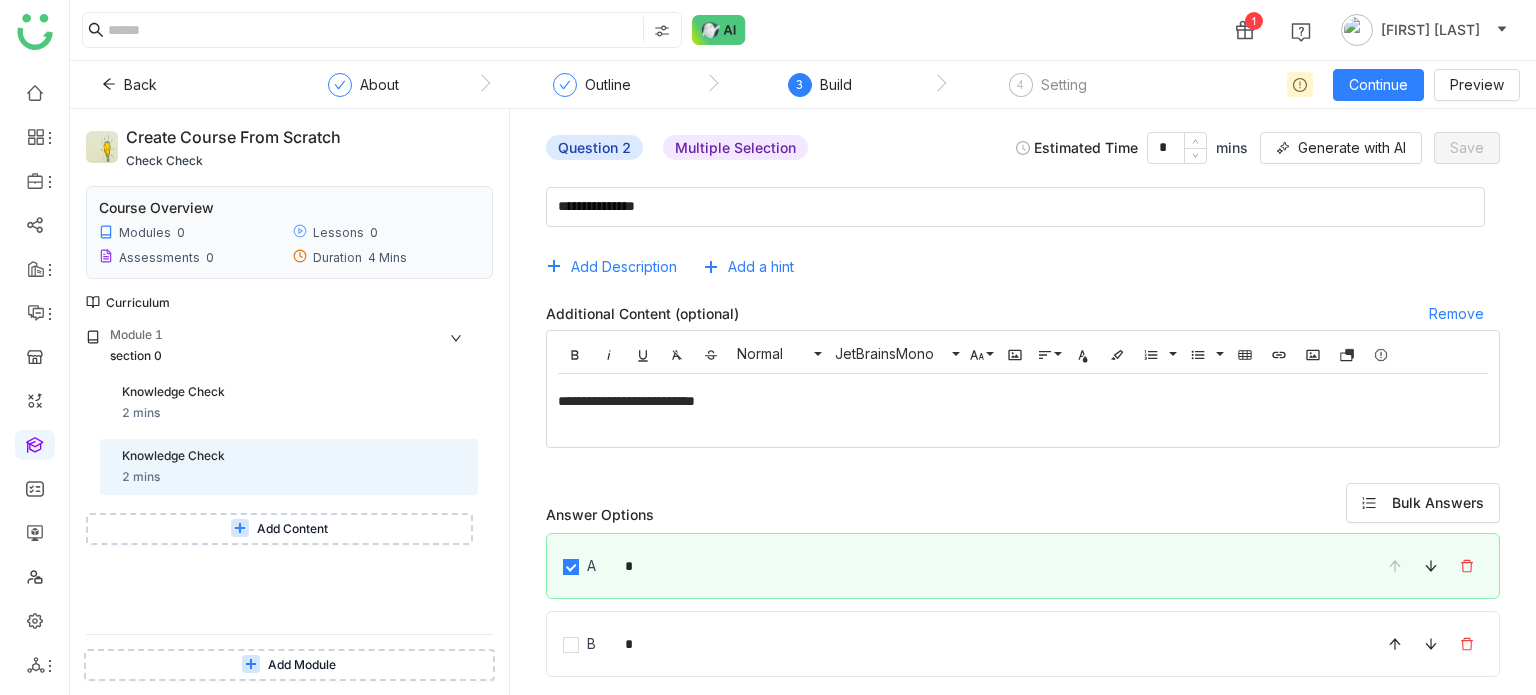 click on "Add Description   Add a hint" 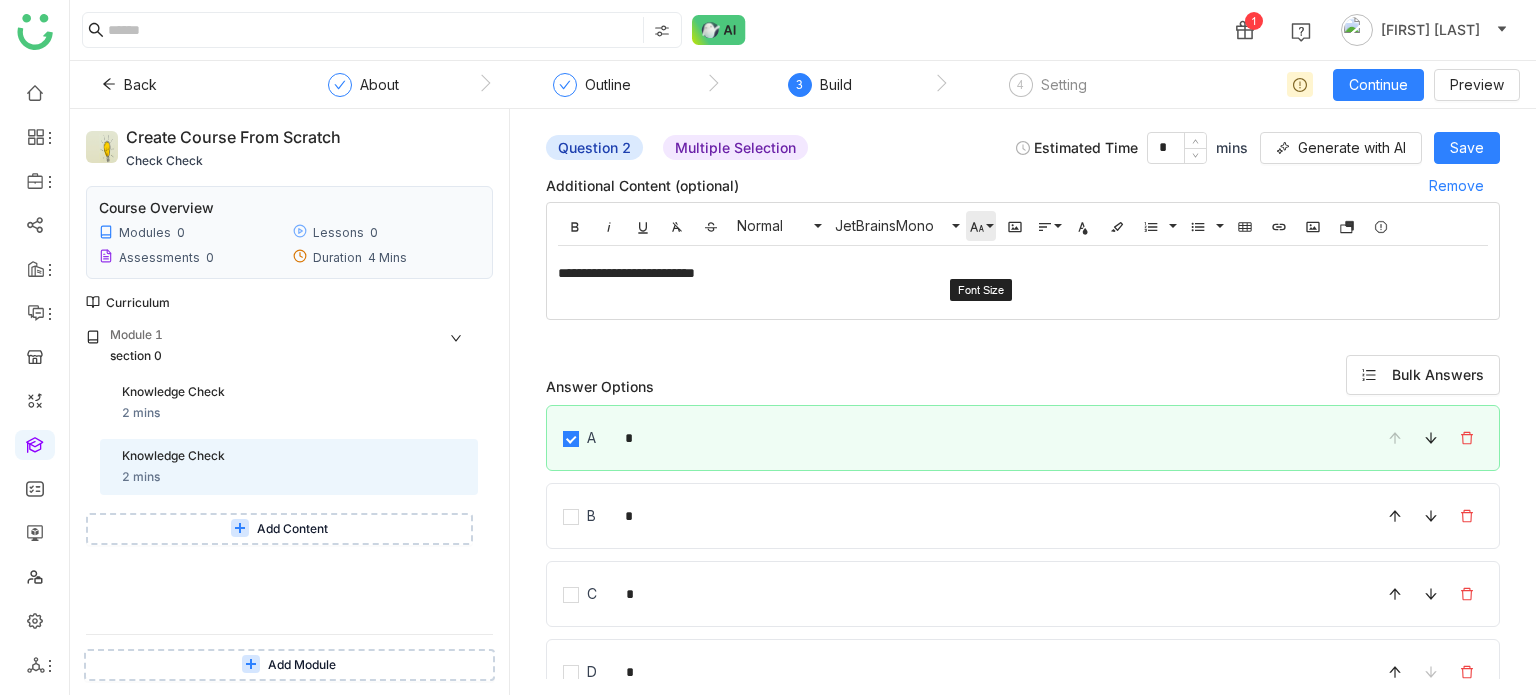 scroll, scrollTop: 245, scrollLeft: 0, axis: vertical 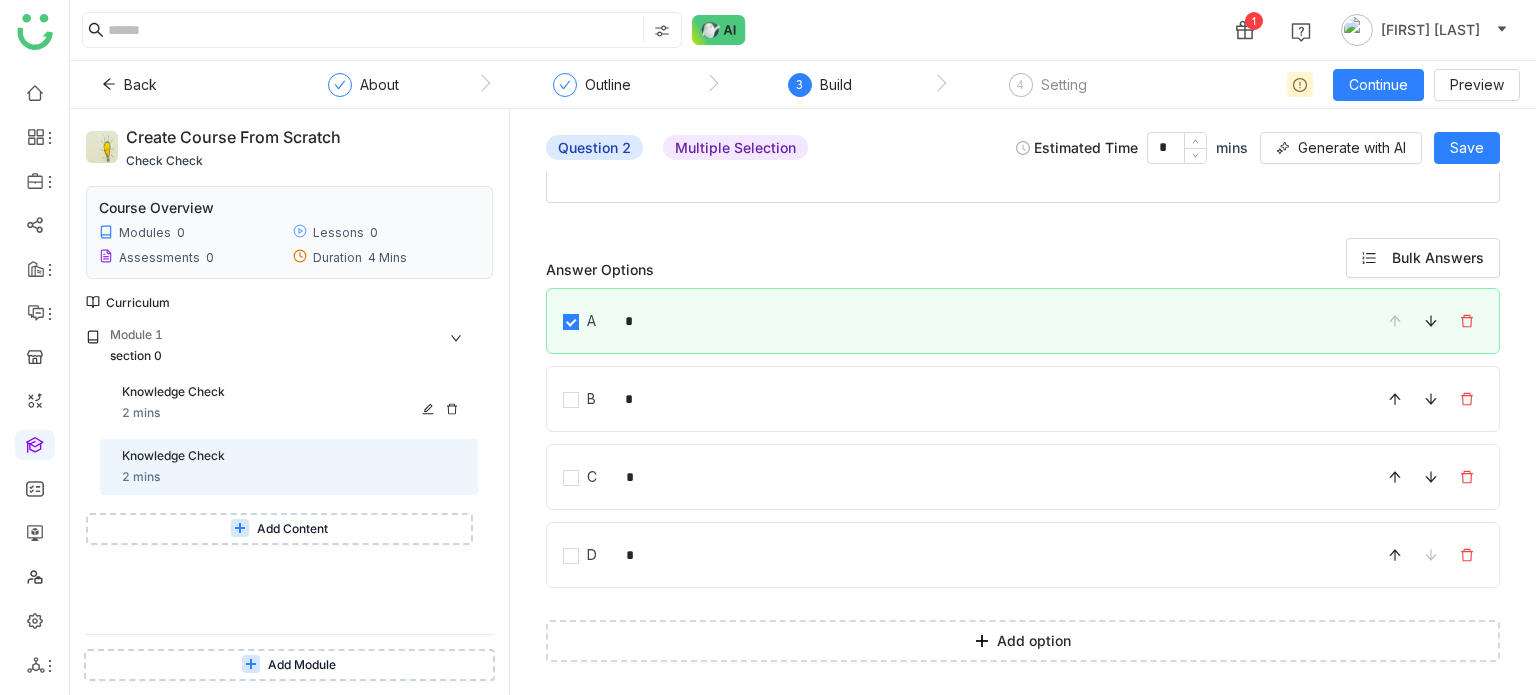 click on "Knowledge Check   2 mins" at bounding box center [294, 403] 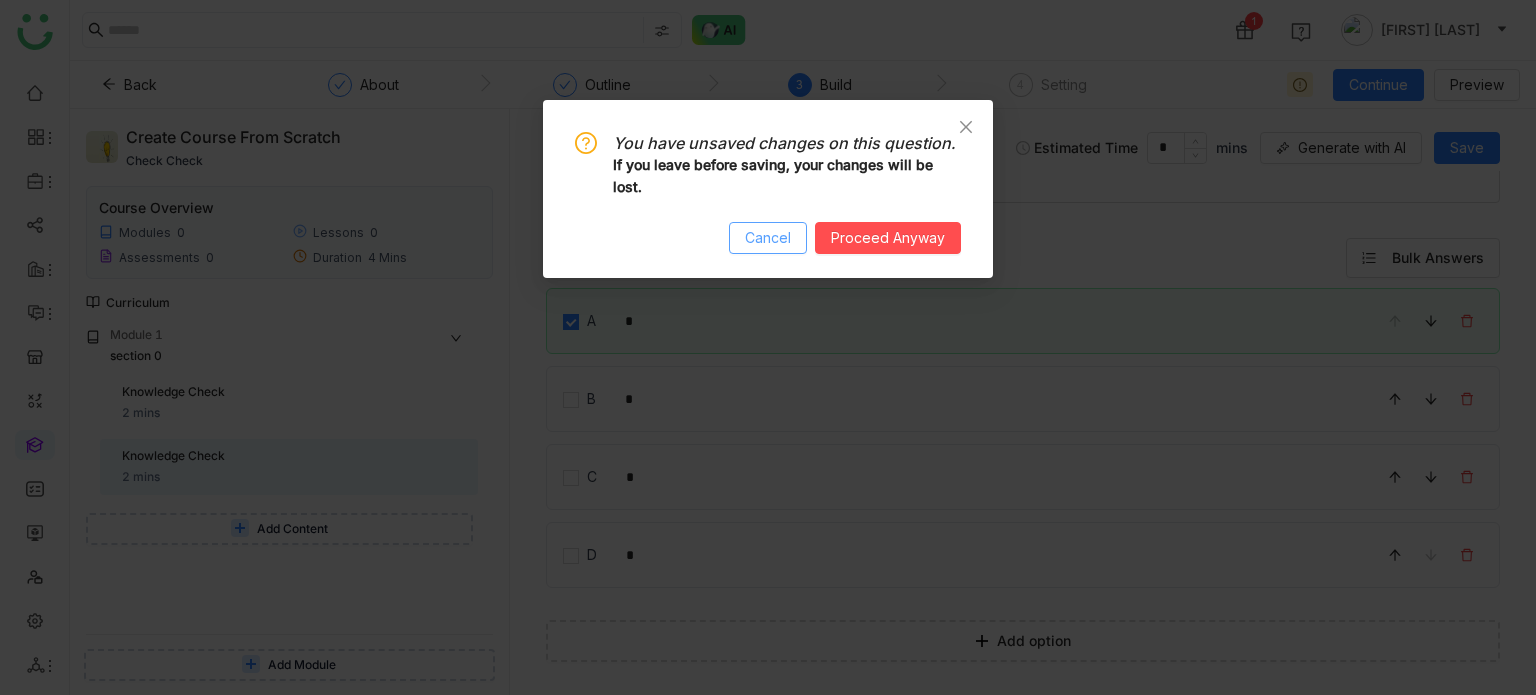 click on "Cancel" at bounding box center [768, 238] 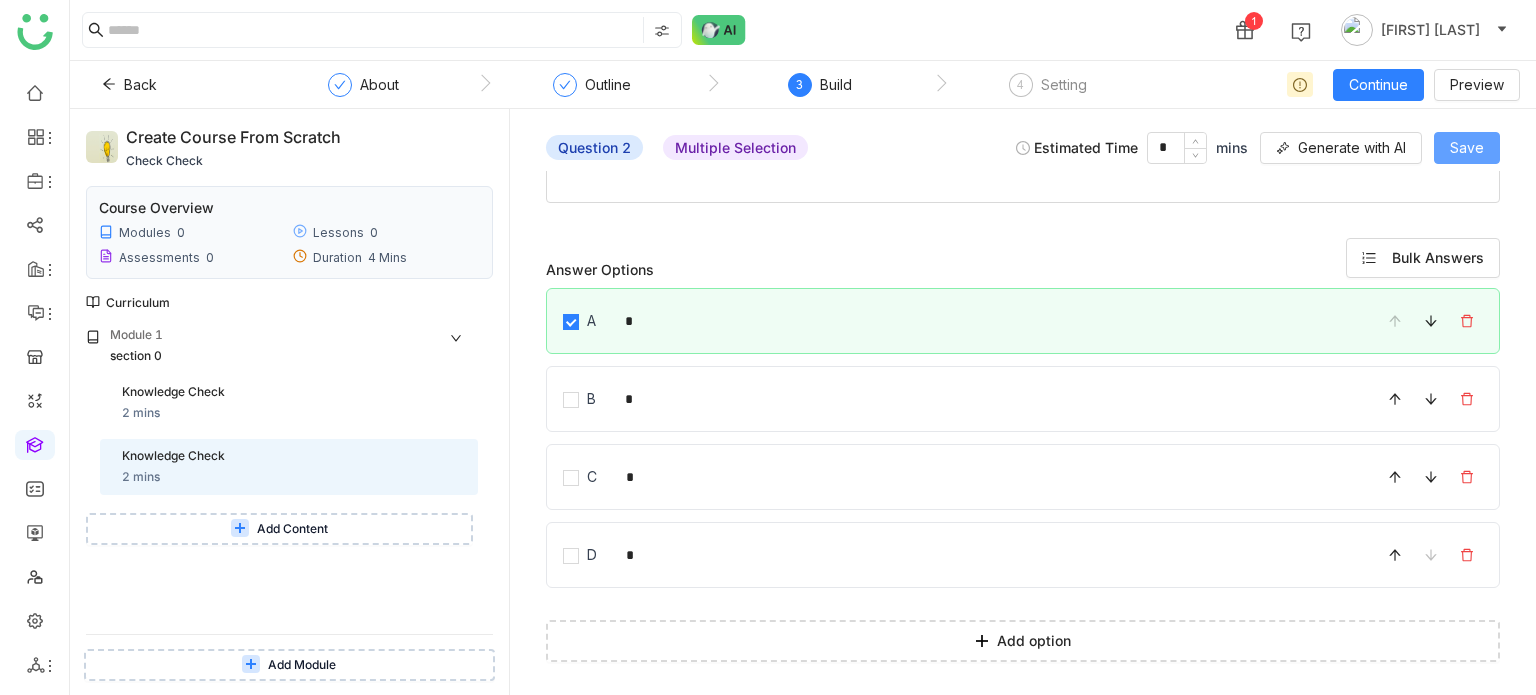 click on "Save" 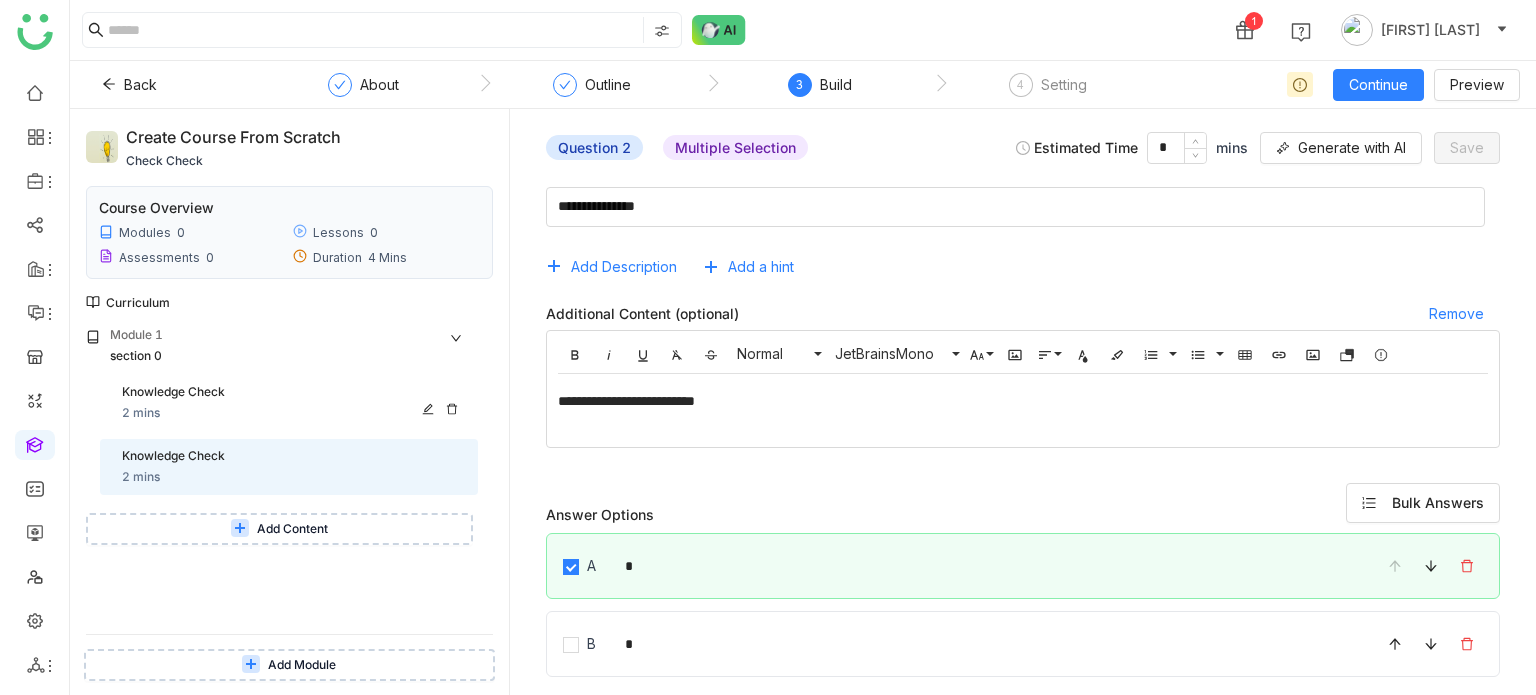 click on "Knowledge Check   2 mins" at bounding box center [294, 403] 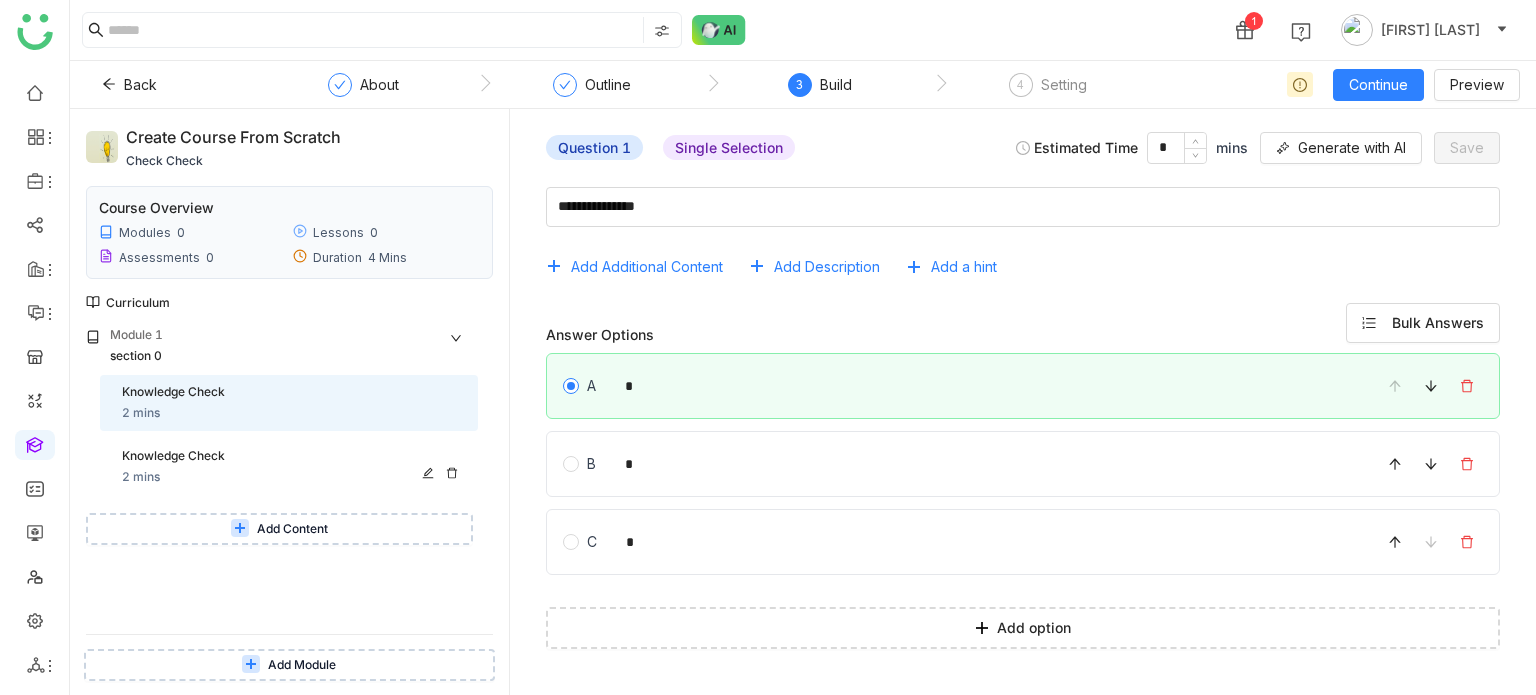 click on "Knowledge Check   2 mins" at bounding box center [294, 467] 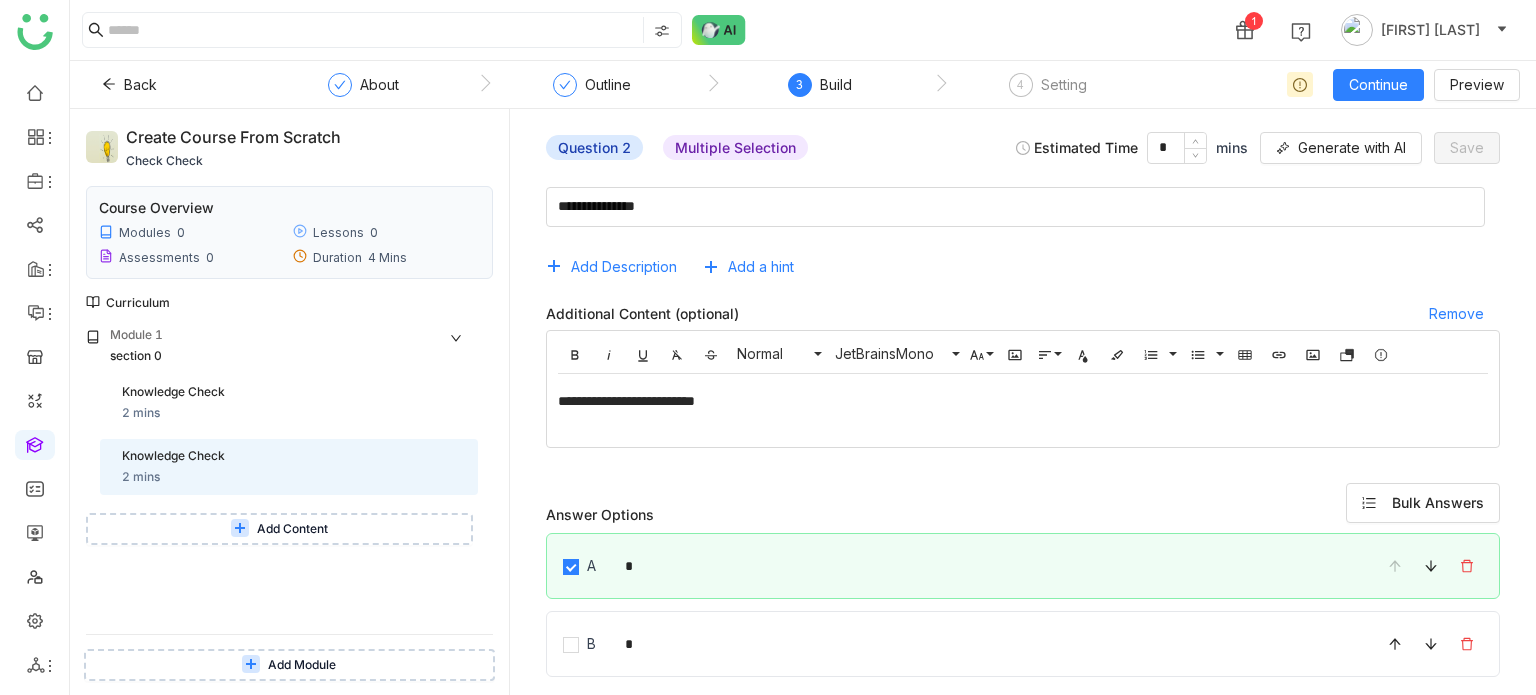 click on "Add Content" at bounding box center [279, 529] 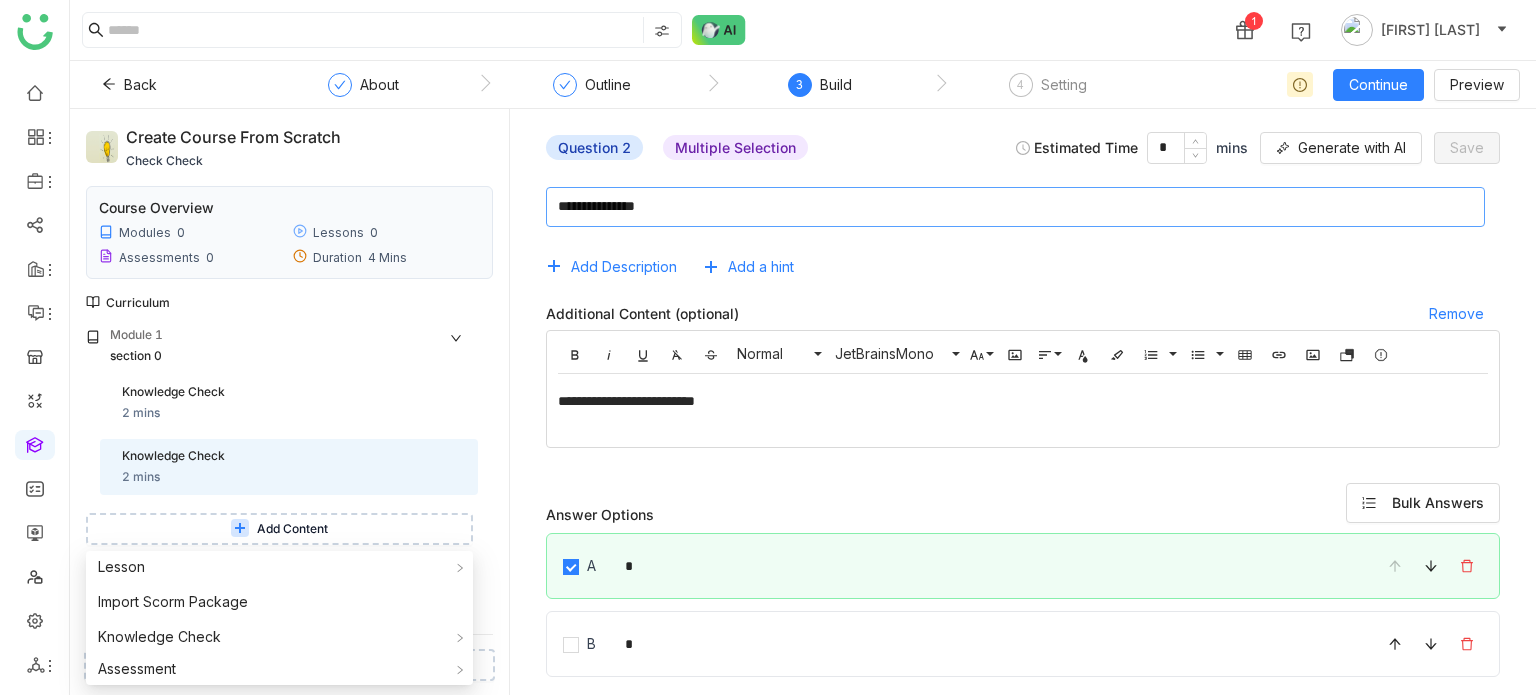click 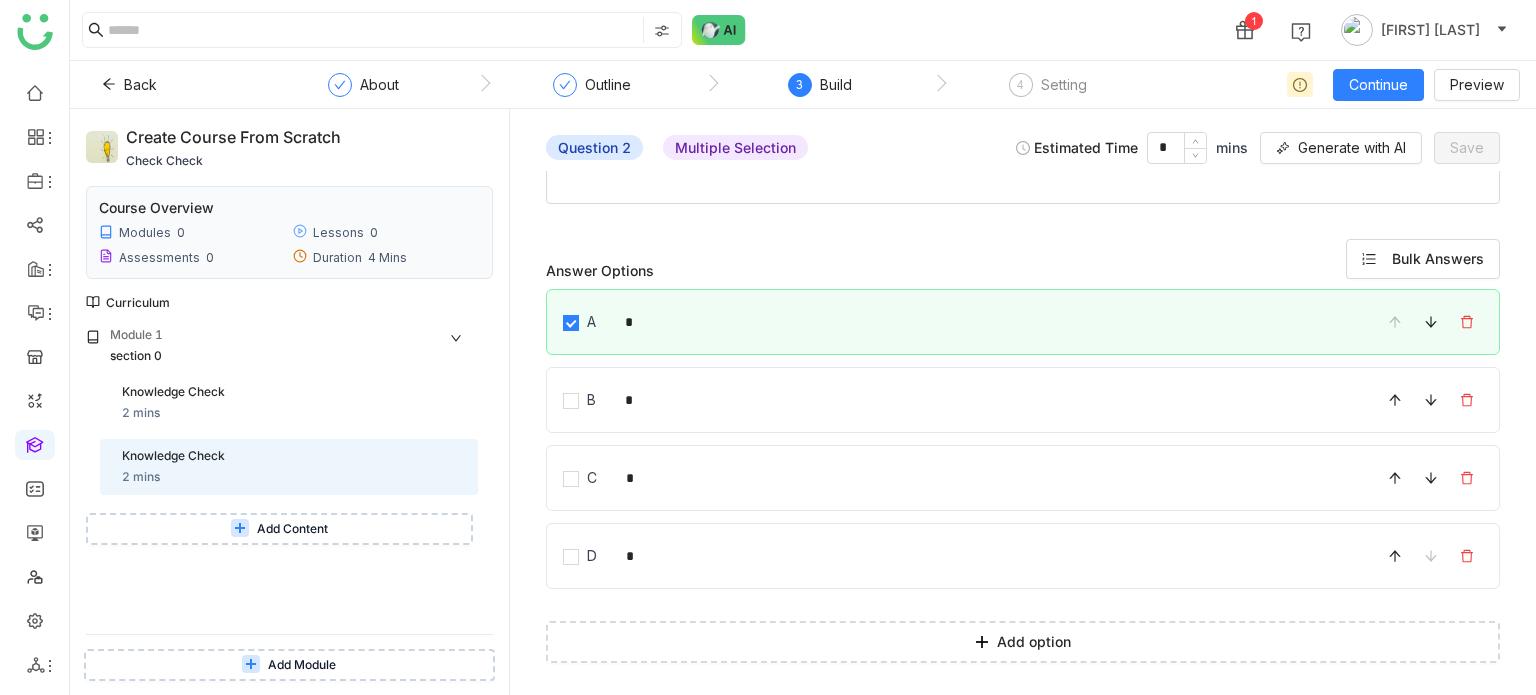 scroll, scrollTop: 245, scrollLeft: 0, axis: vertical 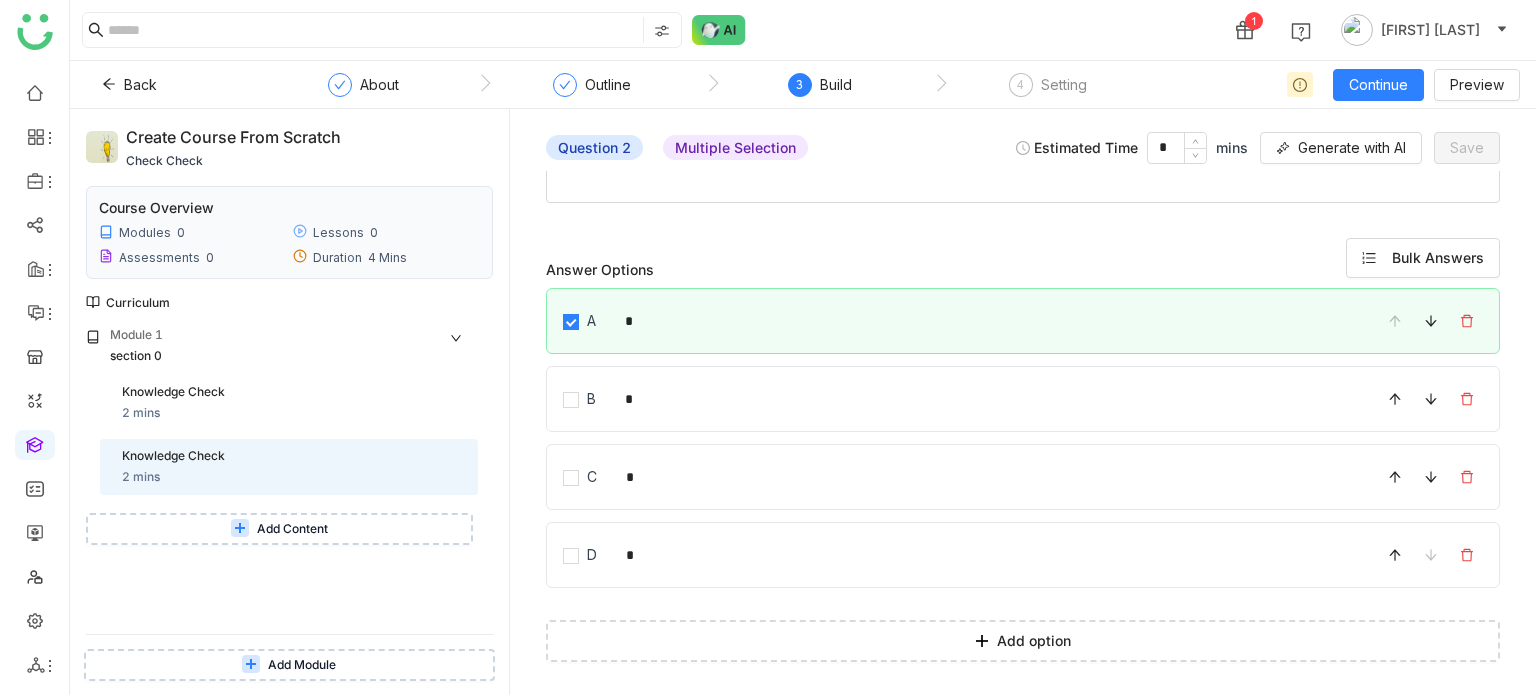 click on "Add Content" at bounding box center [292, 529] 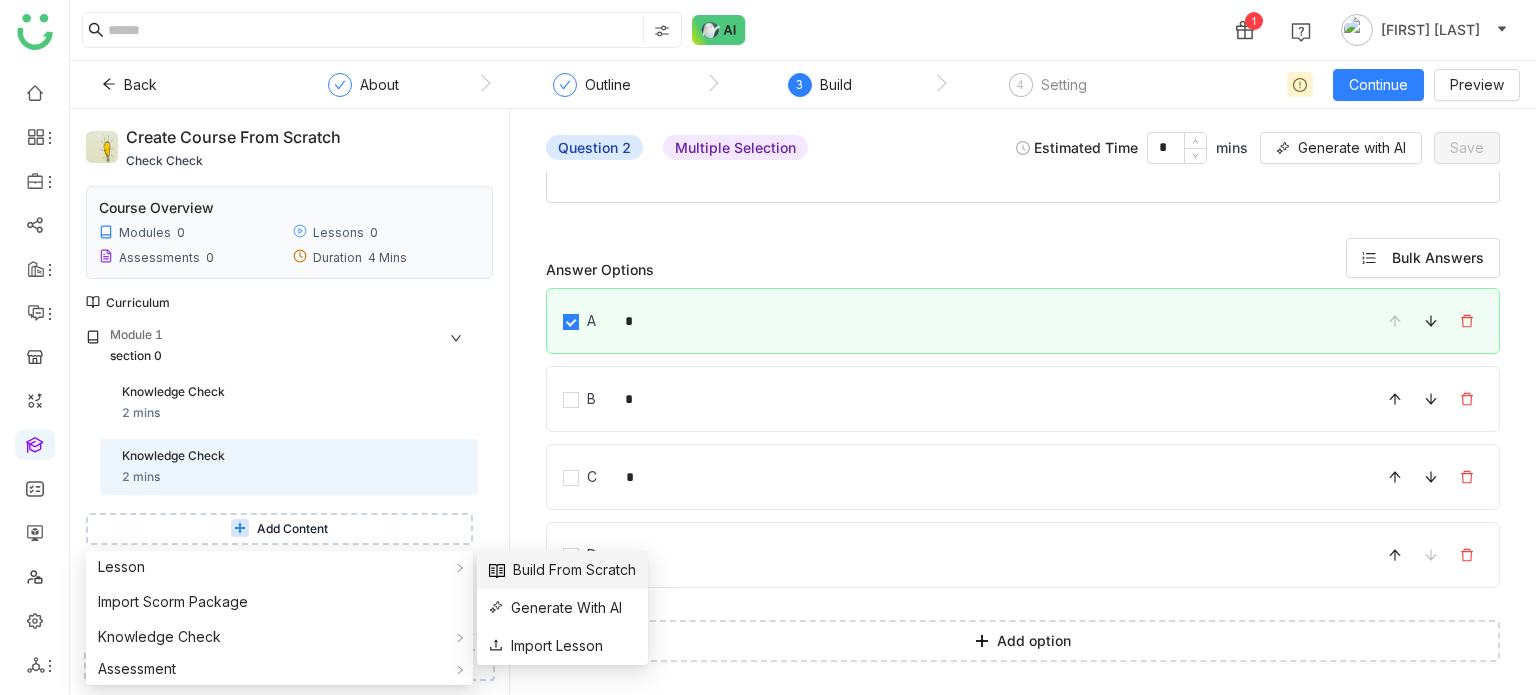 click on "Build From Scratch" at bounding box center (562, 570) 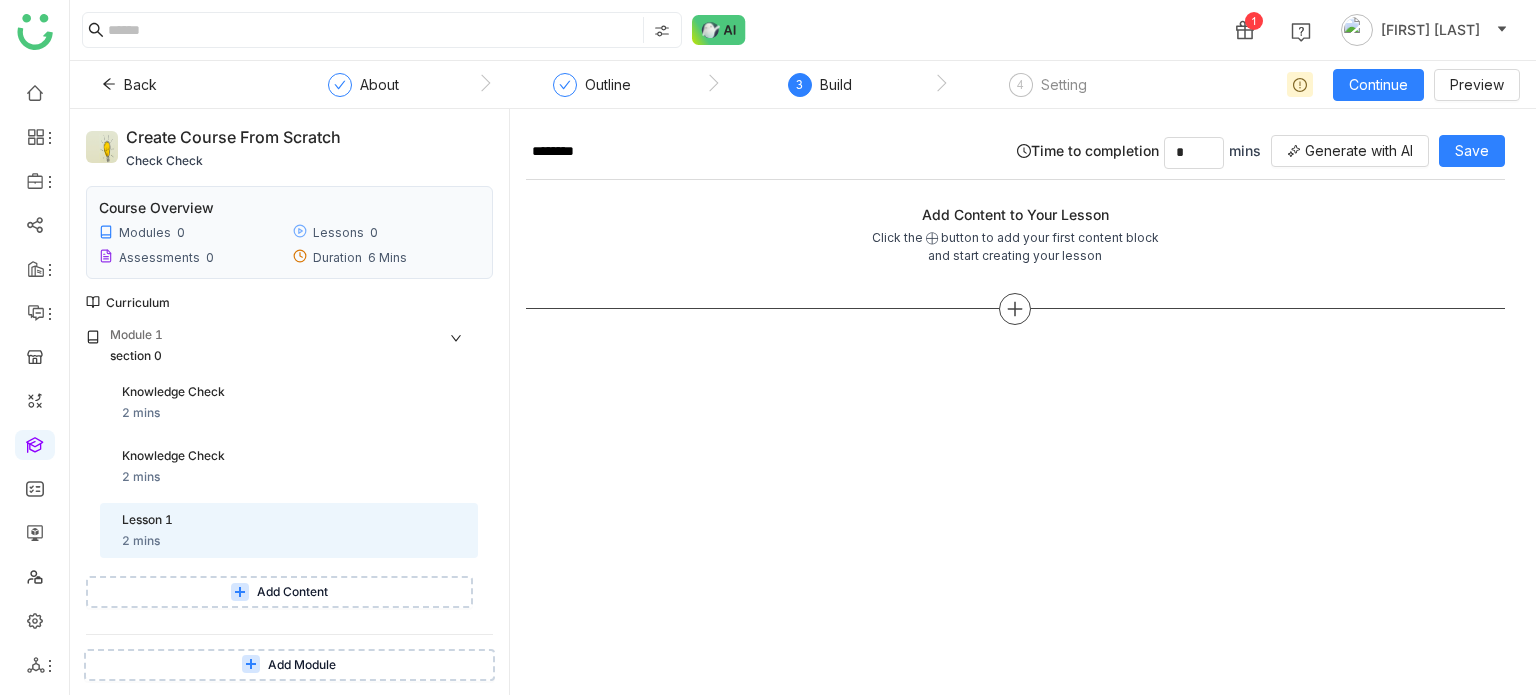 click 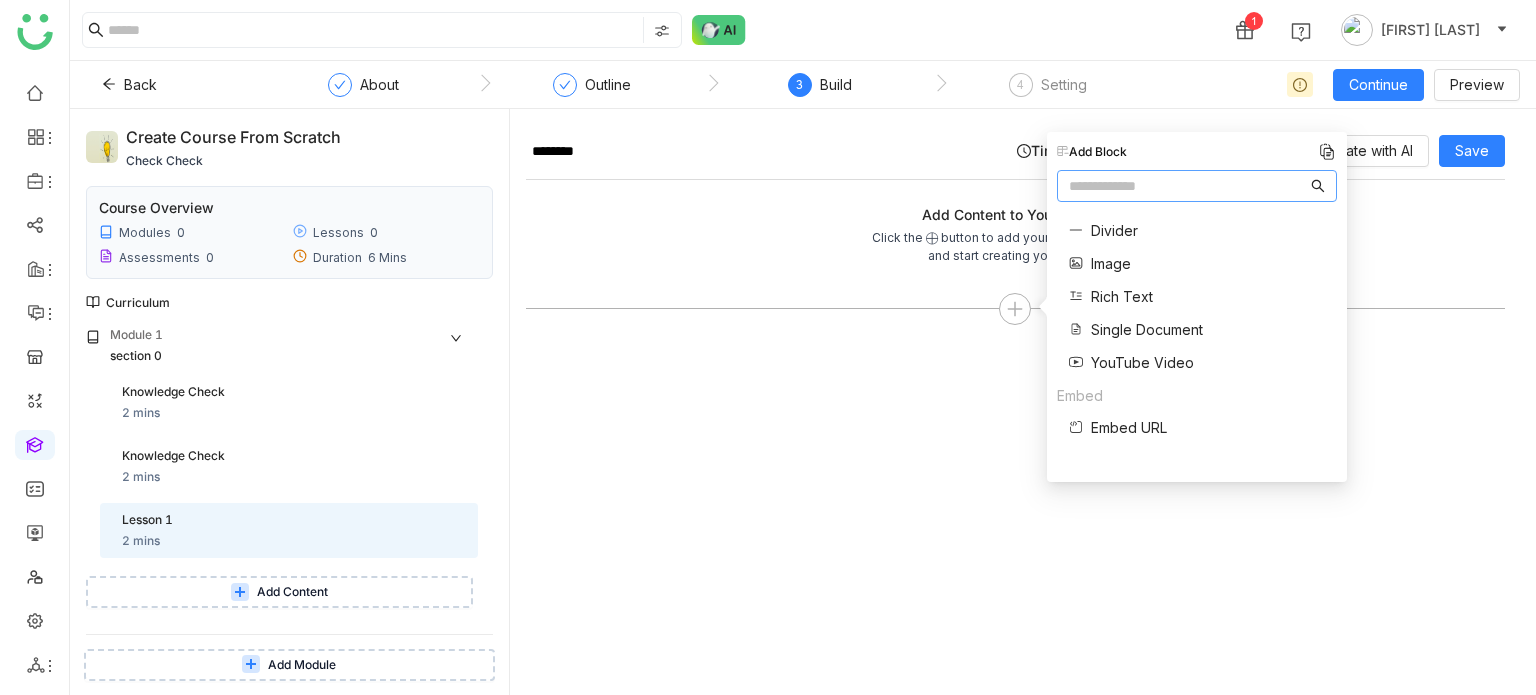 click on "Divider
Image
Rich Text
Single Document
YouTube Video" at bounding box center [1130, 297] 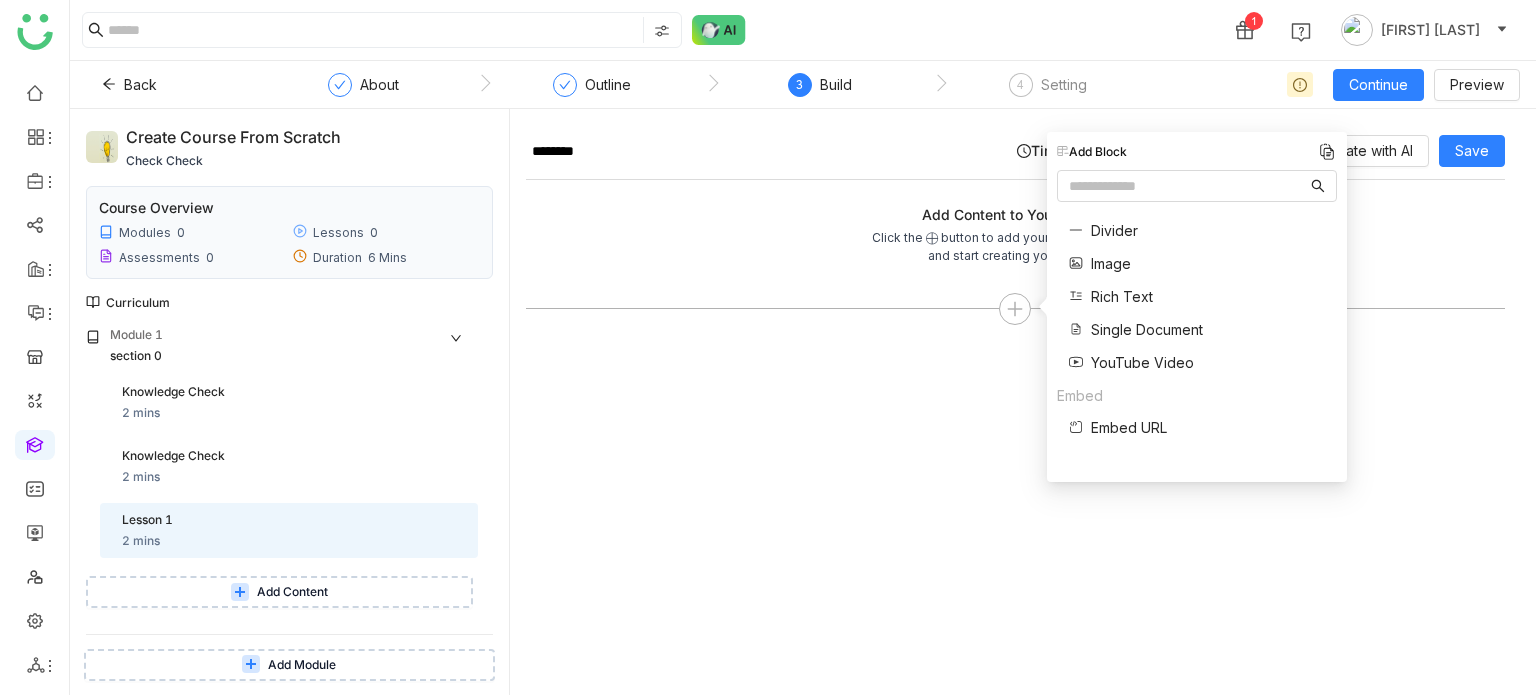 click on "Single Document" at bounding box center (1147, 329) 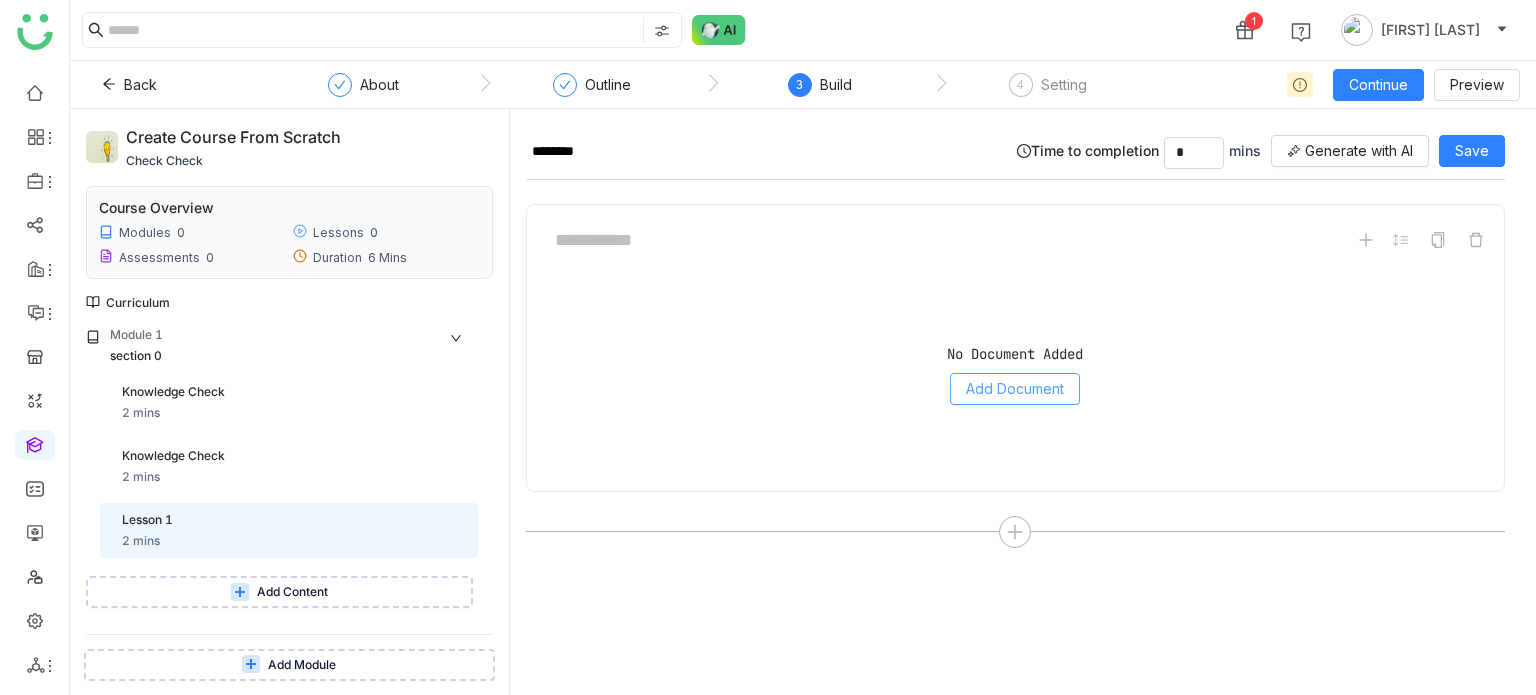 click on "Add Document" 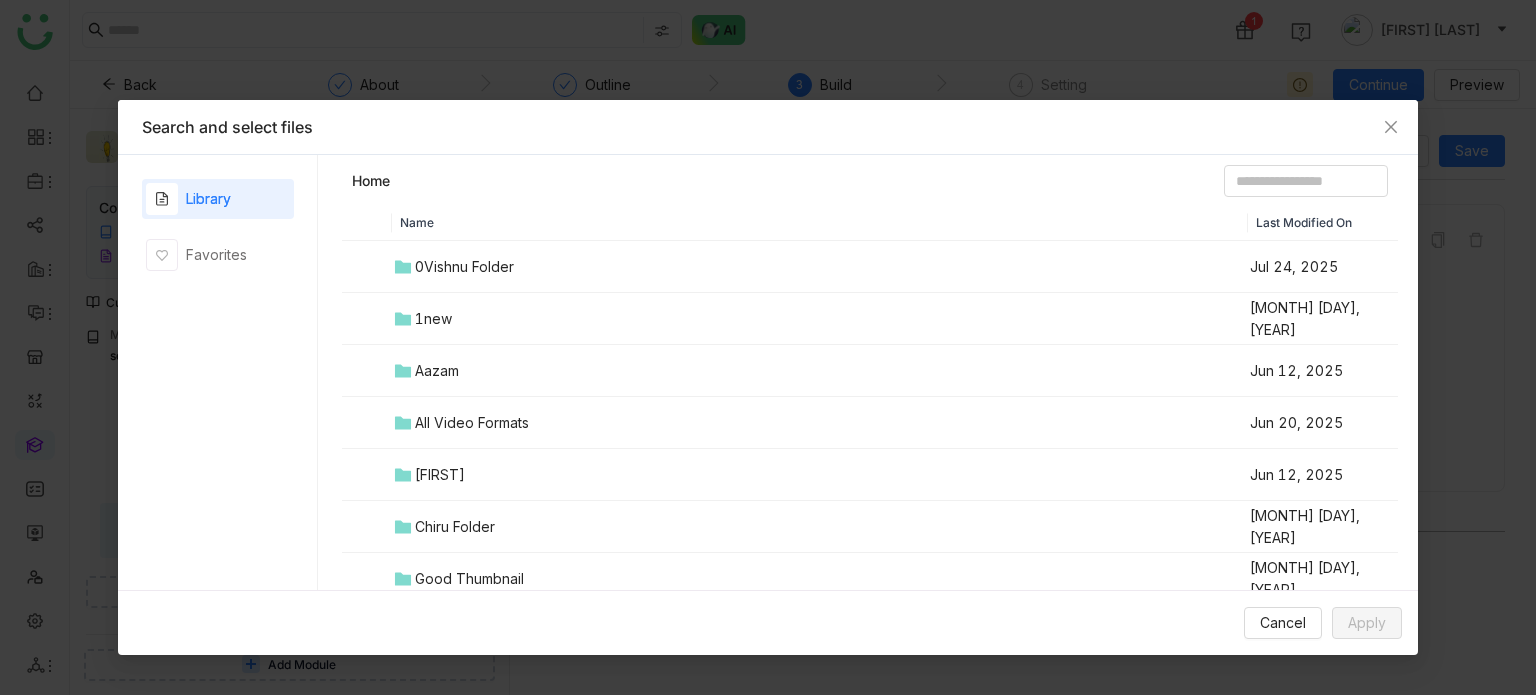 click on "1new" at bounding box center [820, 319] 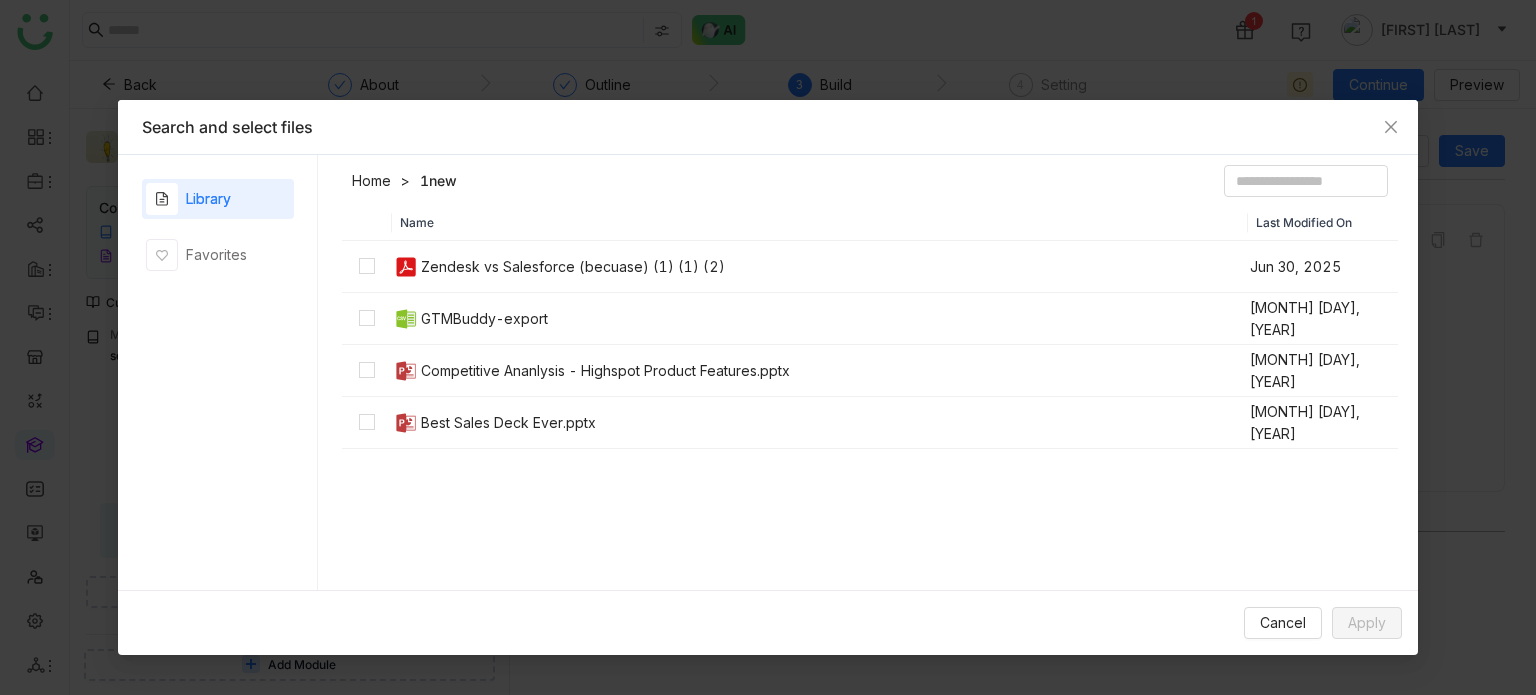 click on "Library" at bounding box center (218, 199) 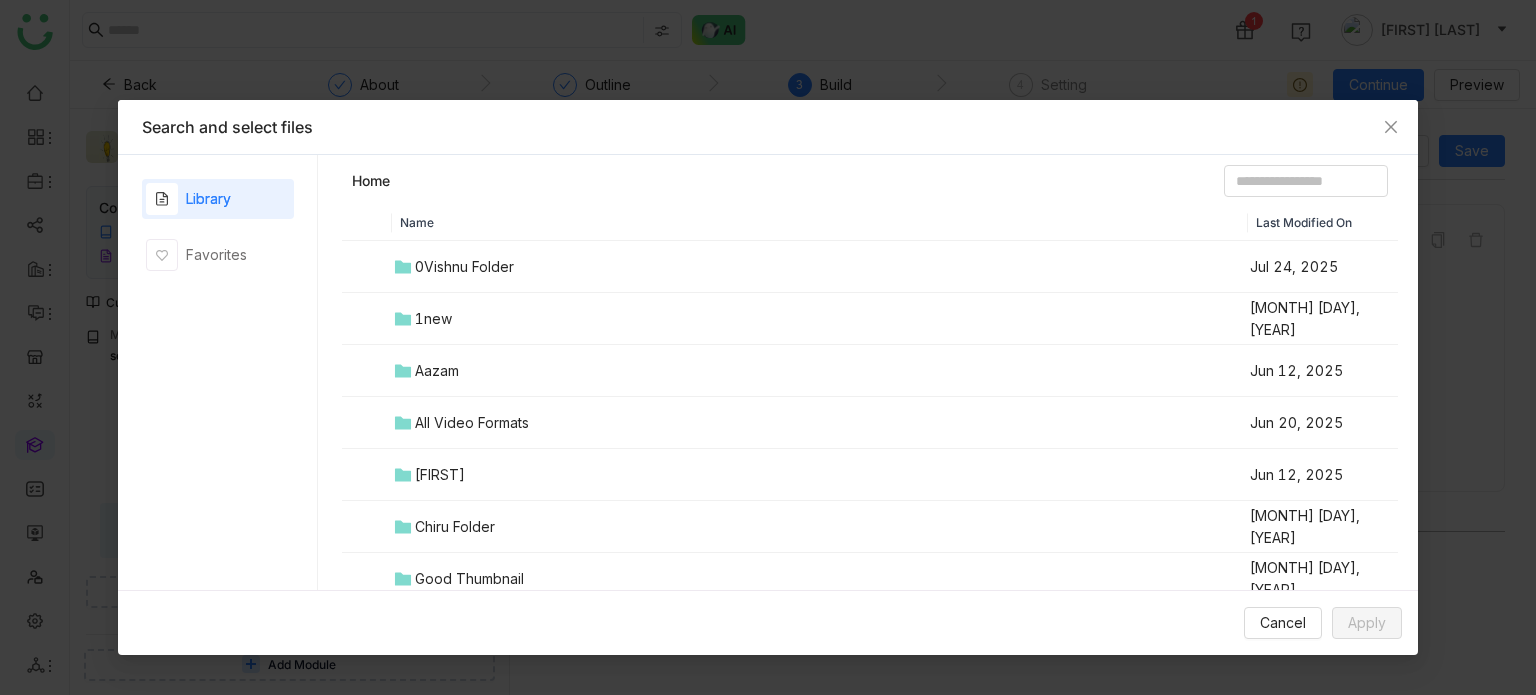 click on "0Vishnu Folder" at bounding box center [464, 267] 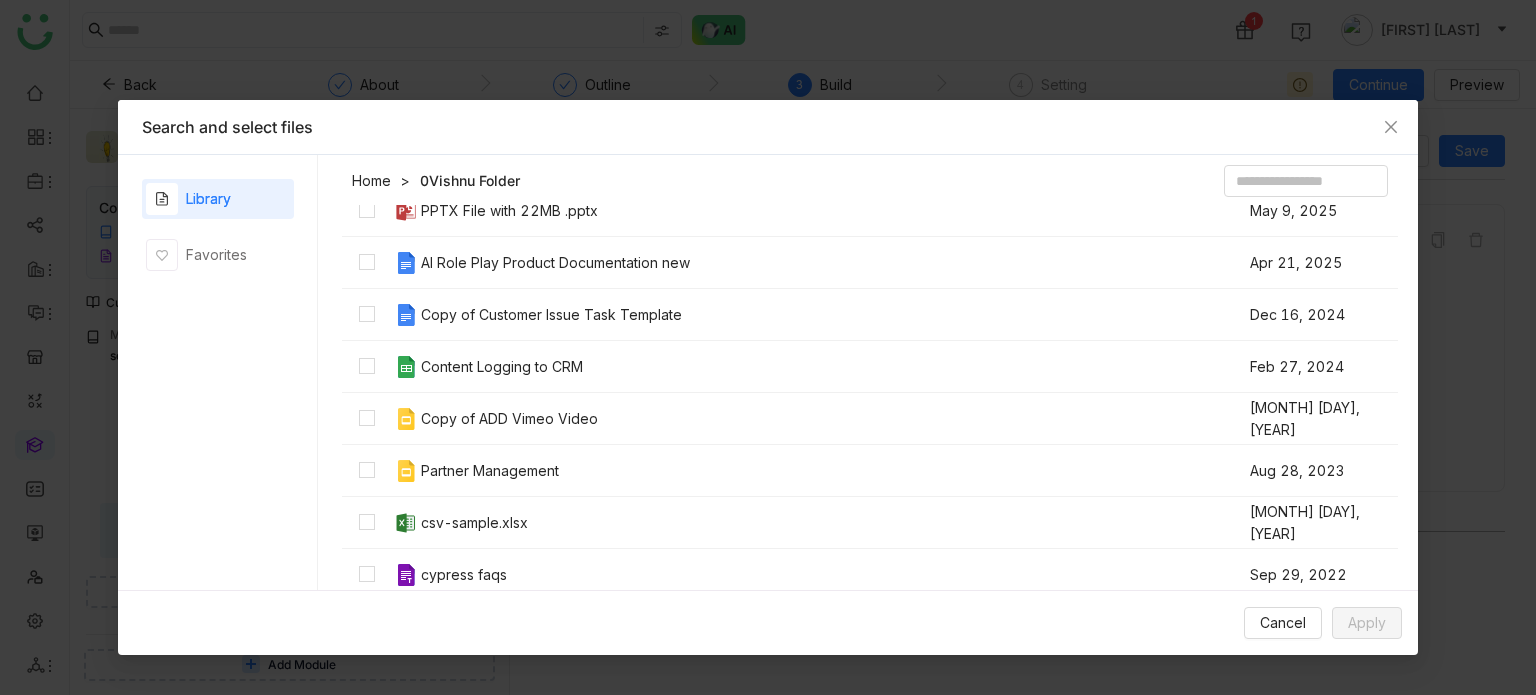 scroll, scrollTop: 388, scrollLeft: 0, axis: vertical 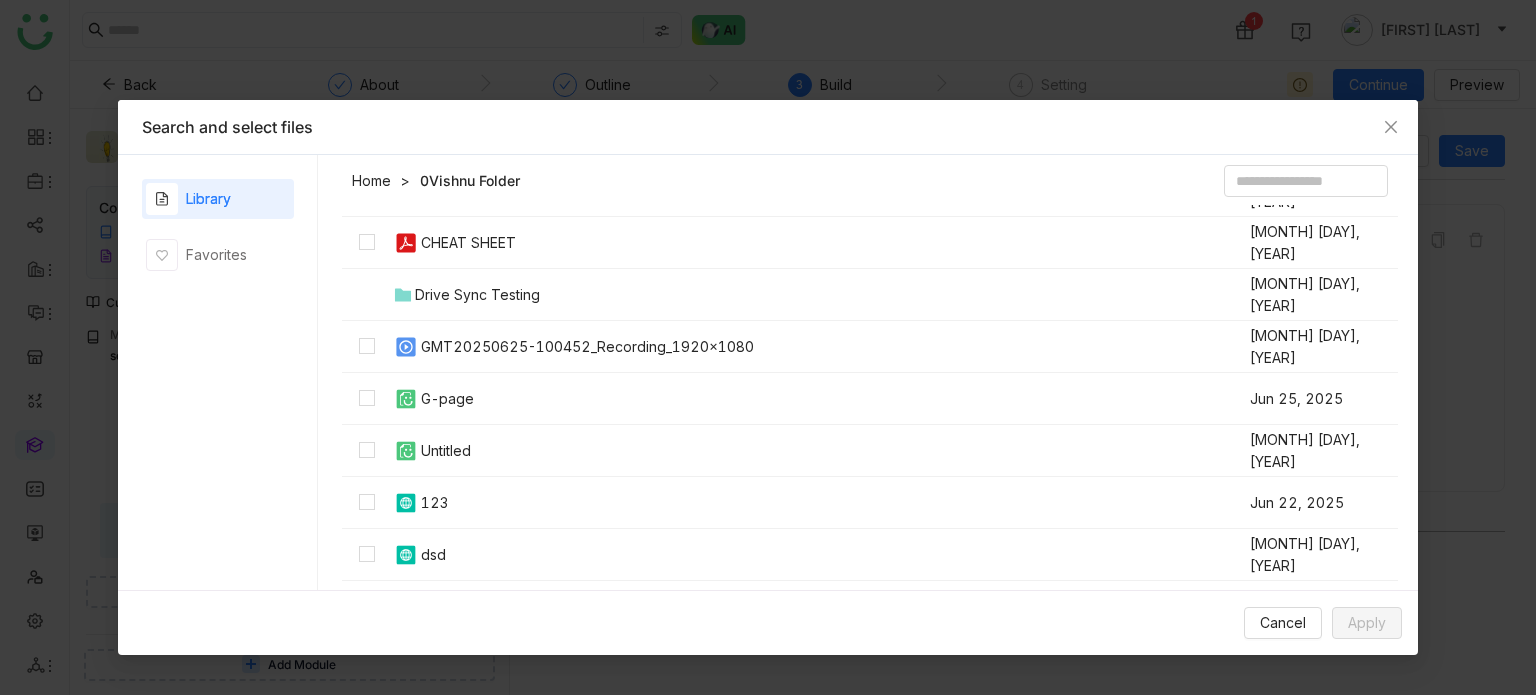 click on "GMT20250625-100452_Recording_1920x1080" at bounding box center (587, 347) 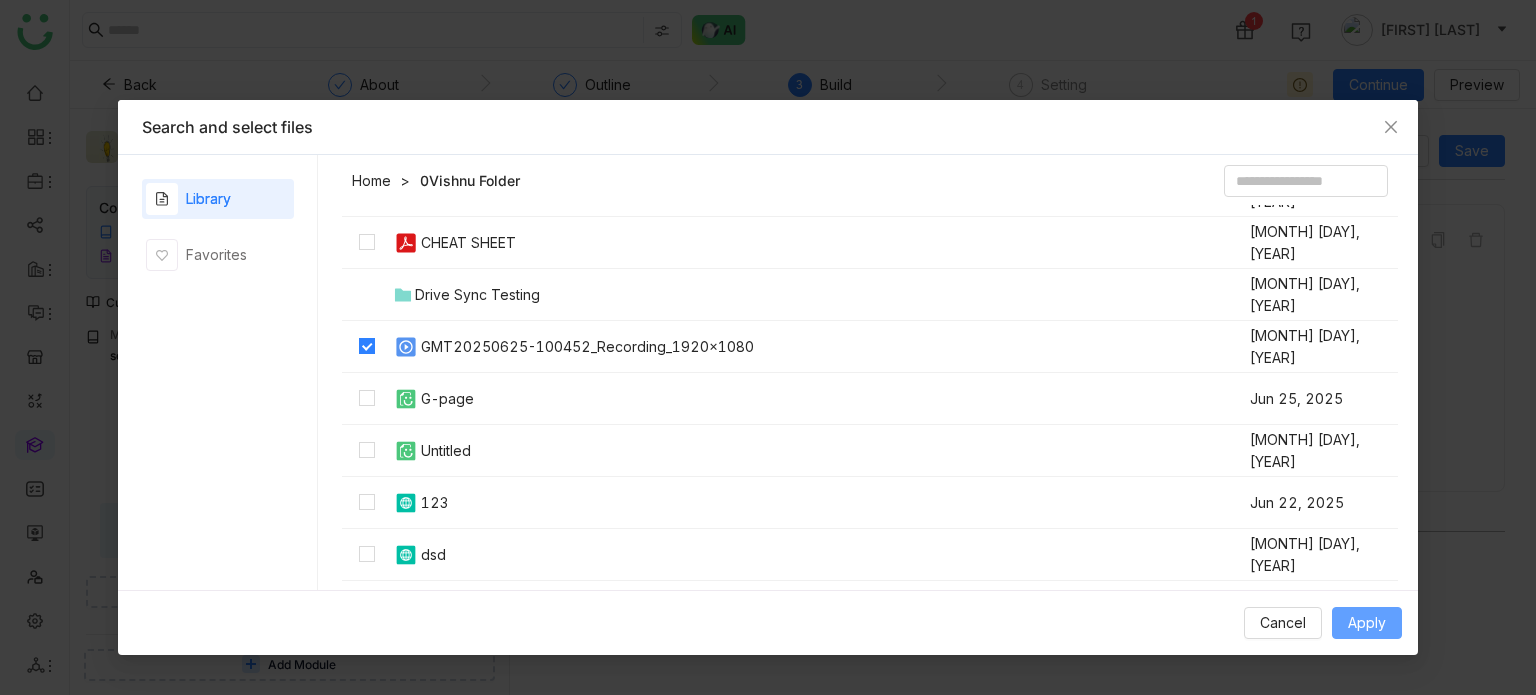 click on "Apply" at bounding box center [1367, 623] 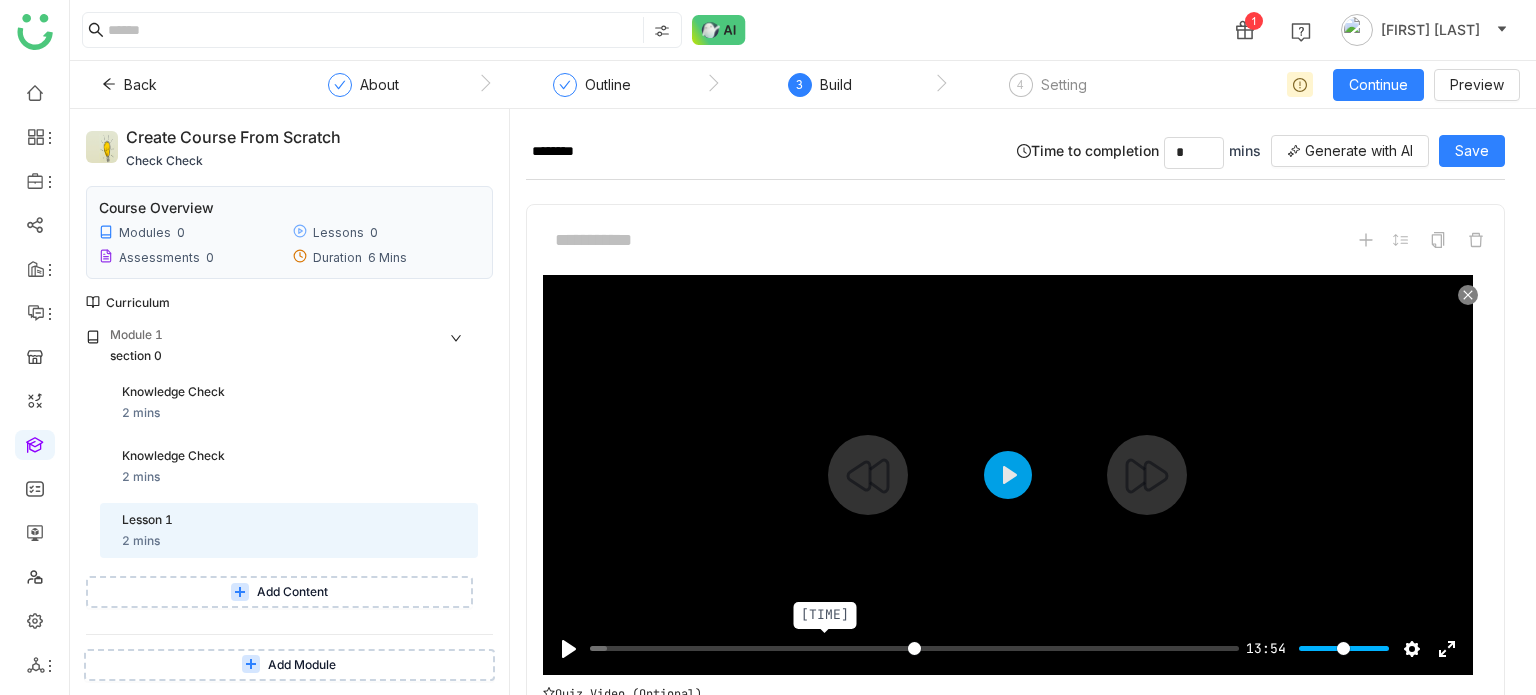 click at bounding box center (914, 648) 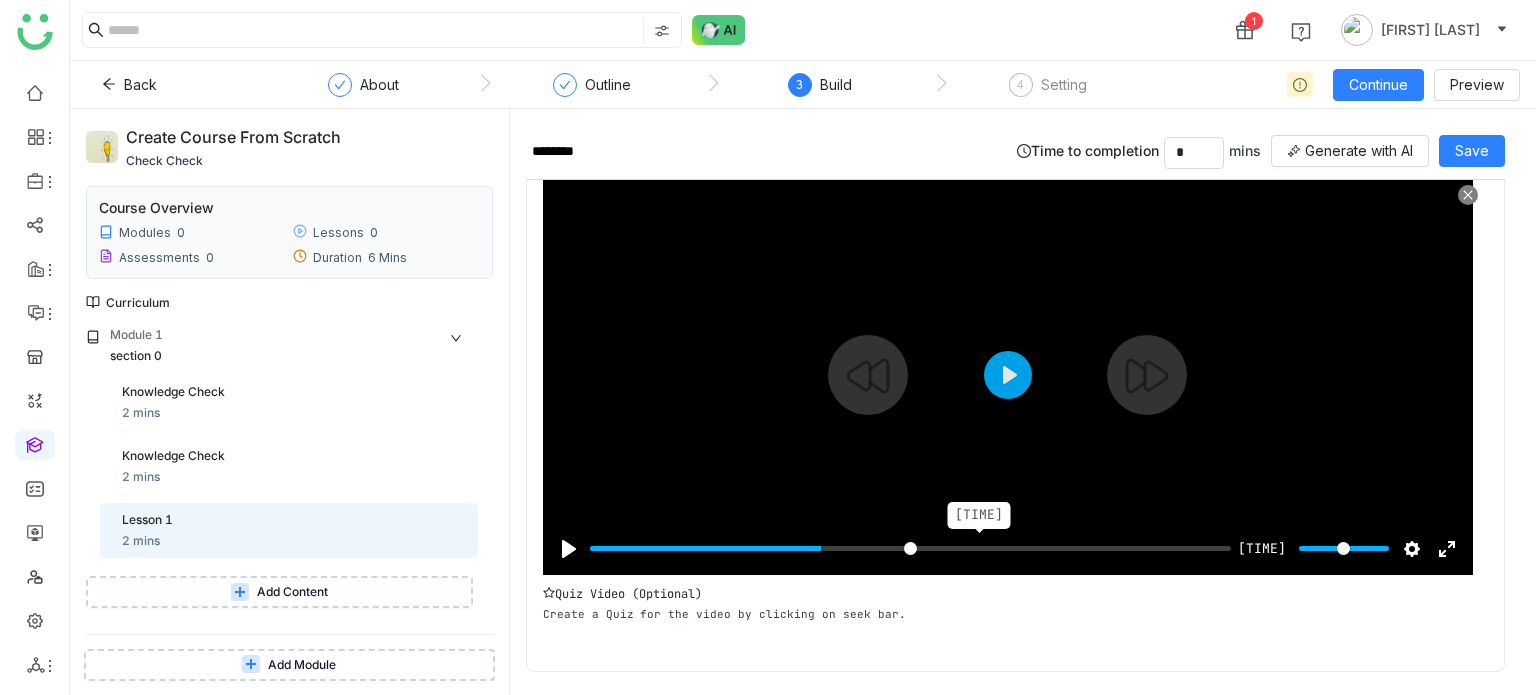 scroll, scrollTop: 157, scrollLeft: 0, axis: vertical 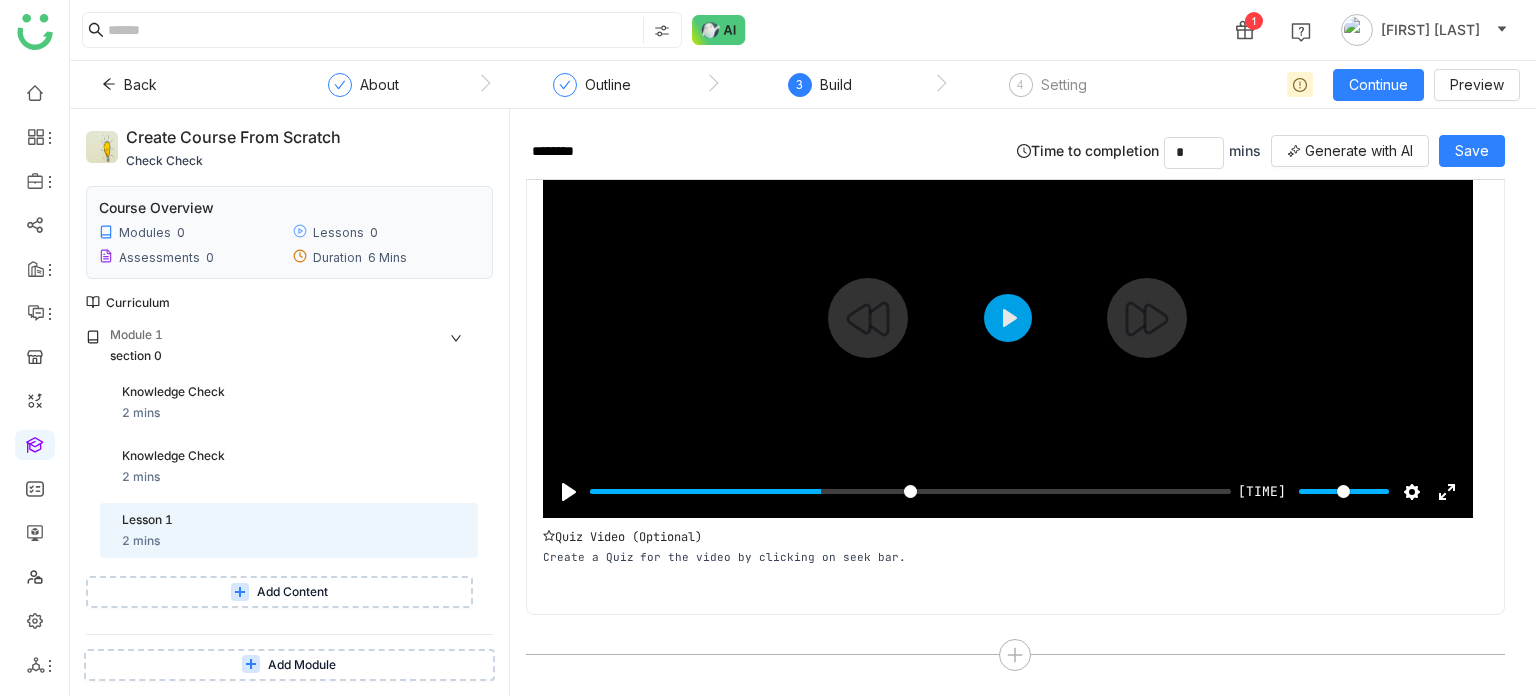 type on "*****" 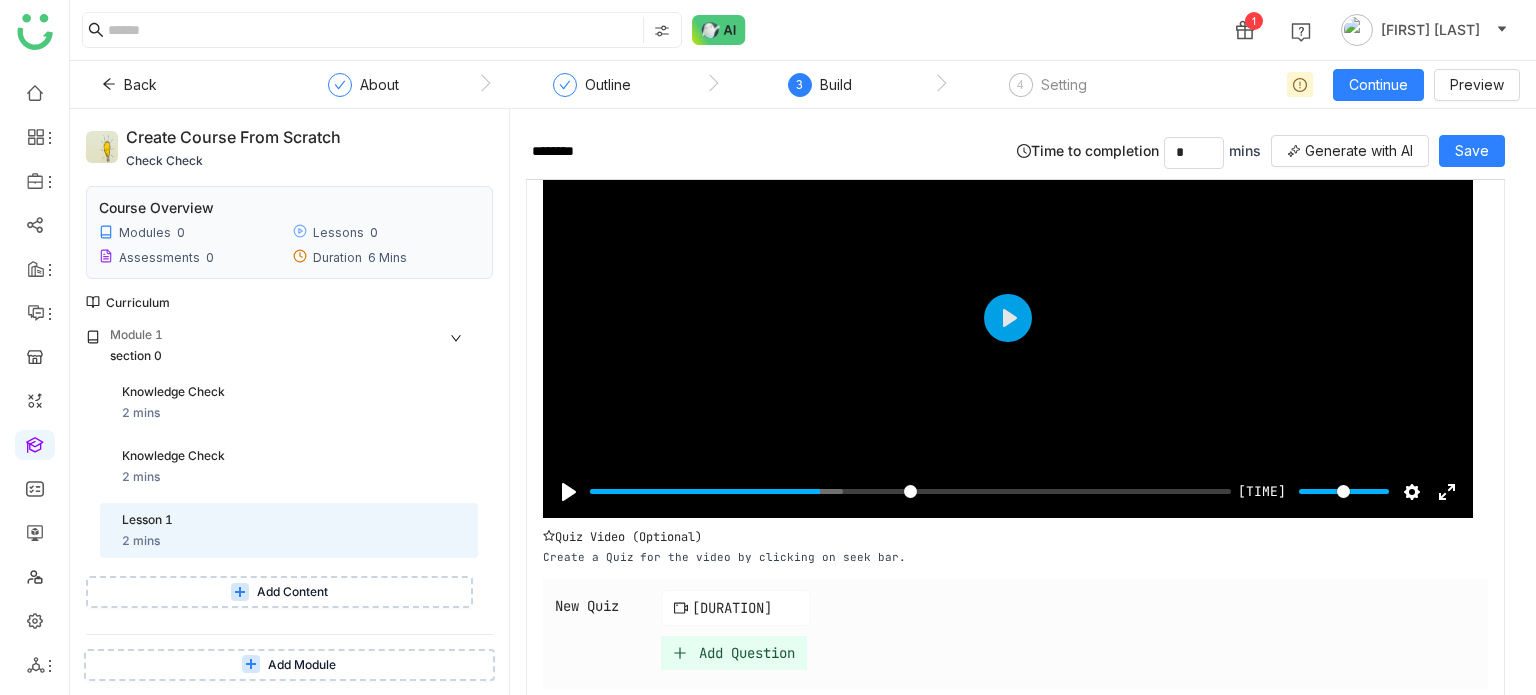 scroll, scrollTop: 269, scrollLeft: 0, axis: vertical 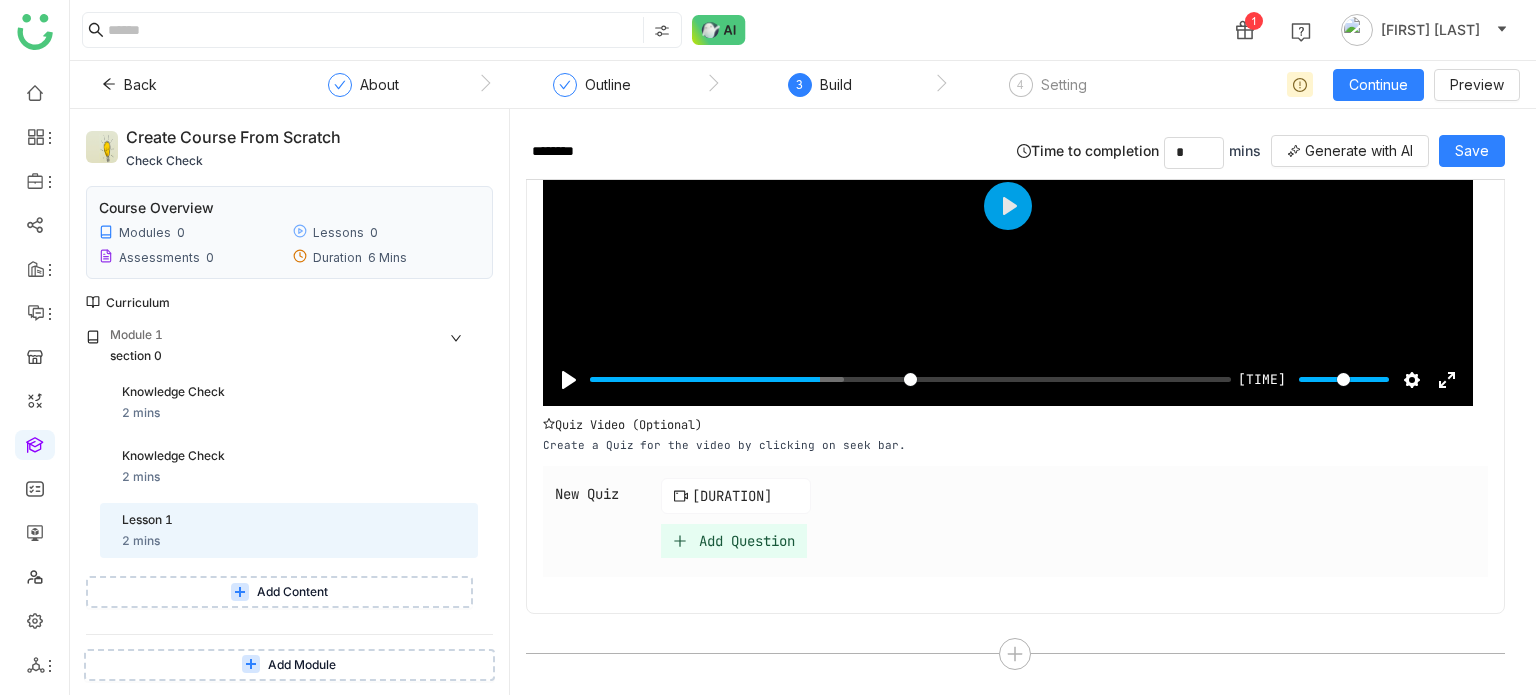 click on "Add Question" at bounding box center (747, 541) 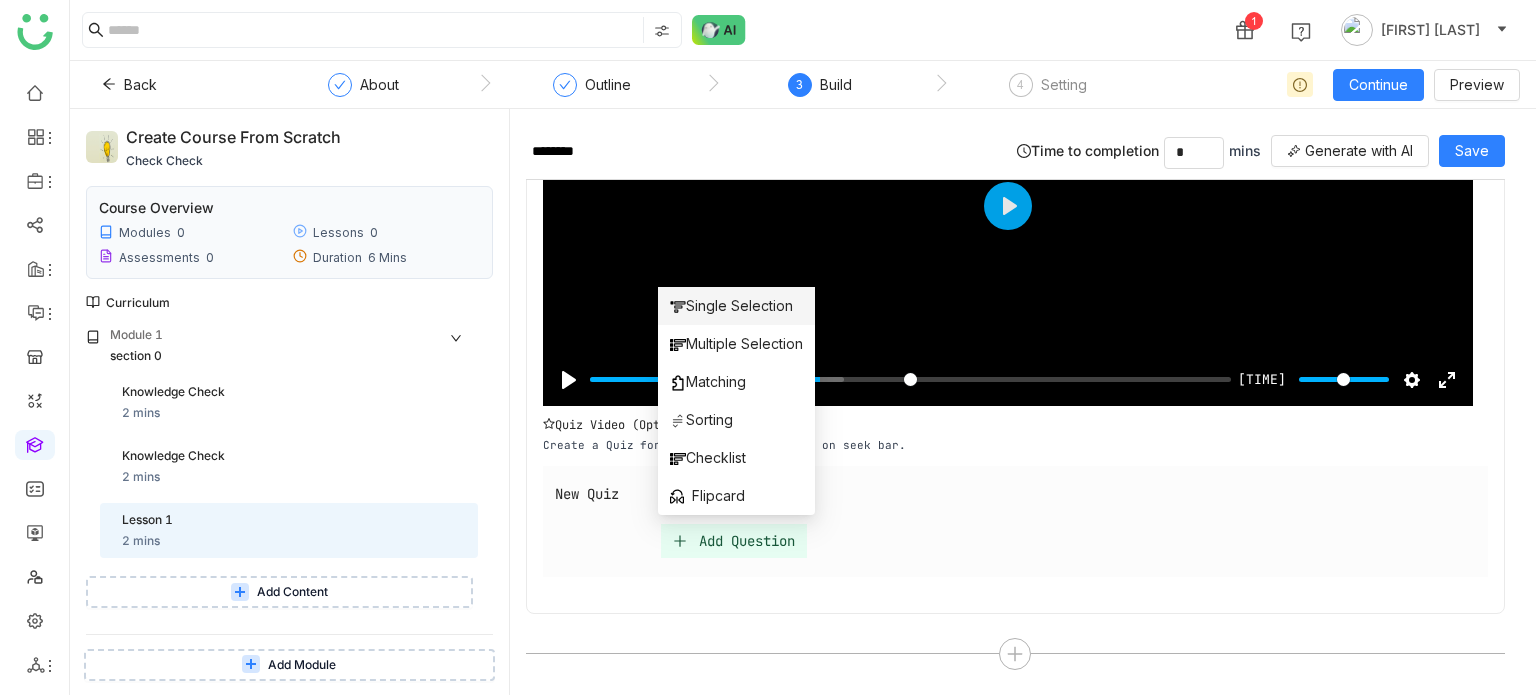 click on "Single Selection" at bounding box center [731, 306] 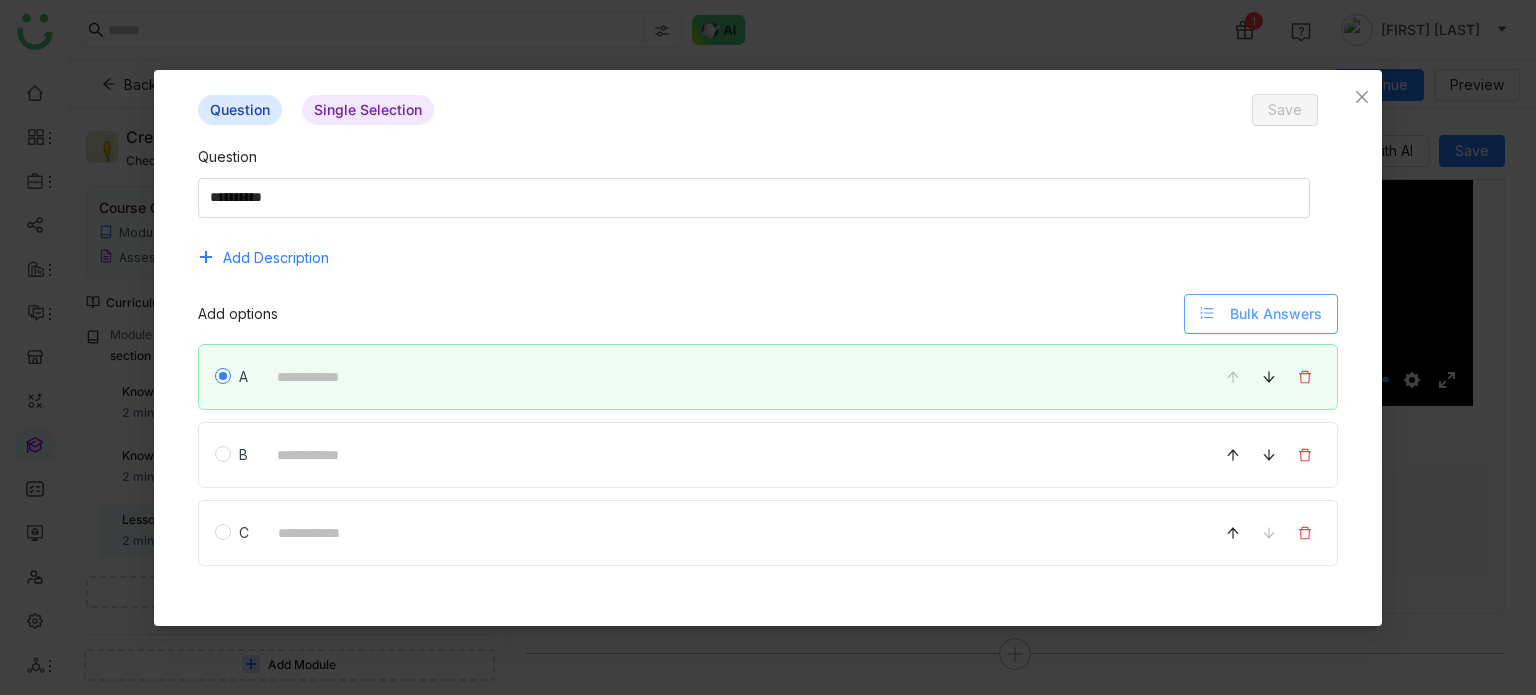 click on "Bulk Answers" at bounding box center [1276, 314] 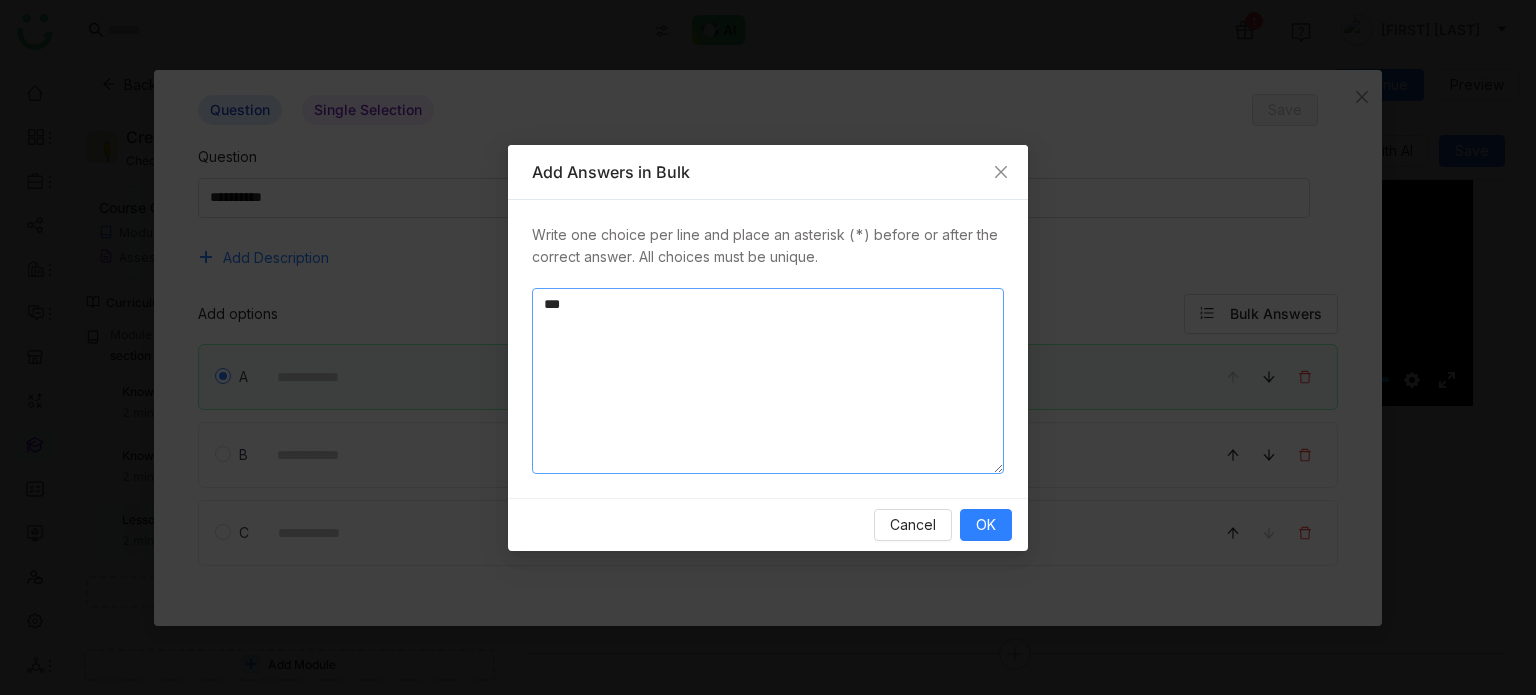 click on "*" at bounding box center [768, 381] 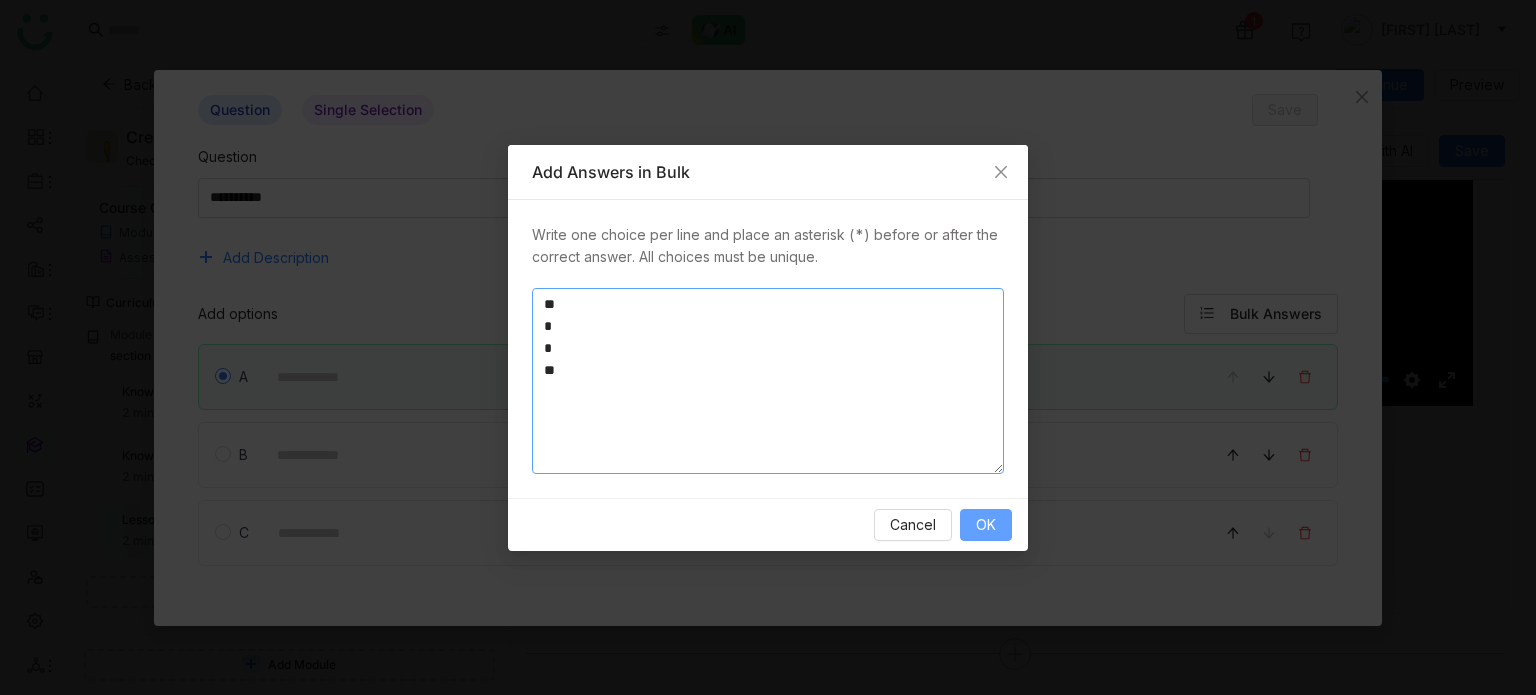 type on "**
*
*
*" 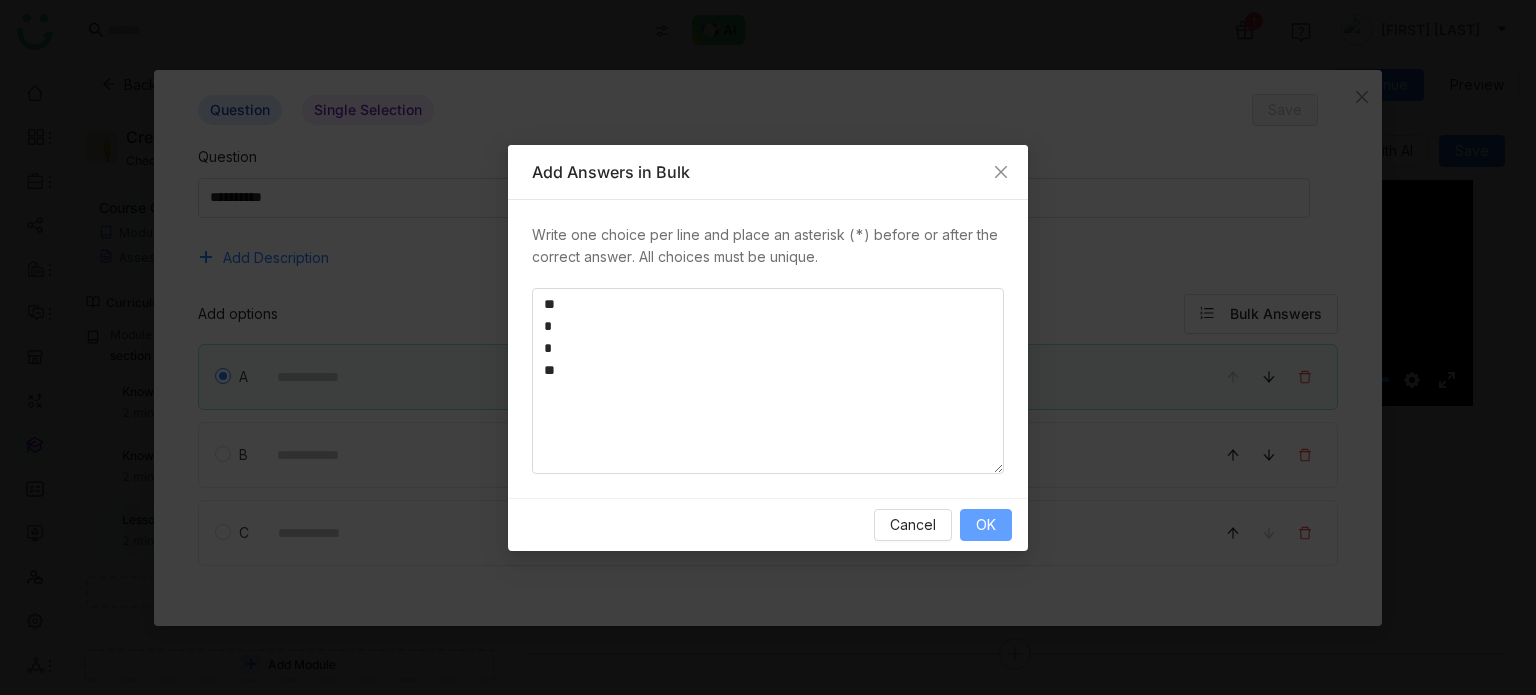 click on "OK" at bounding box center (986, 525) 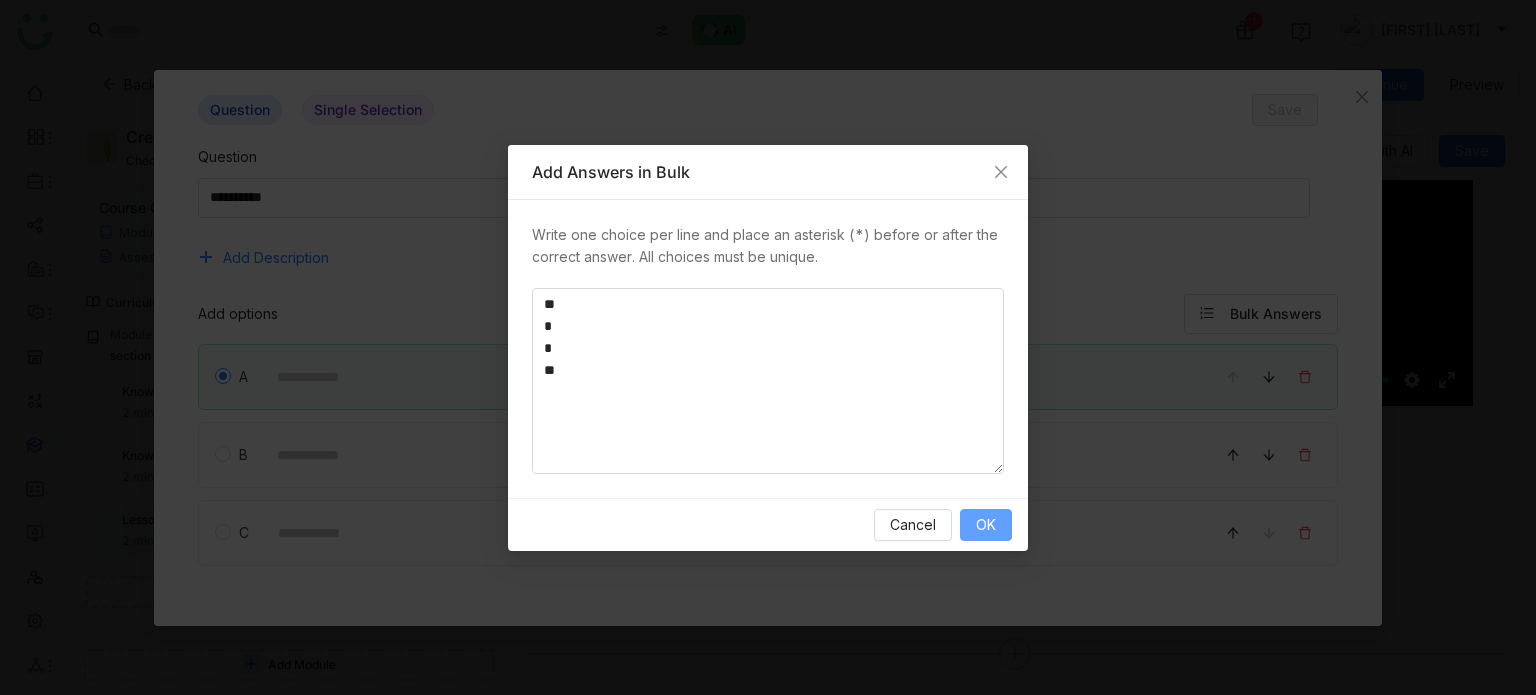 type 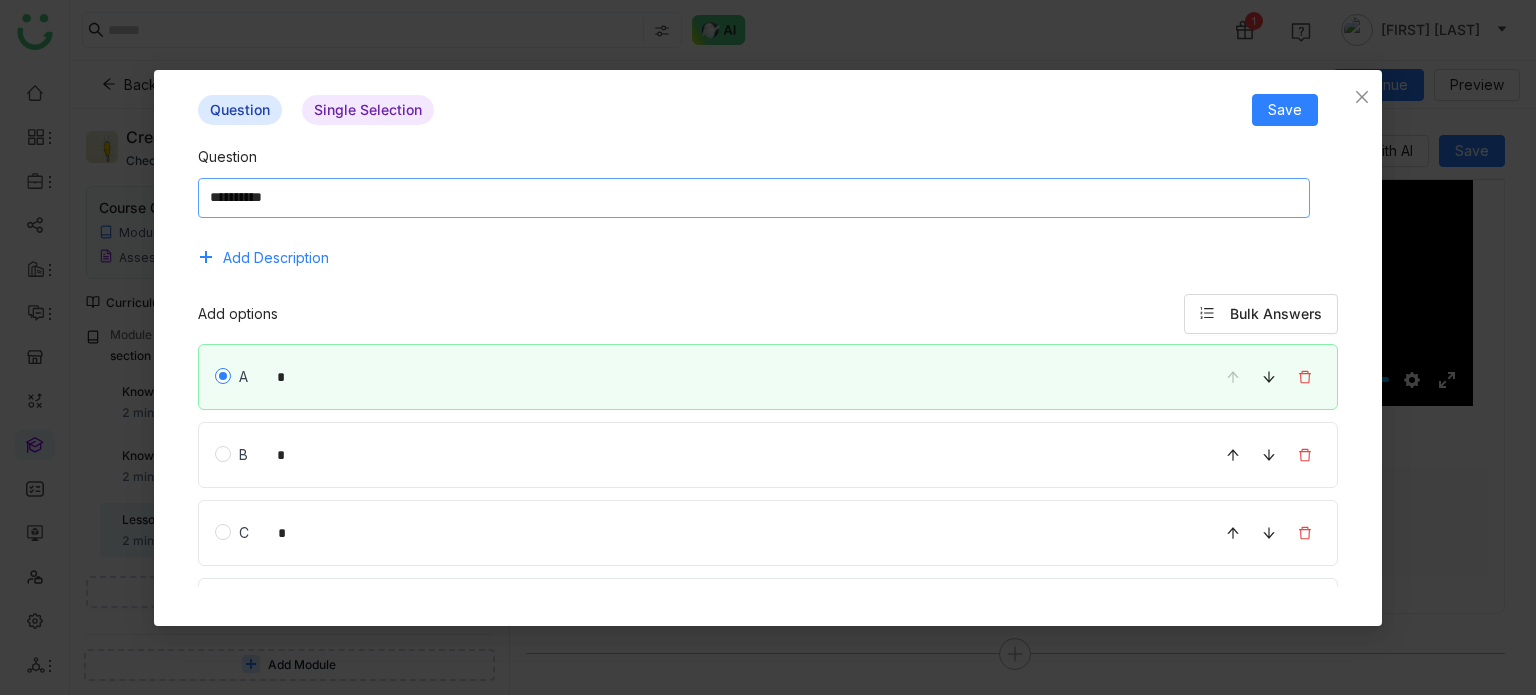 click at bounding box center (754, 198) 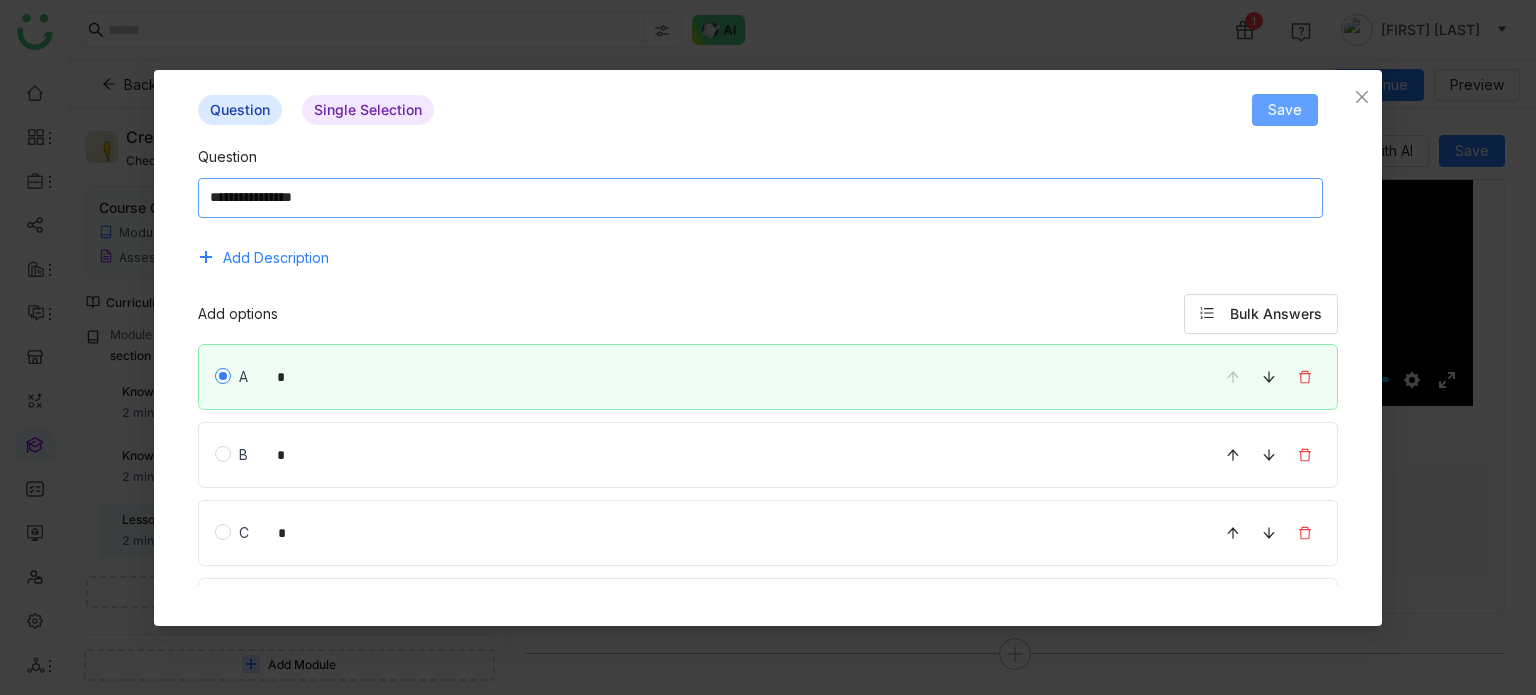 type on "**********" 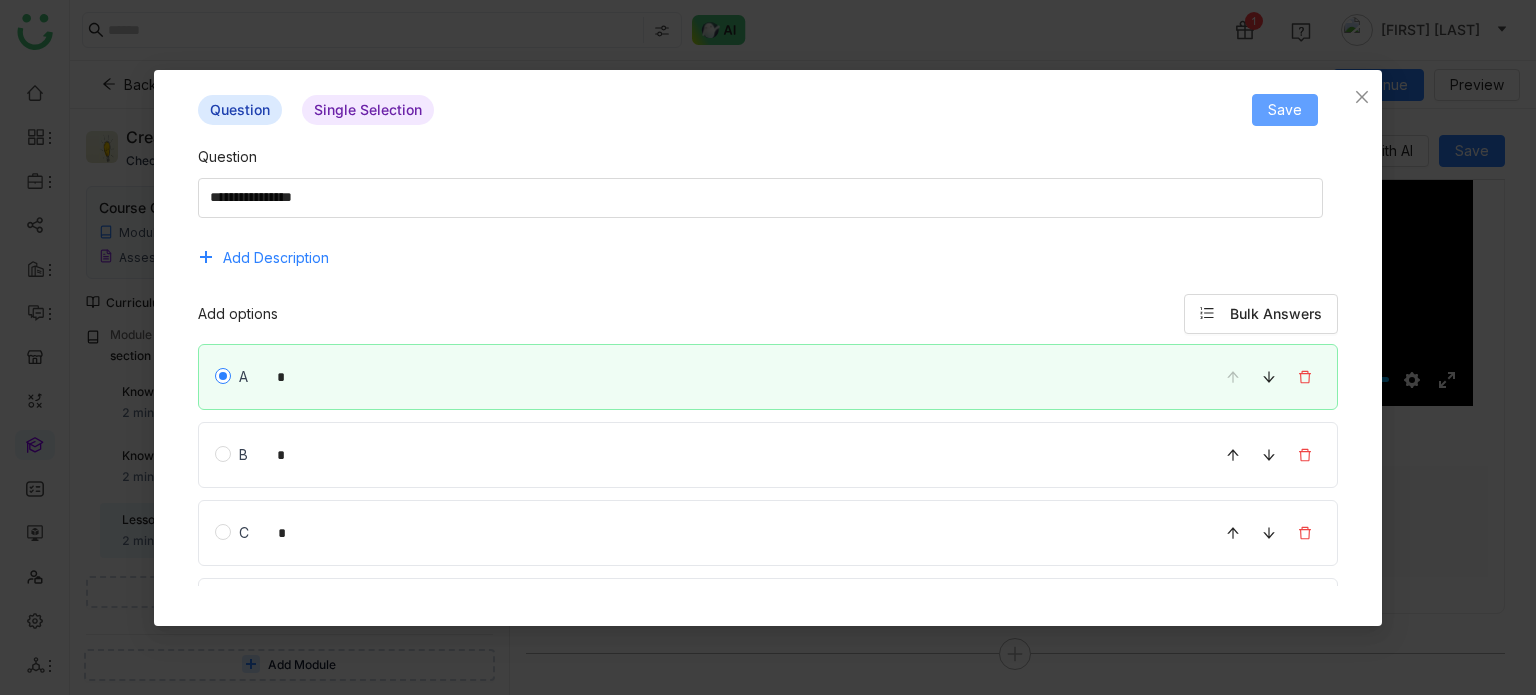 click on "Save" at bounding box center [1285, 110] 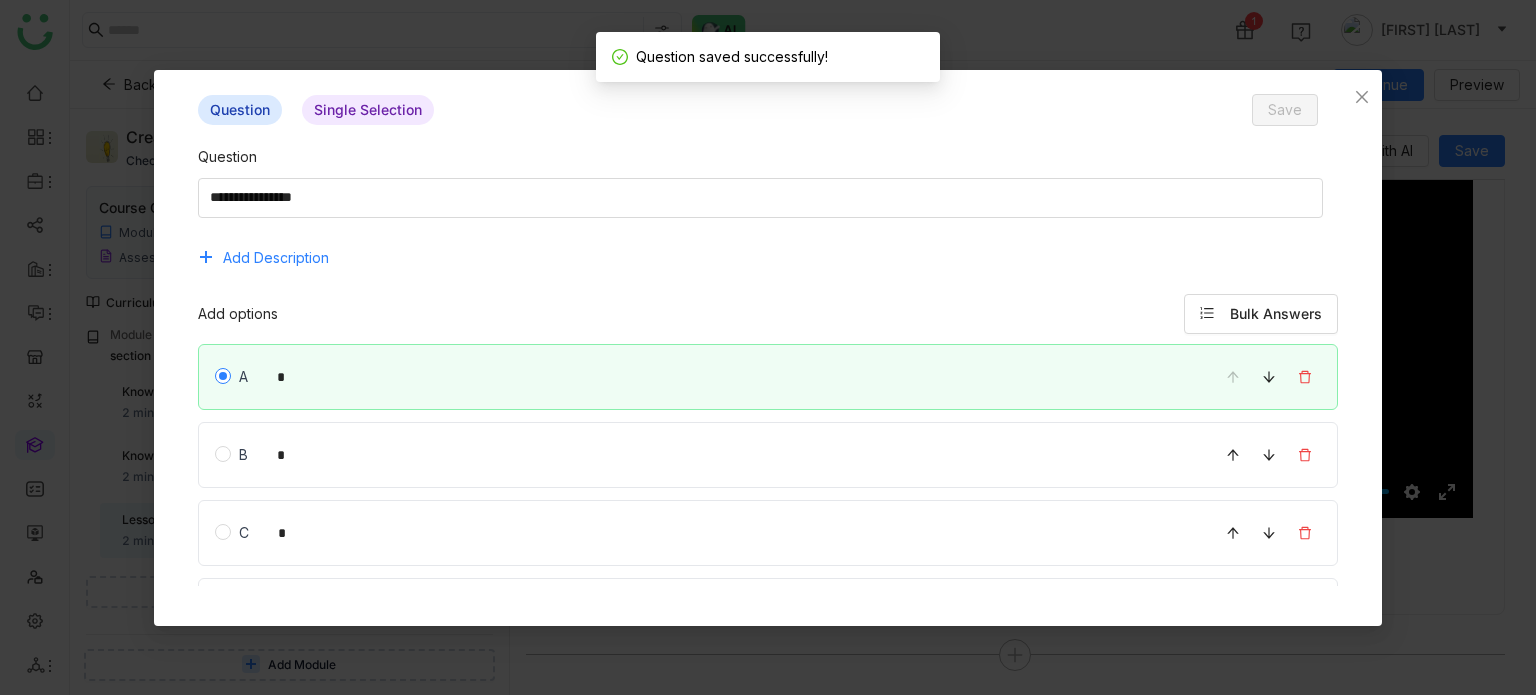 scroll, scrollTop: 269, scrollLeft: 0, axis: vertical 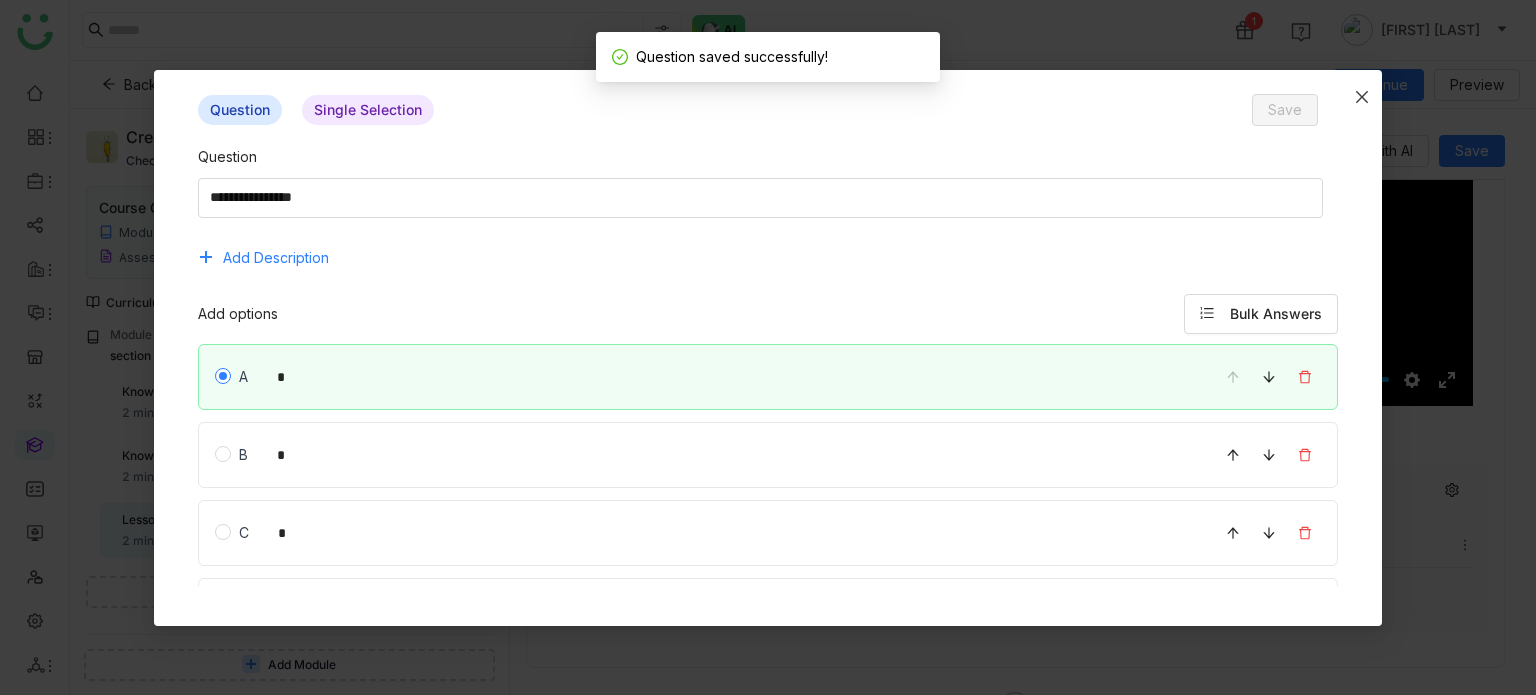 click at bounding box center [1362, 97] 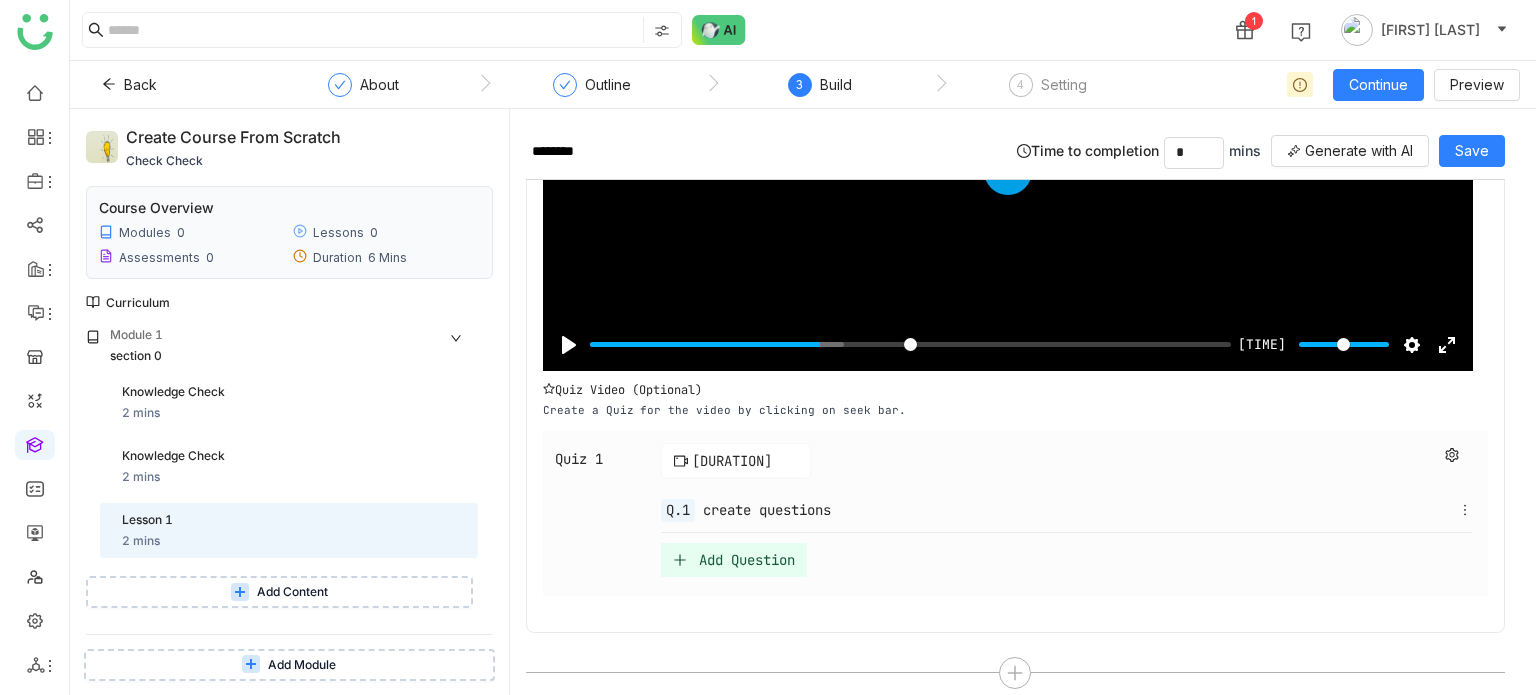scroll, scrollTop: 323, scrollLeft: 0, axis: vertical 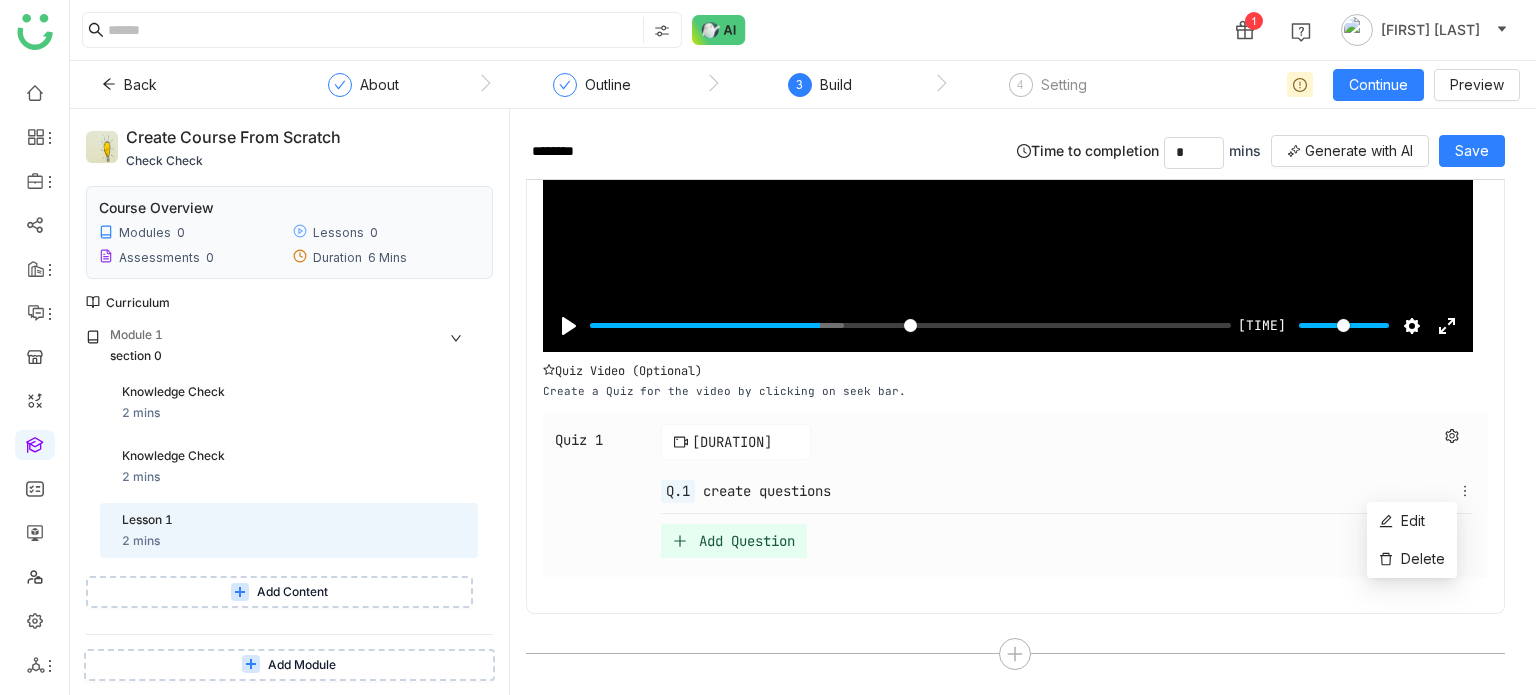 click 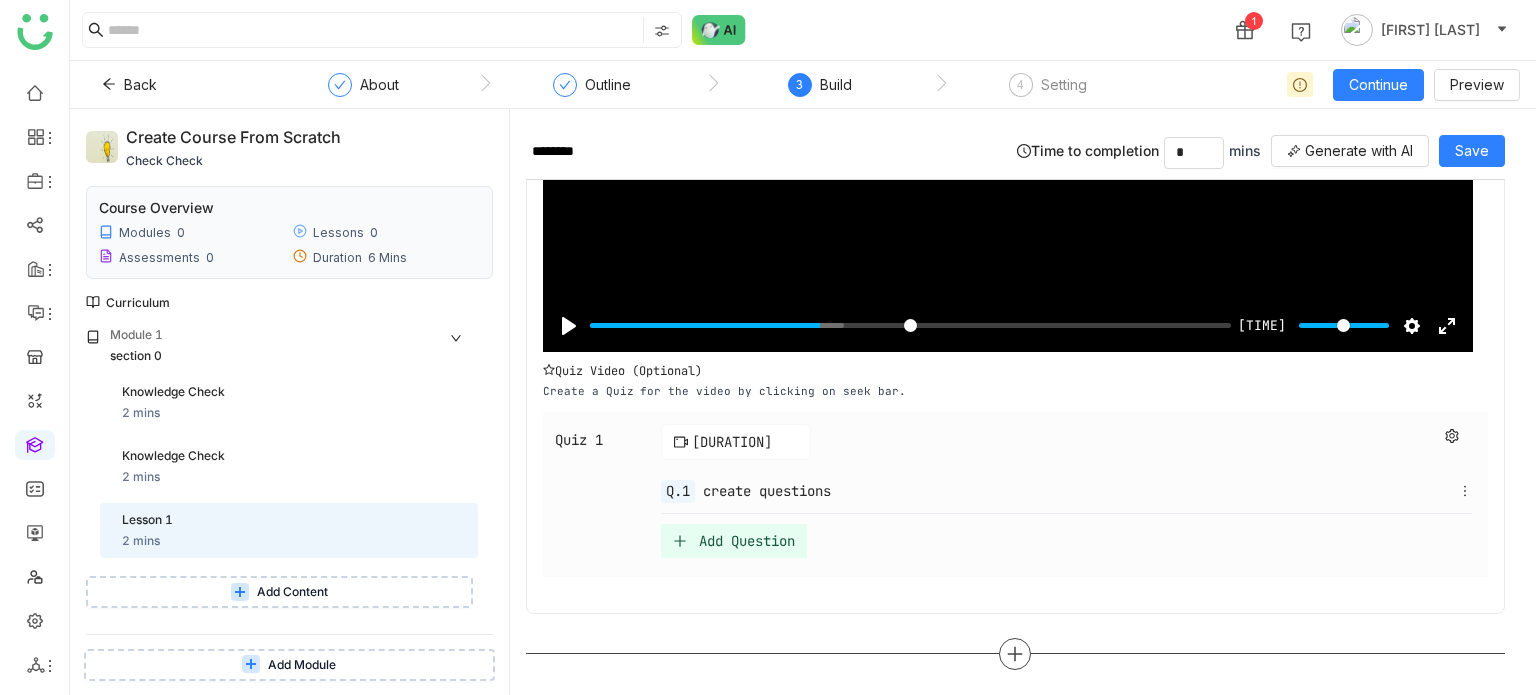 click 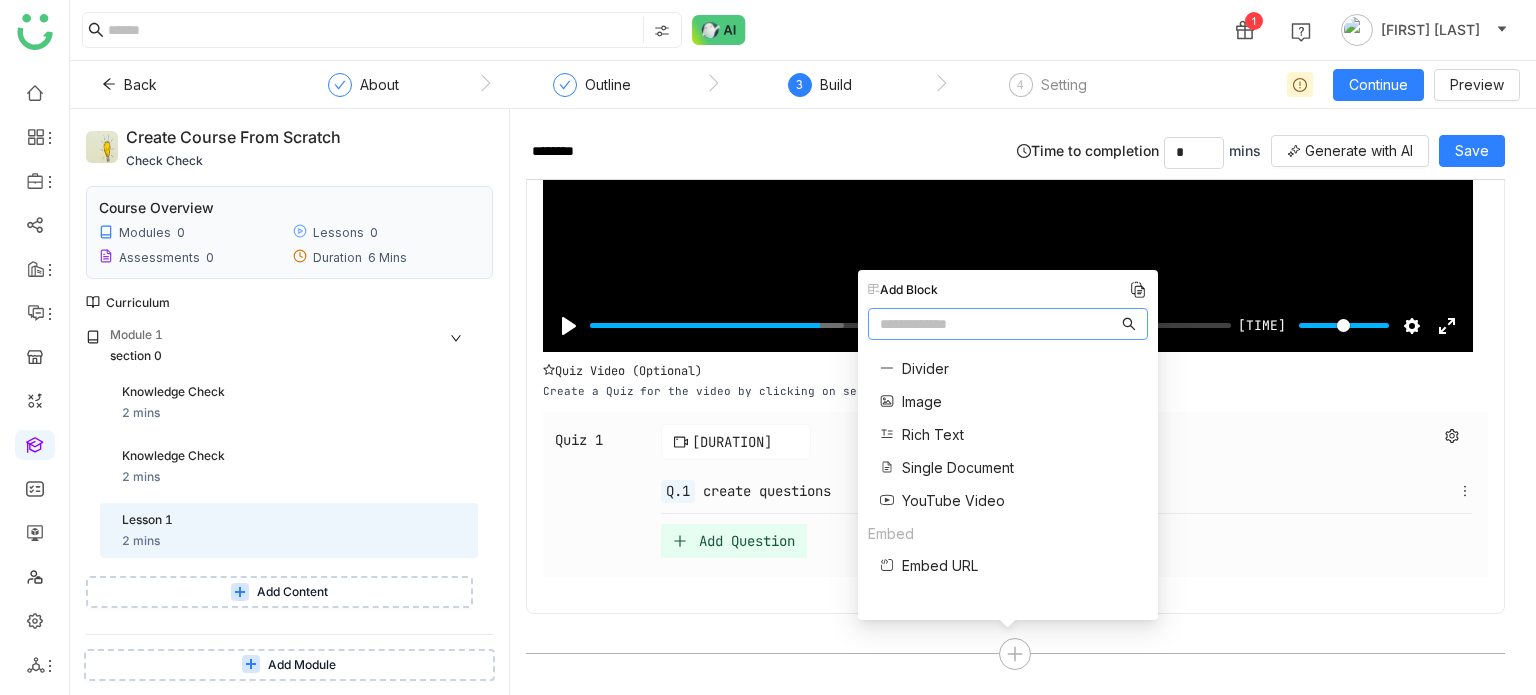 click on "Quiz 1   299.89 secs   Q.1   create questions  Add Question" at bounding box center (1015, 494) 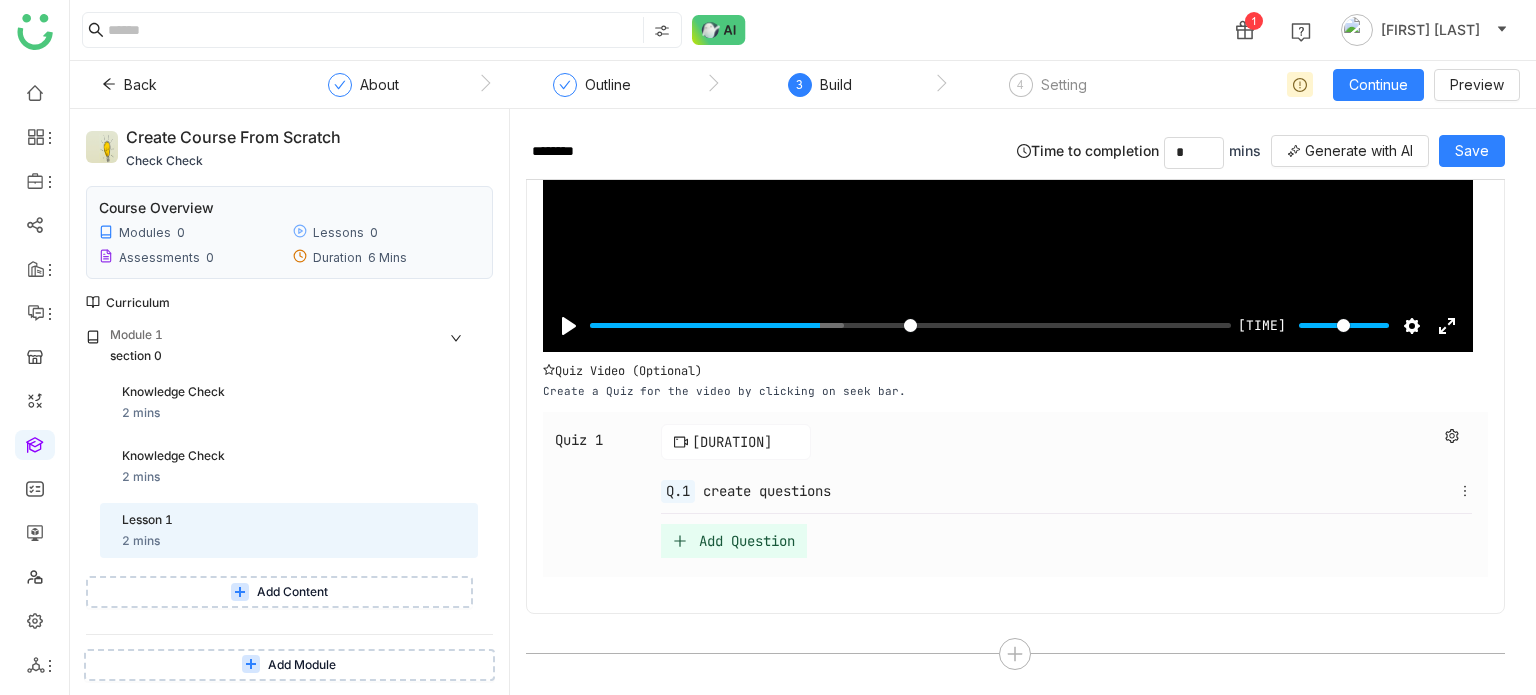 click on "Add Question" at bounding box center [747, 541] 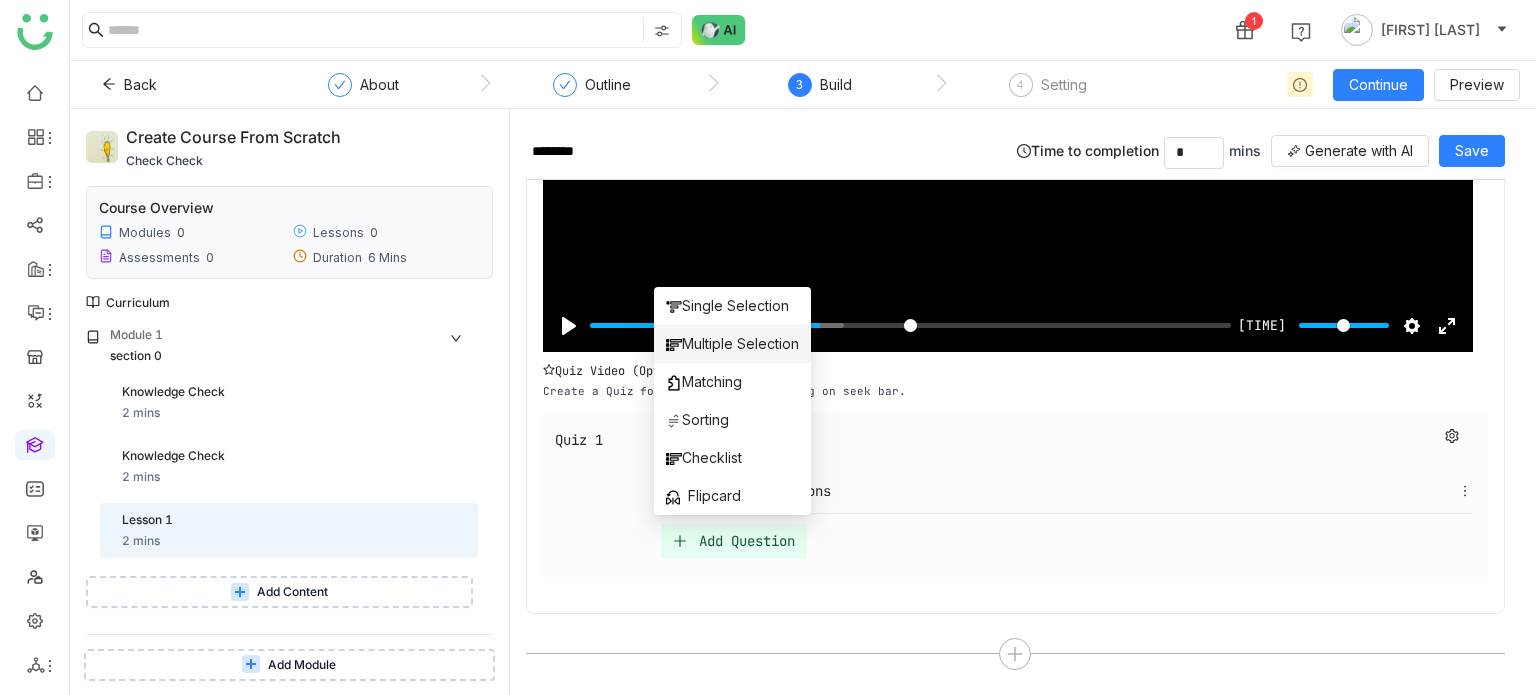 click on "Multiple Selection" at bounding box center (732, 344) 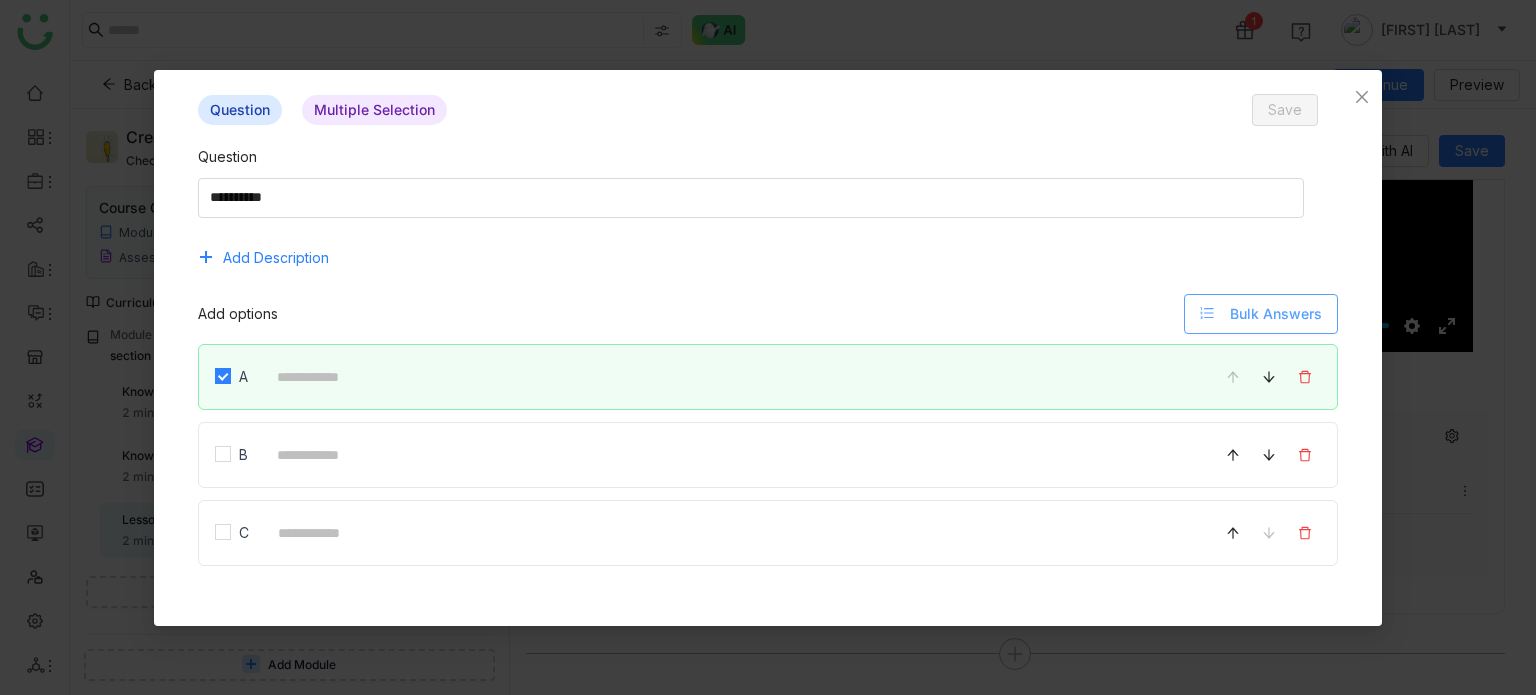 click on "Bulk Answers" at bounding box center (1261, 314) 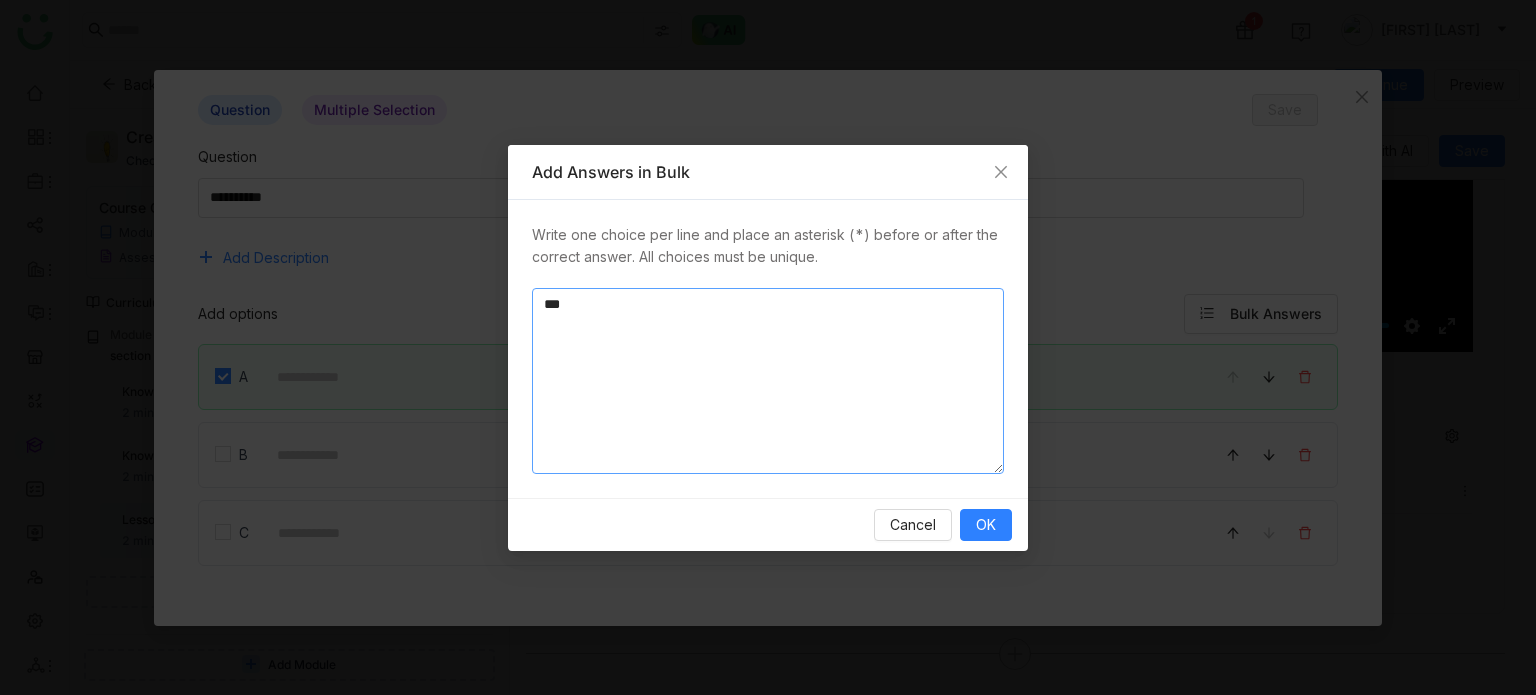click on "*" at bounding box center [768, 381] 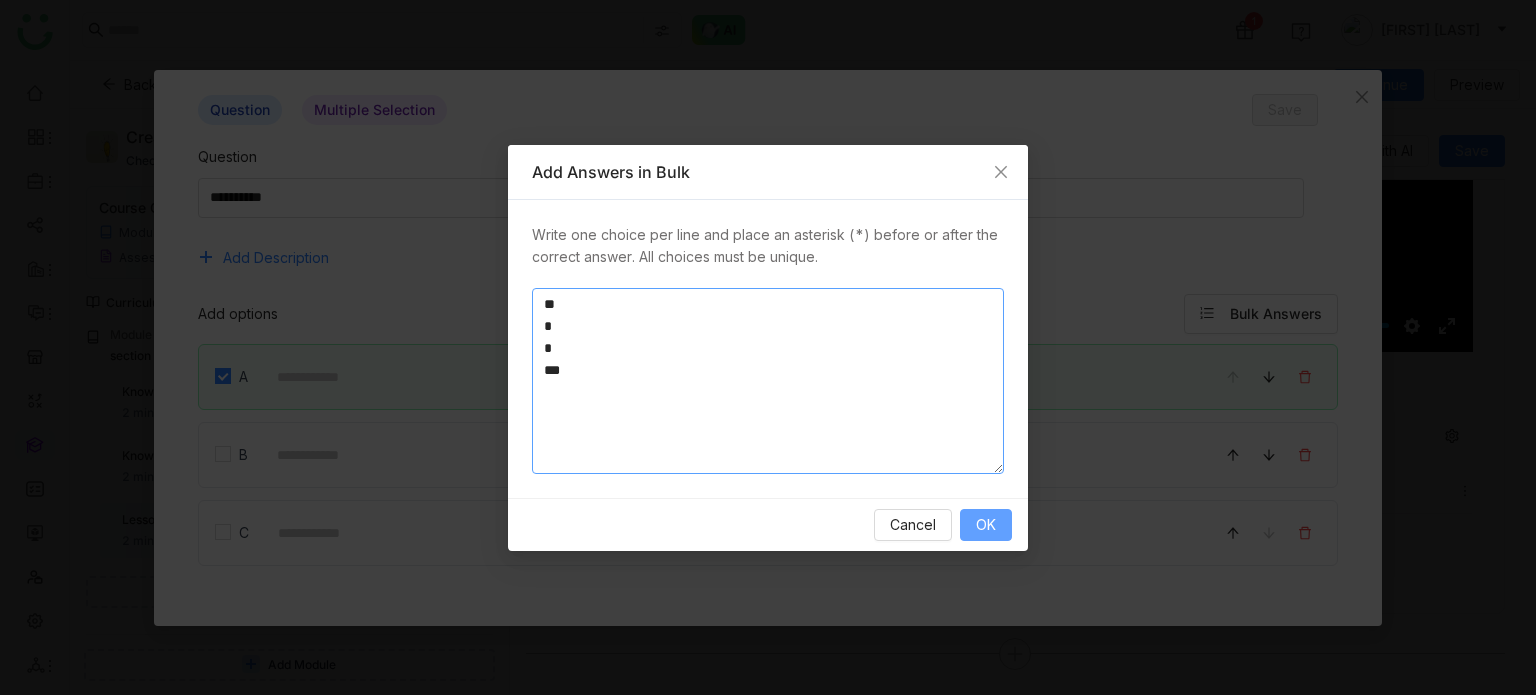 type on "**
*
*
*" 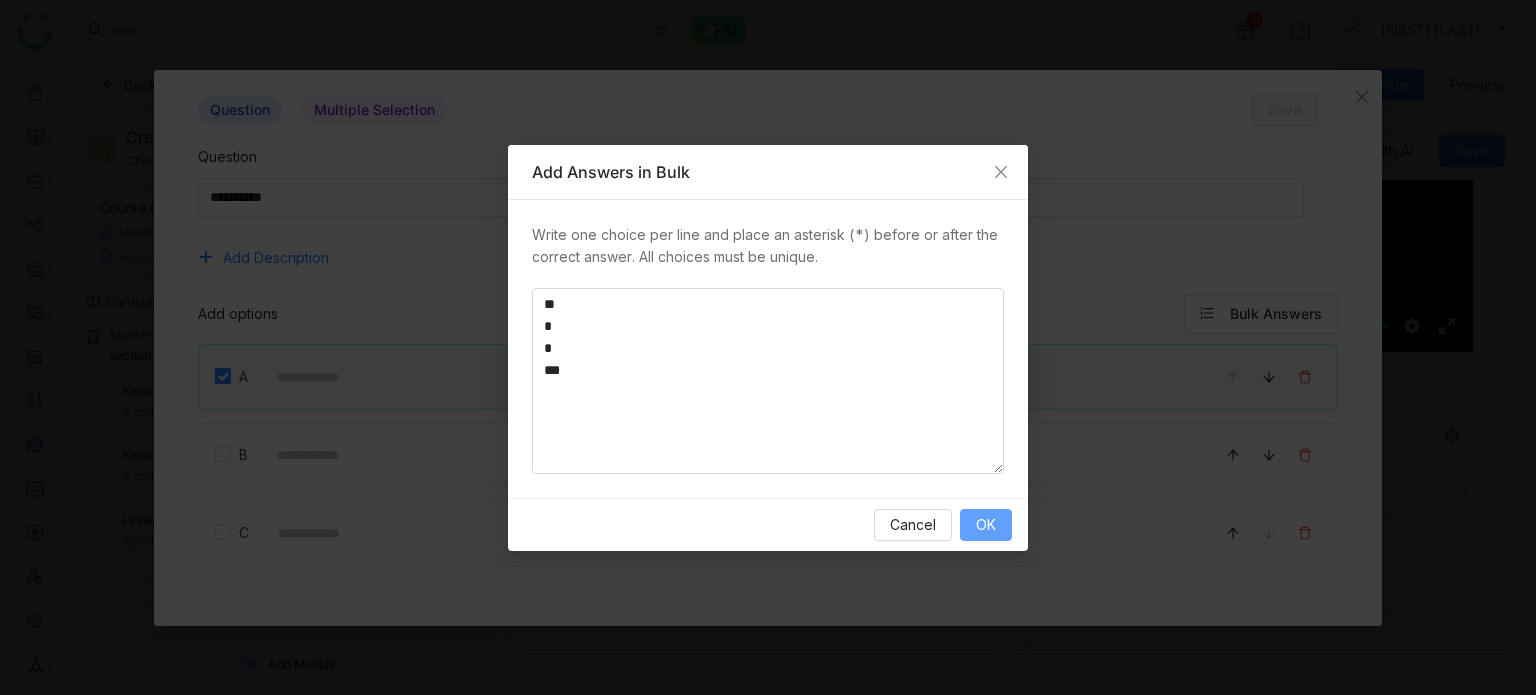 click on "OK" at bounding box center (986, 525) 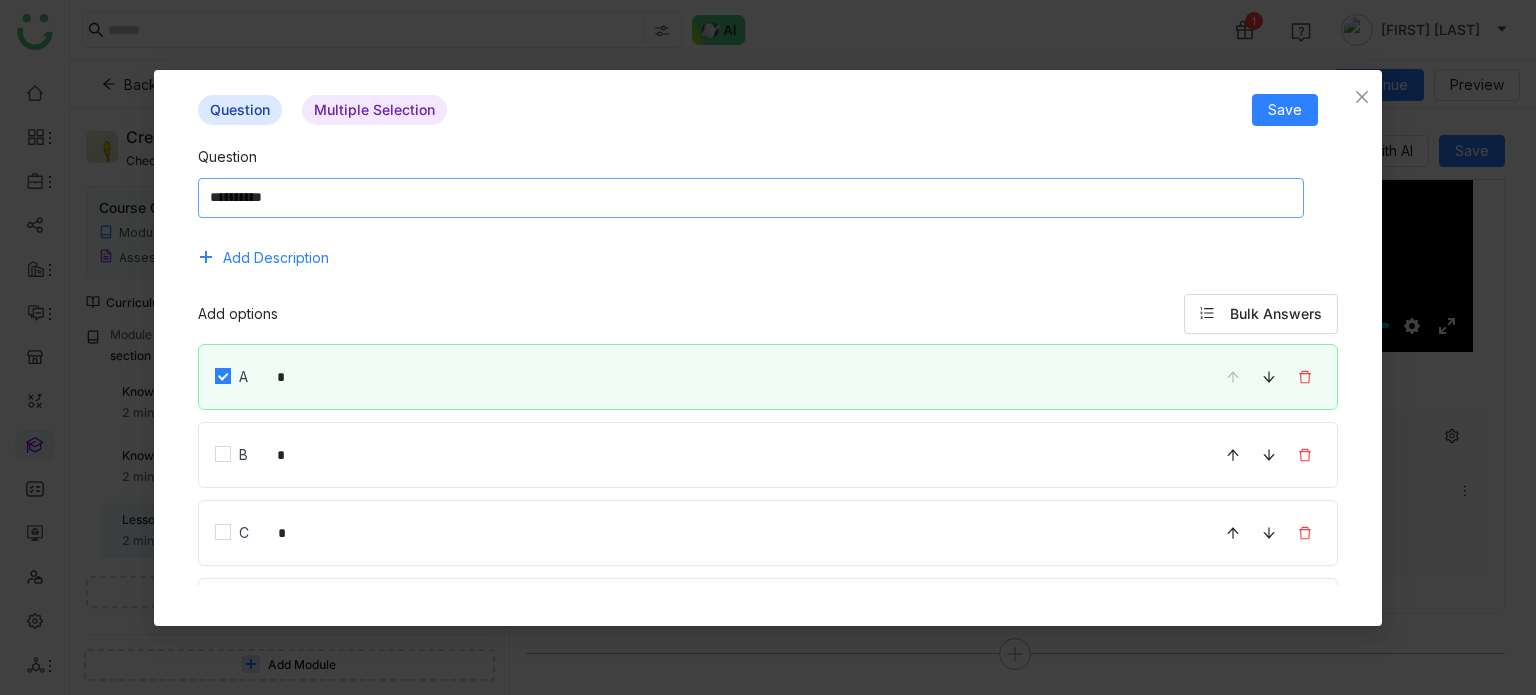 click at bounding box center [751, 198] 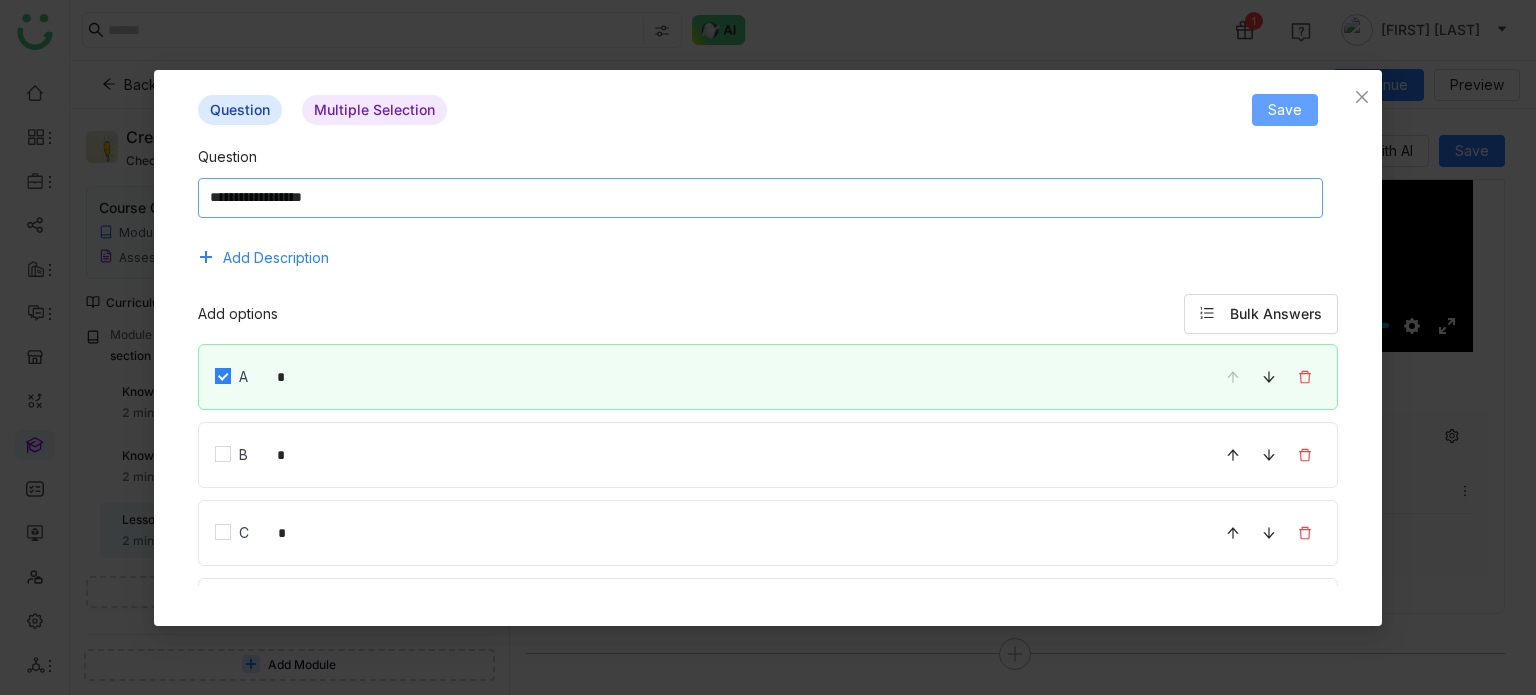 type on "**********" 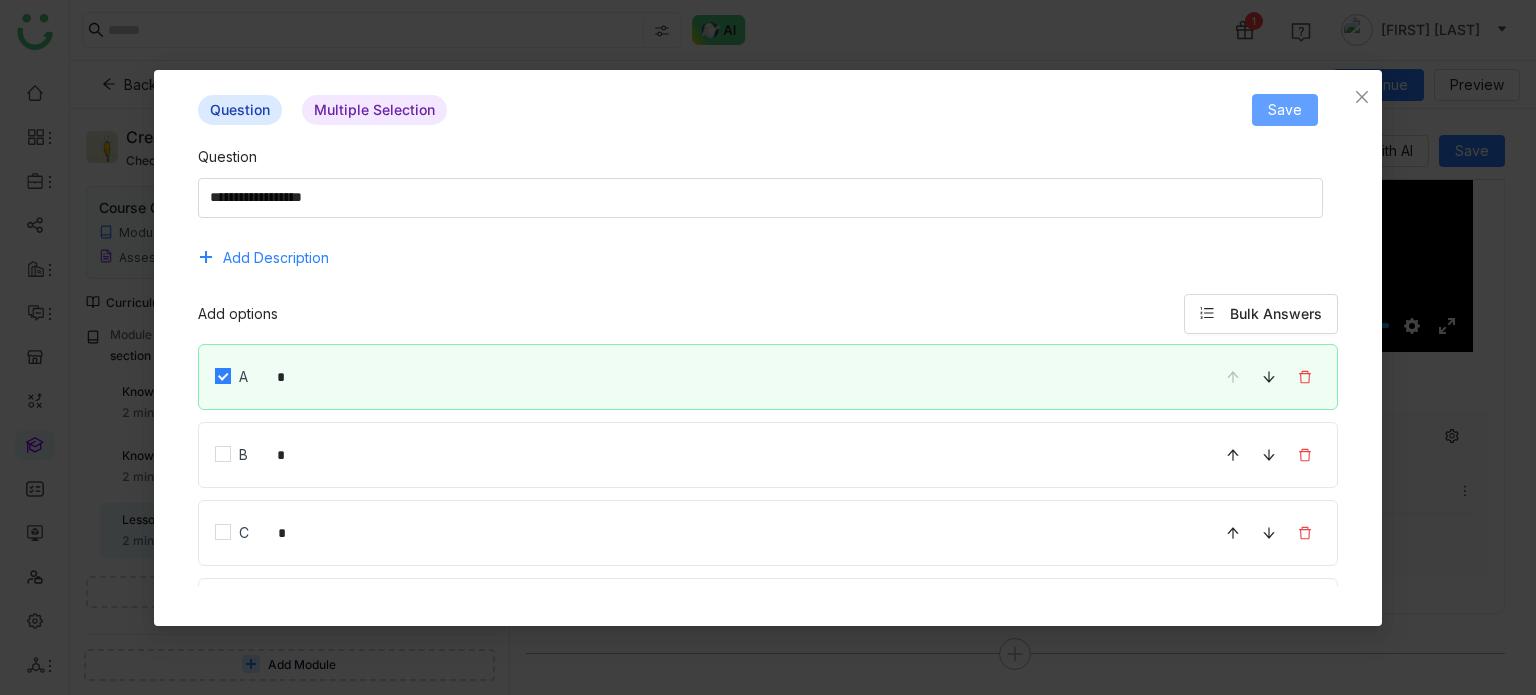 click on "Save" at bounding box center (1285, 110) 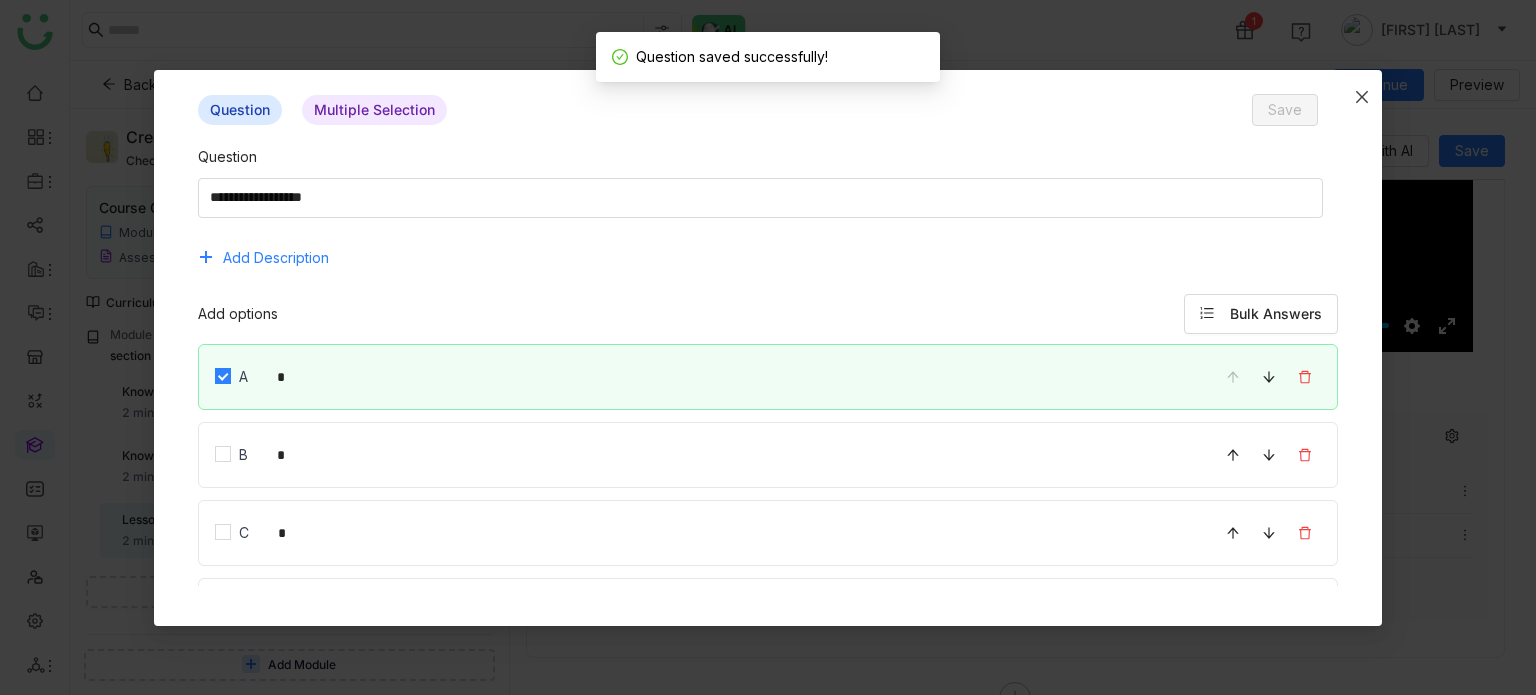 click 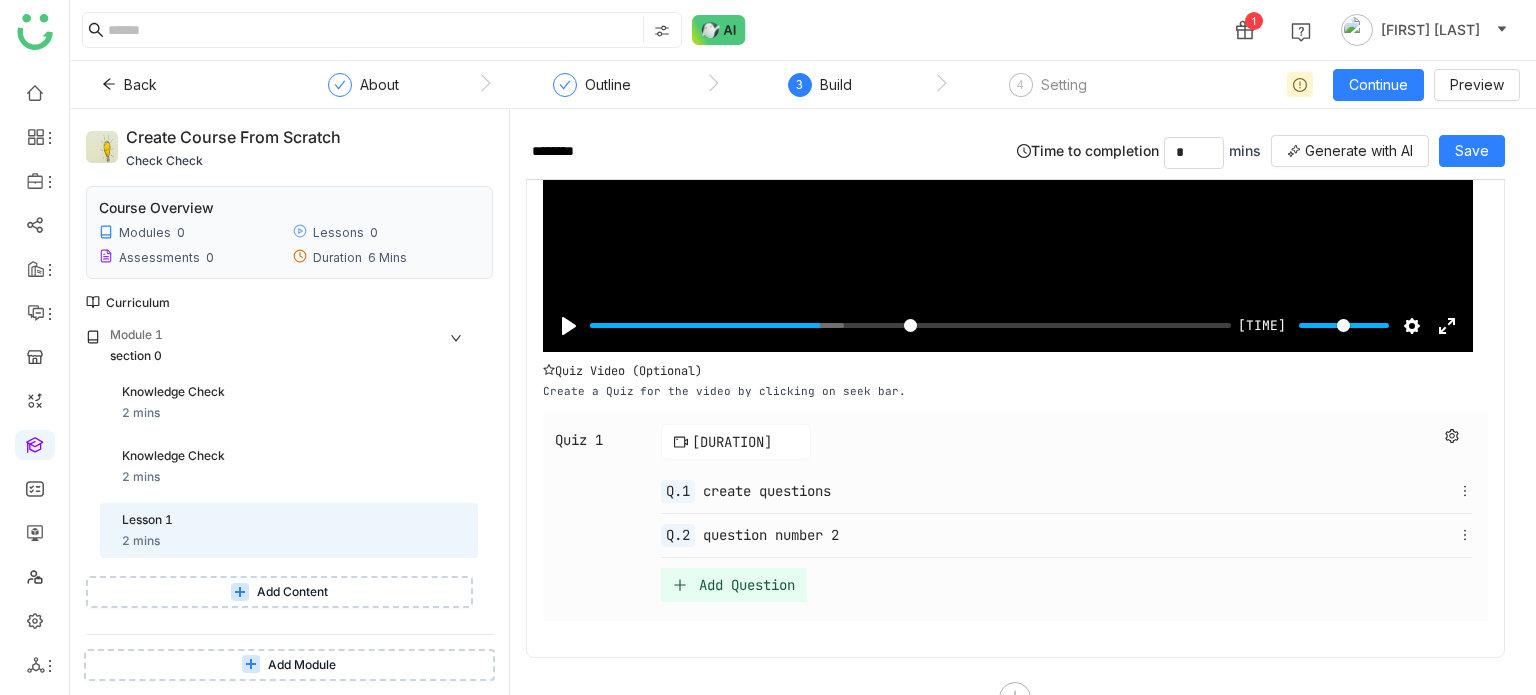 click on "Add Question" at bounding box center (734, 585) 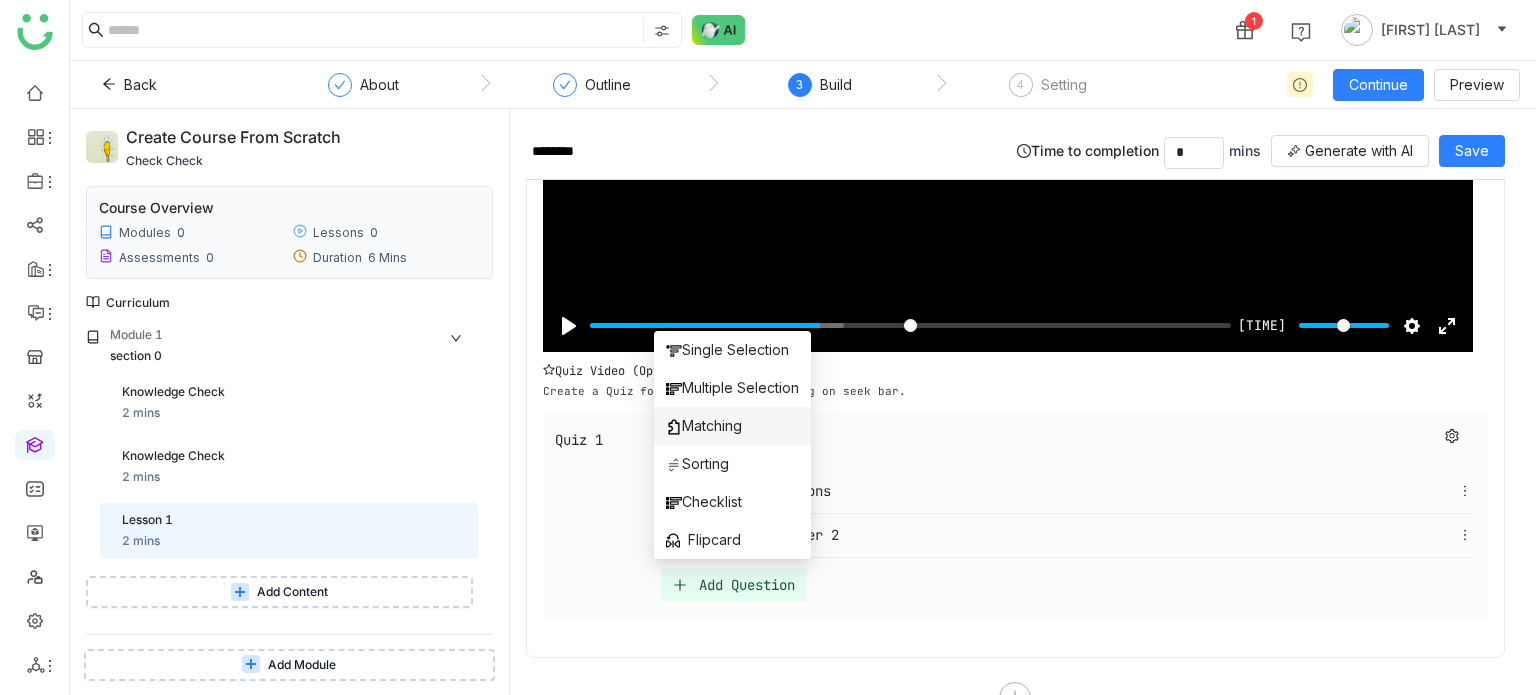 click on "Matching" at bounding box center (732, 426) 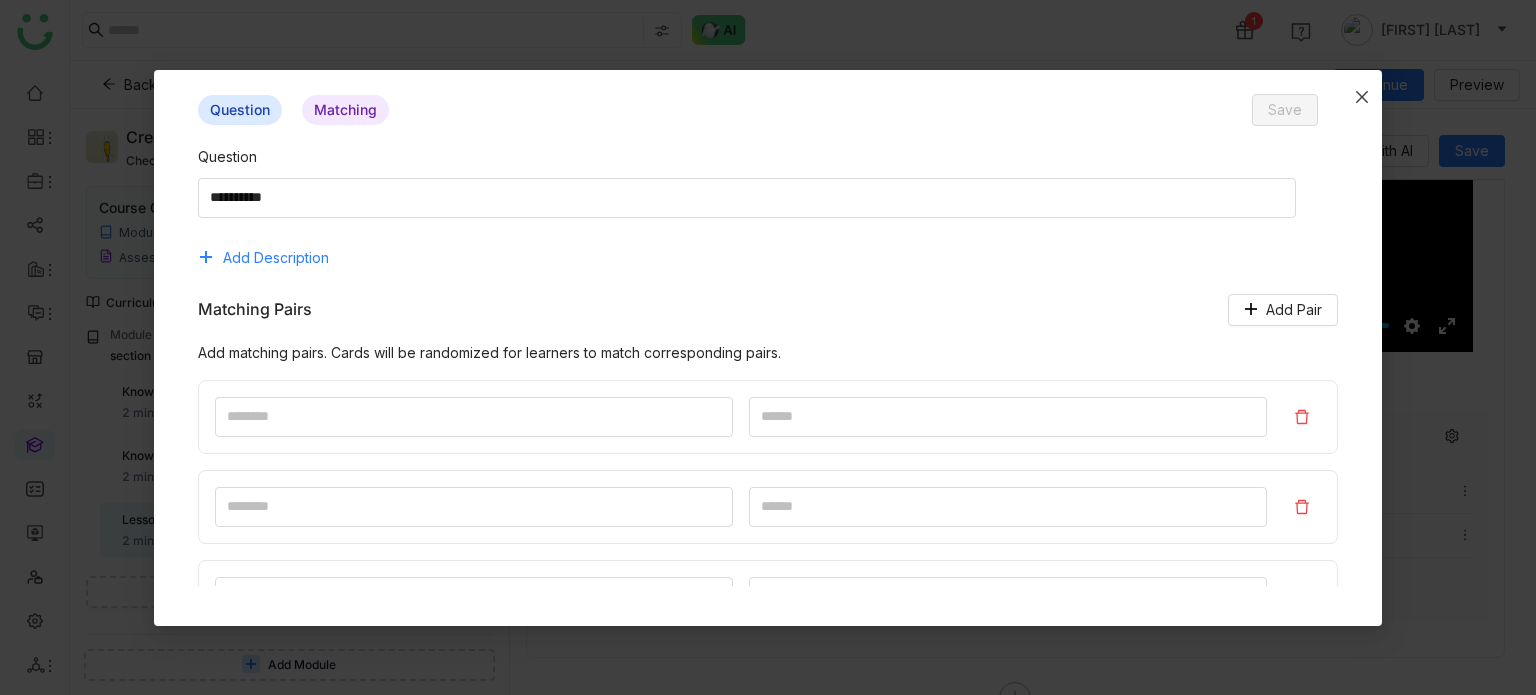 click 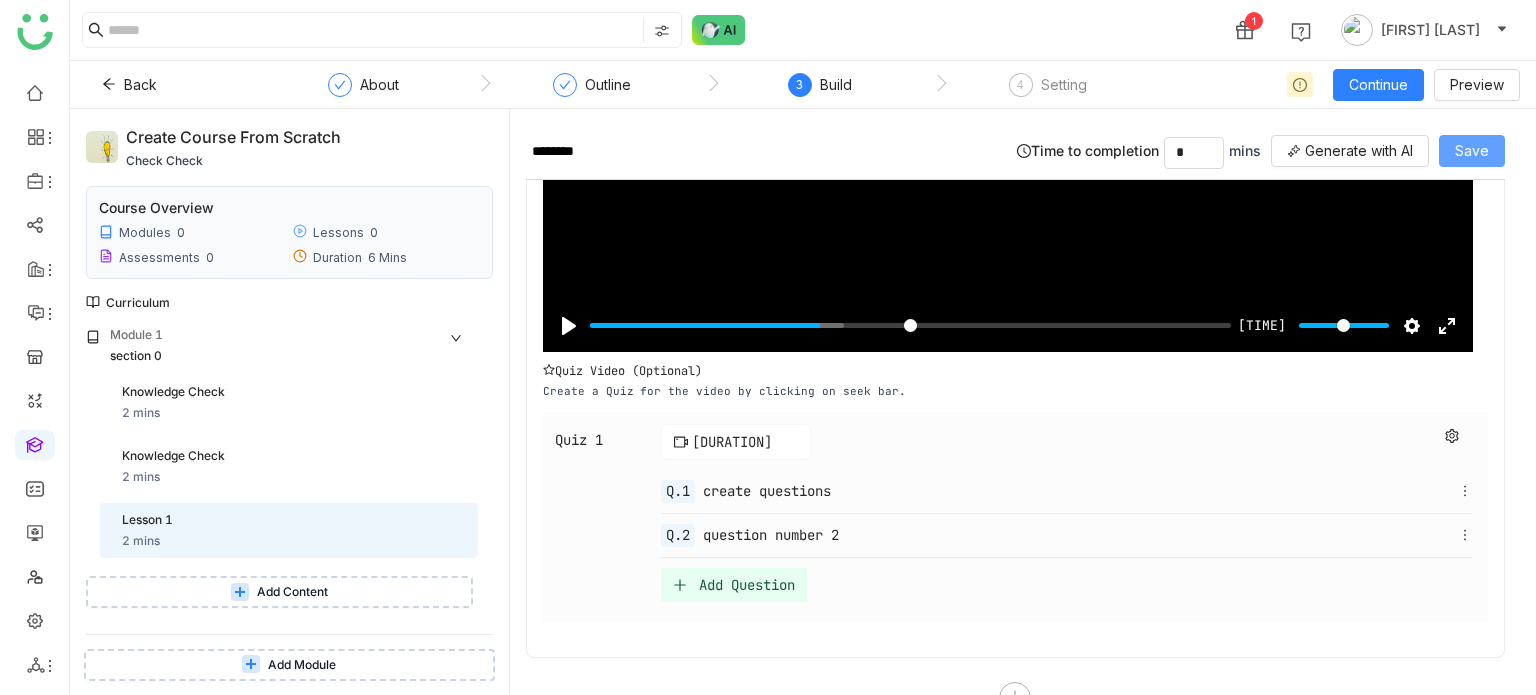click on "Save" 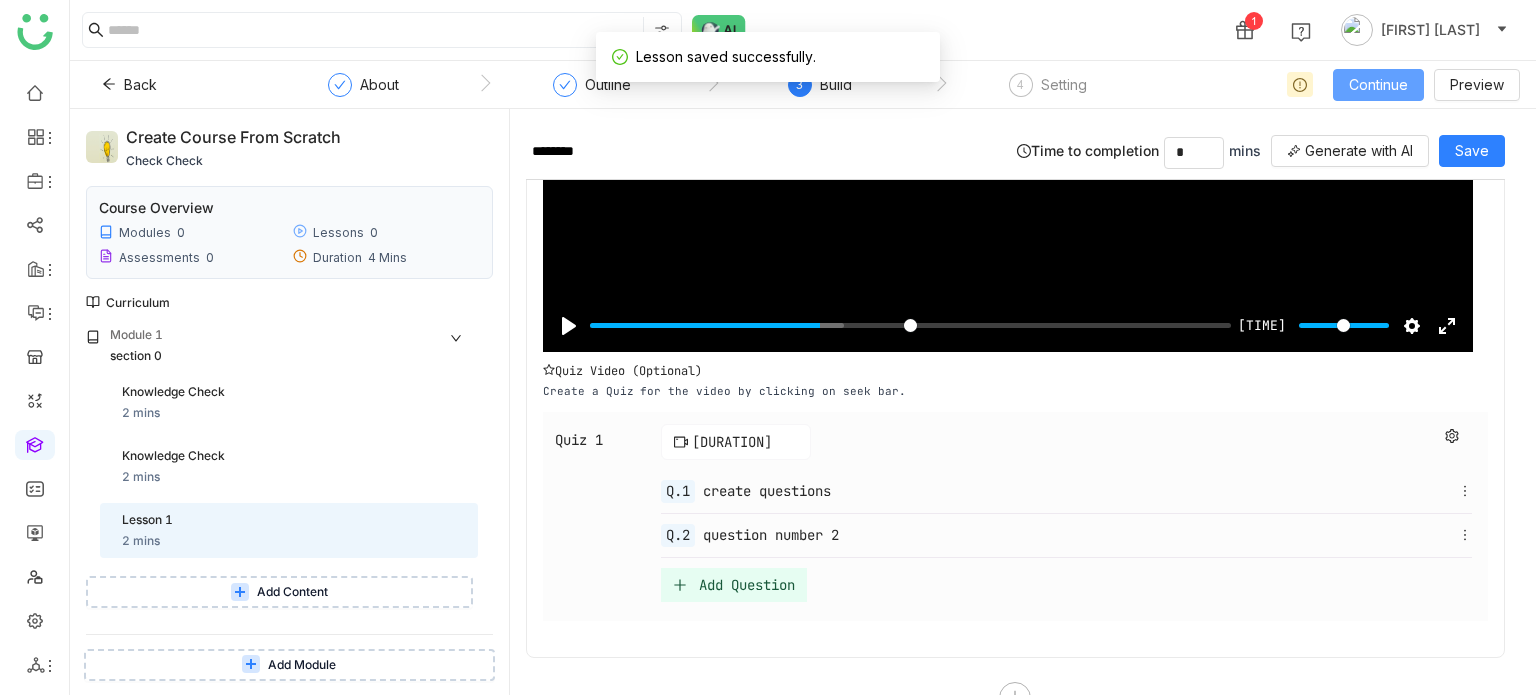click on "Continue" at bounding box center (1378, 85) 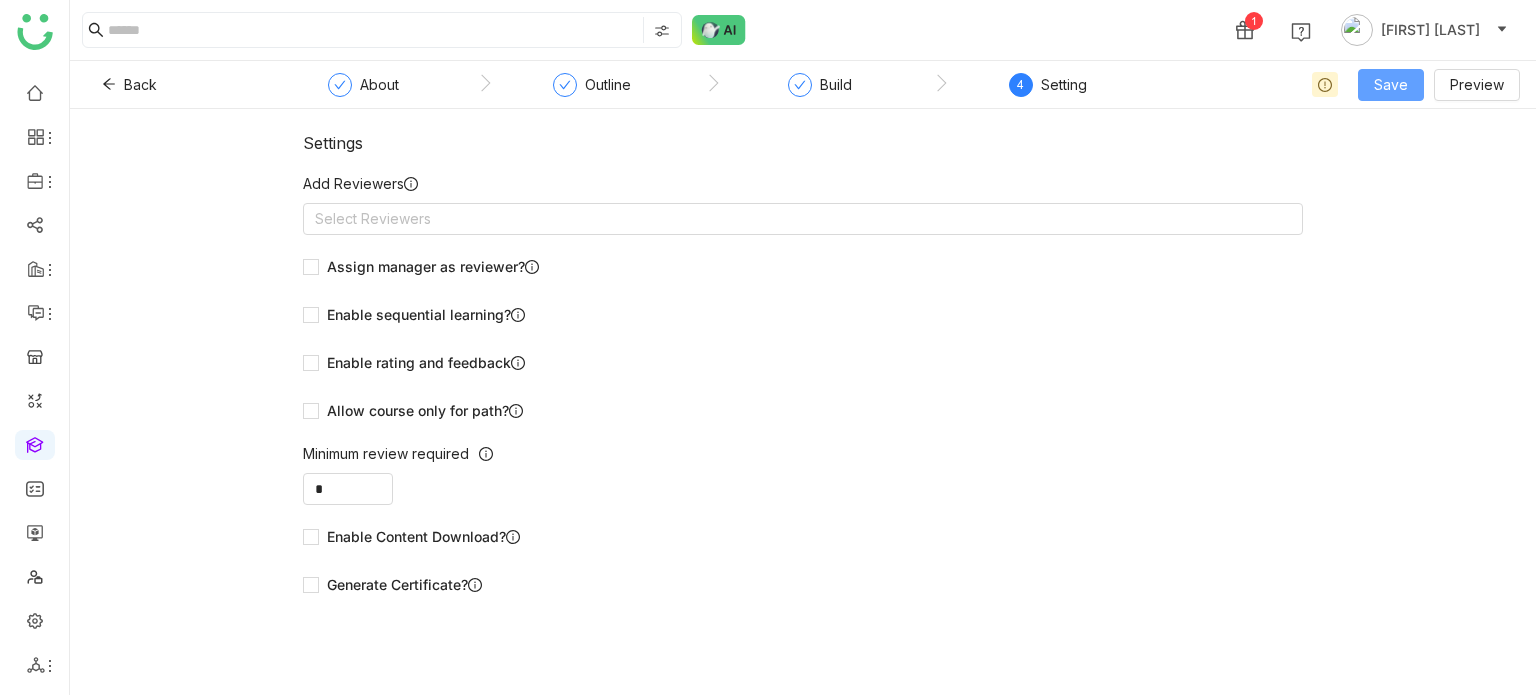 click on "Save" 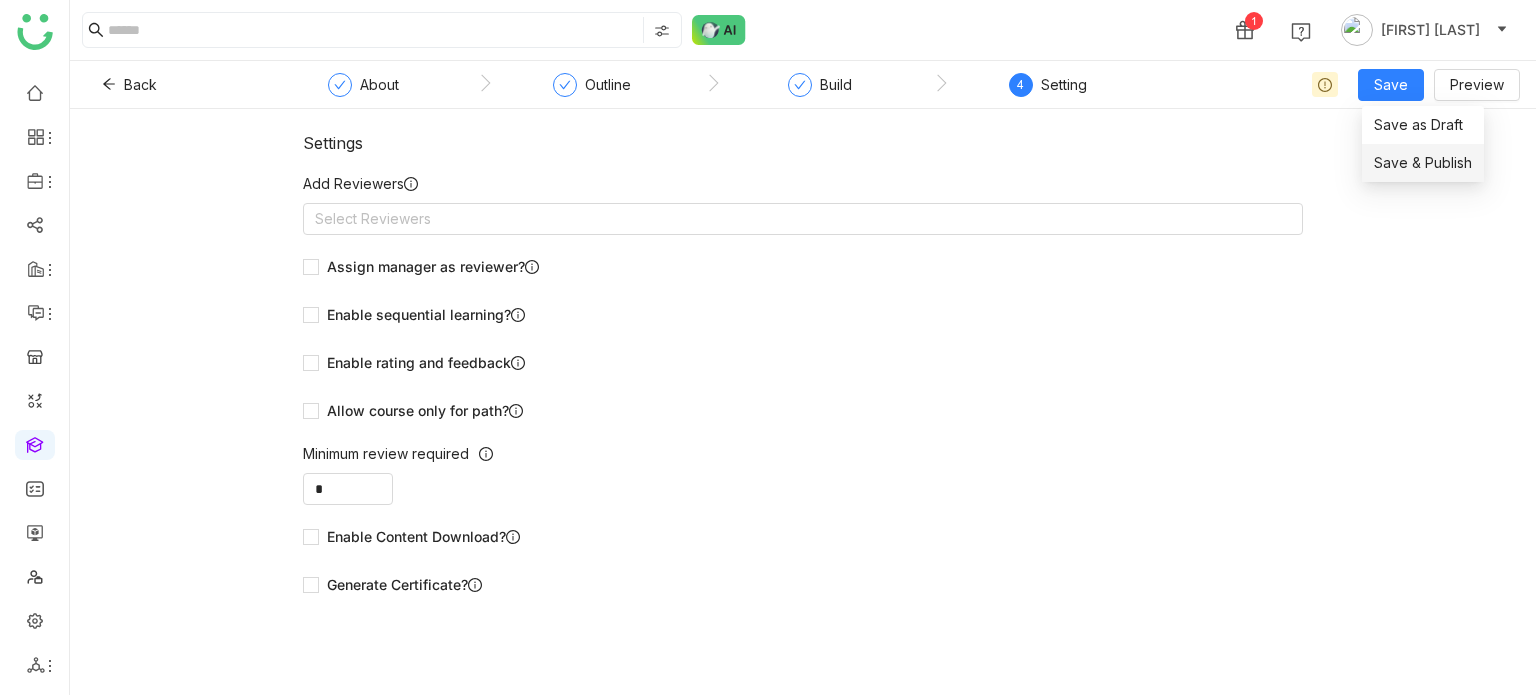 click on "Save & Publish" at bounding box center [1423, 163] 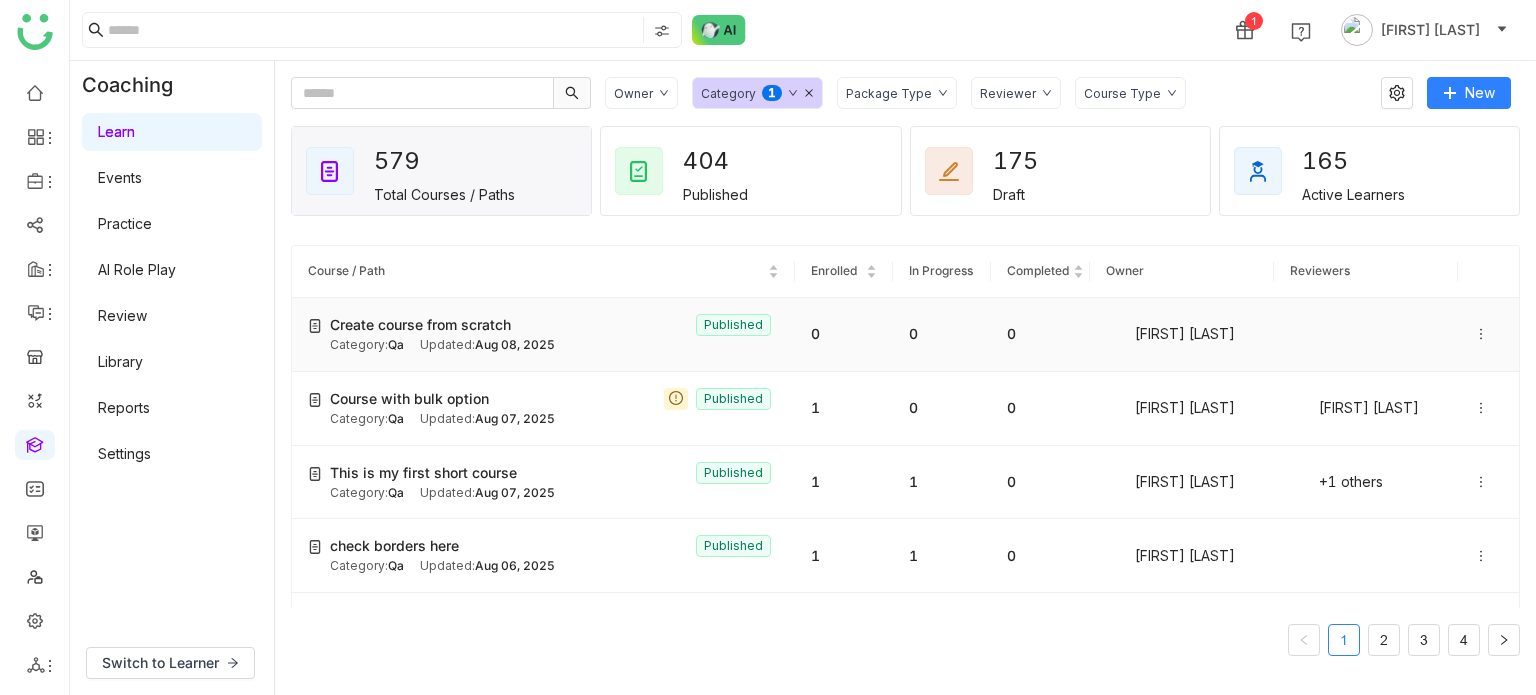 click 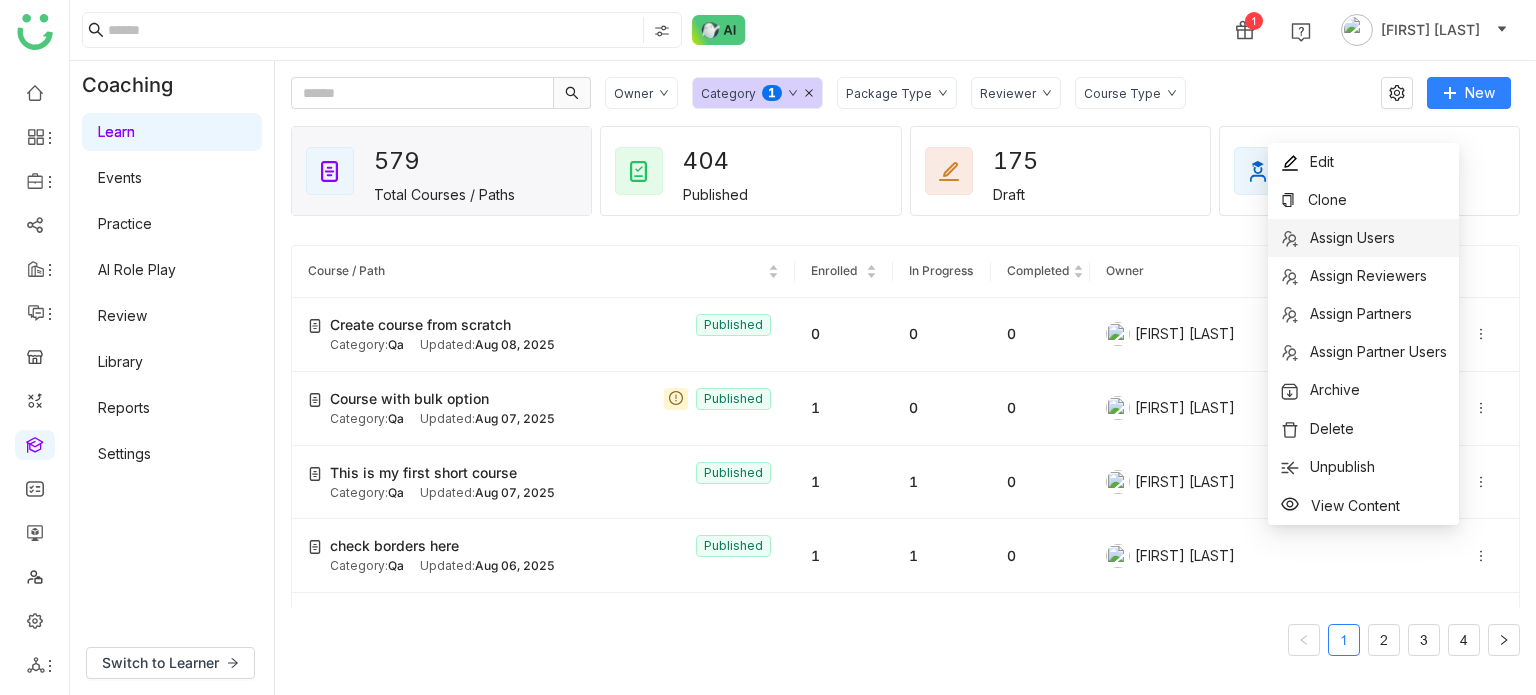 click on "Assign Users" at bounding box center (1352, 237) 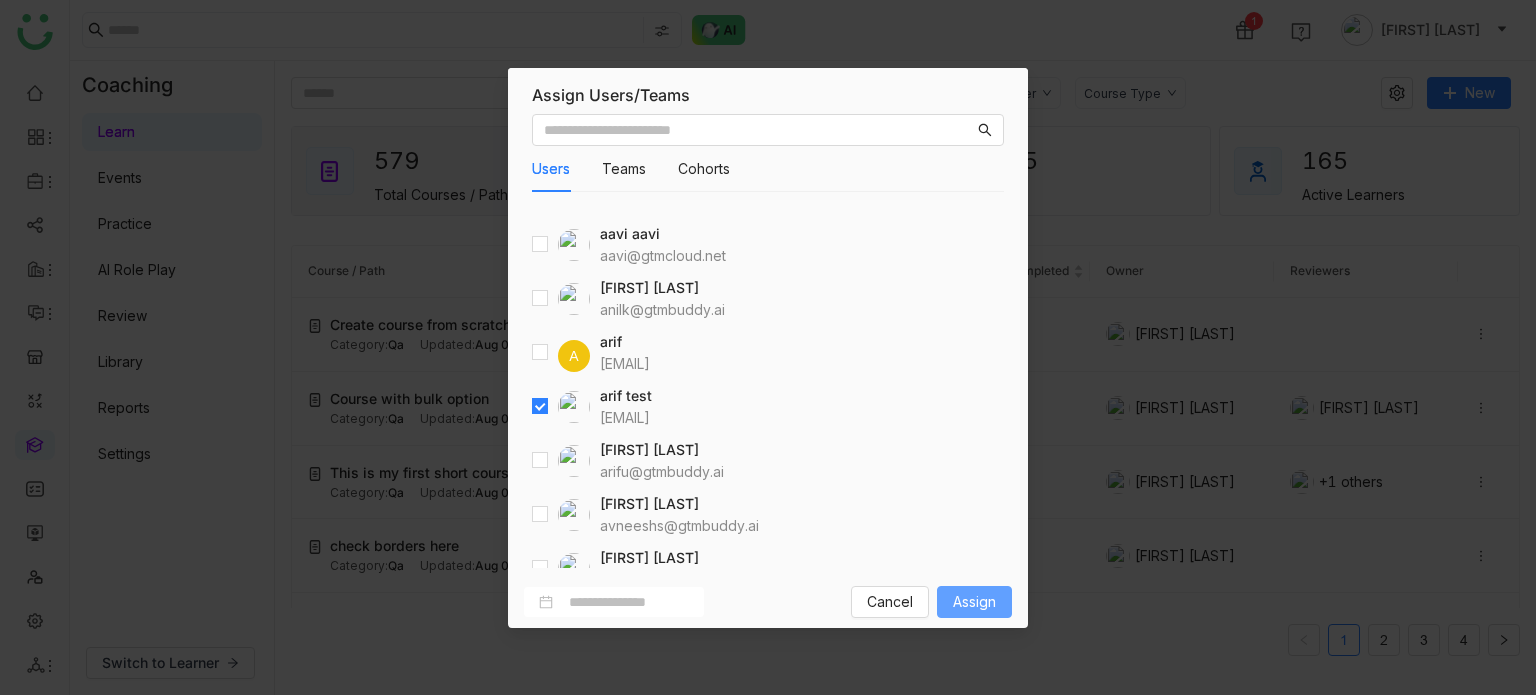 click on "Assign" at bounding box center [974, 602] 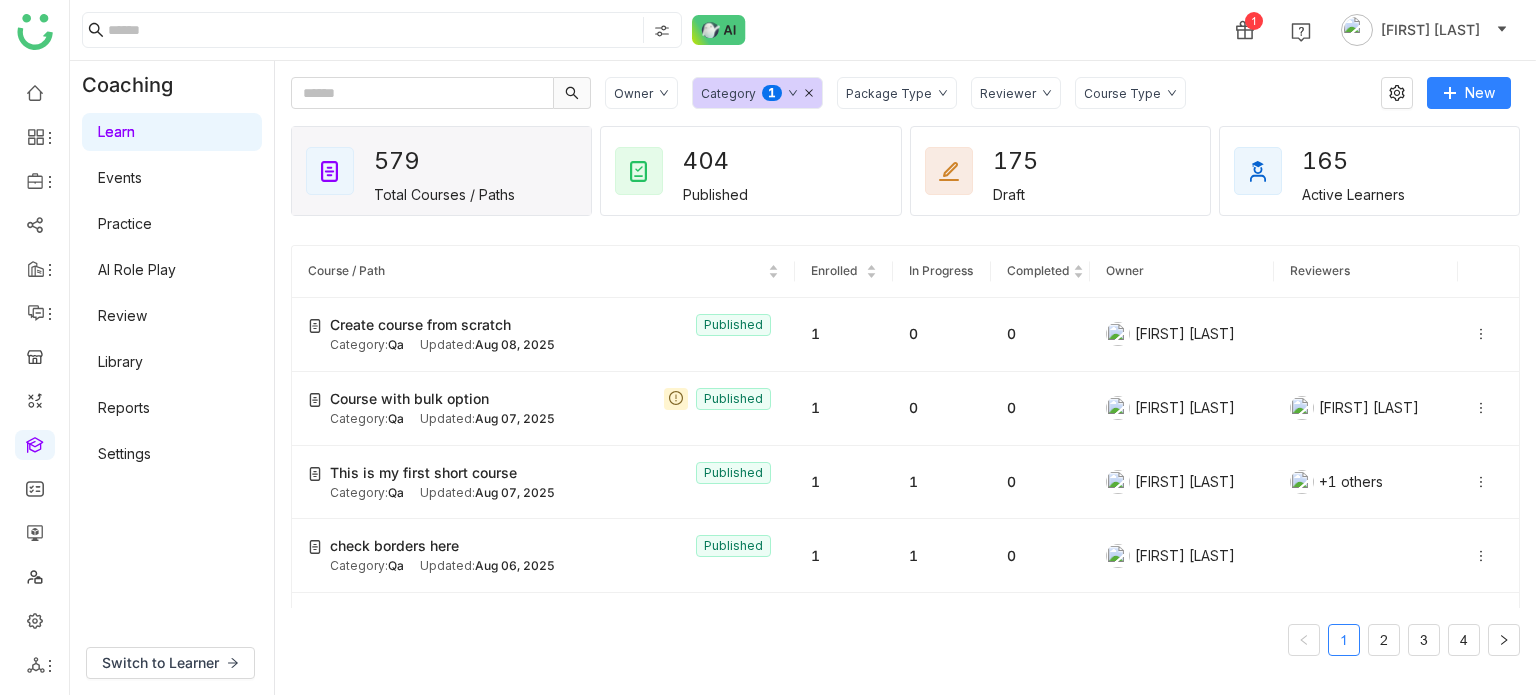 click 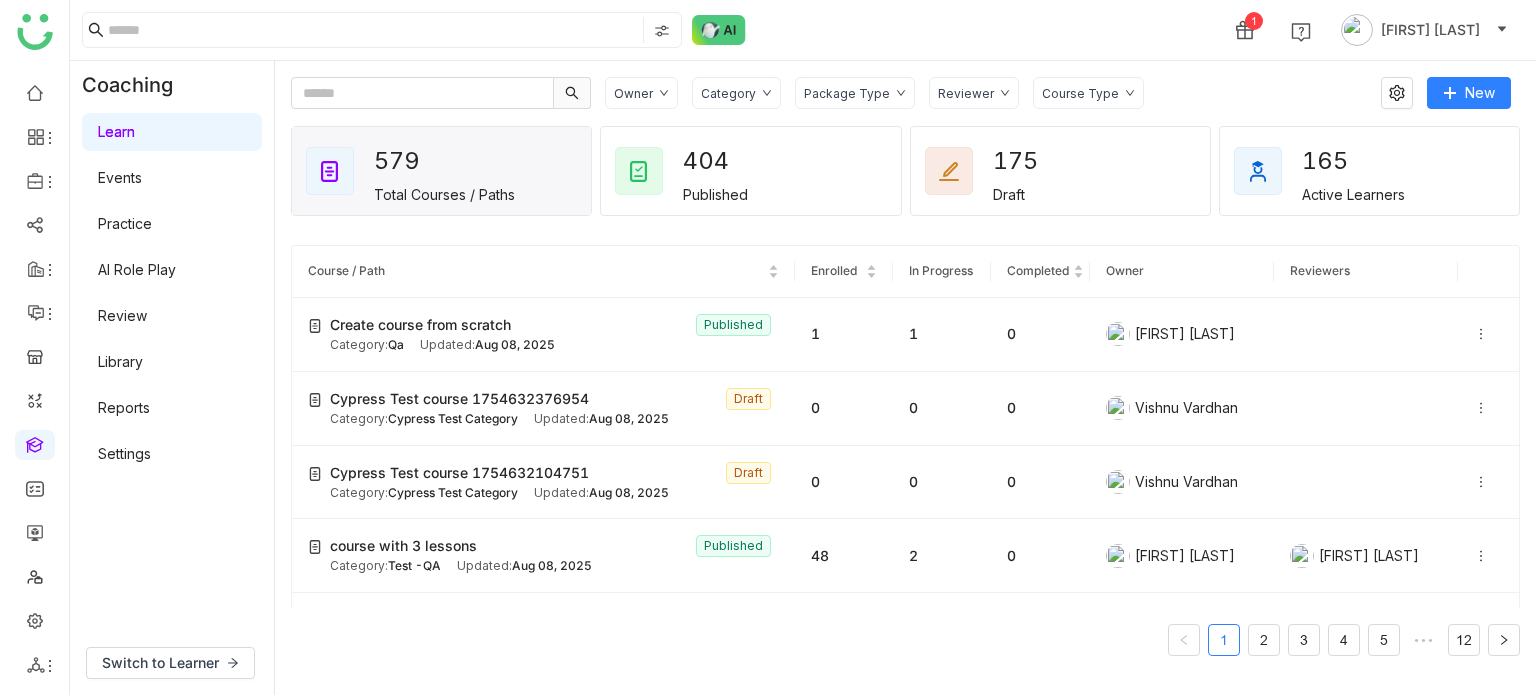 click on "Owner Category Package Type Reviewer Course Type  New   579   Total Courses / Paths   404   Published   175   Draft   165   Active Learners  Course / Path Enrolled In Progress Completed Owner Reviewers Create course from scratch   Published Category:  Qa Updated:   Aug 08, 2025 1 1 0  Arif uddin  Cypress Test course 1754632376954  Draft Category:  Cypress Test Category Updated:   Aug 08, 2025 0 0 0  Vishnu Vardhan  Cypress Test course 1754632104751  Draft Category:  Cypress Test Category Updated:   Aug 08, 2025 0 0 0  Vishnu Vardhan  course with 3 lessons  Published Category:  Test -QA Updated:   Aug 08, 2025 48 2 0  Uday Bhanu   Uday Bhanu  course with 2 assessments   Draft Category:  Test -QA Updated:   Aug 08, 2025 0 0 0  Uday Bhanu  LMS Library course testing  Draft Category:  Aazam Courses Updated:   Aug 07, 2025 0 0 0  Azam Hussain  API LMS COURSE1754559768816  Draft Category:  633e92f80684804945cd5ff8 Updated:   Aug 07, 2025 0 0 0  Vishnu Vardhan  Path Assessment -1 Timeout  Published Category:  0 0 0" 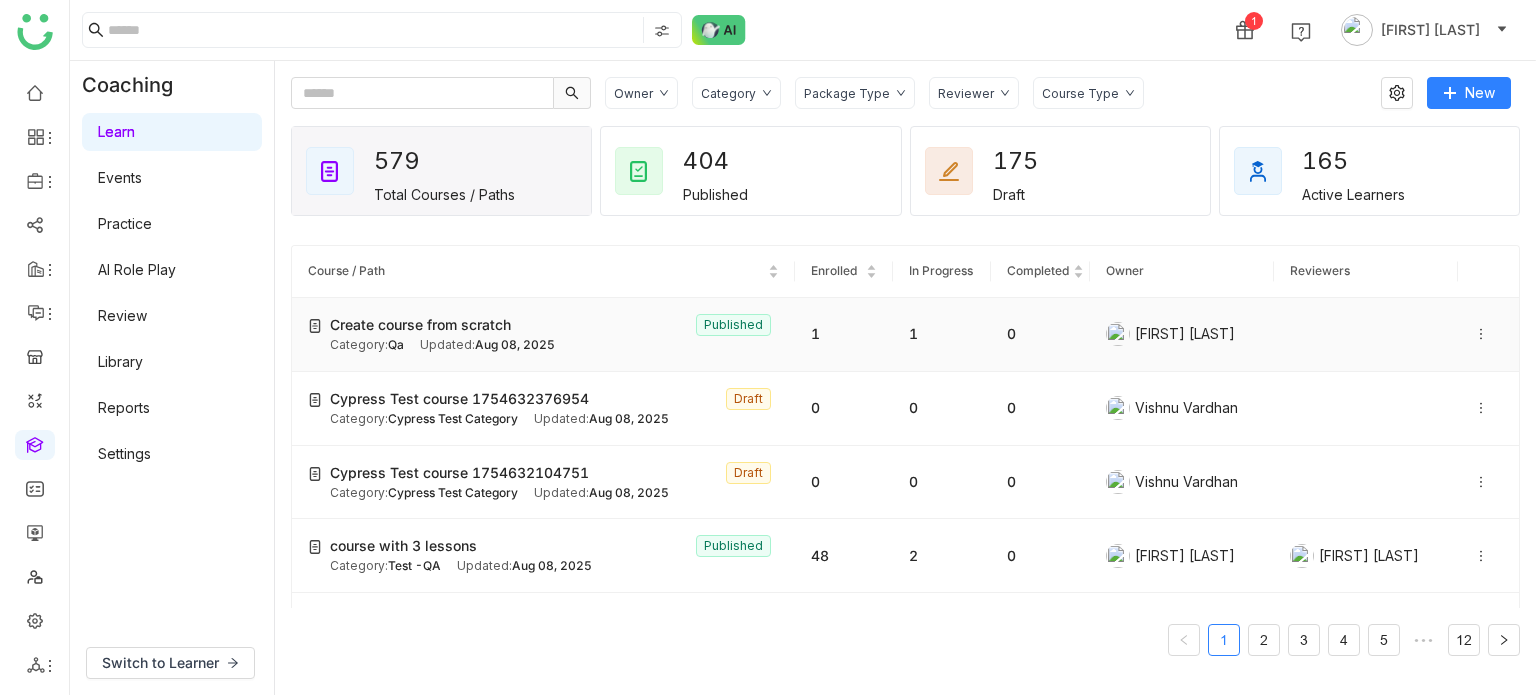 click 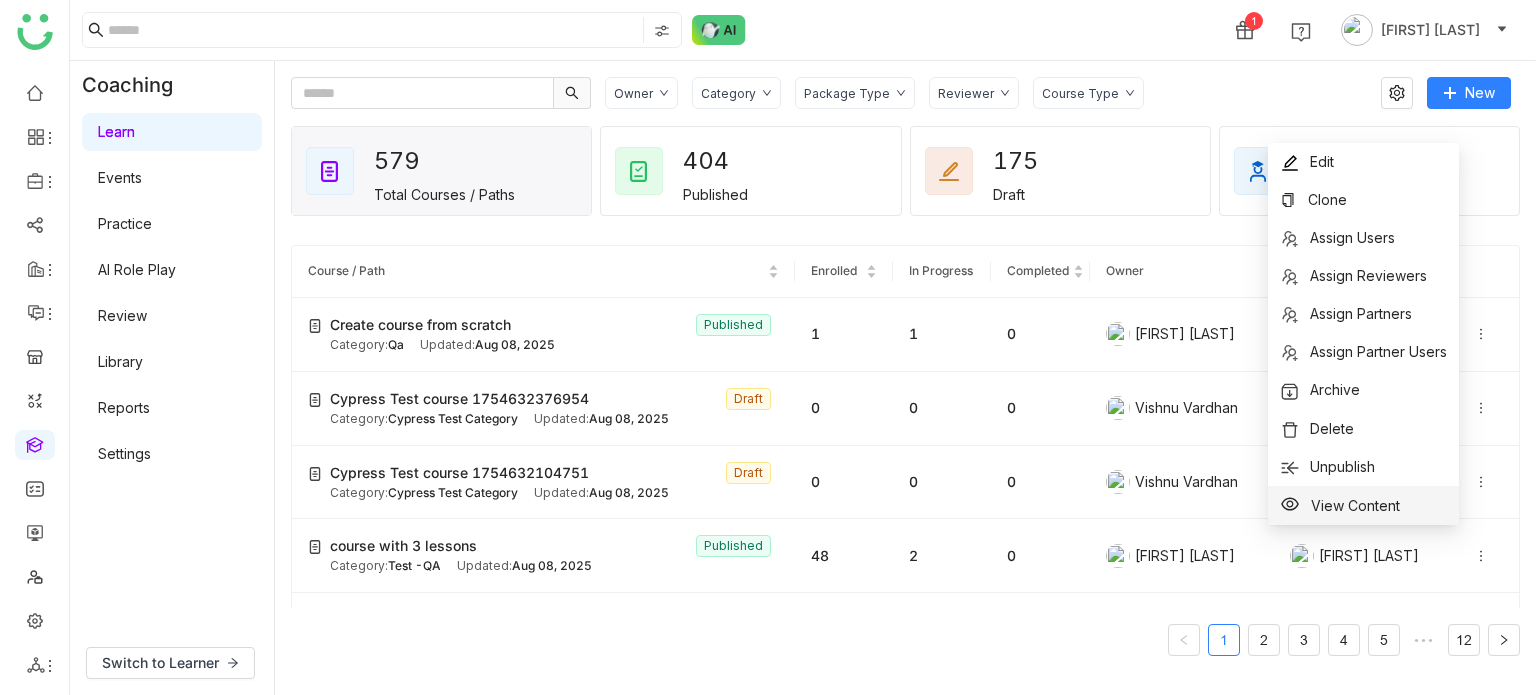 click on "View Content" at bounding box center (1355, 505) 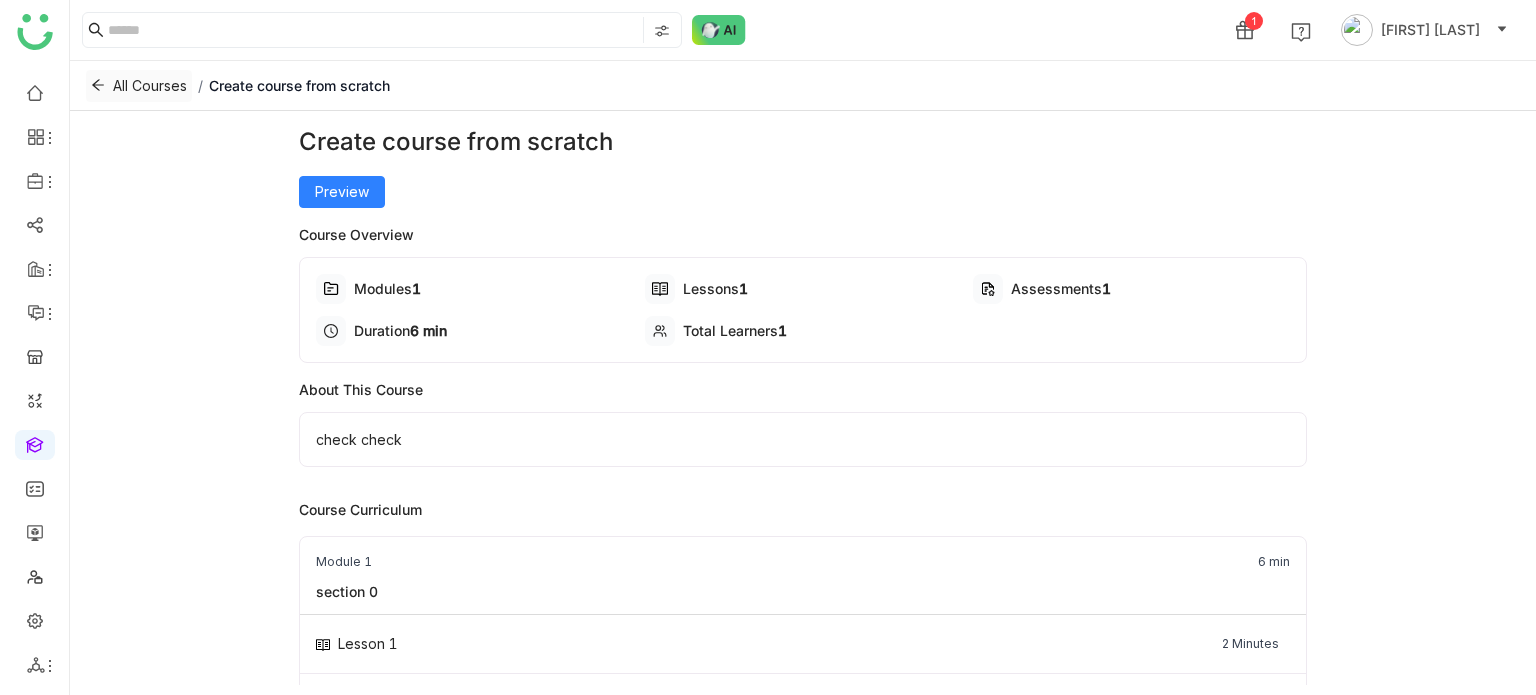 click on "All Courses" 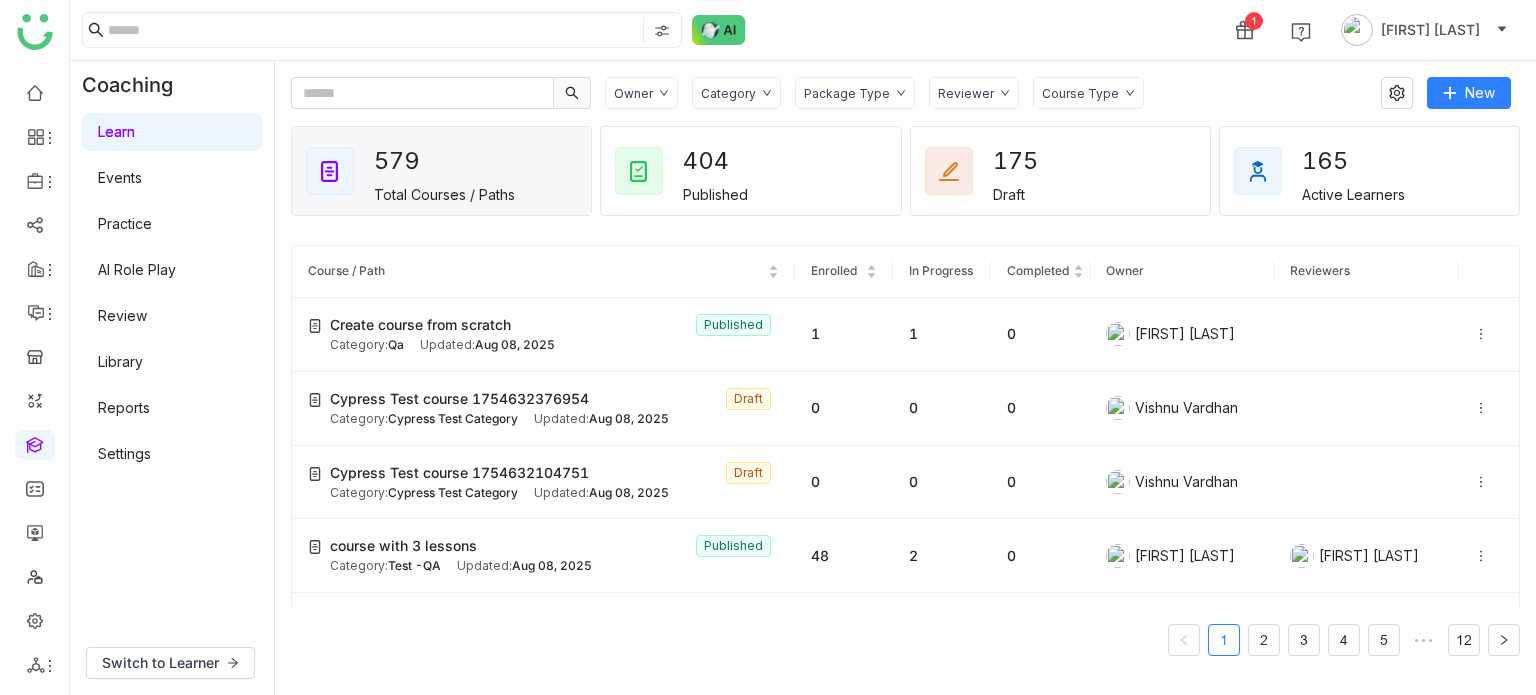 click on "Learn" at bounding box center [116, 131] 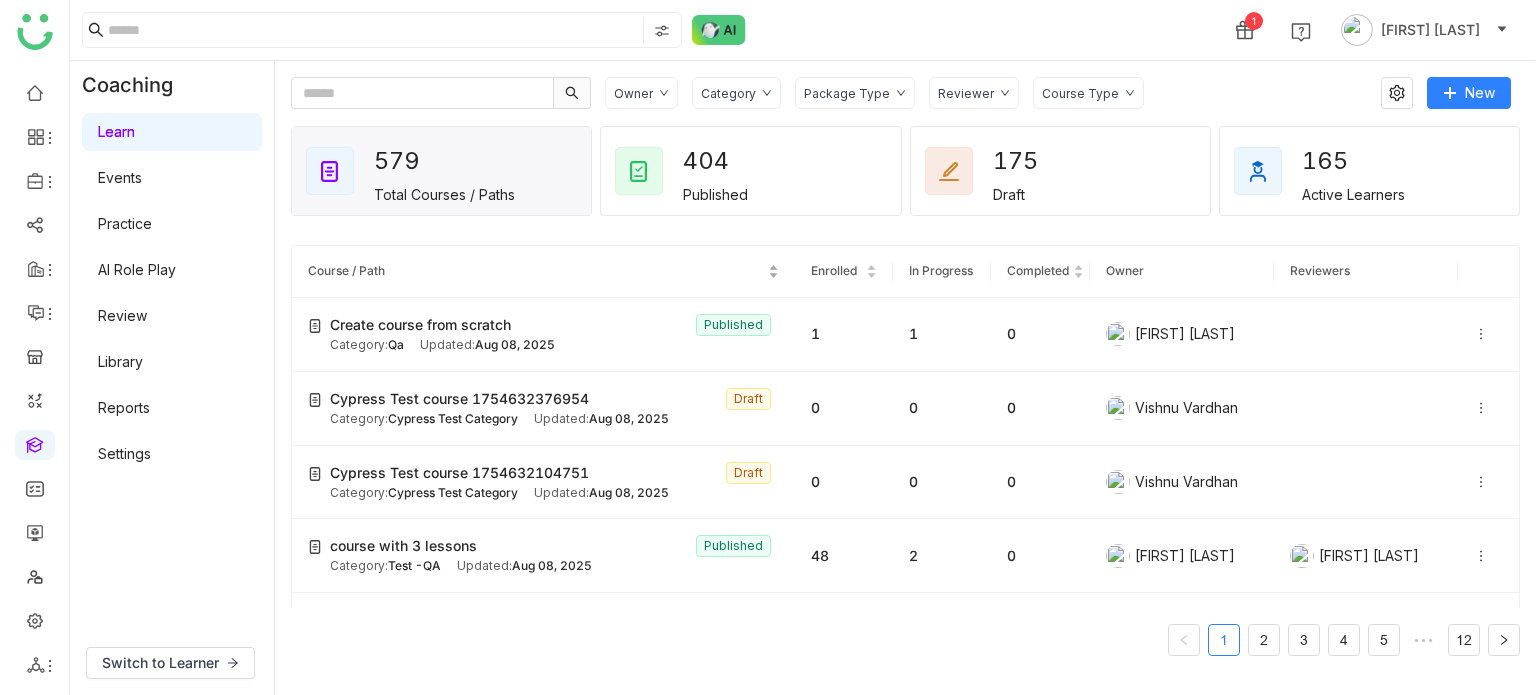 click on "Course / Path" 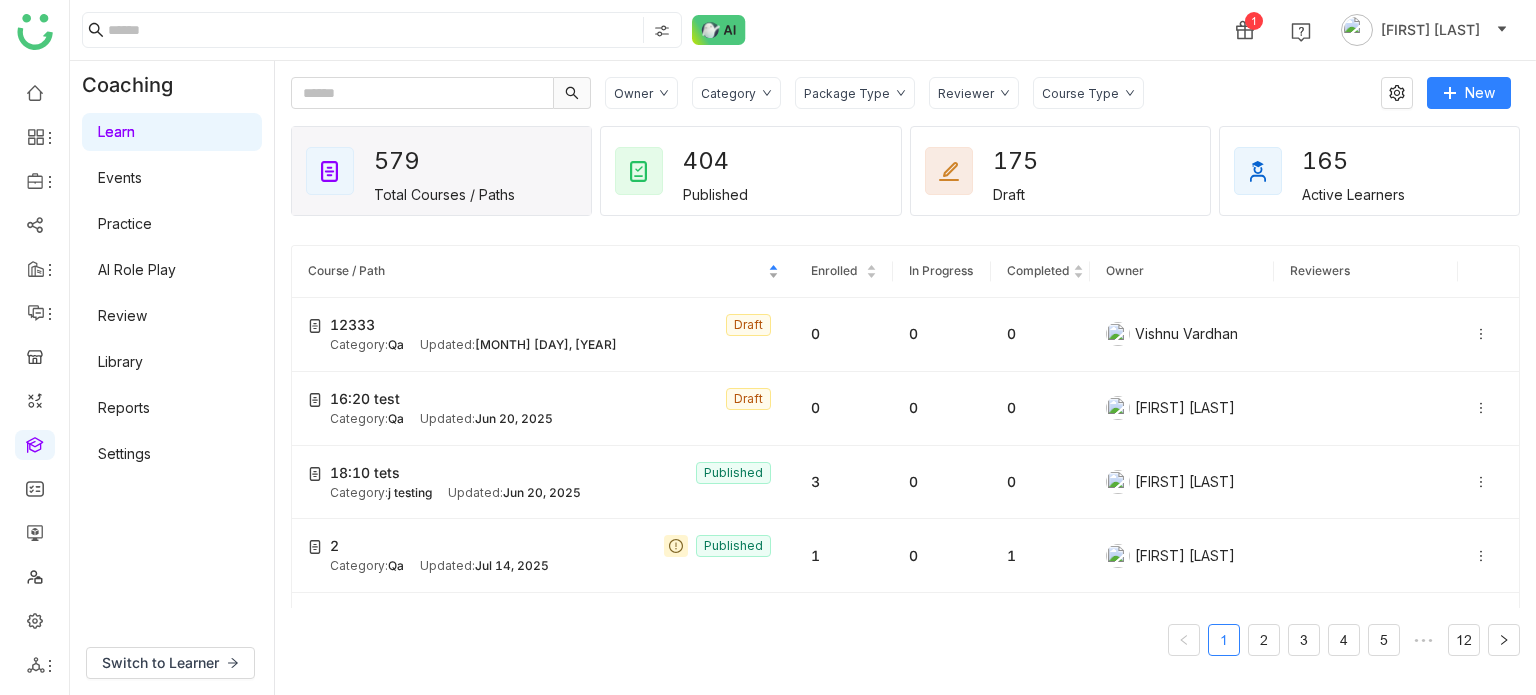 click on "Course / Path" 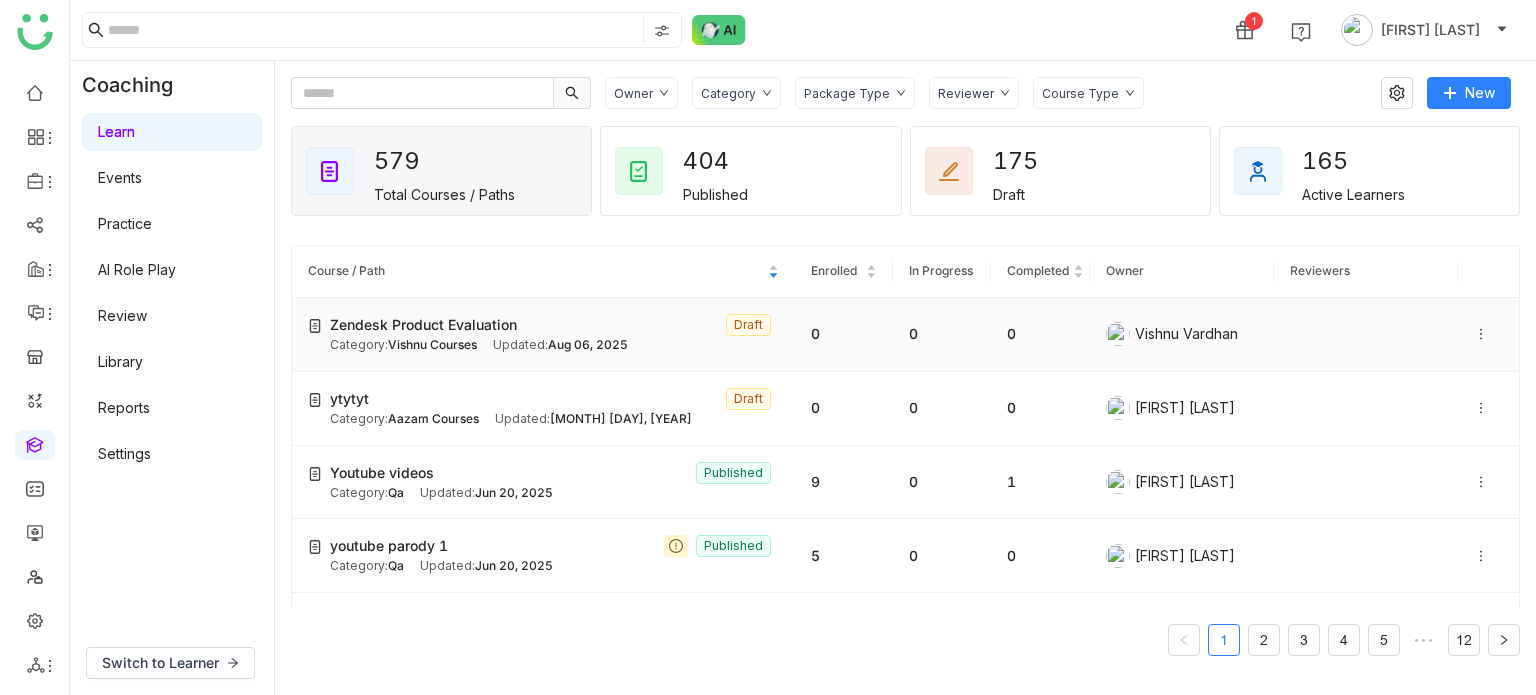 click on "Zendesk Product Evaluation" 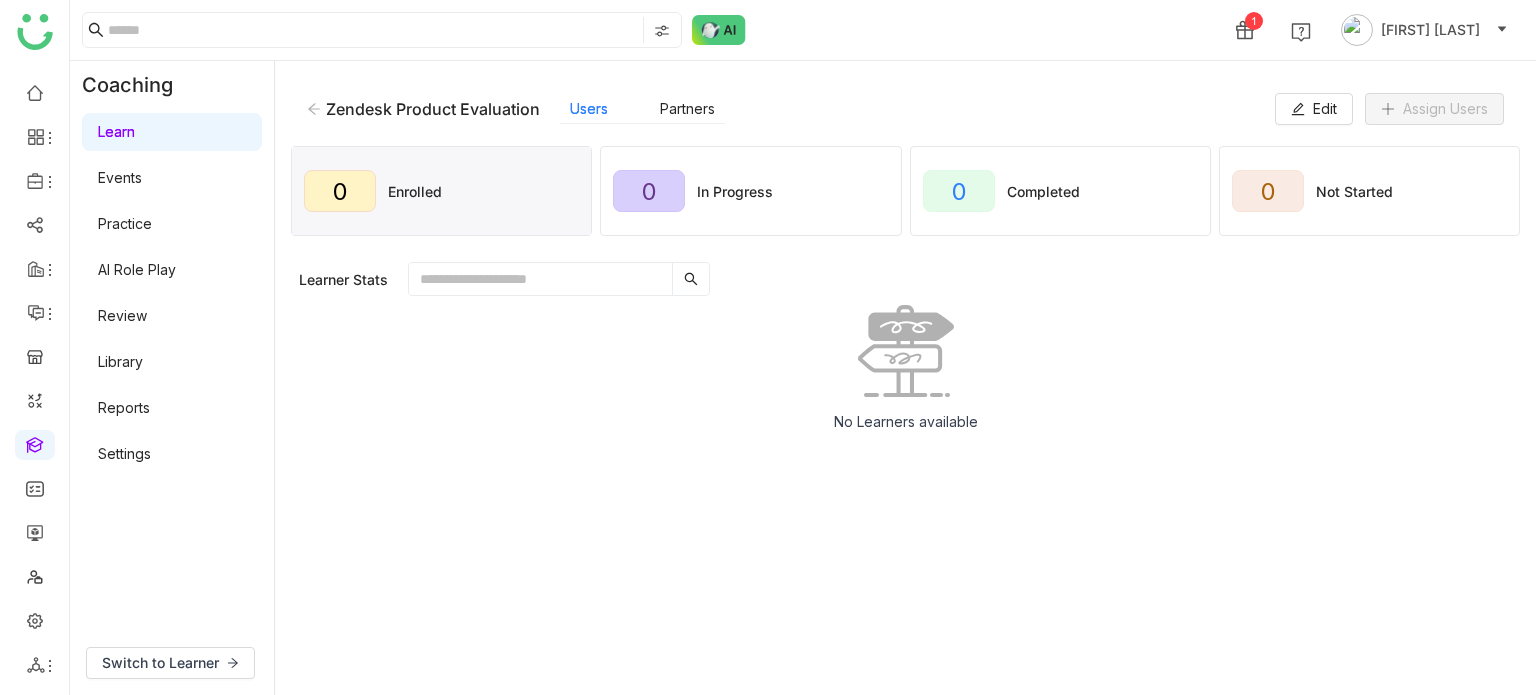 click on "Zendesk Product Evaluation" 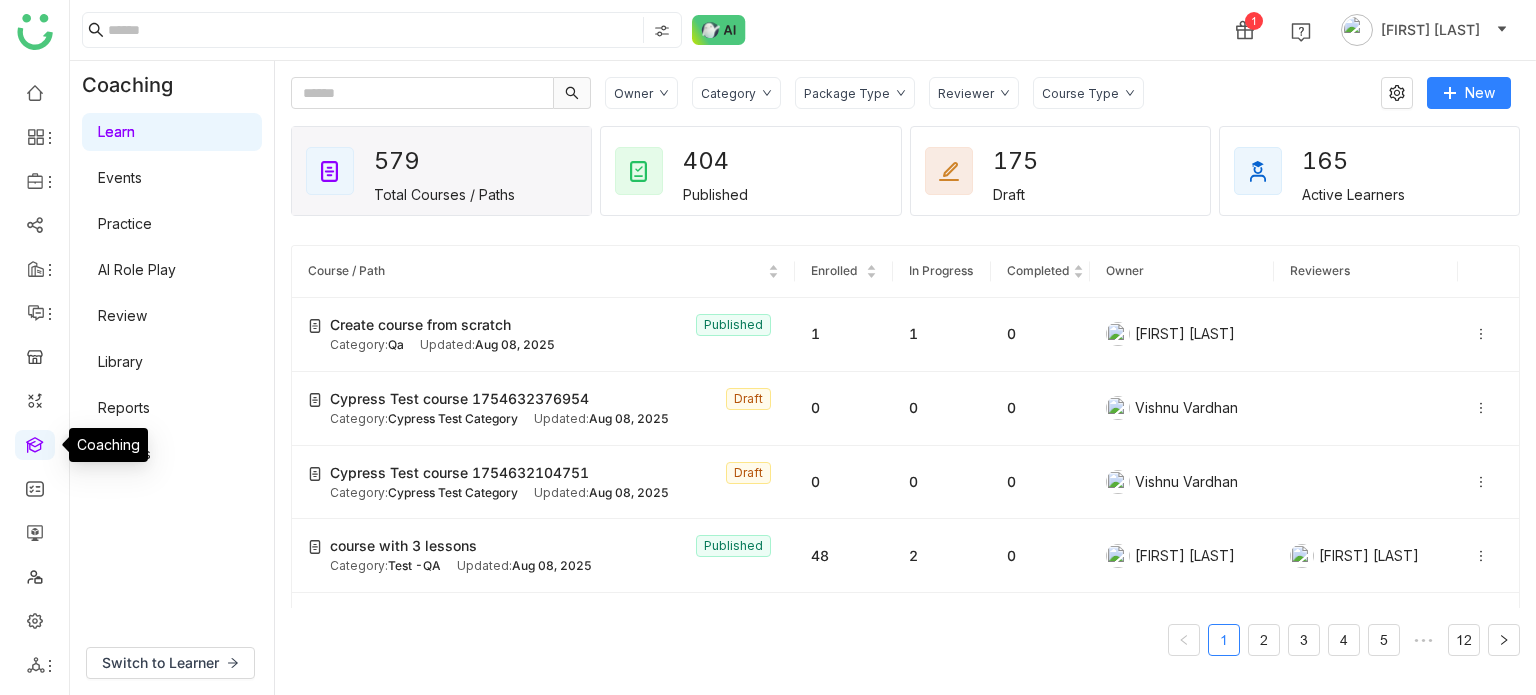 click at bounding box center (35, 443) 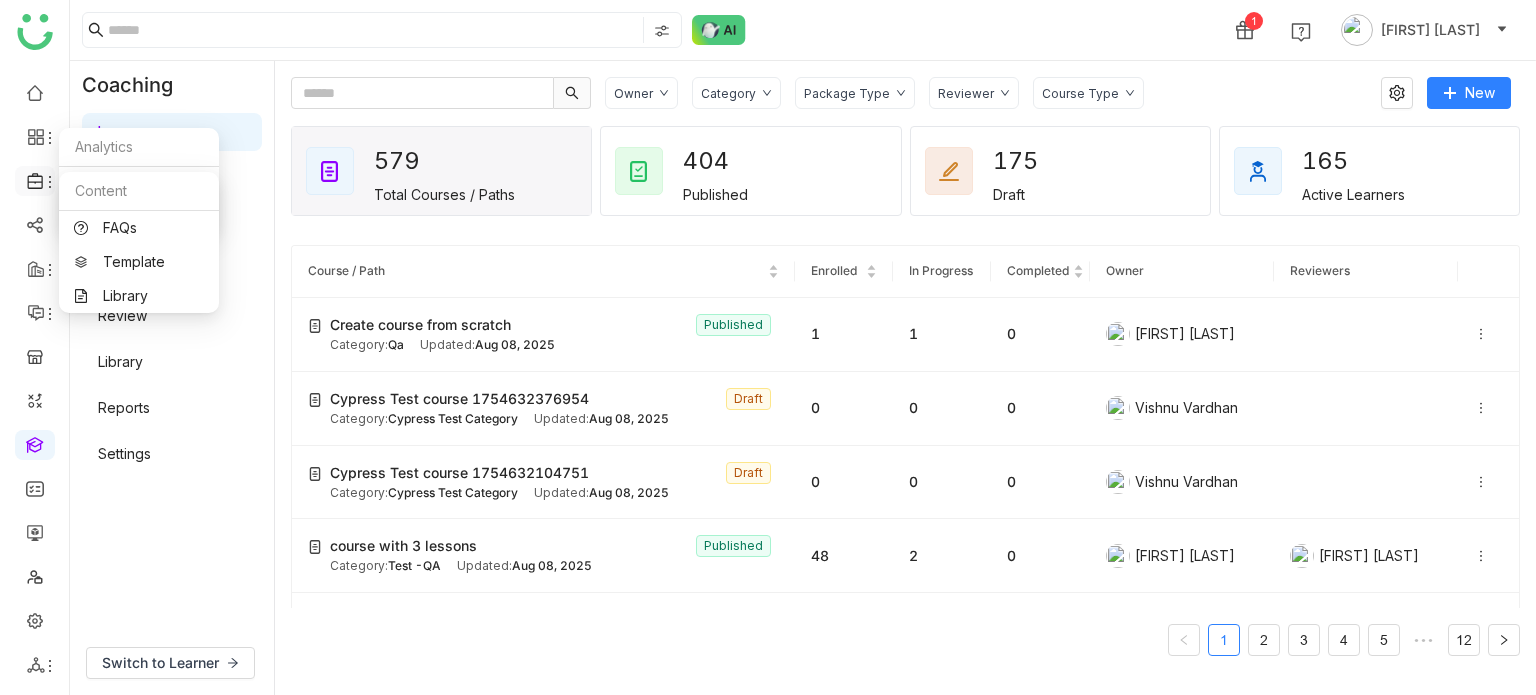 click 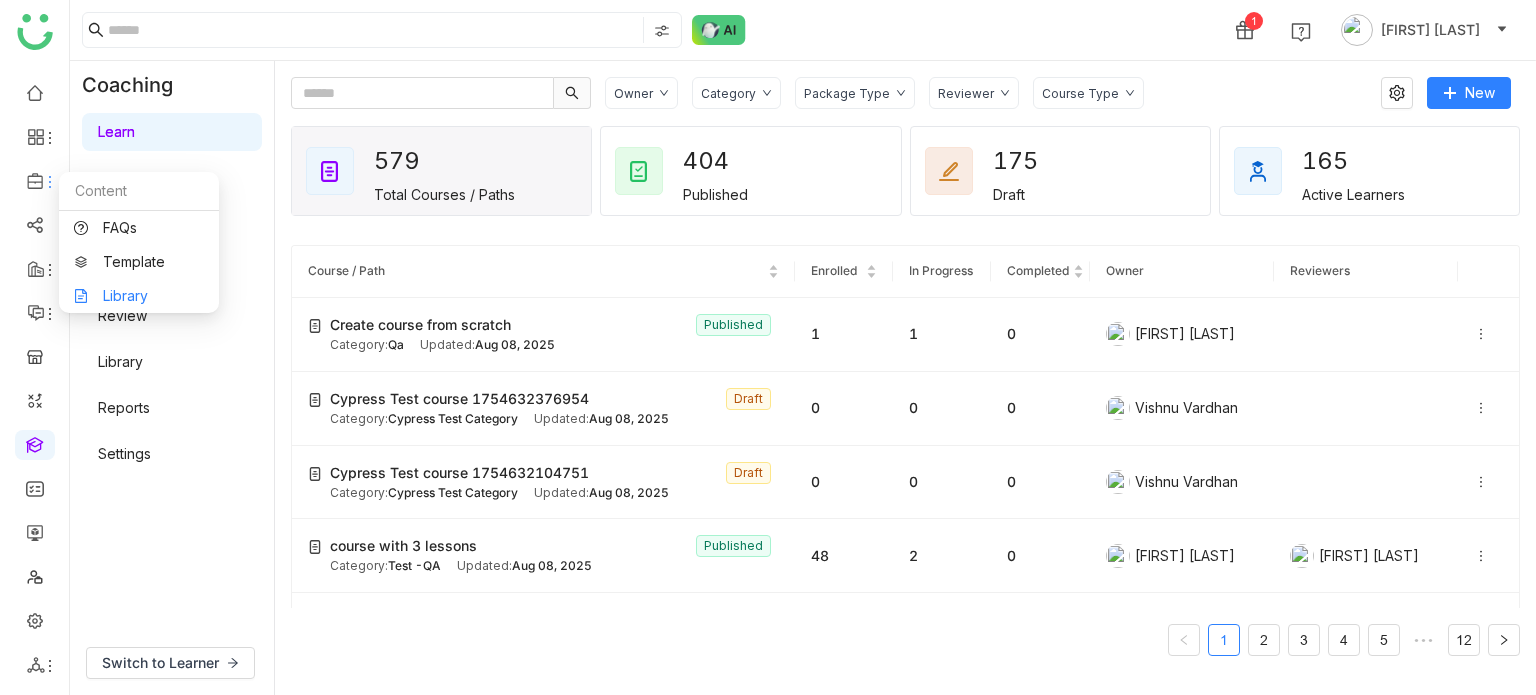 click on "Library" at bounding box center [139, 296] 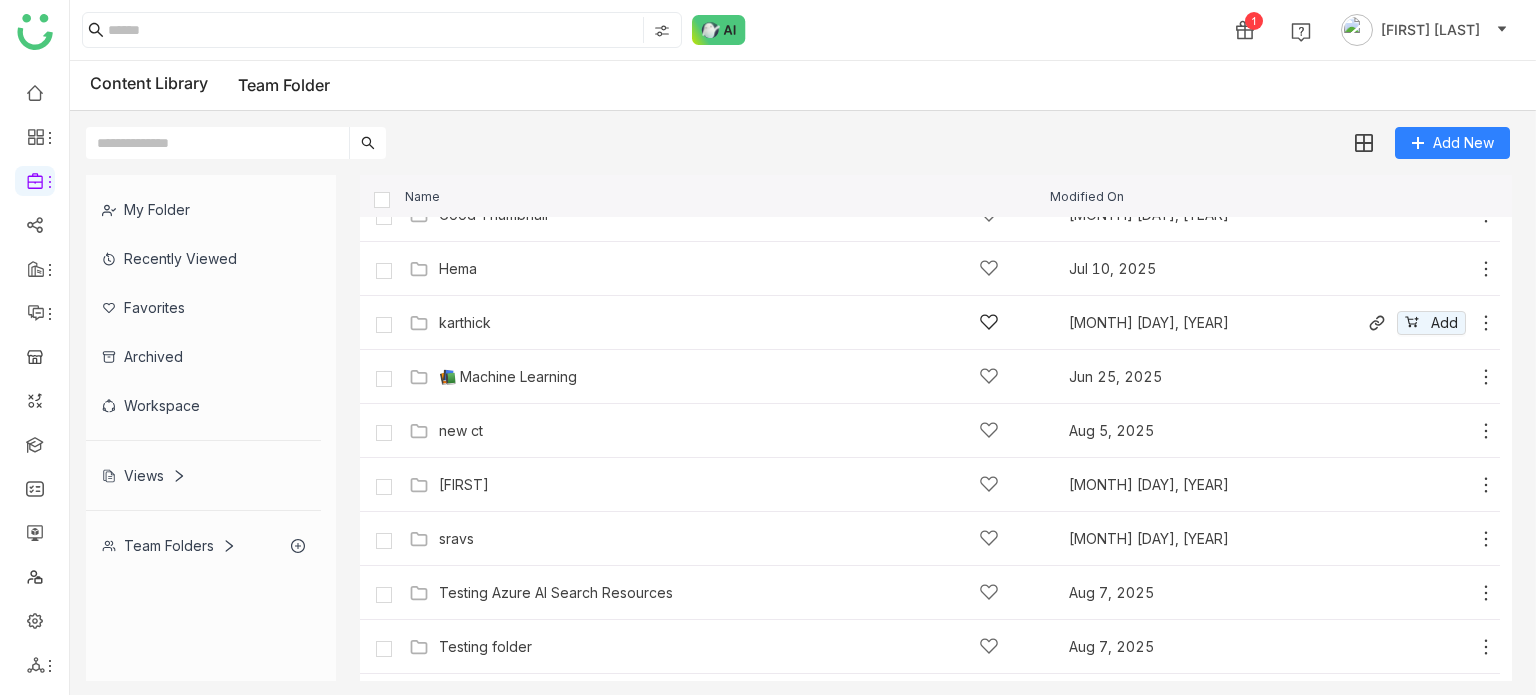 scroll, scrollTop: 400, scrollLeft: 0, axis: vertical 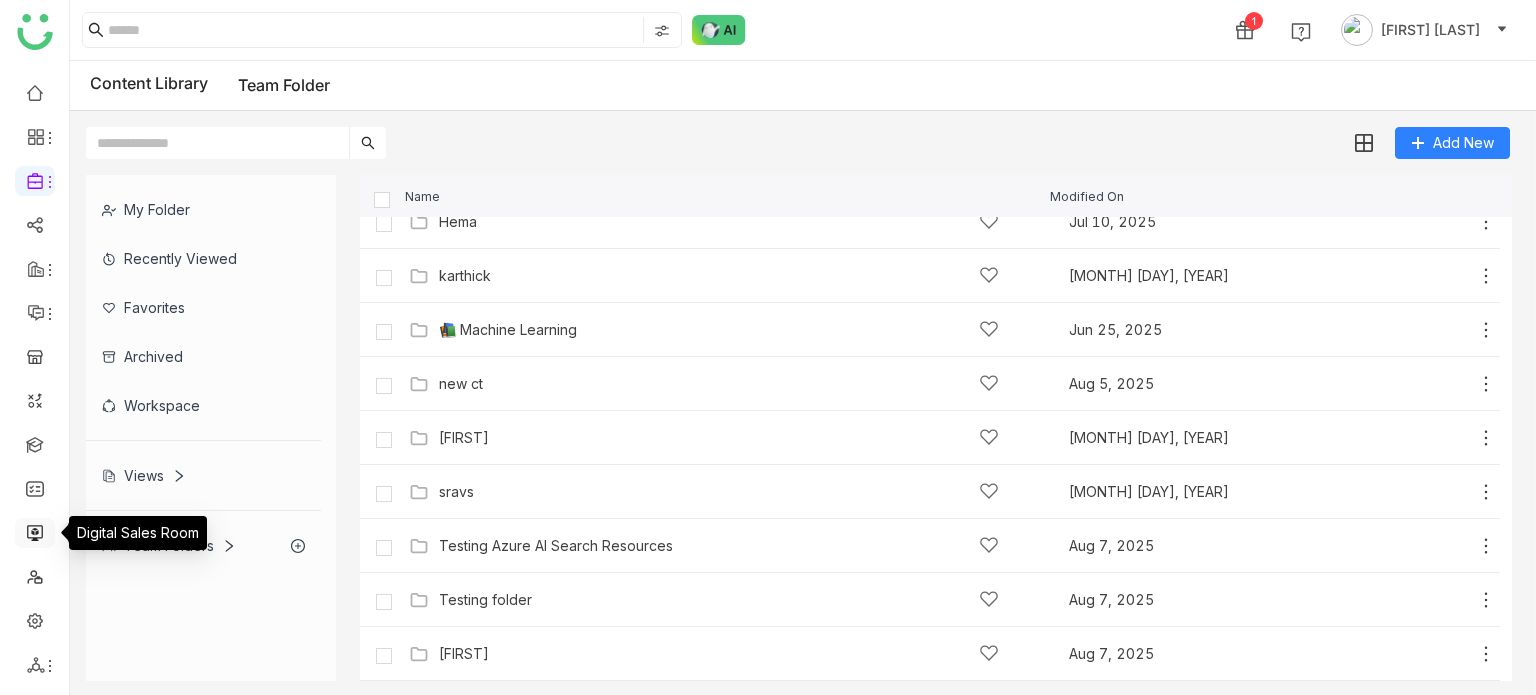 click at bounding box center (35, 531) 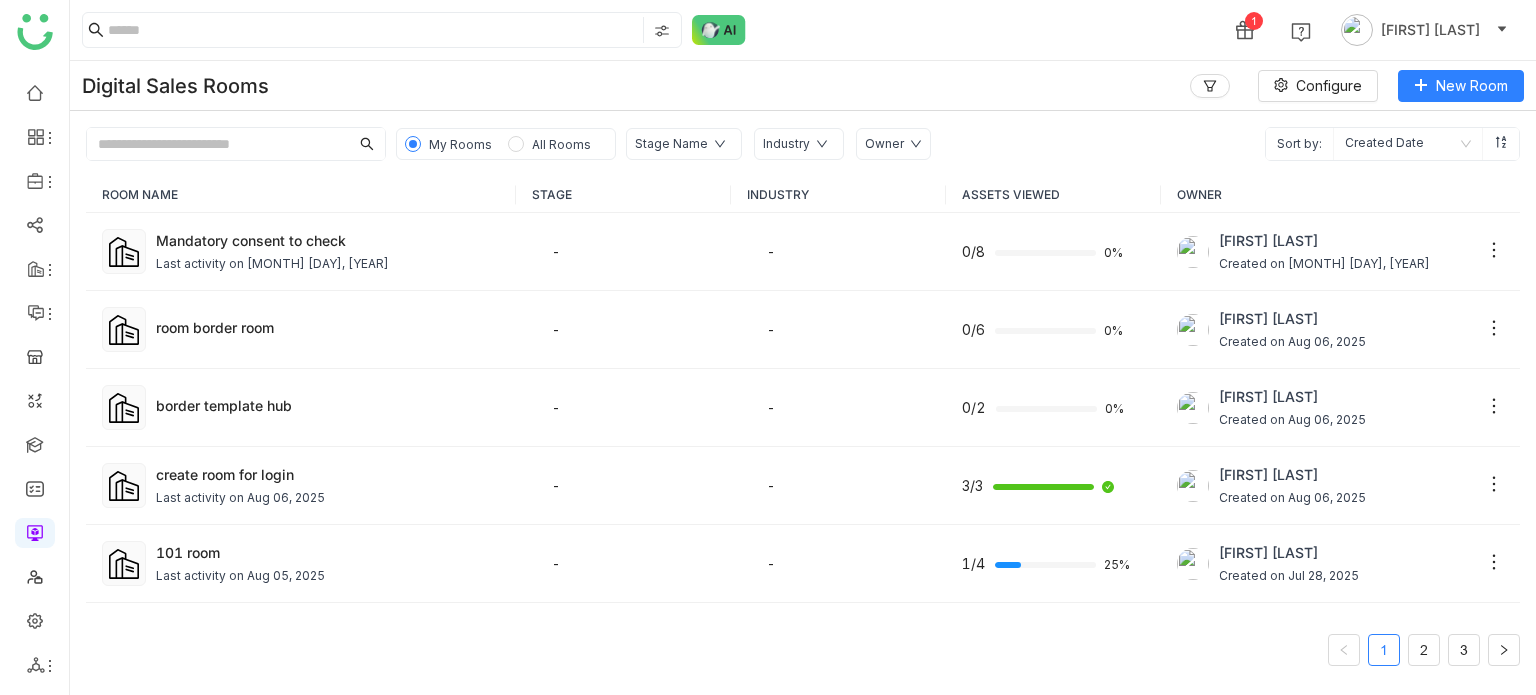 click on "1 [FIRST] [LAST]" 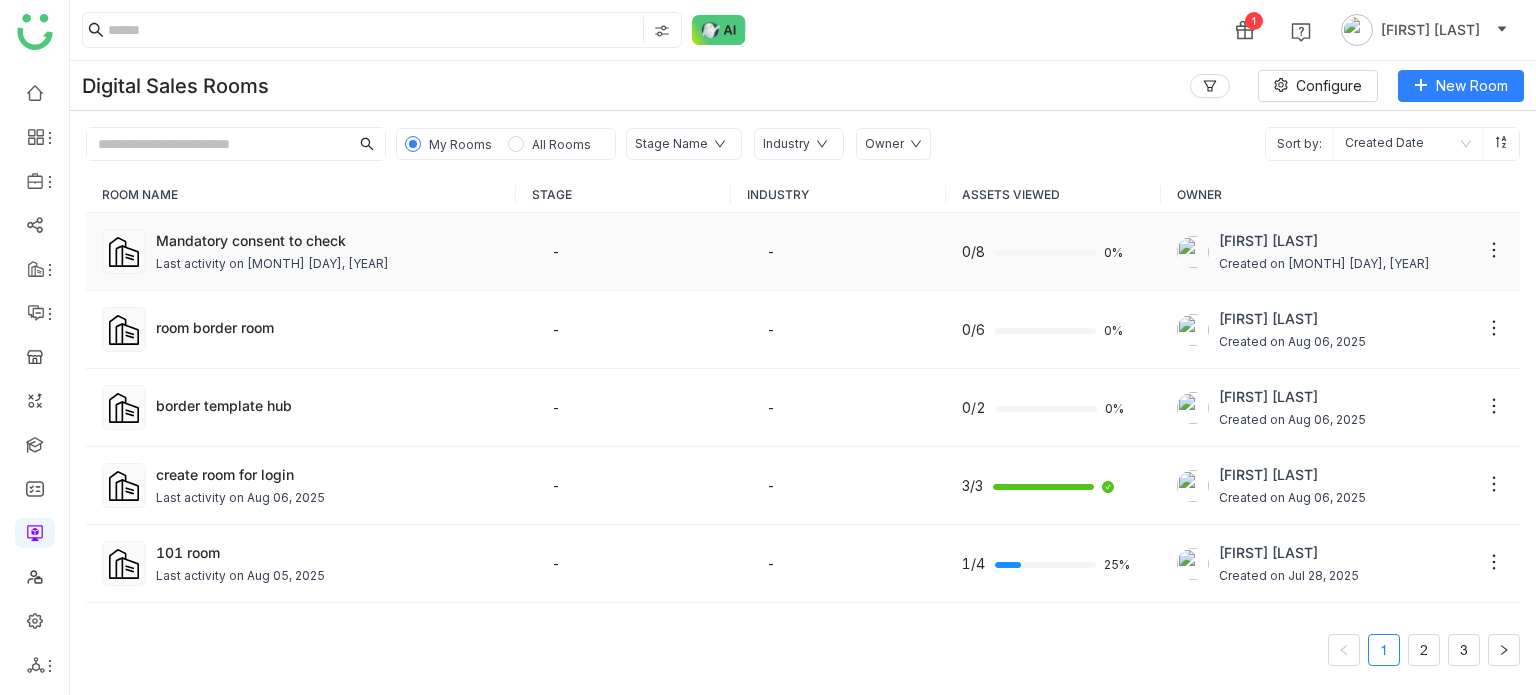 click 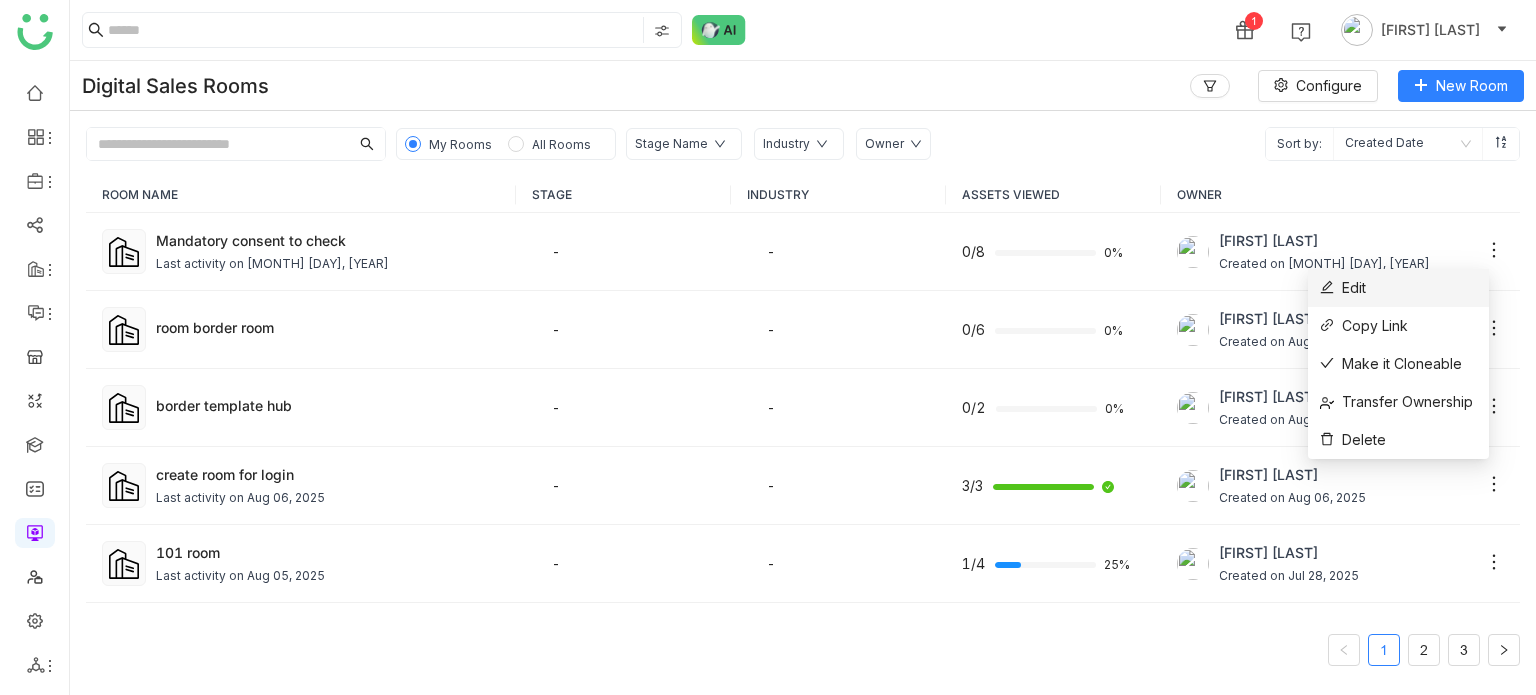 click on "Edit" at bounding box center (1398, 288) 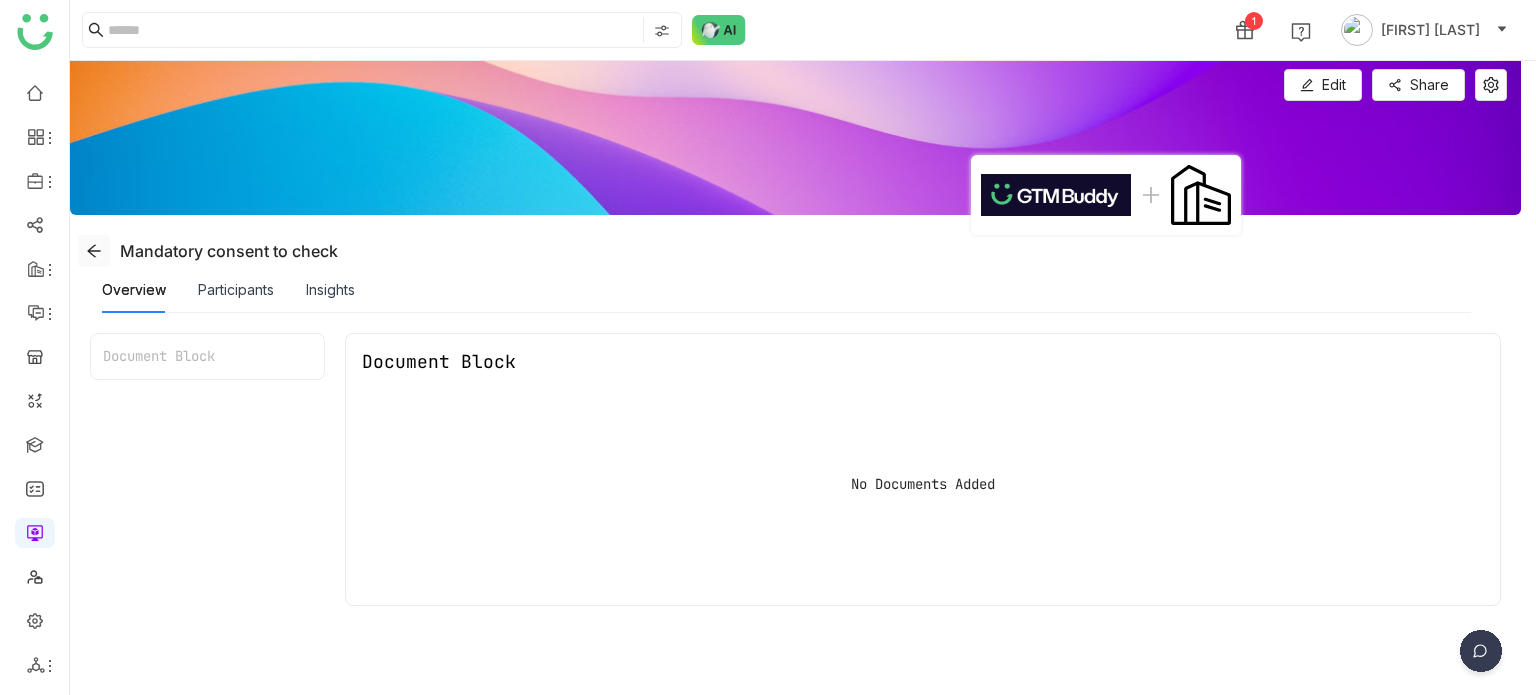 click at bounding box center [94, 251] 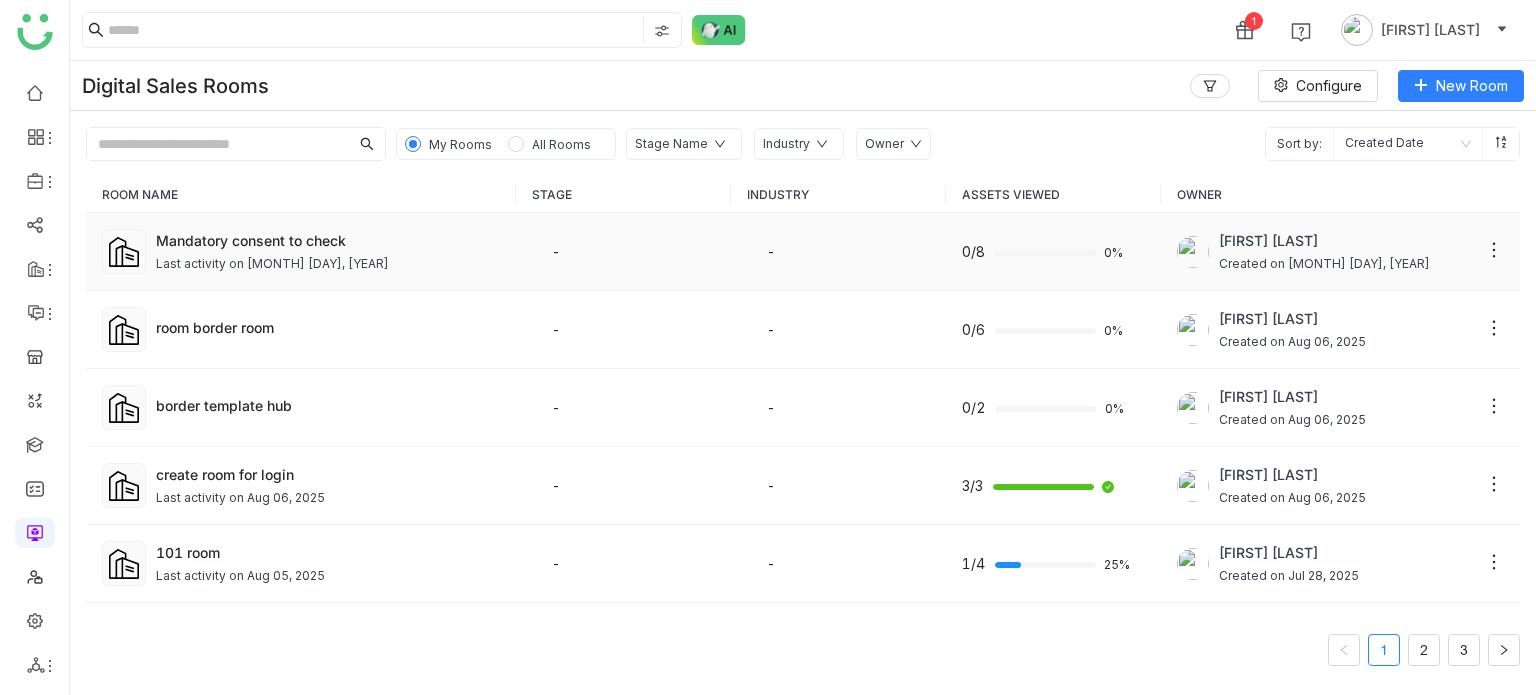 click on "Mandatory consent to check   Last activity on Aug 07, 2025" 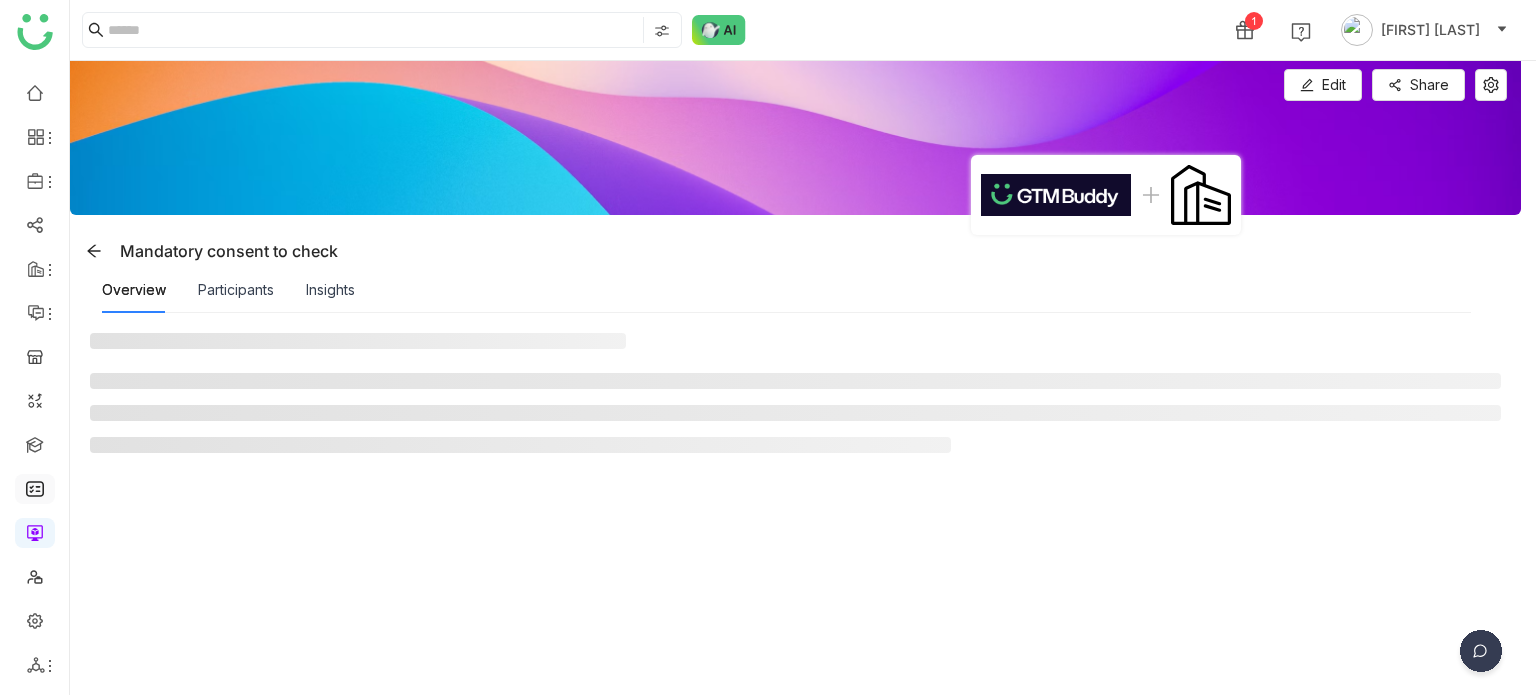click at bounding box center (35, 487) 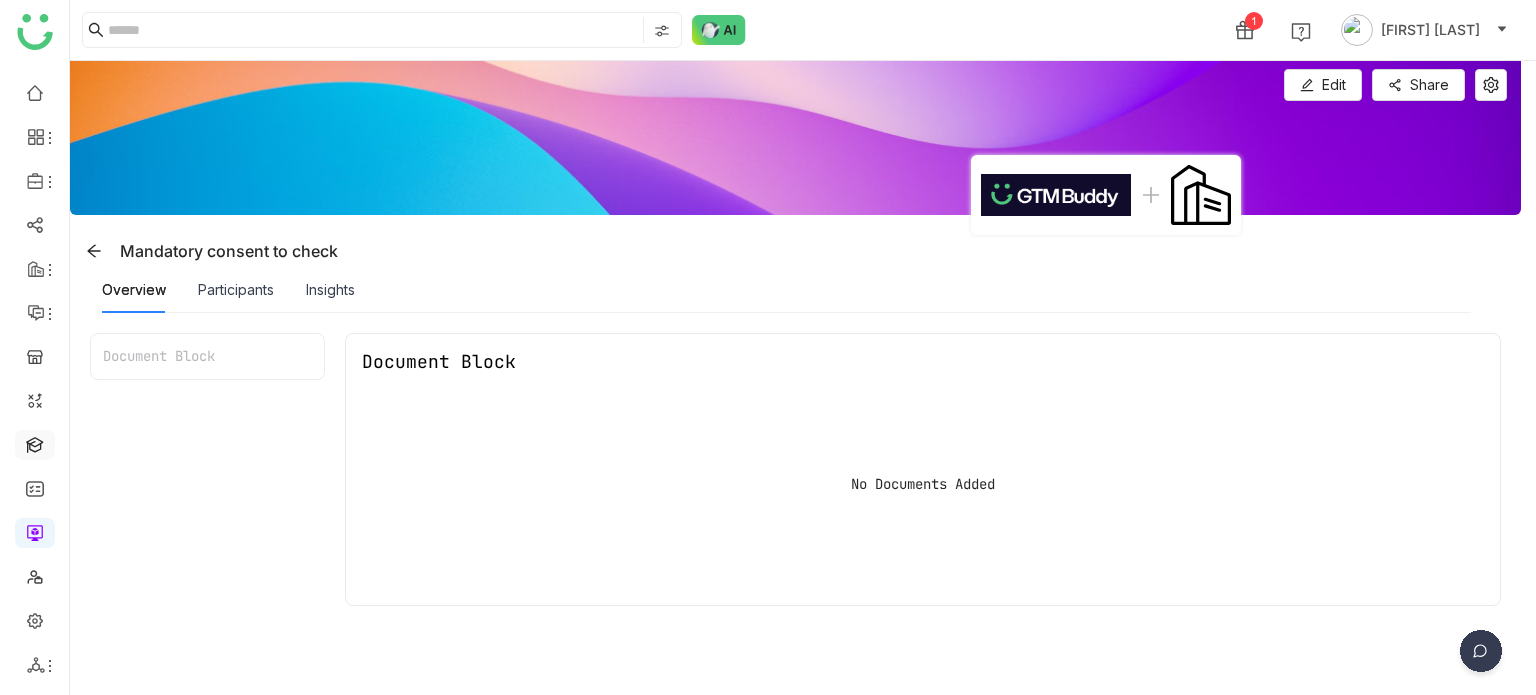click at bounding box center (35, 443) 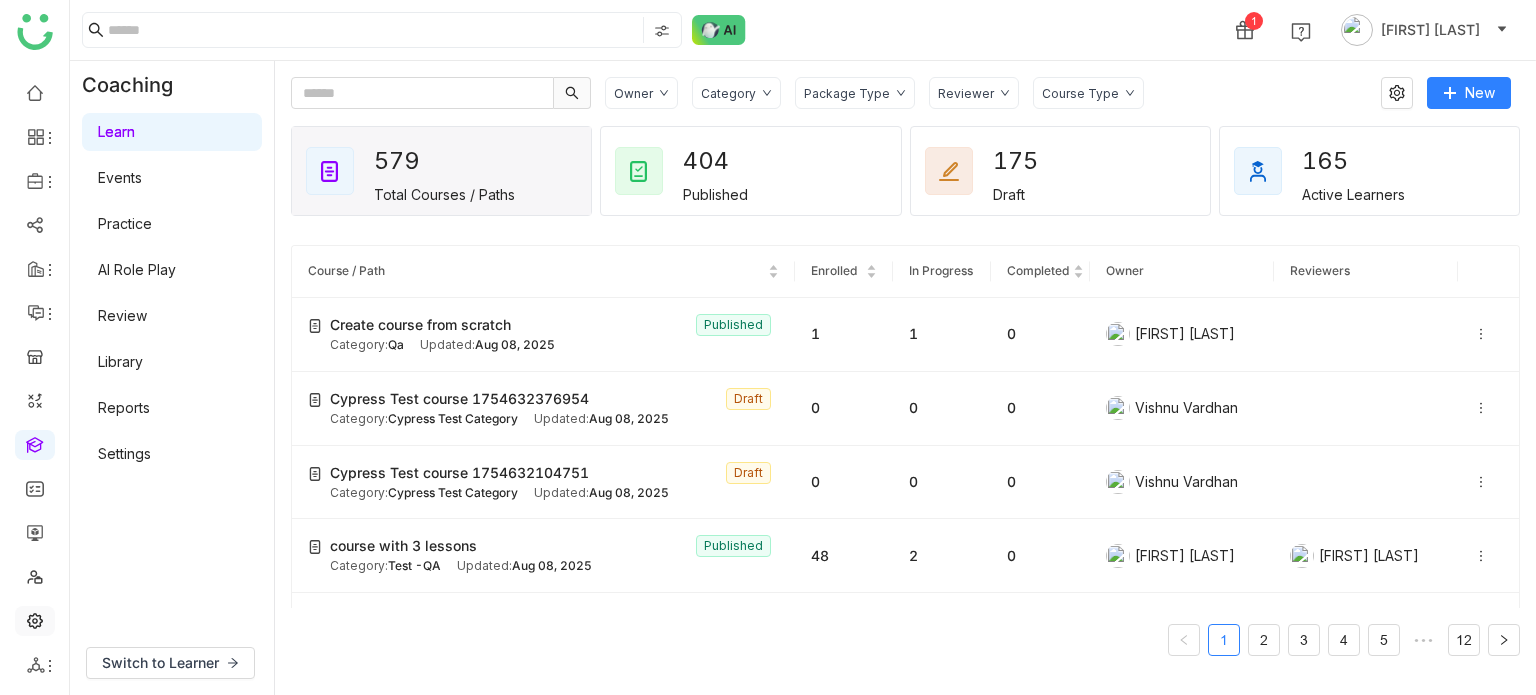 drag, startPoint x: 27, startPoint y: 630, endPoint x: 32, endPoint y: 615, distance: 15.811388 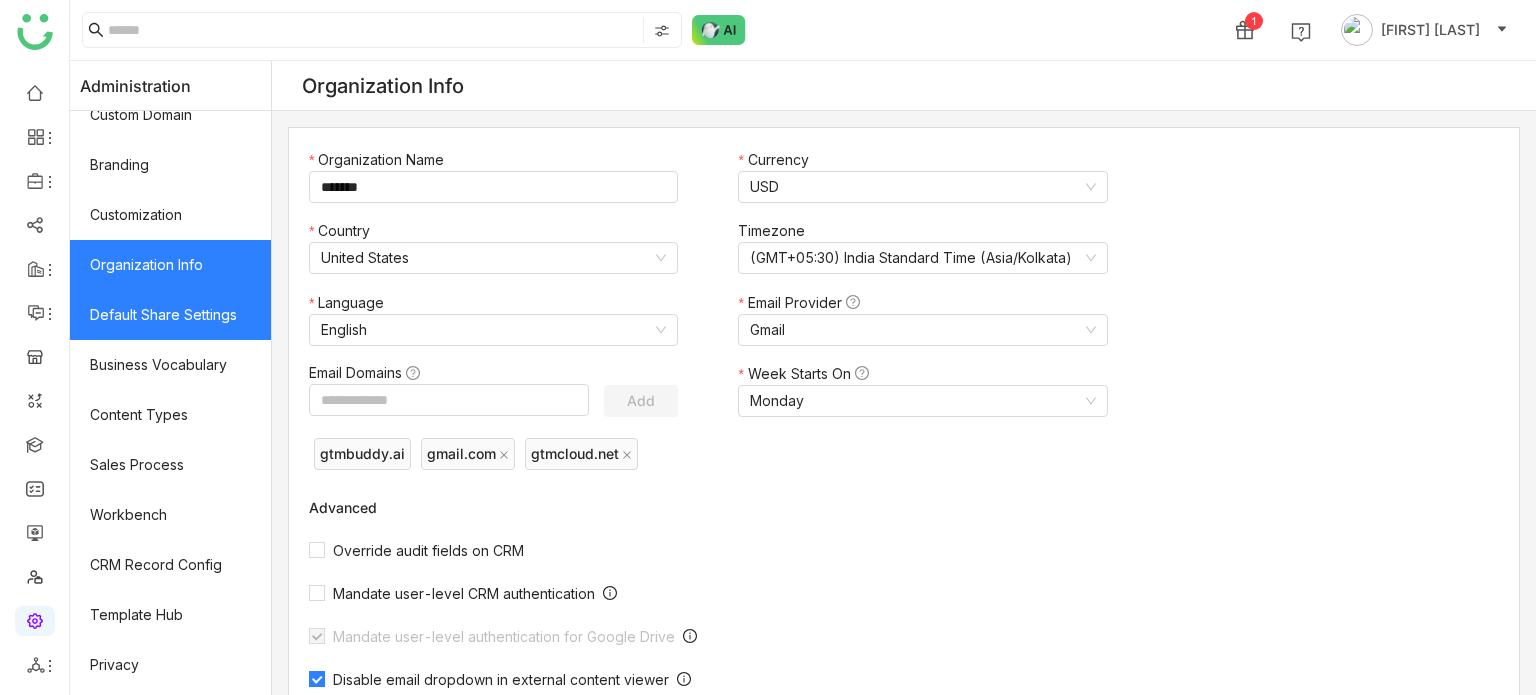scroll, scrollTop: 365, scrollLeft: 0, axis: vertical 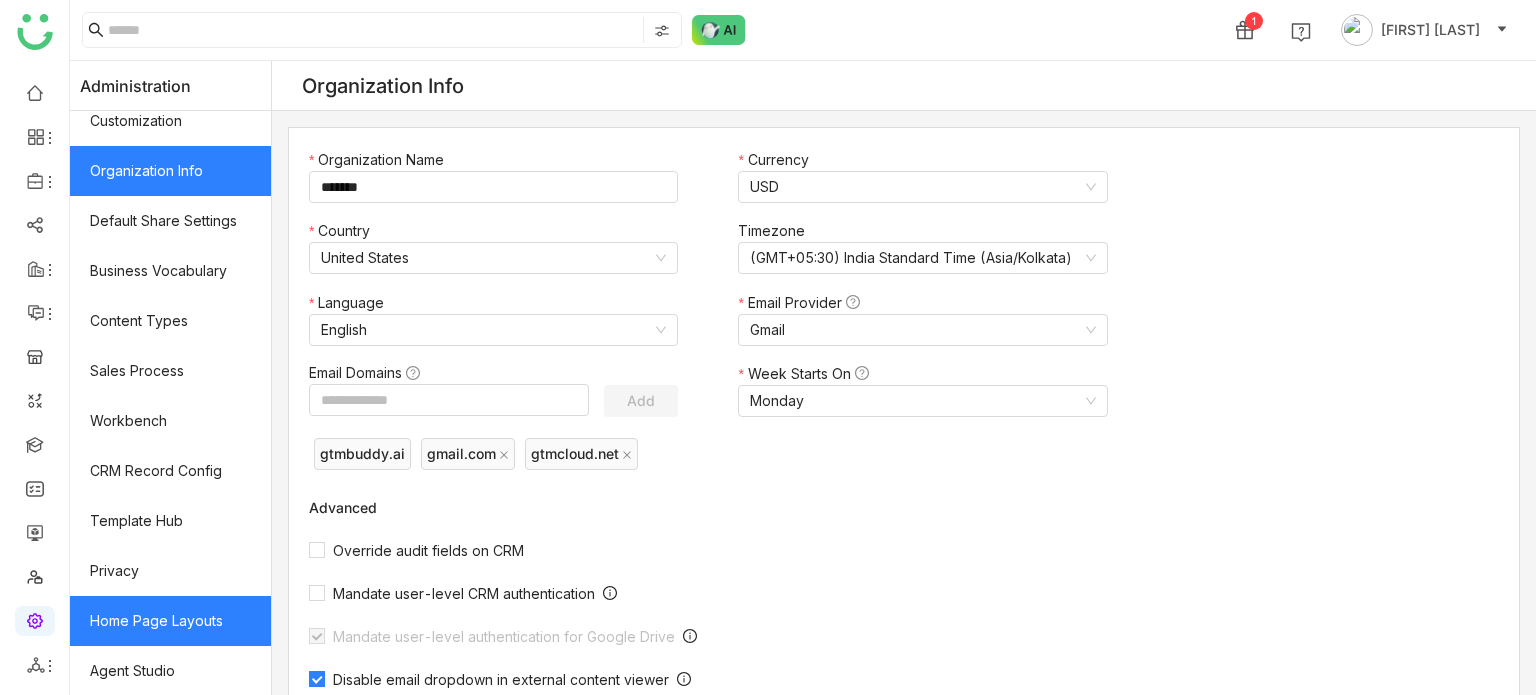click on "Home Page Layouts" 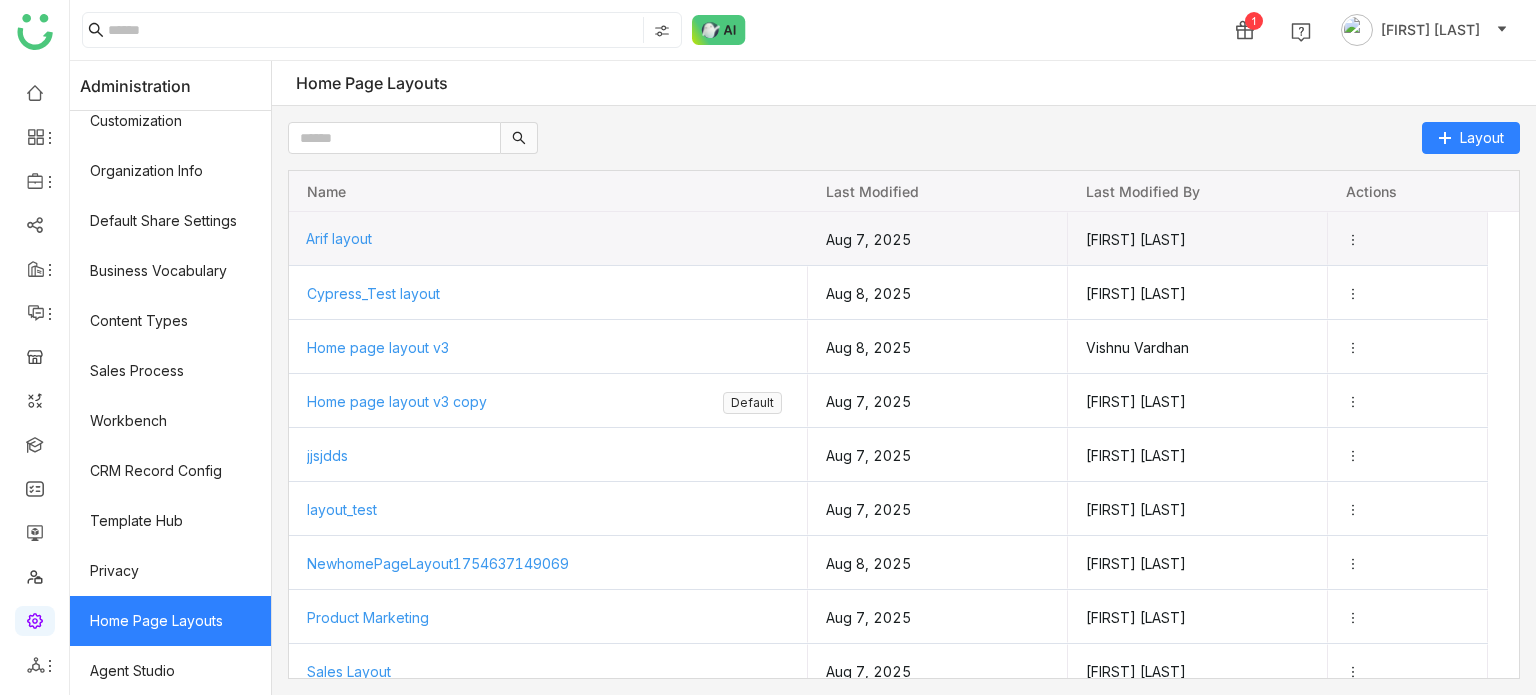 click on "Arif layout" 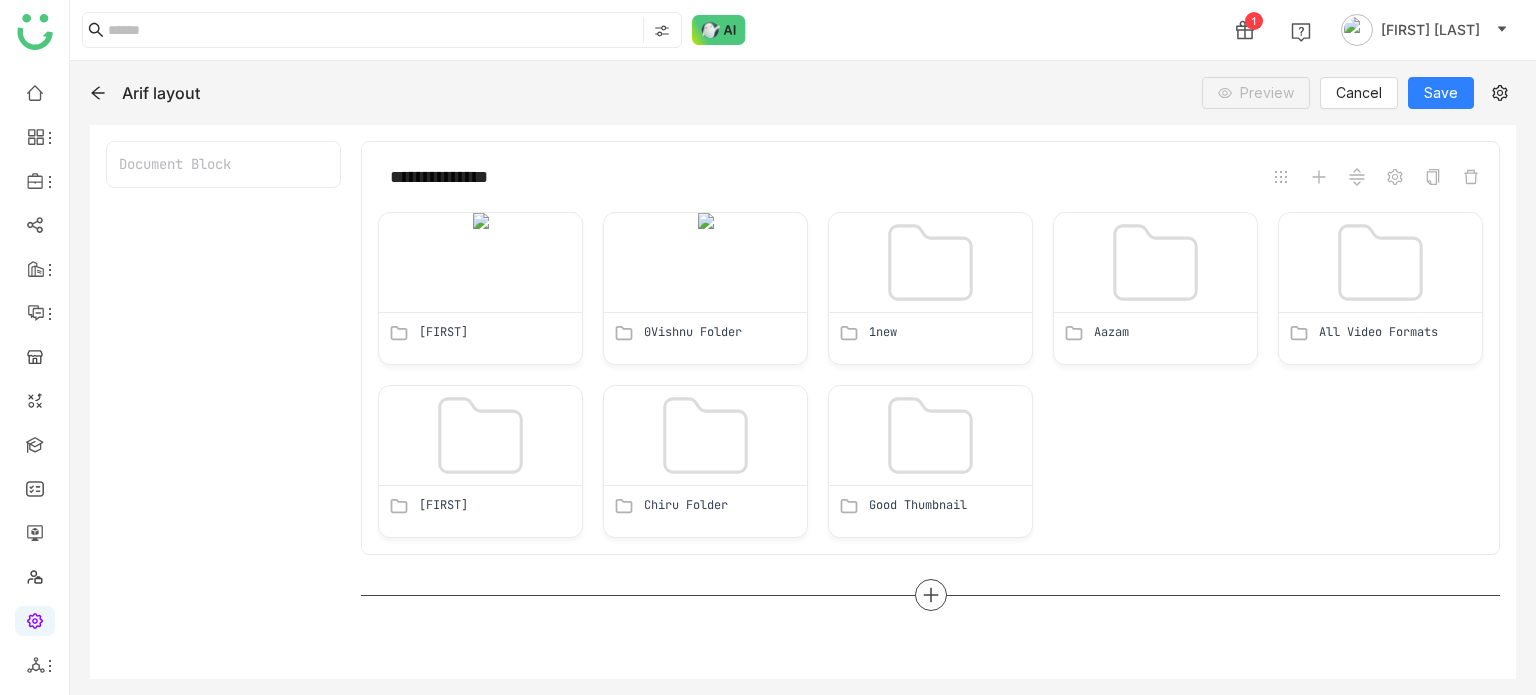 click 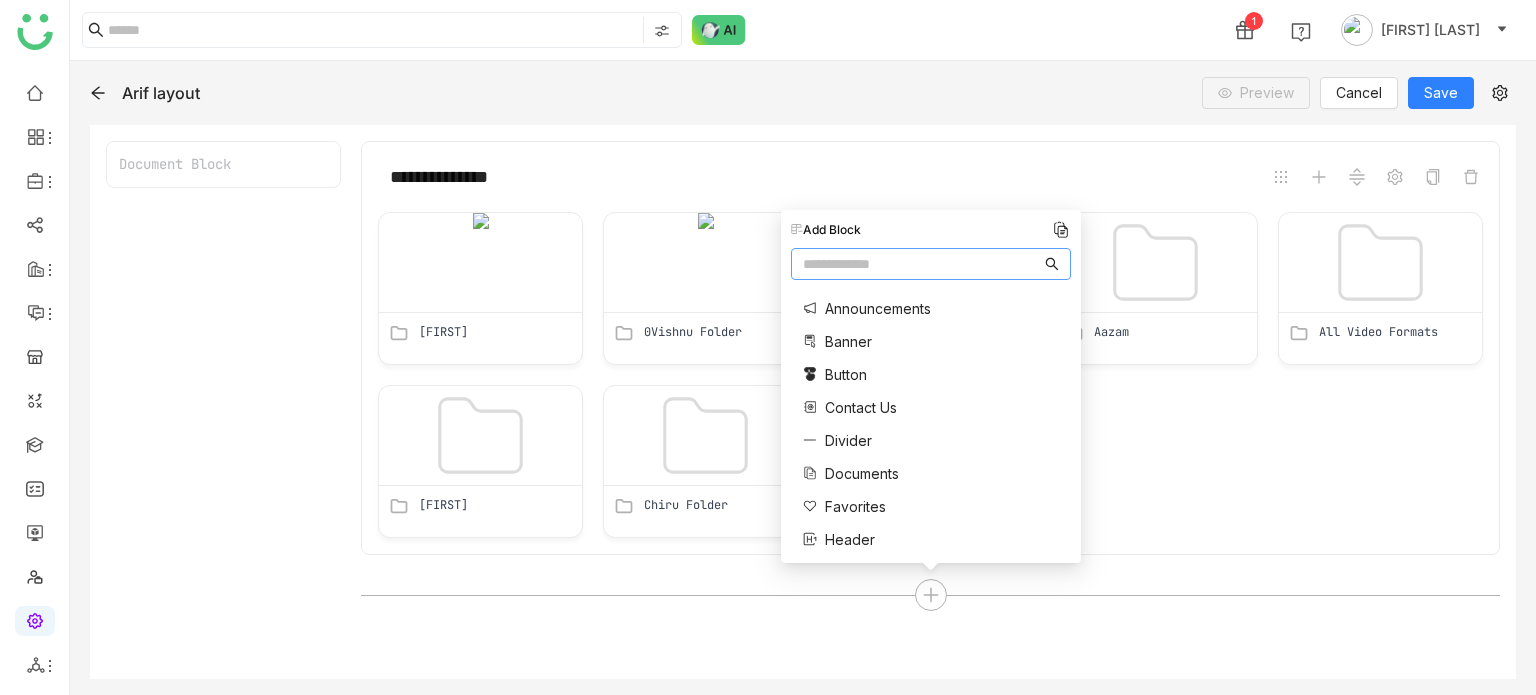 click at bounding box center (922, 264) 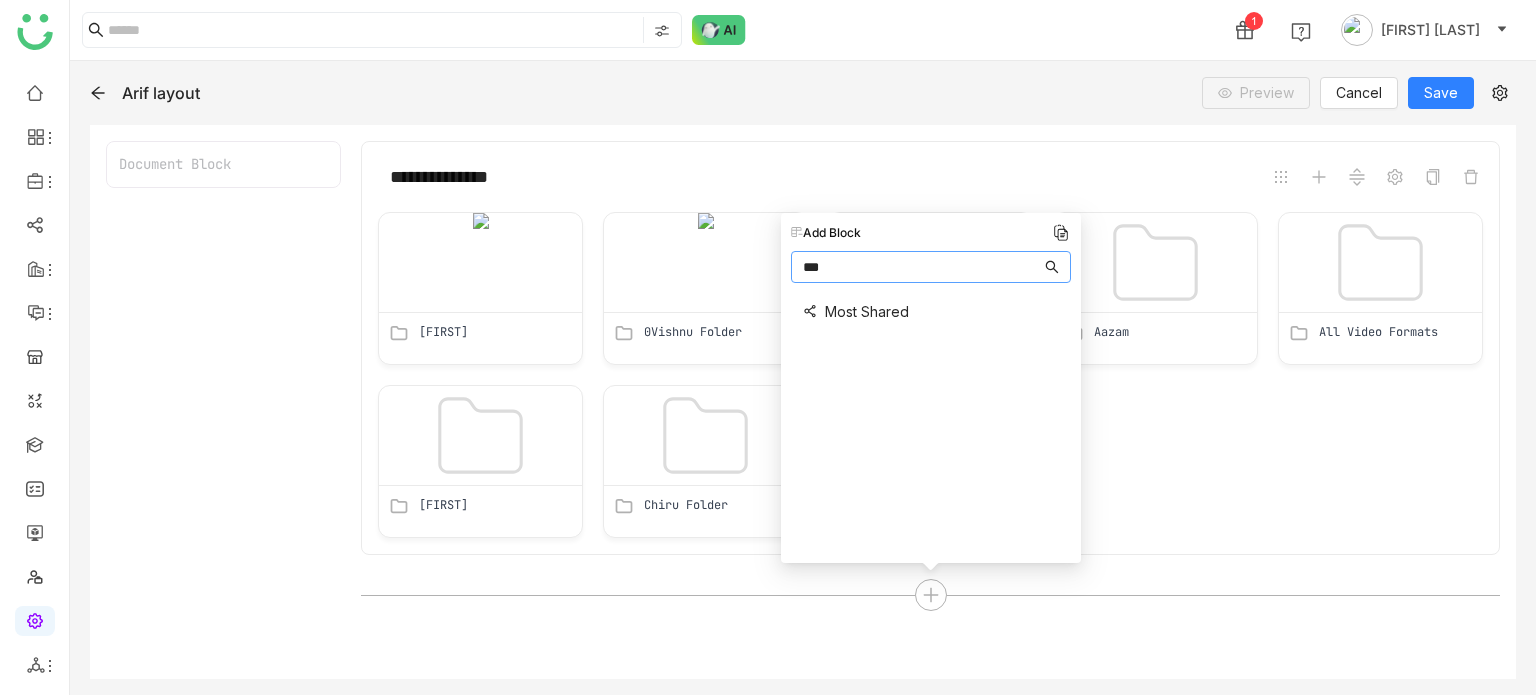 type on "***" 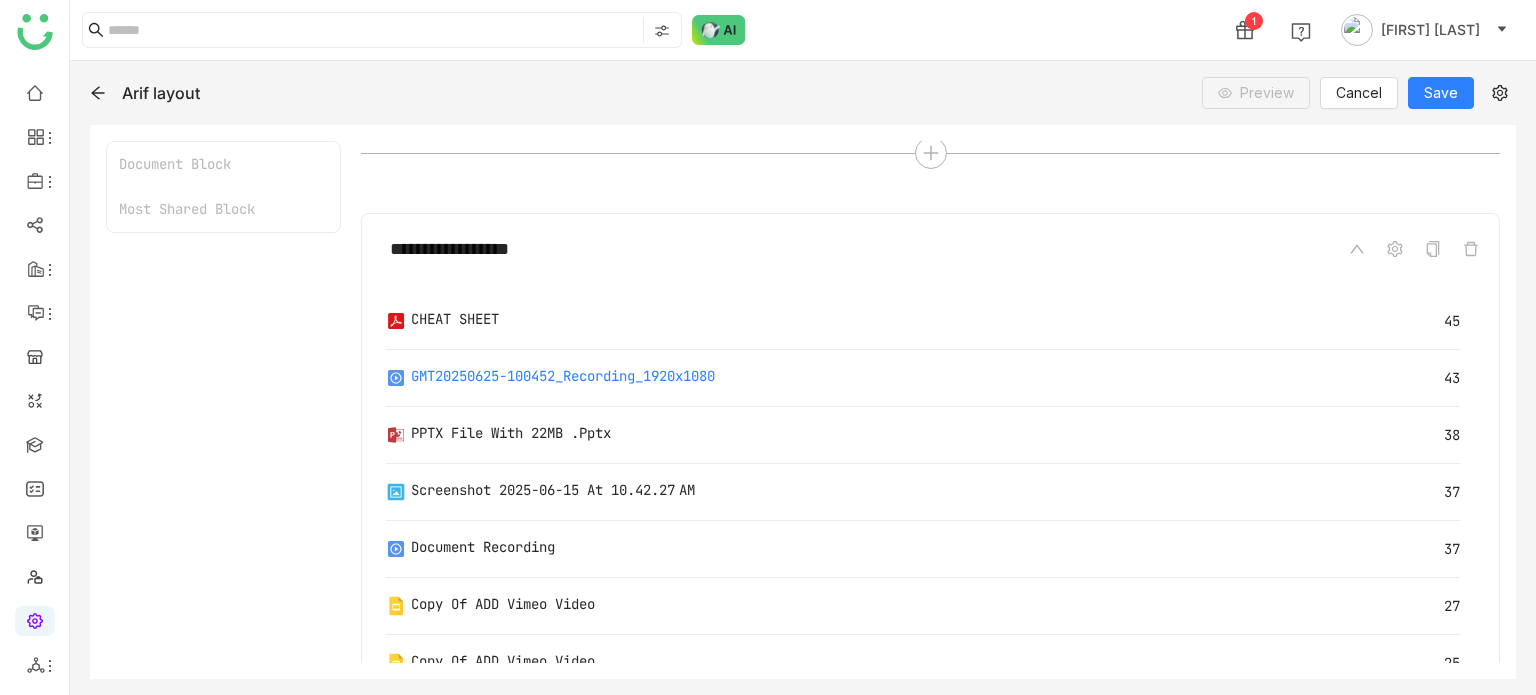 scroll, scrollTop: 338, scrollLeft: 0, axis: vertical 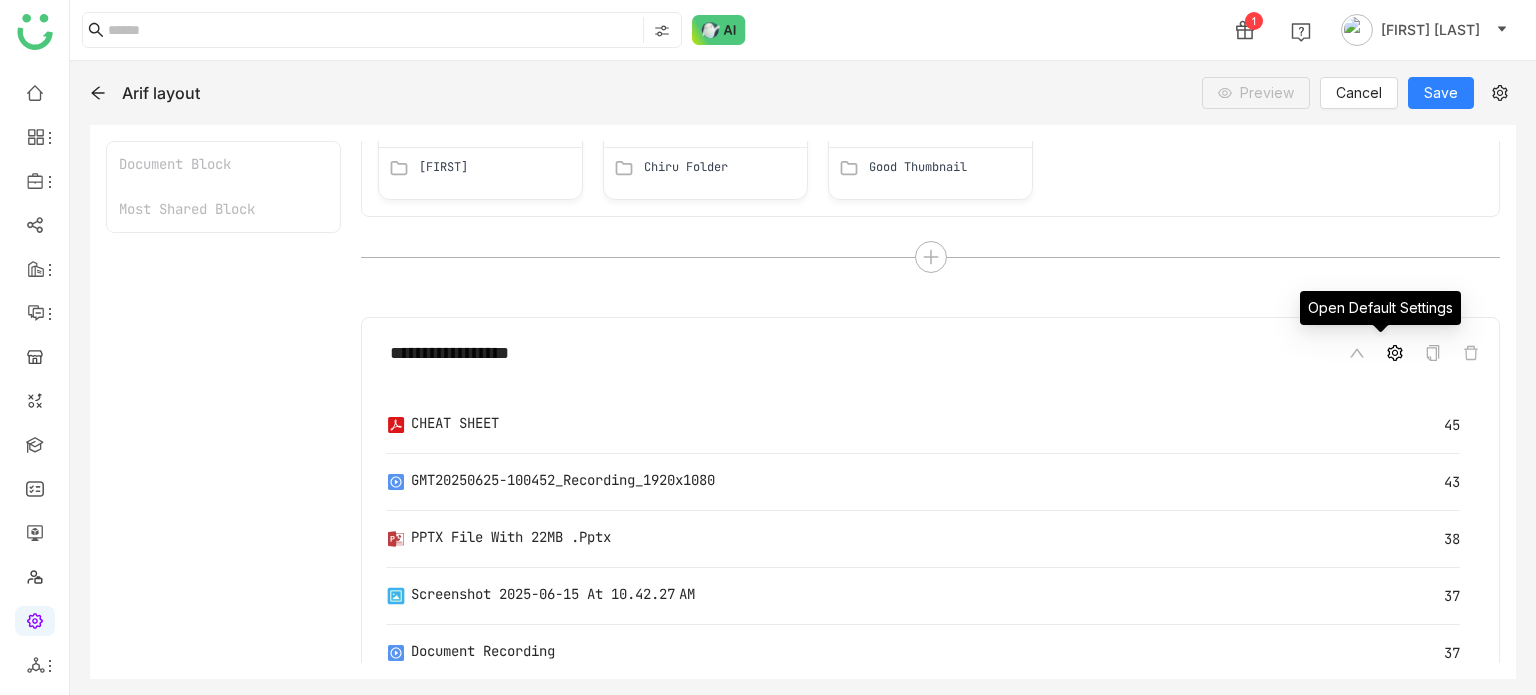 click 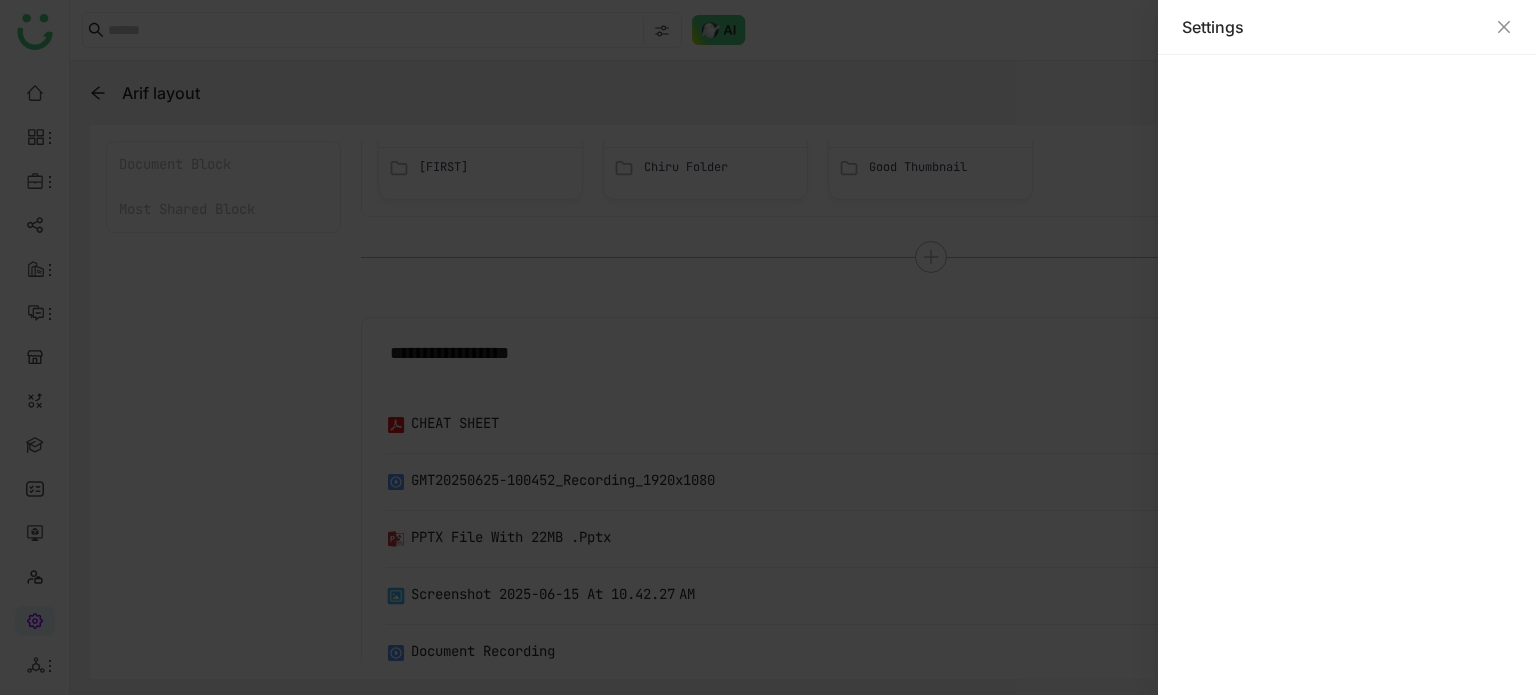 click on "Settings" at bounding box center (1347, 27) 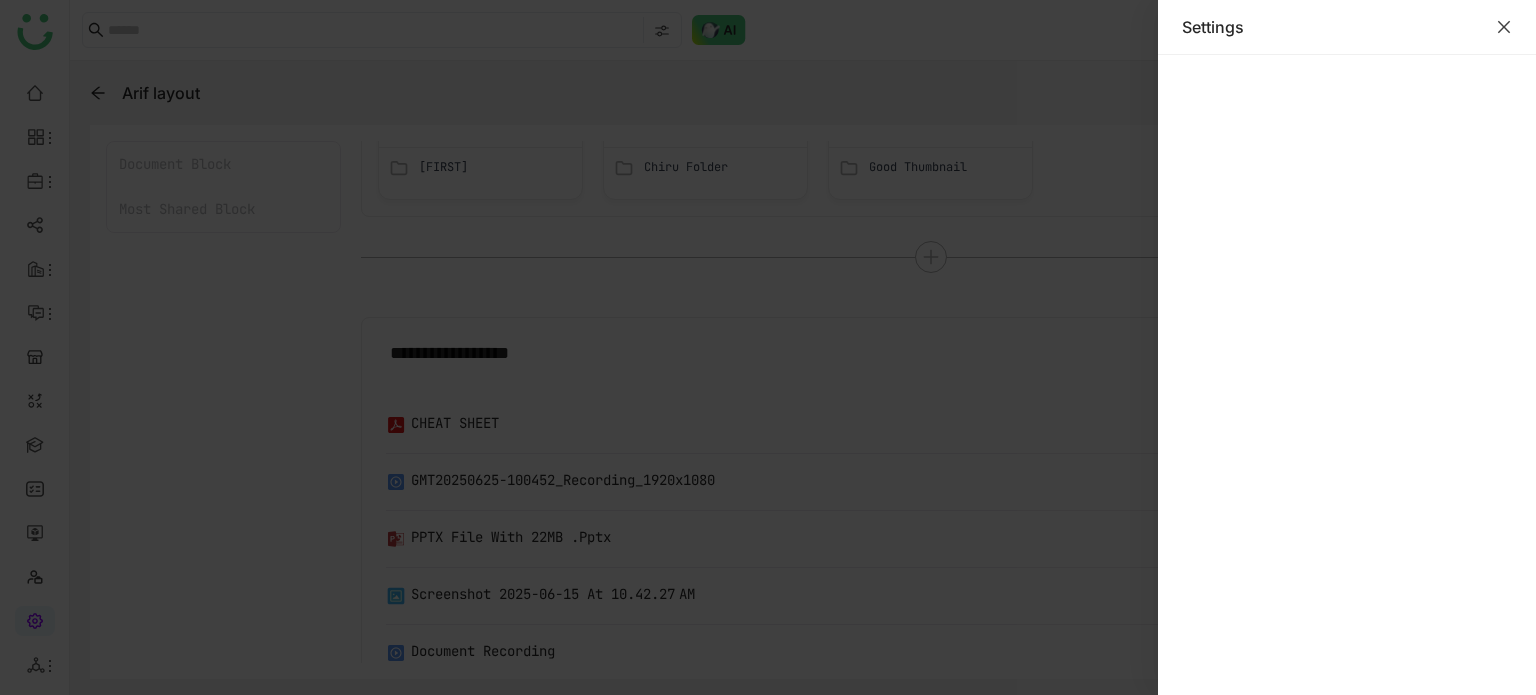 click 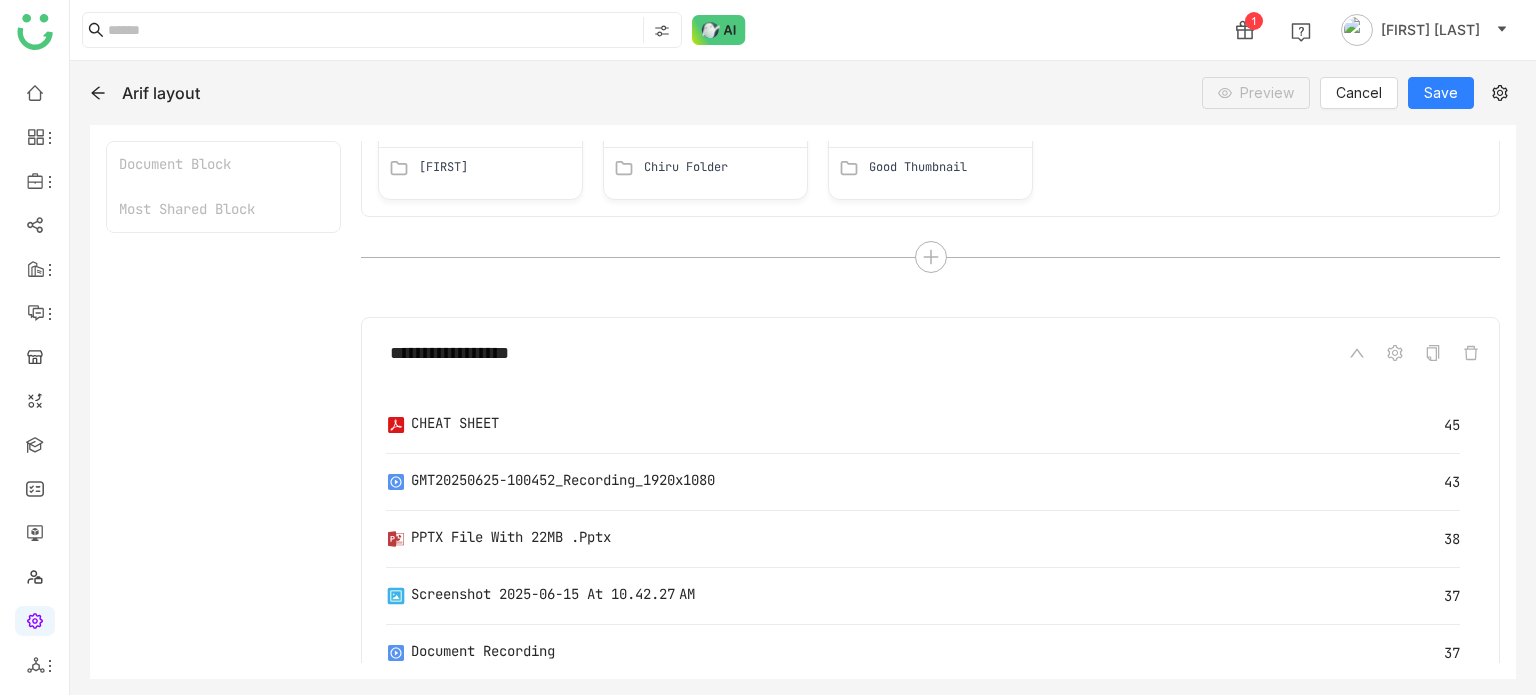 click on "**********" at bounding box center (930, 40) 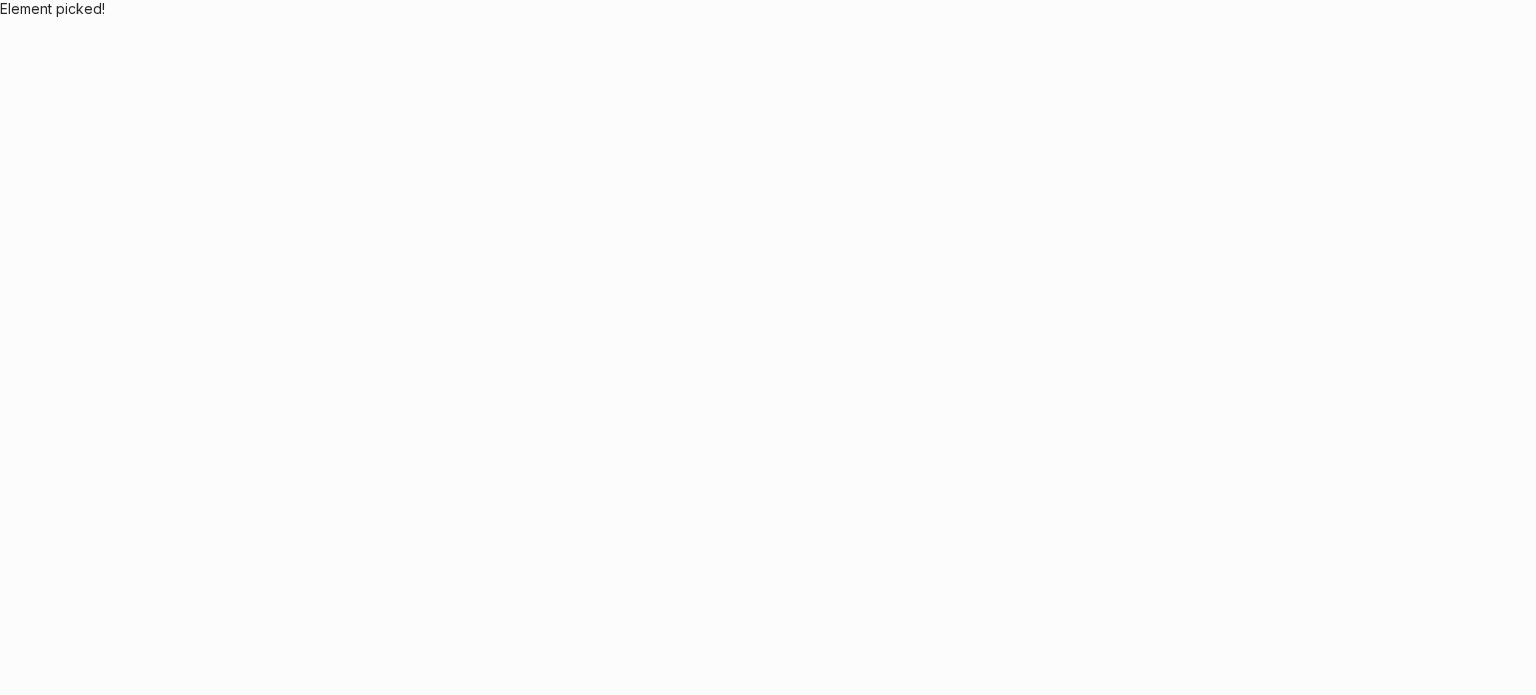 scroll, scrollTop: 0, scrollLeft: 0, axis: both 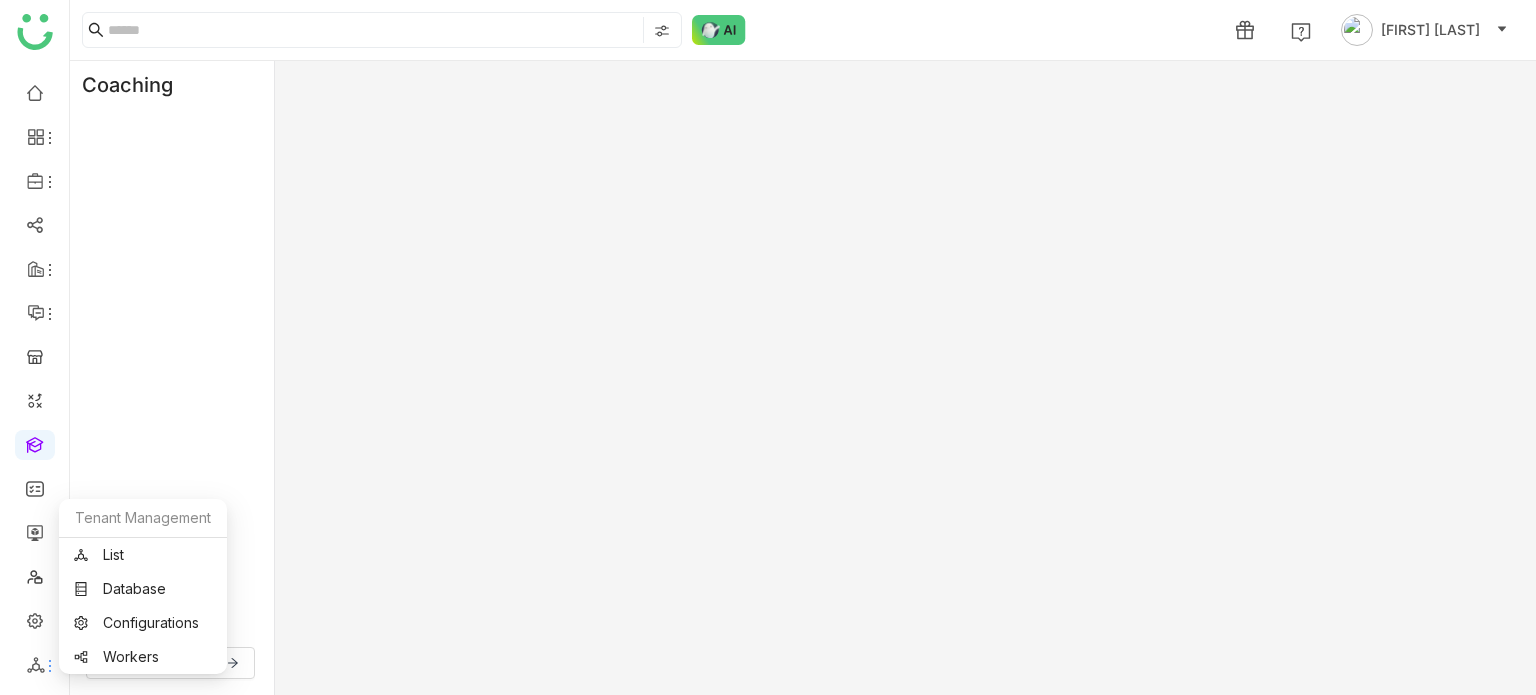 click 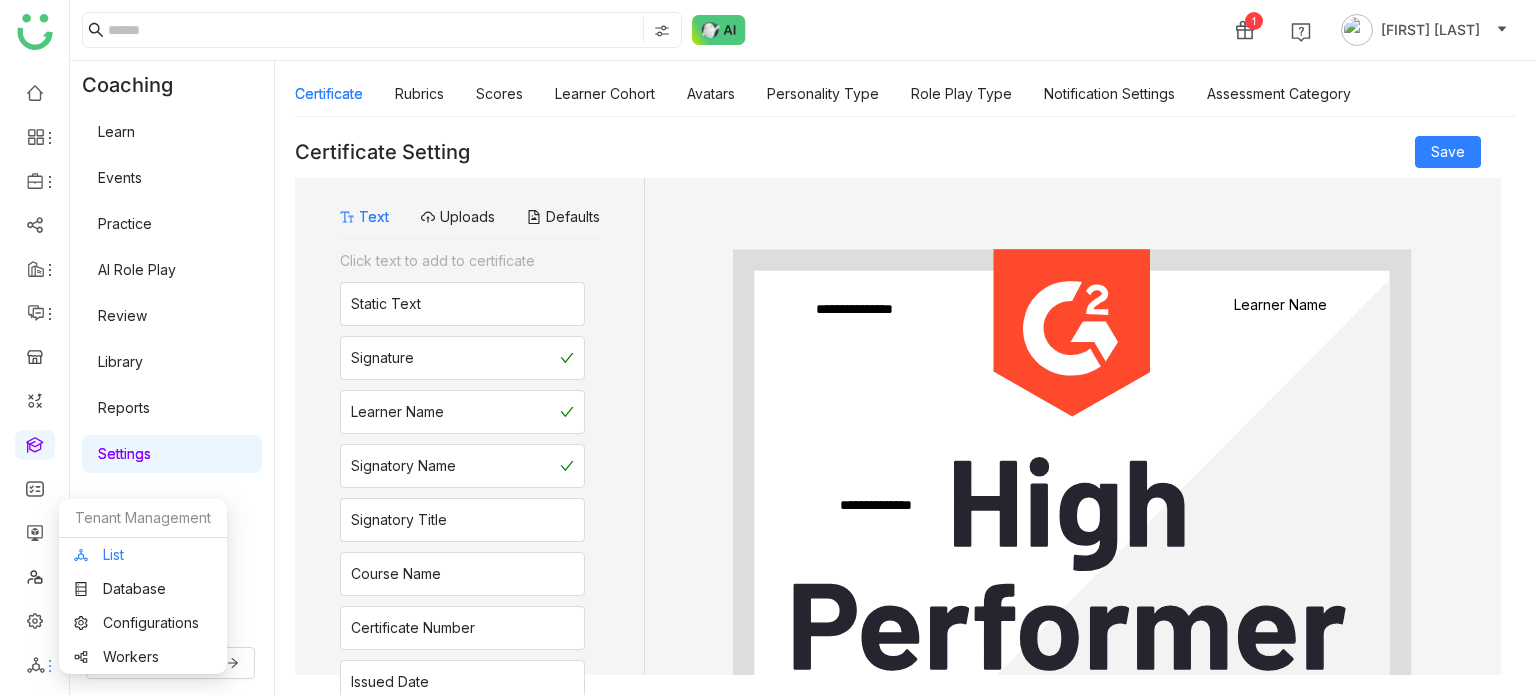click on "List" at bounding box center [143, 555] 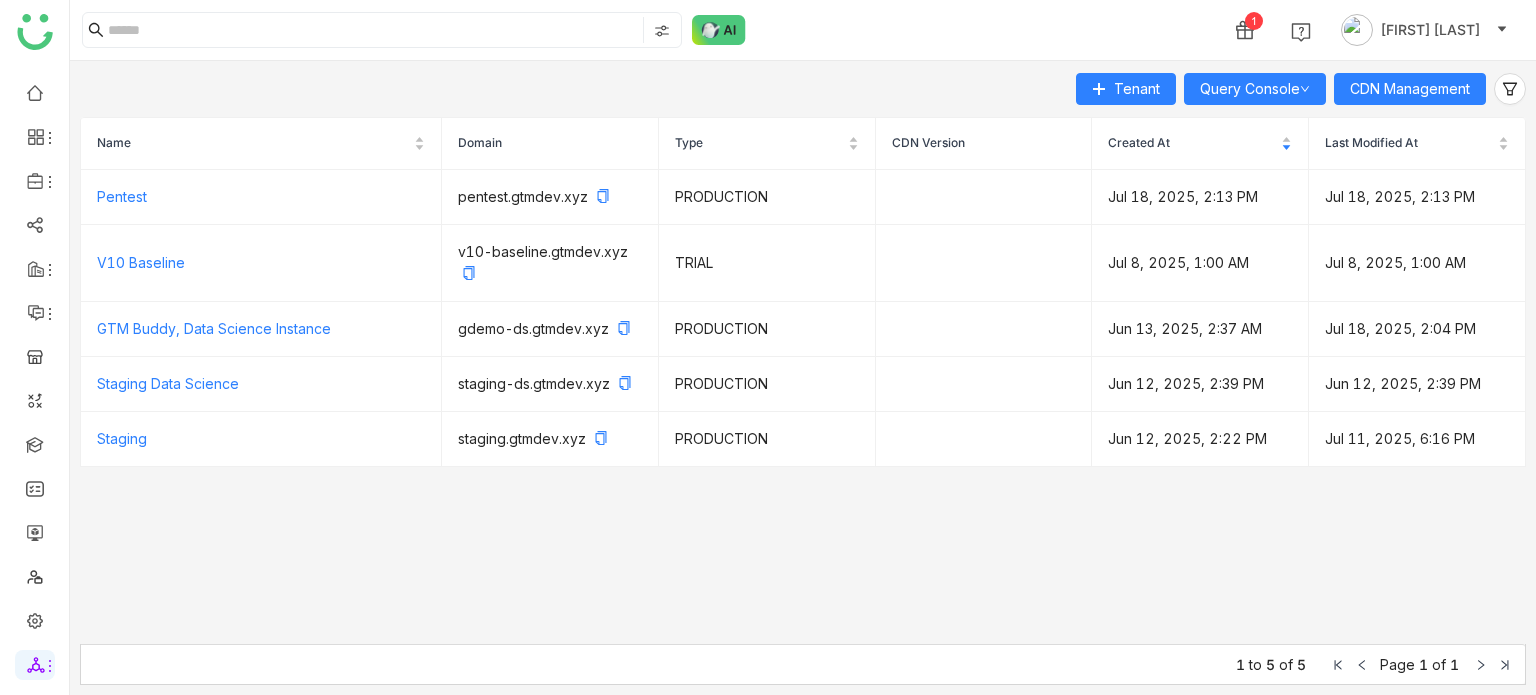 click on "Tenant   Query Console   CDN Management  Name Domain Type CDN Version  Created At  Last Modified At Pentest     pentest.gtmdev.xyz      PRODUCTION   [MONTH] [DAY], [YEAR], [TIME]   [MONTH] [DAY], [YEAR], [TIME]  V10 Baseline     v10-baseline.gtmdev.xyz      TRIAL   [MONTH] [DAY], [YEAR], [TIME]   [MONTH] [DAY], [YEAR], [TIME]  GTM Buddy, Data Science Instance     gdemo-ds.gtmdev.xyz      PRODUCTION   [MONTH] [DAY], [YEAR], [TIME]   [MONTH] [DAY], [YEAR], [TIME]  Staging Data Science     staging-ds.gtmdev.xyz      PRODUCTION   [MONTH] [DAY], [YEAR], [TIME]   [MONTH] [DAY], [YEAR], [TIME]  Staging     staging.gtmdev.xyz      PRODUCTION   [MONTH] [DAY], [YEAR], [TIME]   [MONTH] [DAY], [YEAR], [TIME]  1 to 5 of 5 Page 1 of 1" 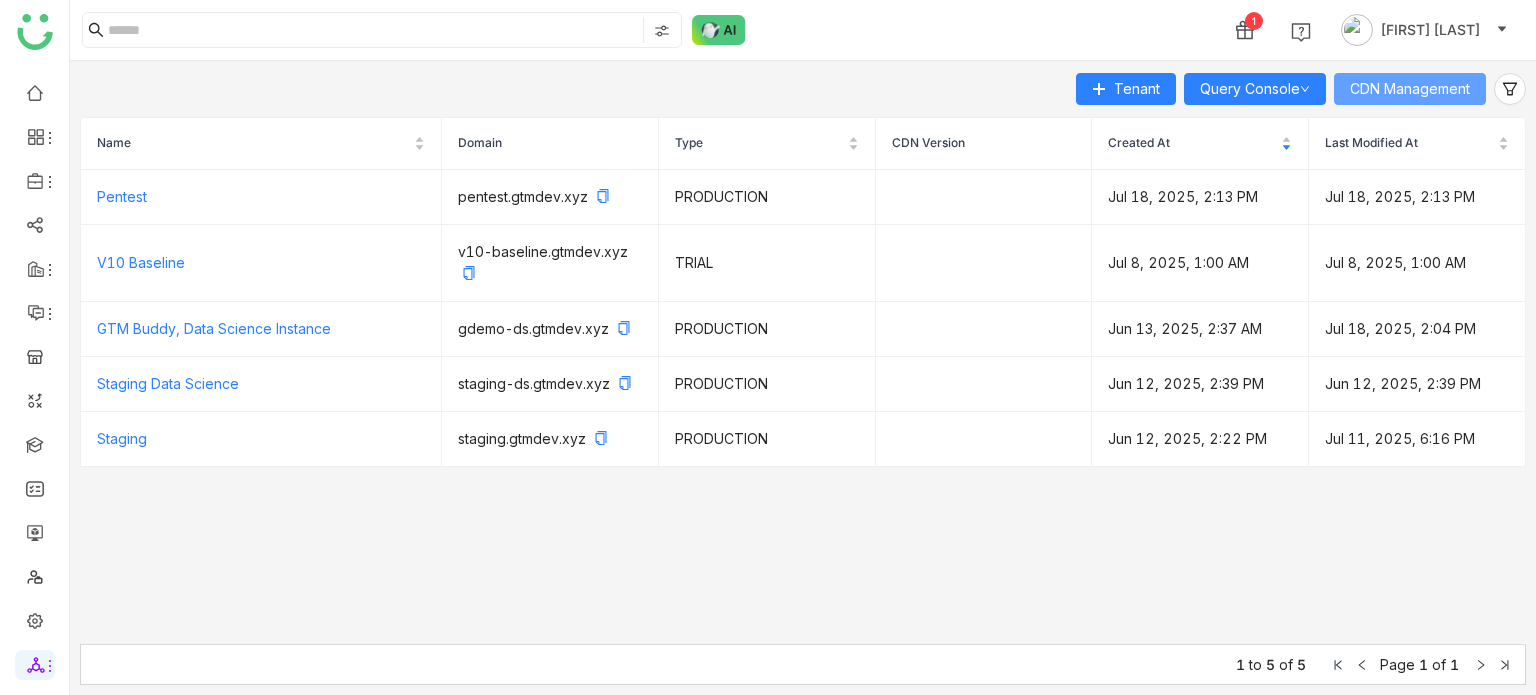click on "CDN Management" 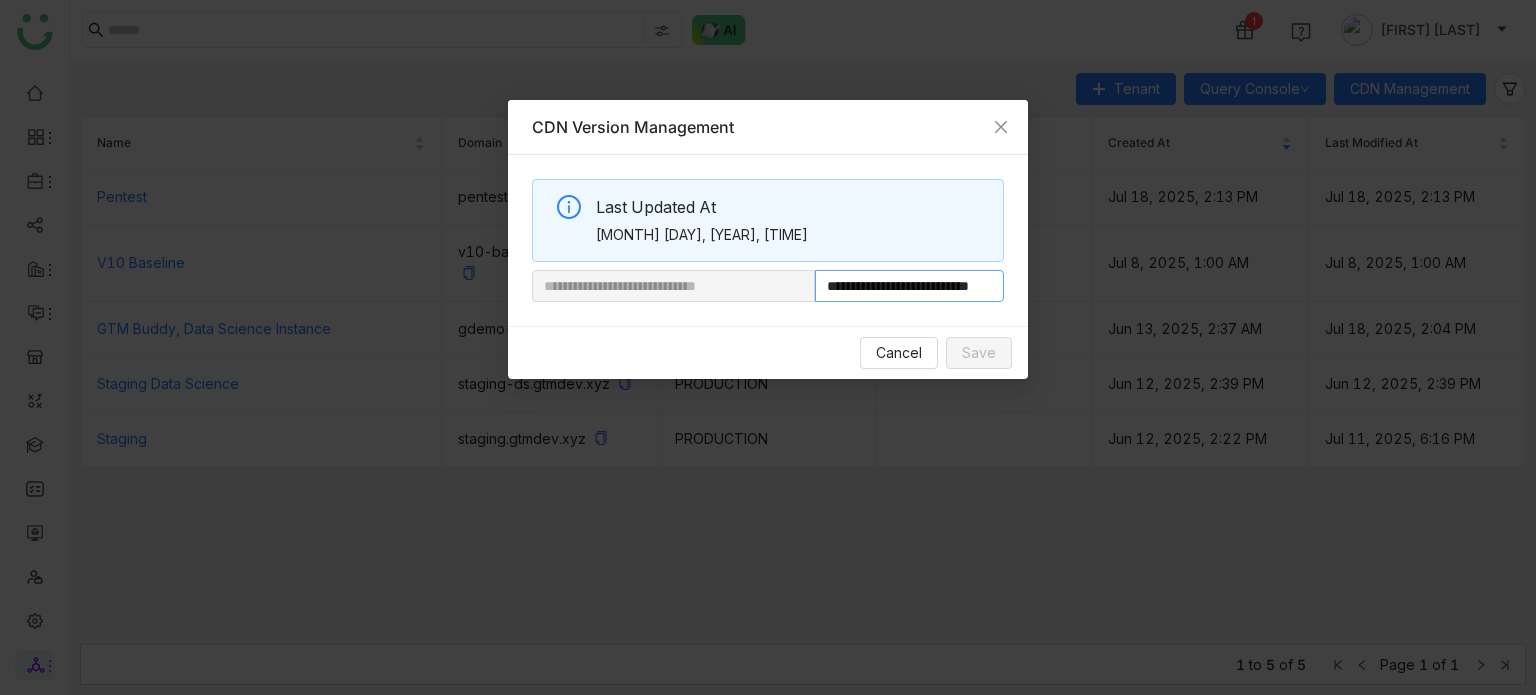 click on "**********" at bounding box center [909, 286] 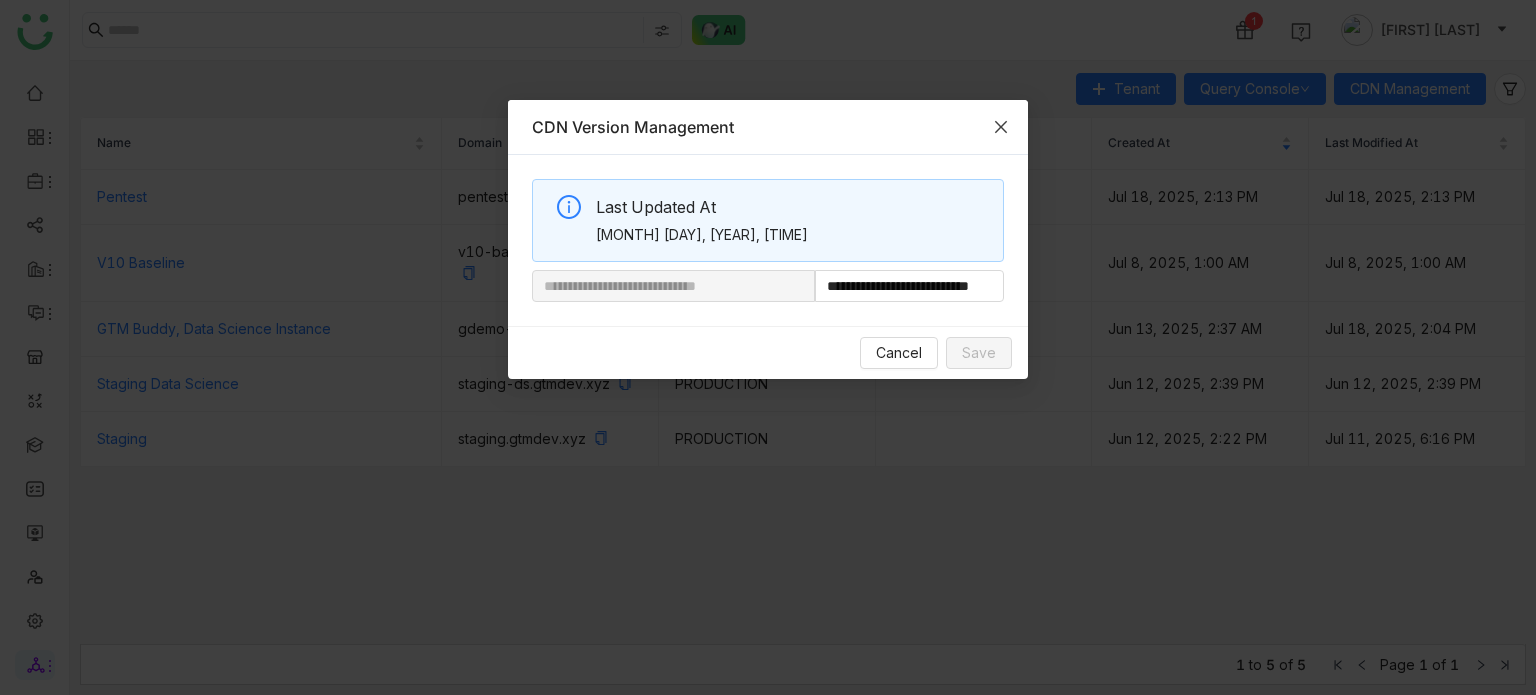 click 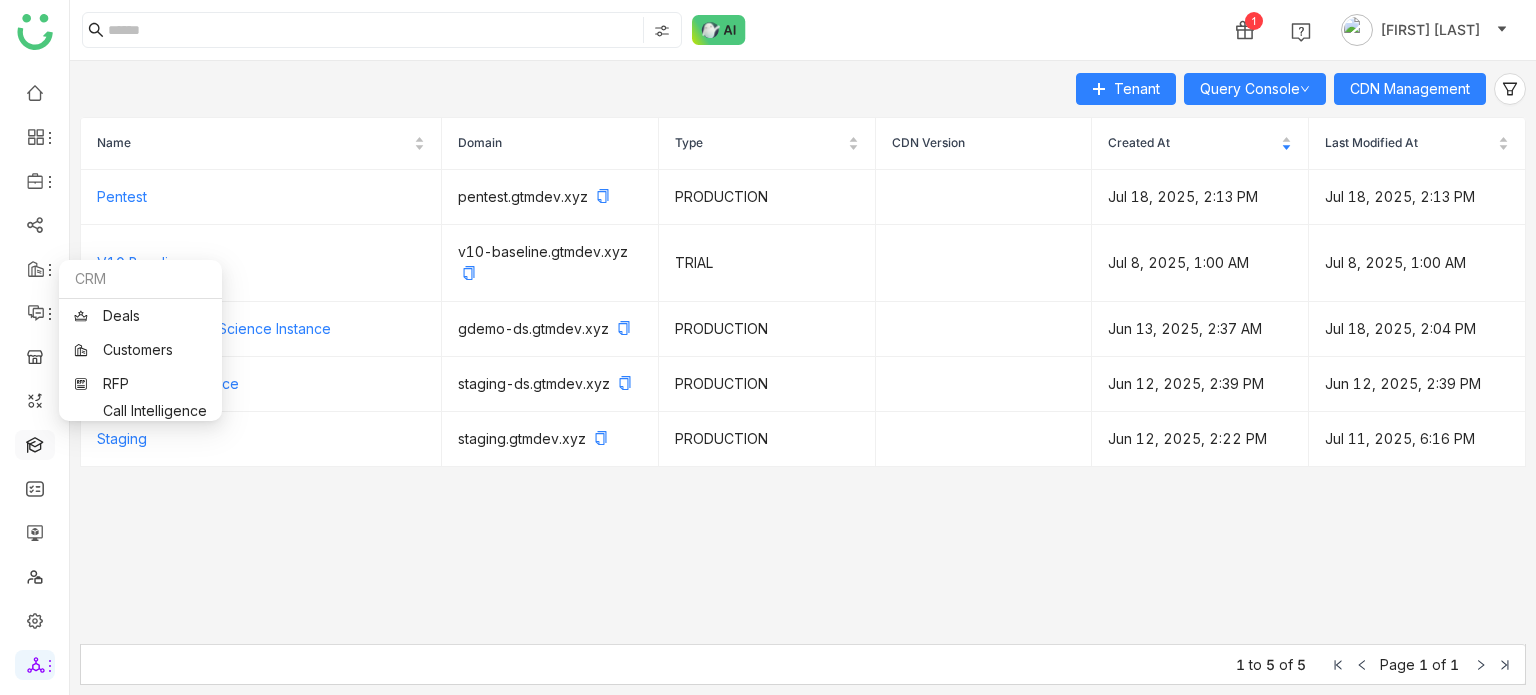 click at bounding box center [35, 443] 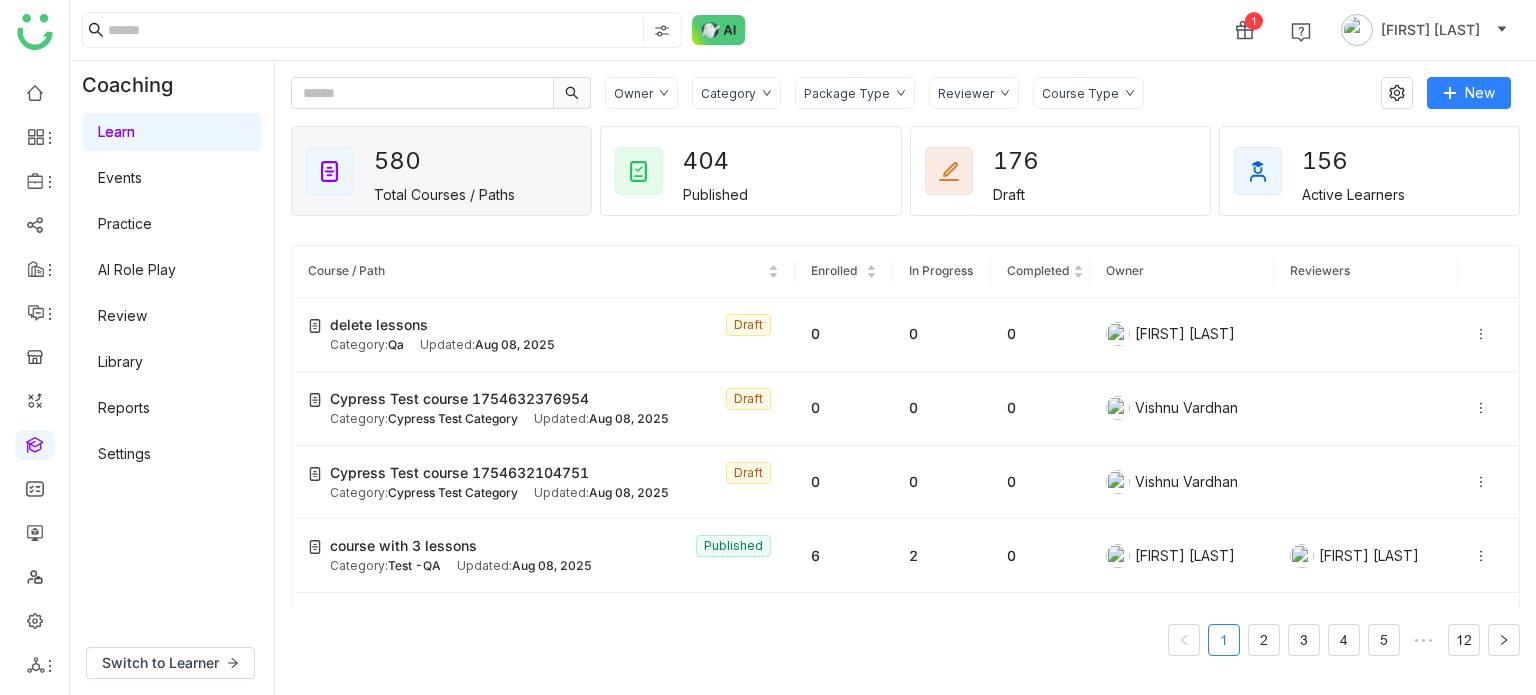 click on "Library" at bounding box center (120, 361) 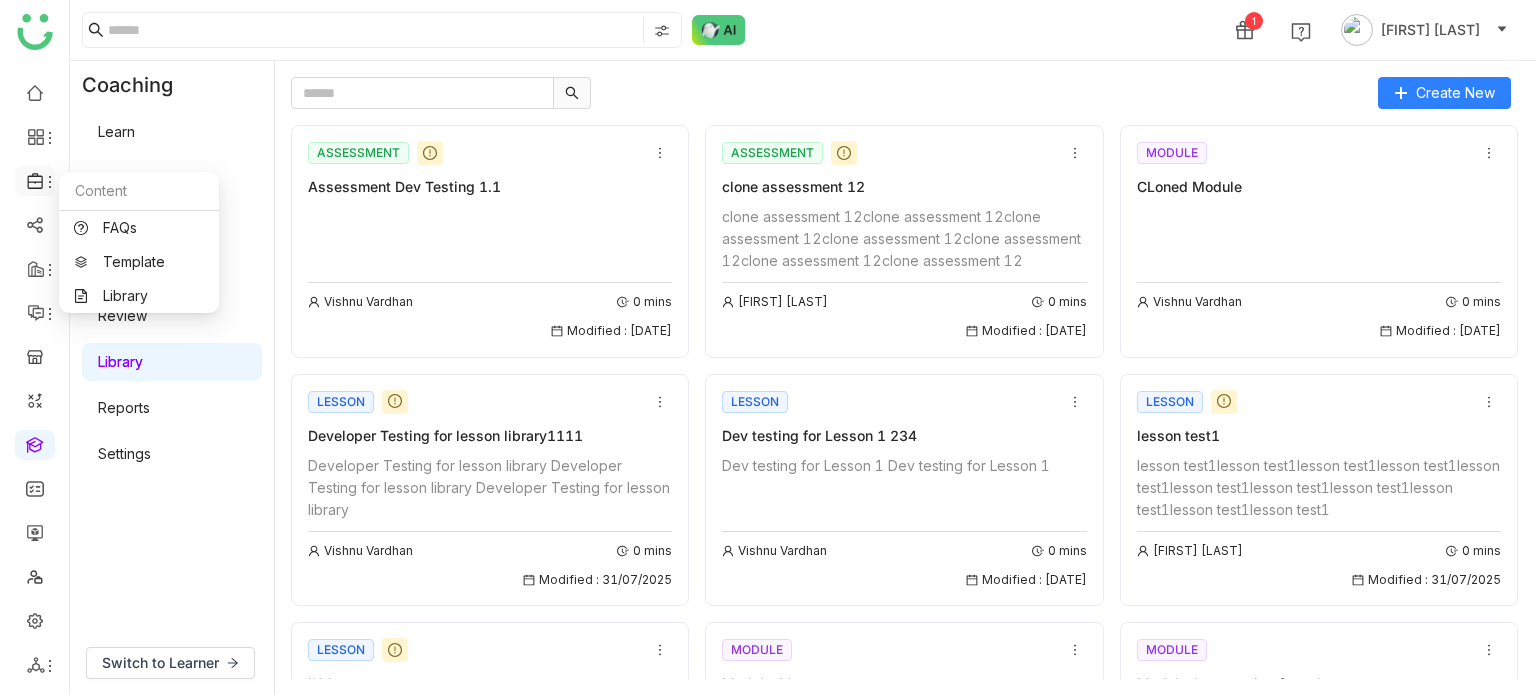 click 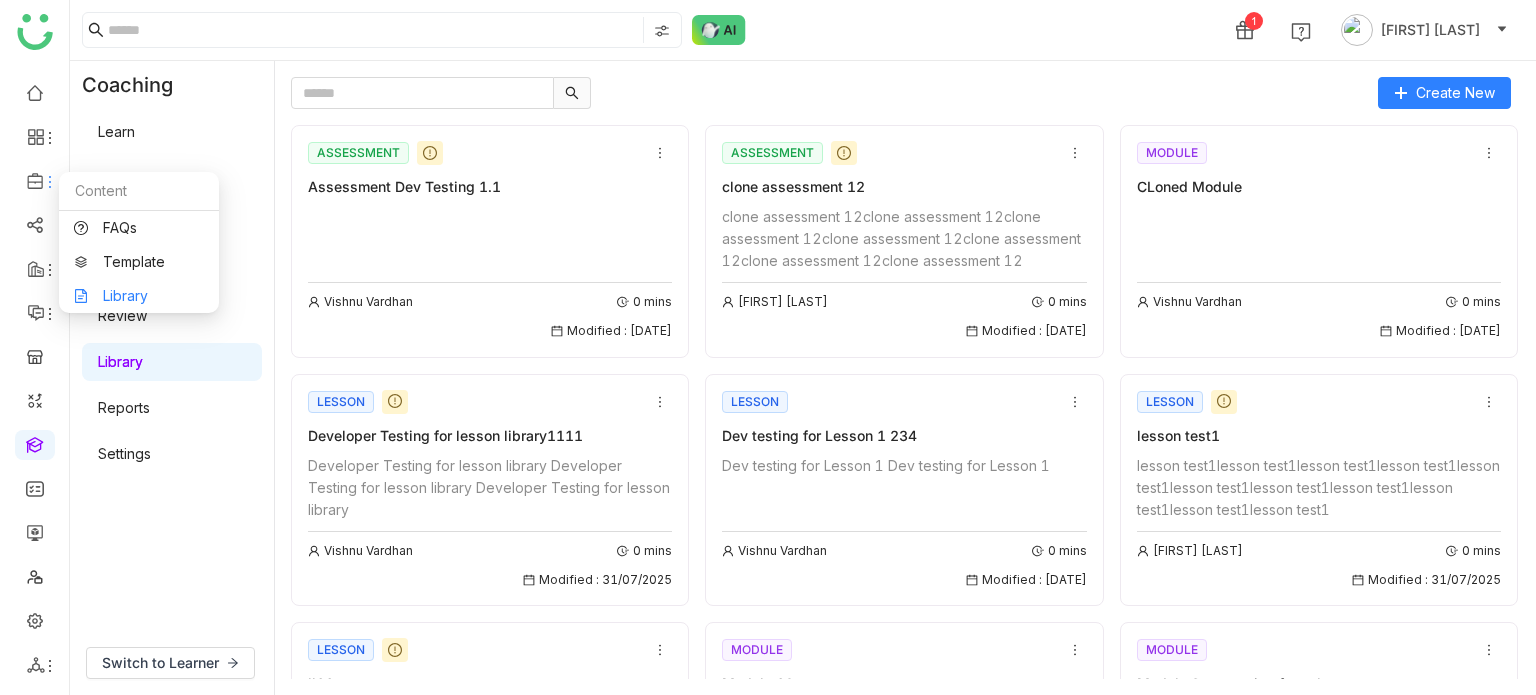 click on "Library" at bounding box center [139, 296] 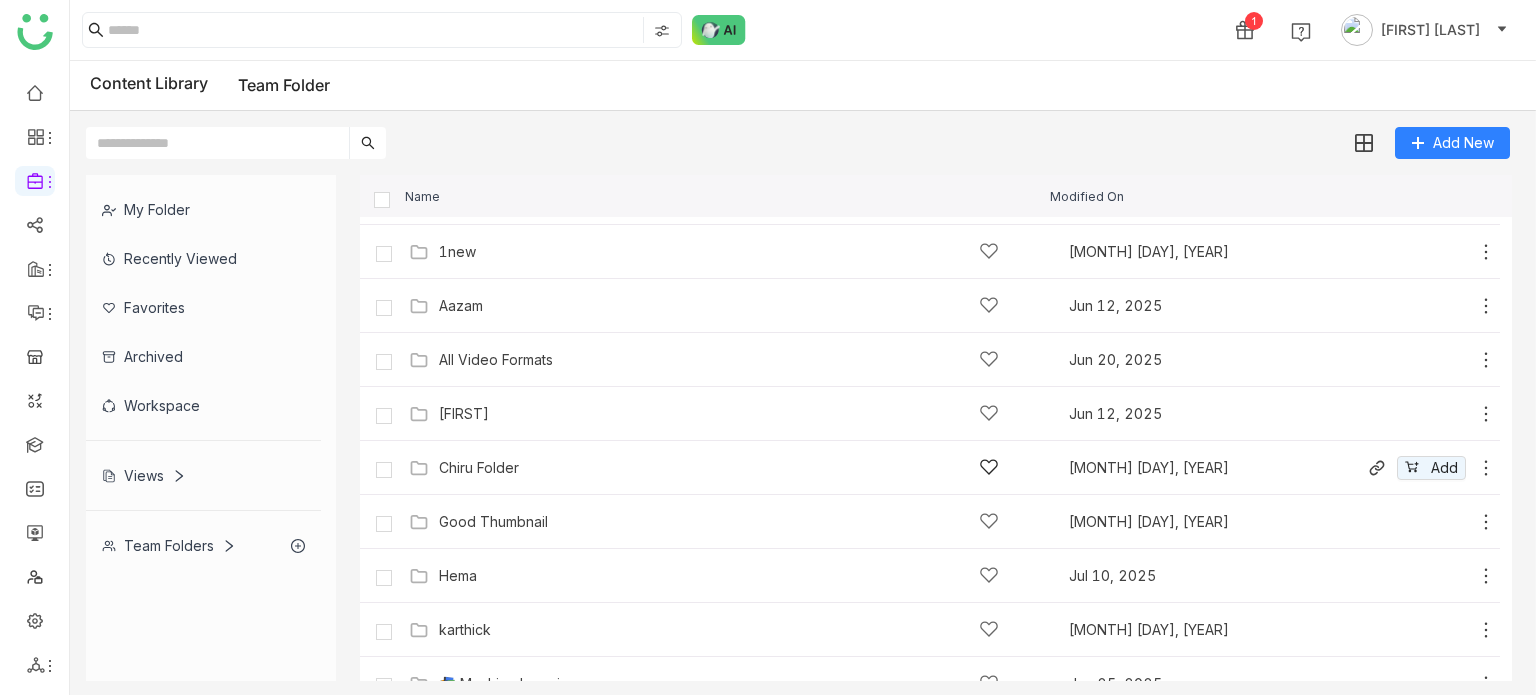 scroll, scrollTop: 0, scrollLeft: 0, axis: both 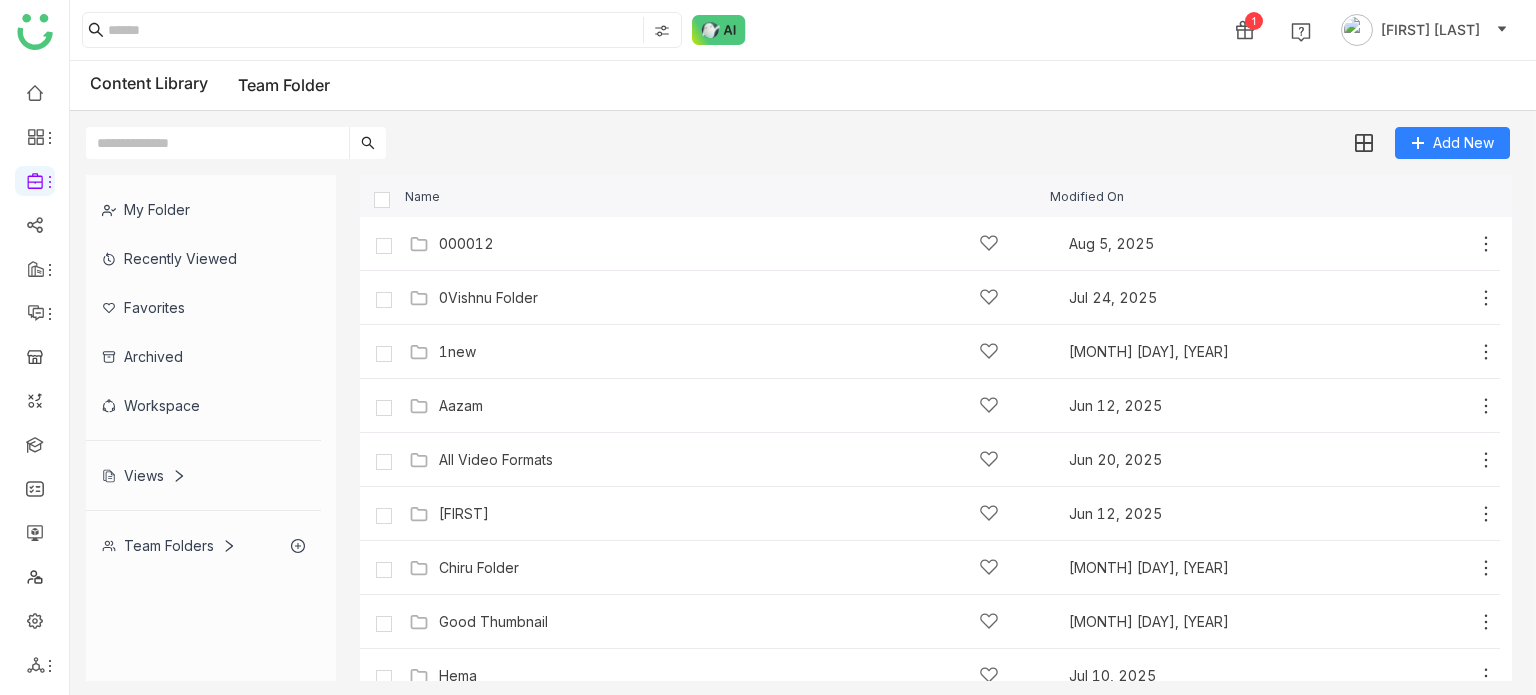 click on "Team Folders" 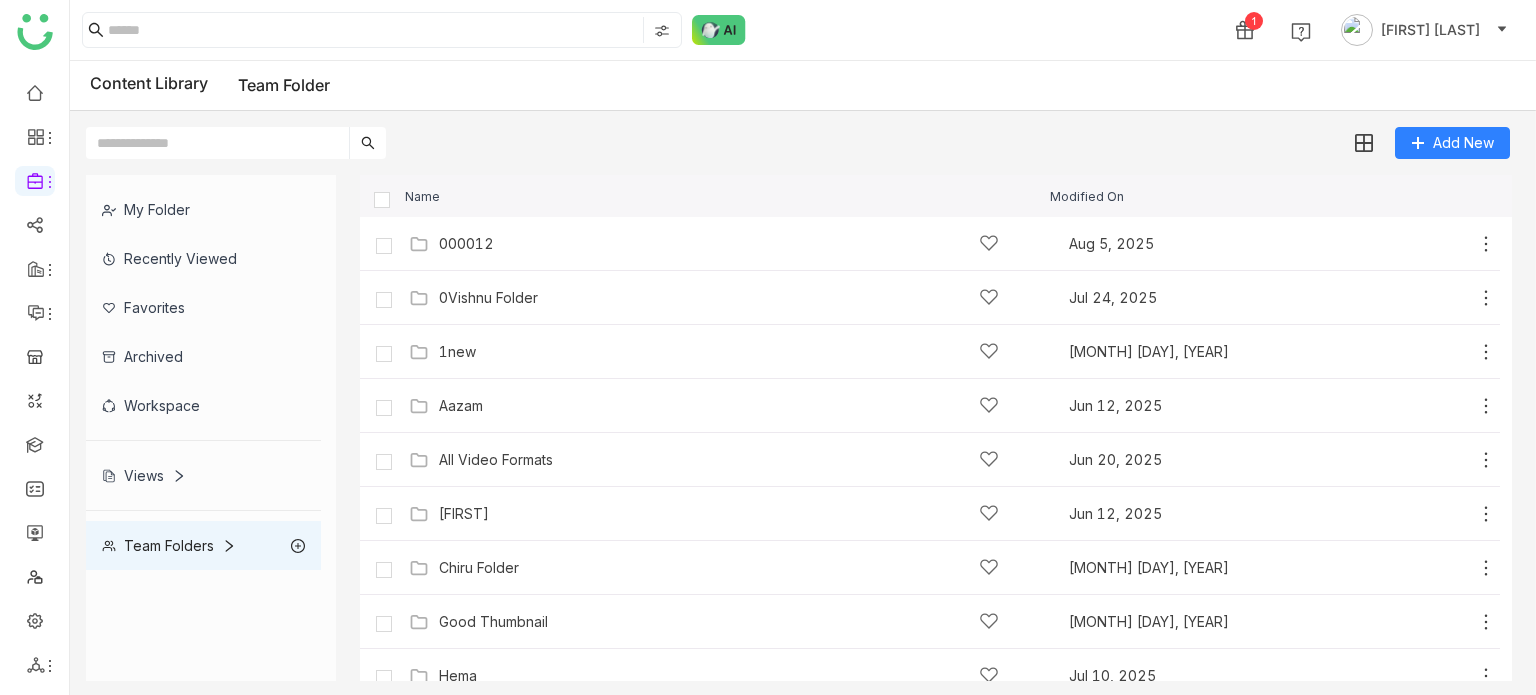click on "Team Folders" 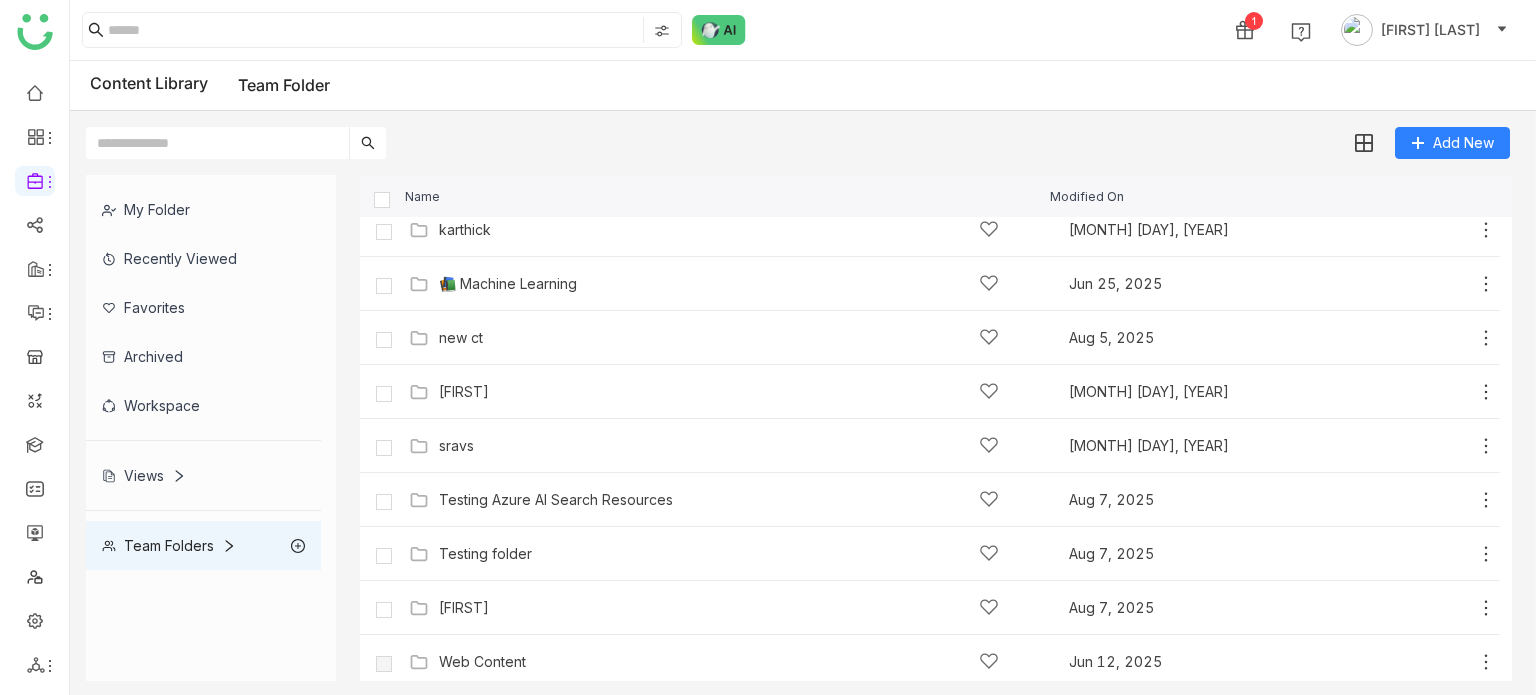 scroll, scrollTop: 0, scrollLeft: 0, axis: both 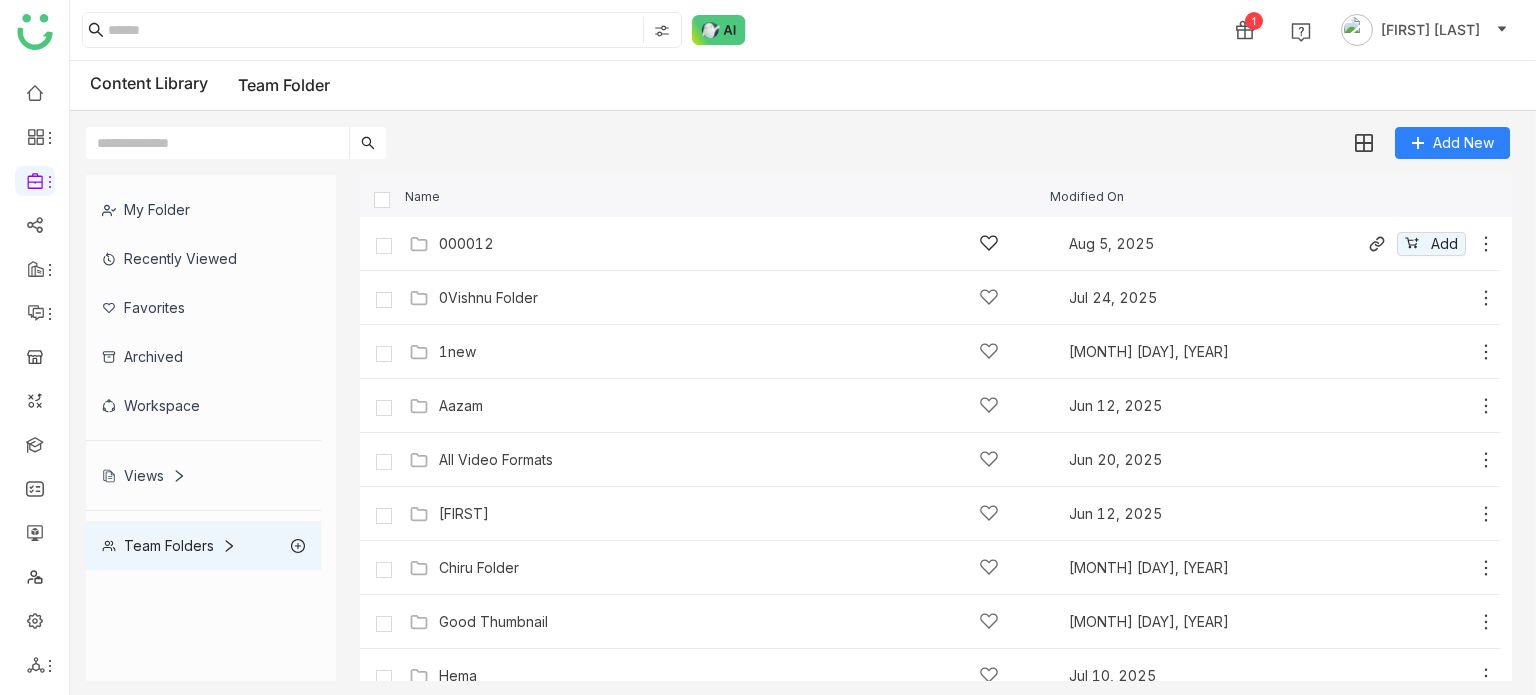 click on "000012" 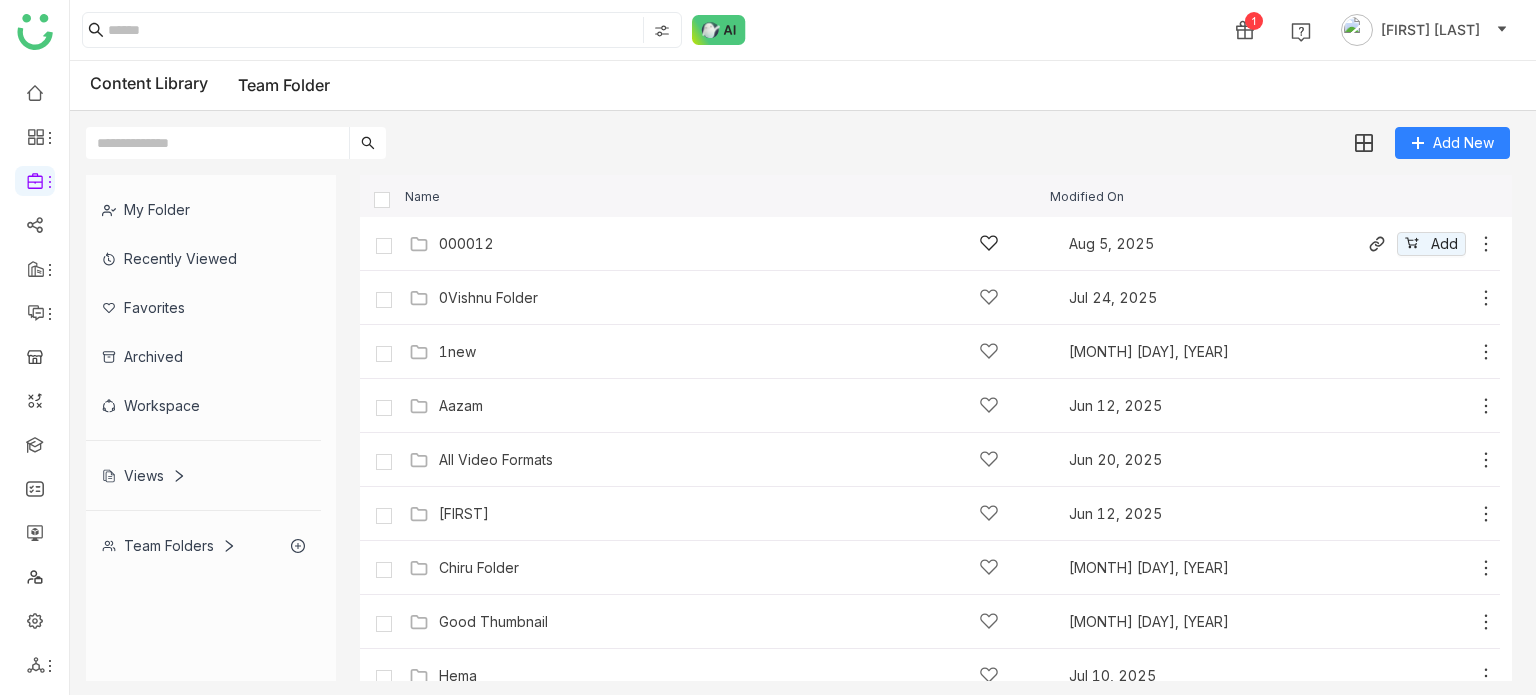 click 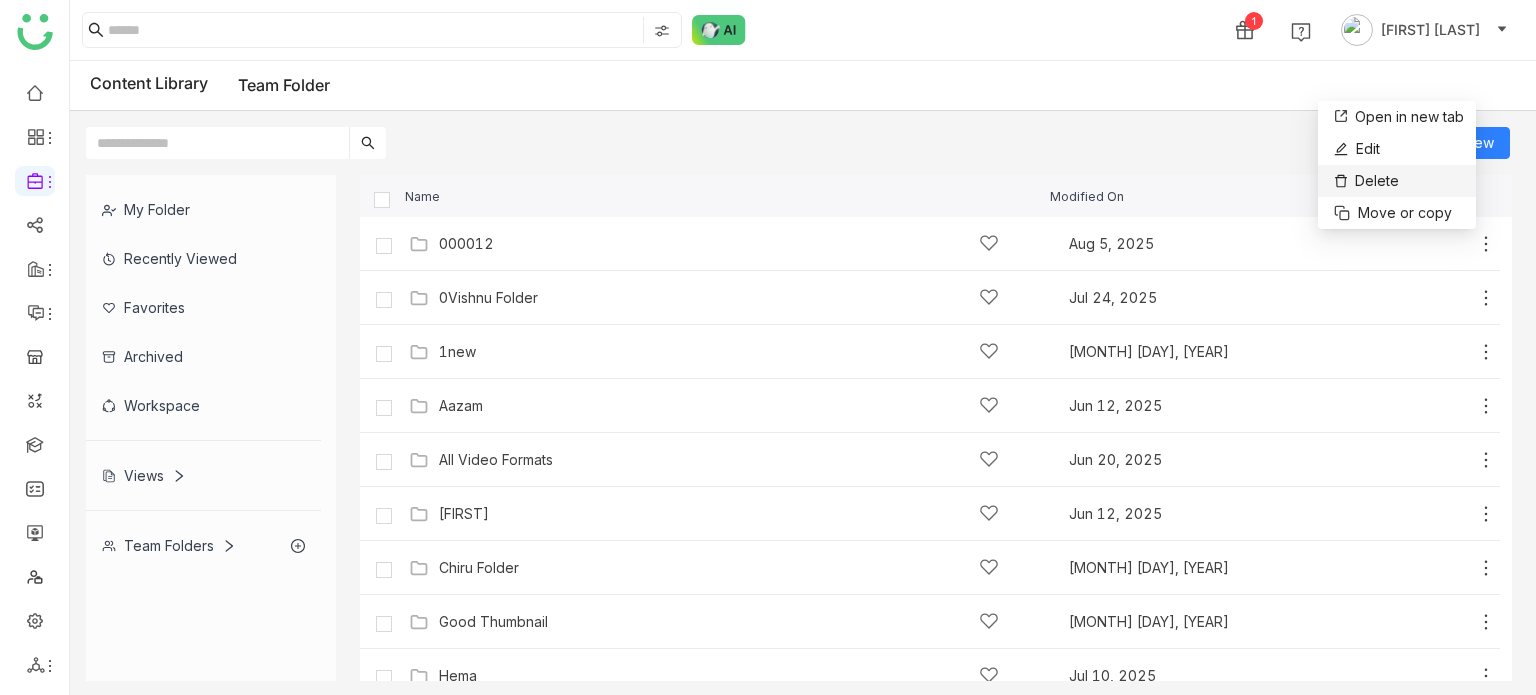click on "Delete" at bounding box center (1397, 181) 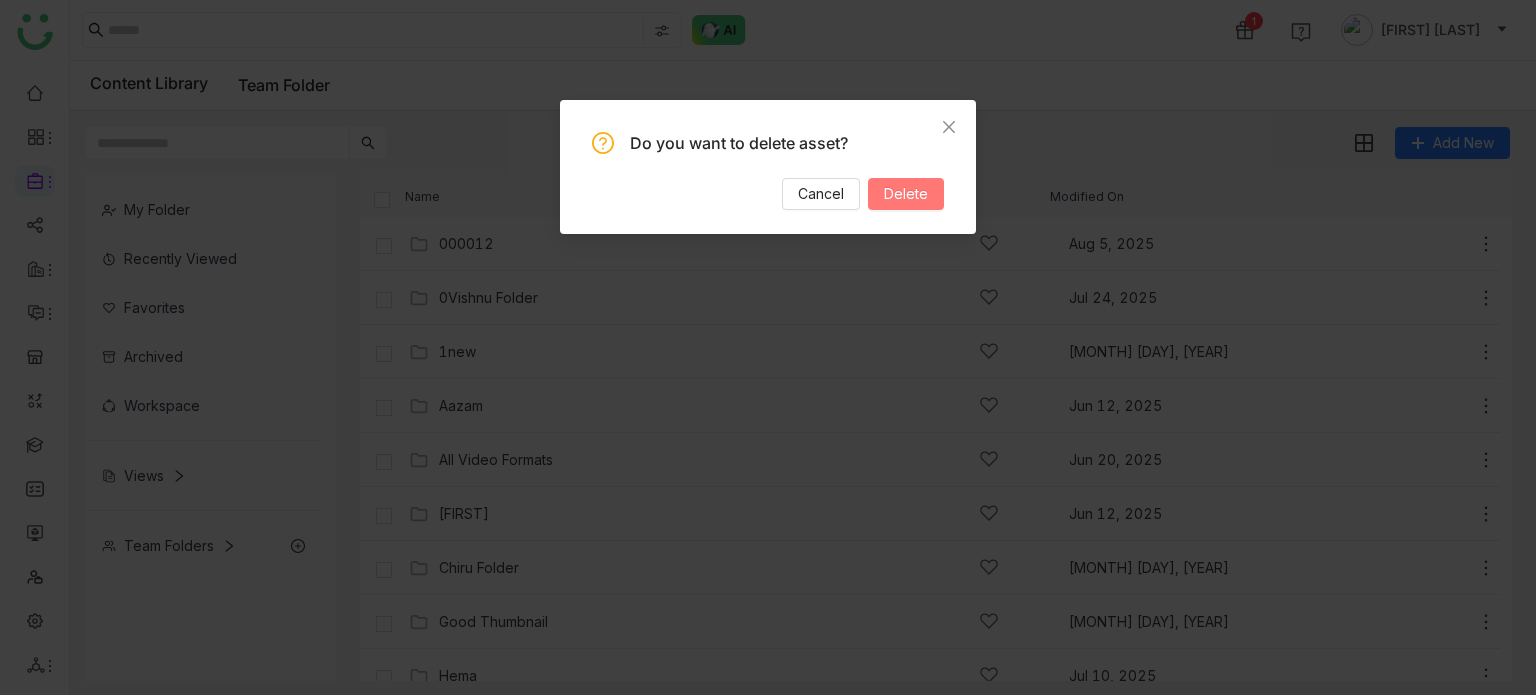 click on "Delete" at bounding box center [906, 194] 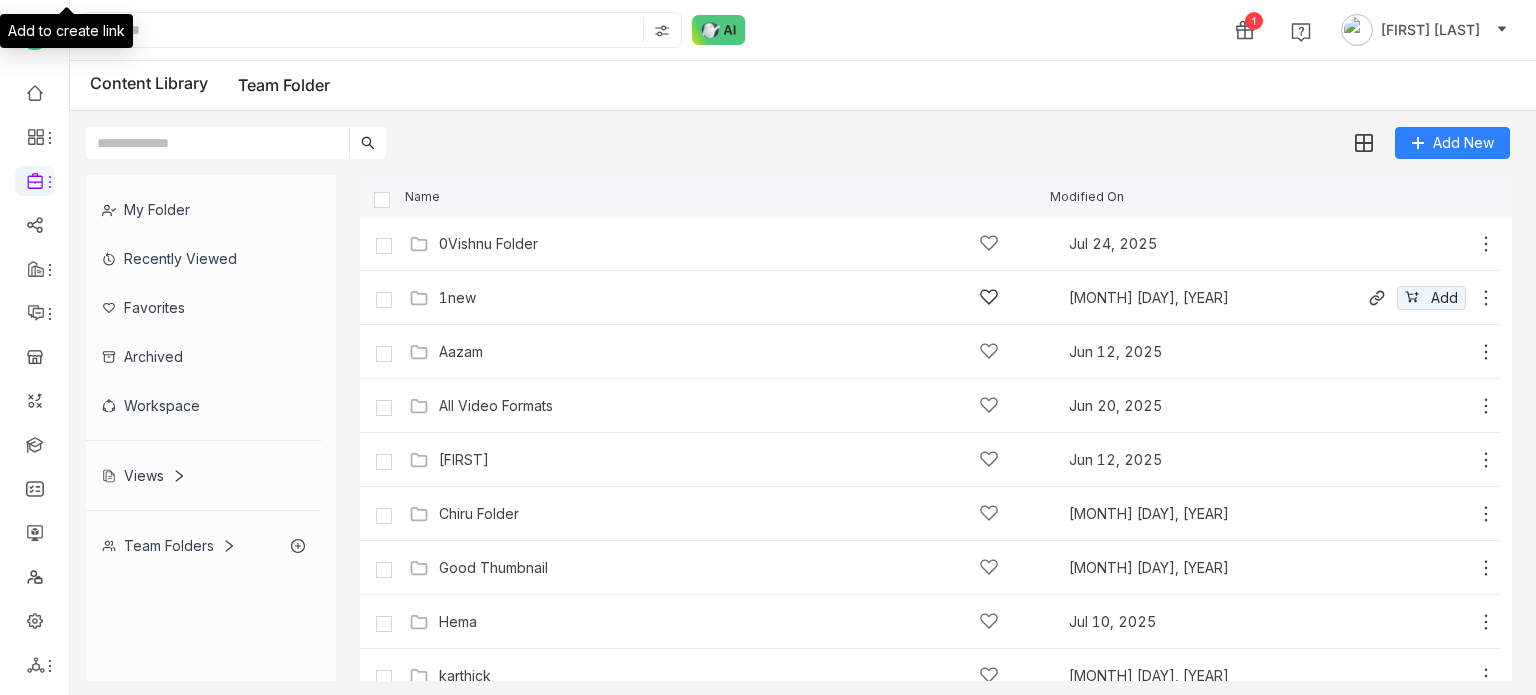 click 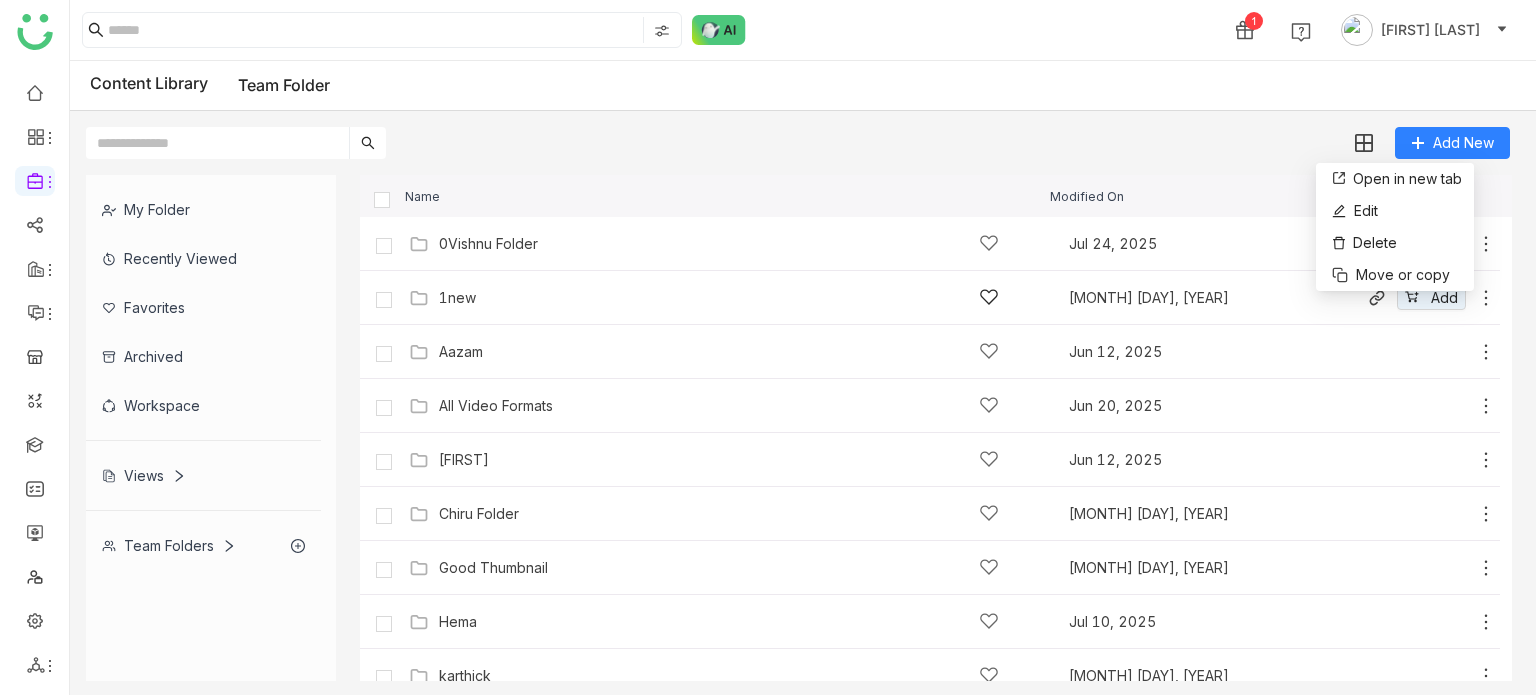 click on "1new" 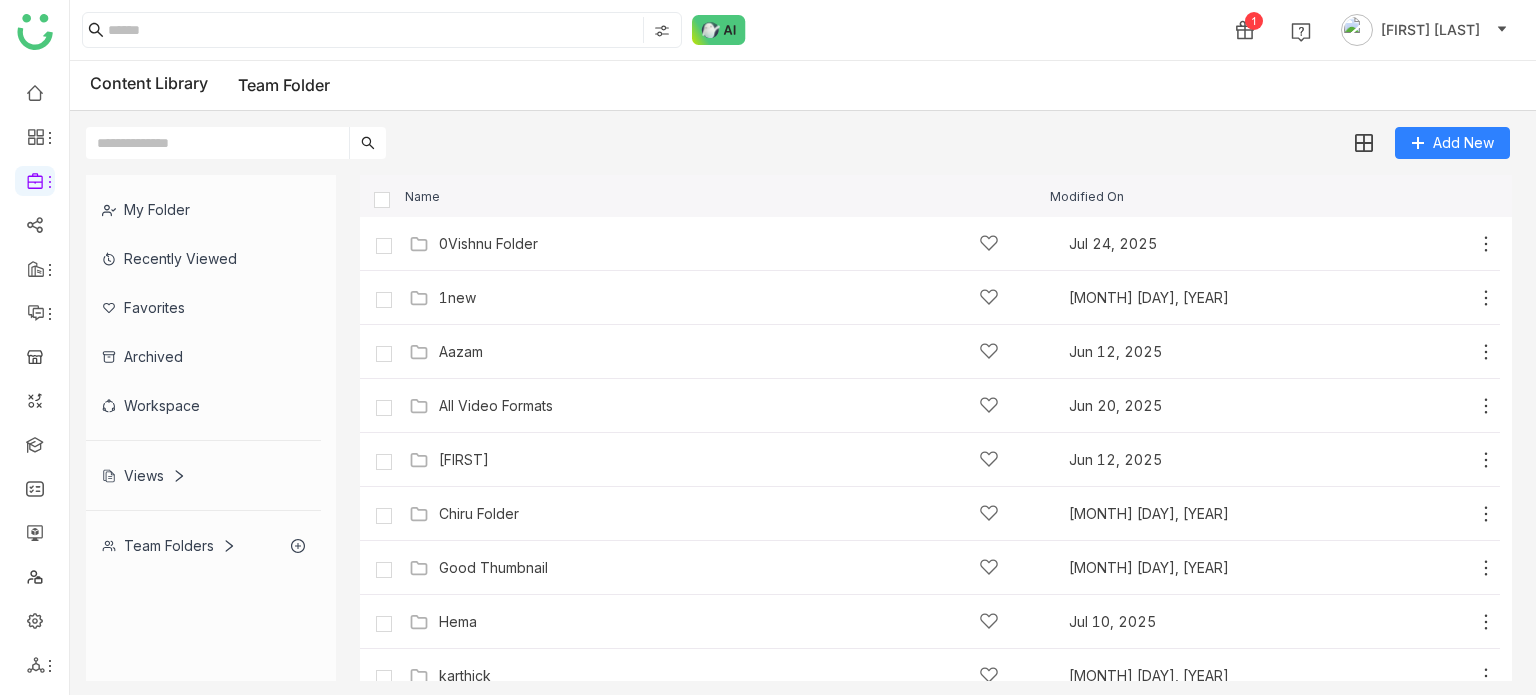 click on "My Folder
Recently Viewed
Favorites
Archived
Workspace
Views
Team Folders  Name  Modified On   0Vishnu Folder   [MONTH] [DAY], [YEAR]
Add   1new   [MONTH] [DAY], [YEAR]
Add   Aazam   [MONTH] [DAY], [YEAR]
Add   All Video Formats   [MONTH] [DAY], [YEAR]
Add   bhupendra   [MONTH] [DAY], [YEAR]
Add   Chiru Folder   [MONTH] [DAY], [YEAR]
Add   Good Thumbnail   [MONTH] [DAY], [YEAR]
Add   Hema   [MONTH] [DAY], [YEAR]
Add   karthick   [MONTH] [DAY], [YEAR]
Add   📚 Machine Learning   [MONTH] [DAY], [YEAR]
Add   new ct   [MONTH] [DAY], [YEAR]
Add   Prashanth   [MONTH] [DAY], [YEAR]
Add   sravs   [MONTH] [DAY], [YEAR]
Add   Testing Azure AI Search Resources" 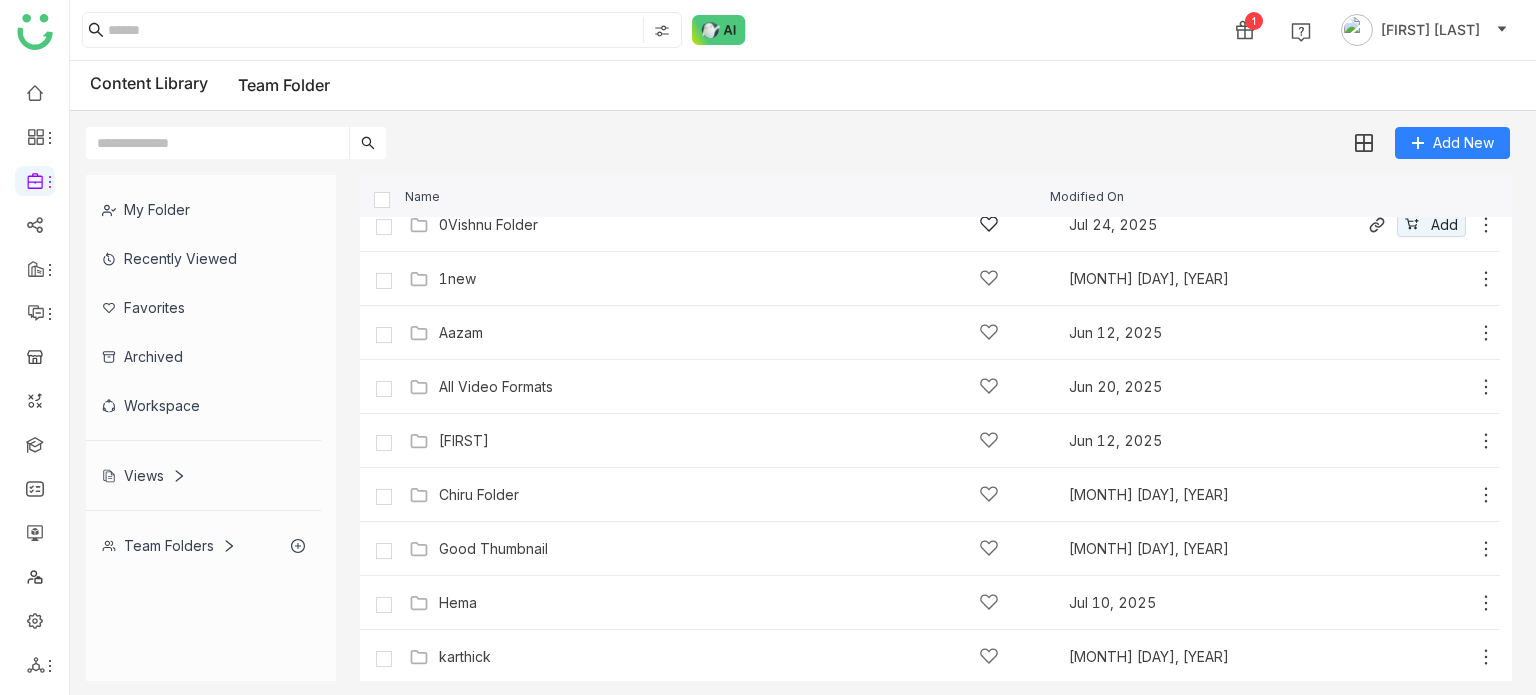 scroll, scrollTop: 0, scrollLeft: 0, axis: both 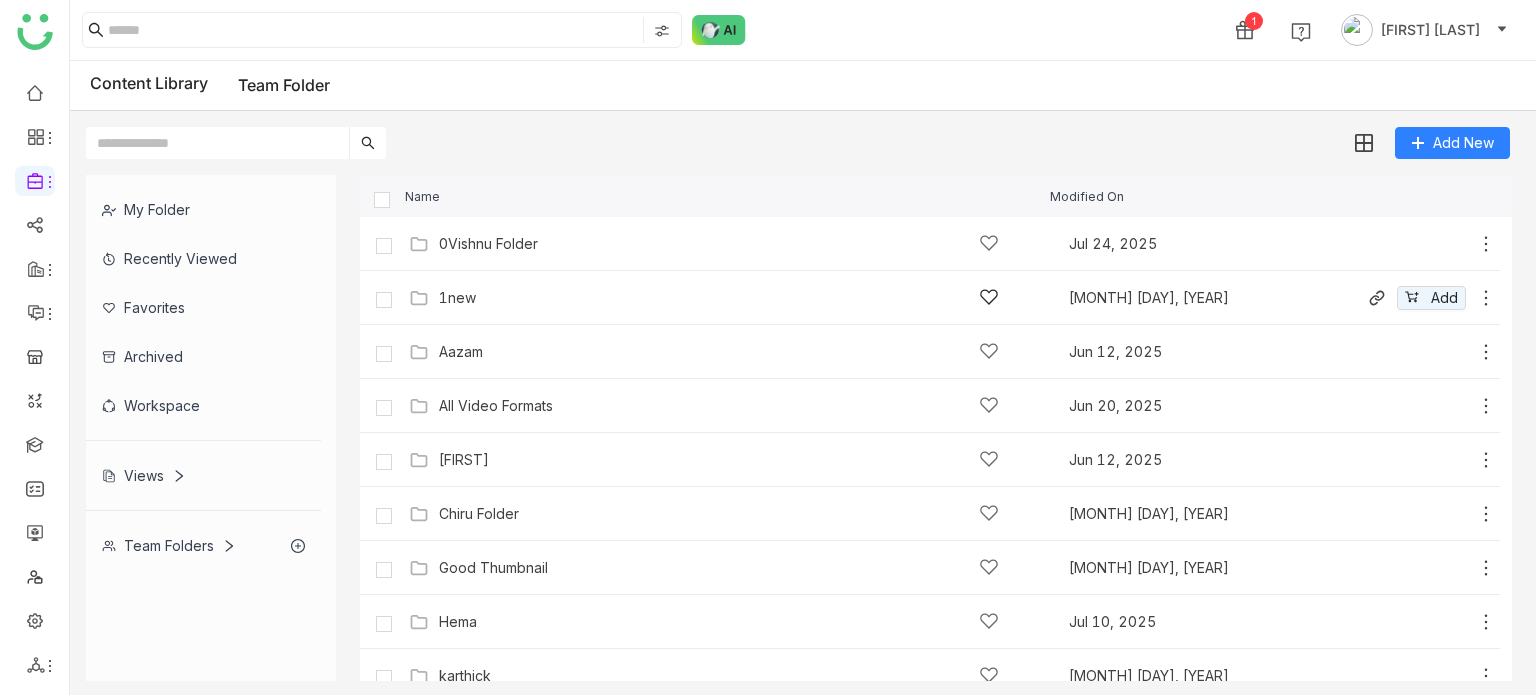 click on "1new" 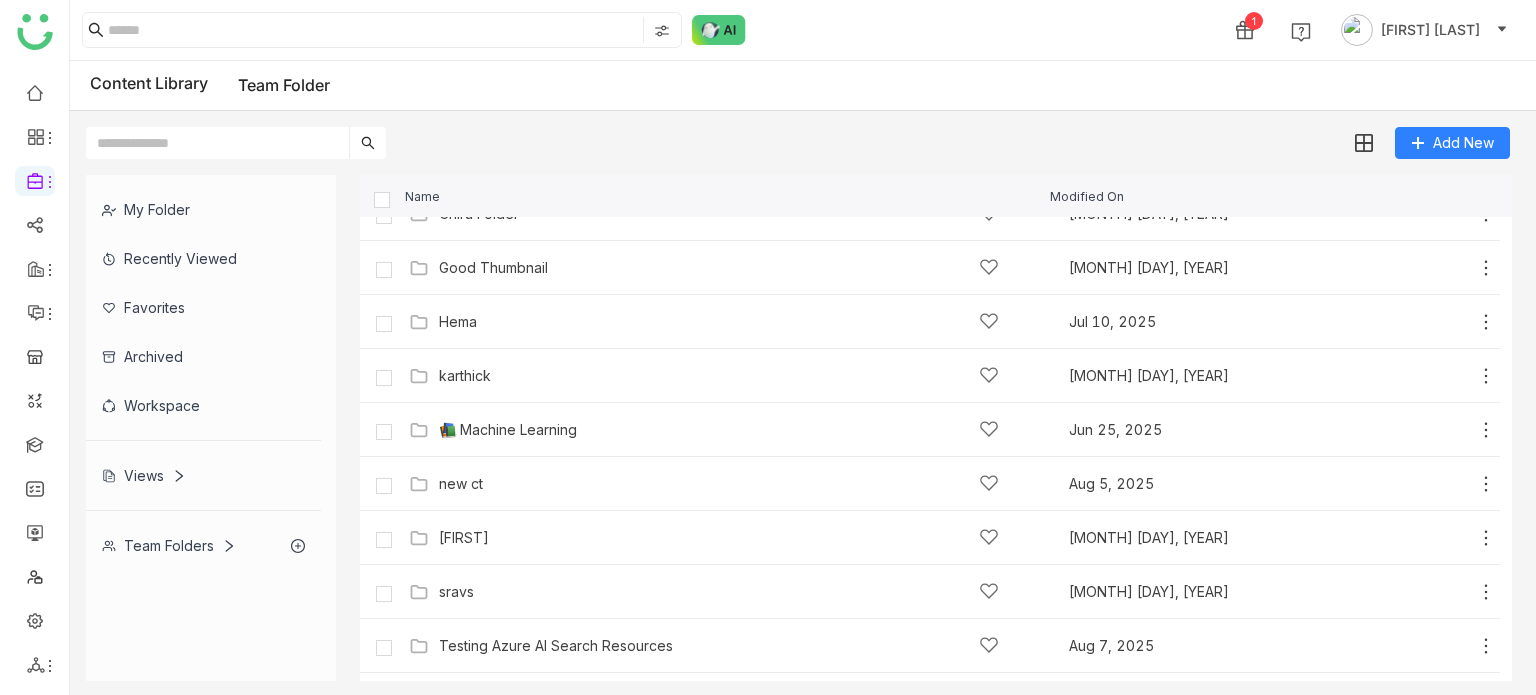 scroll, scrollTop: 400, scrollLeft: 0, axis: vertical 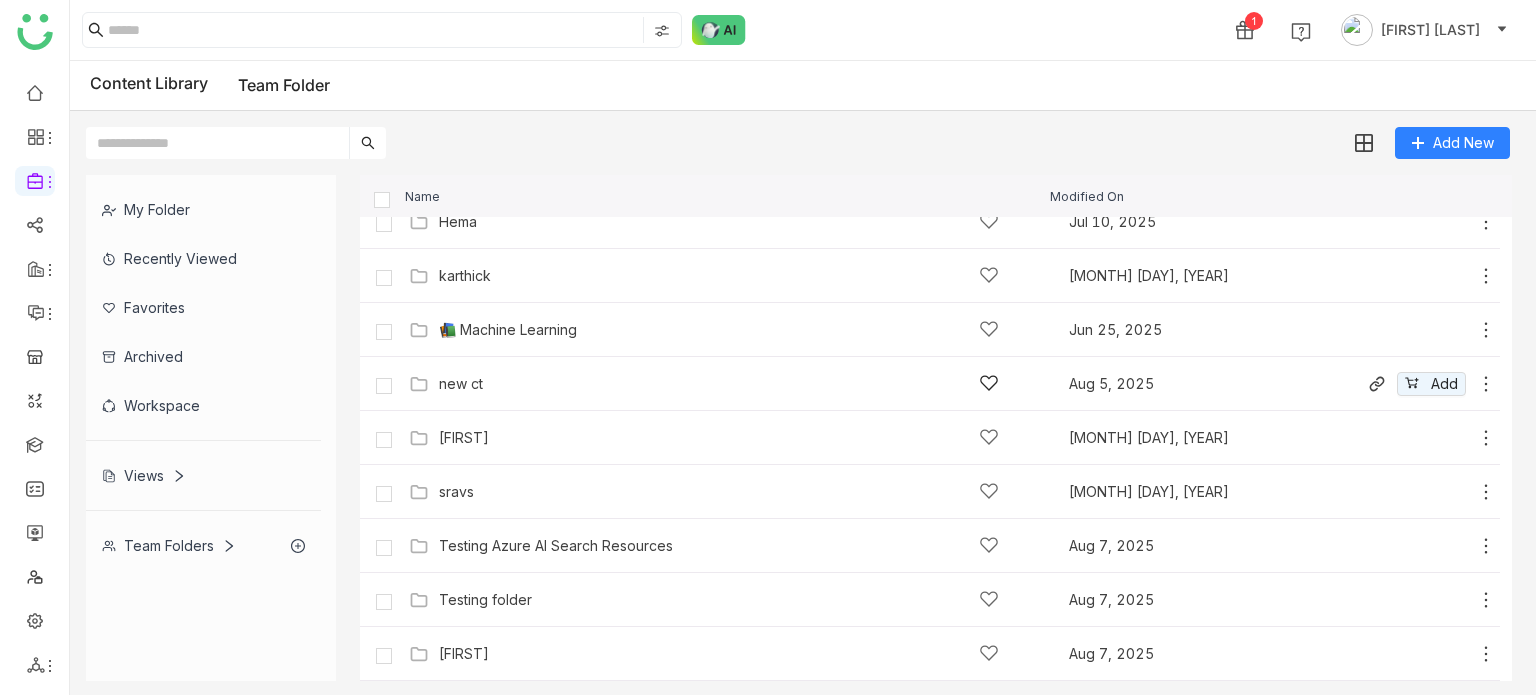 click on "new ct   [MONTH] [DAY], [YEAR]
Add" 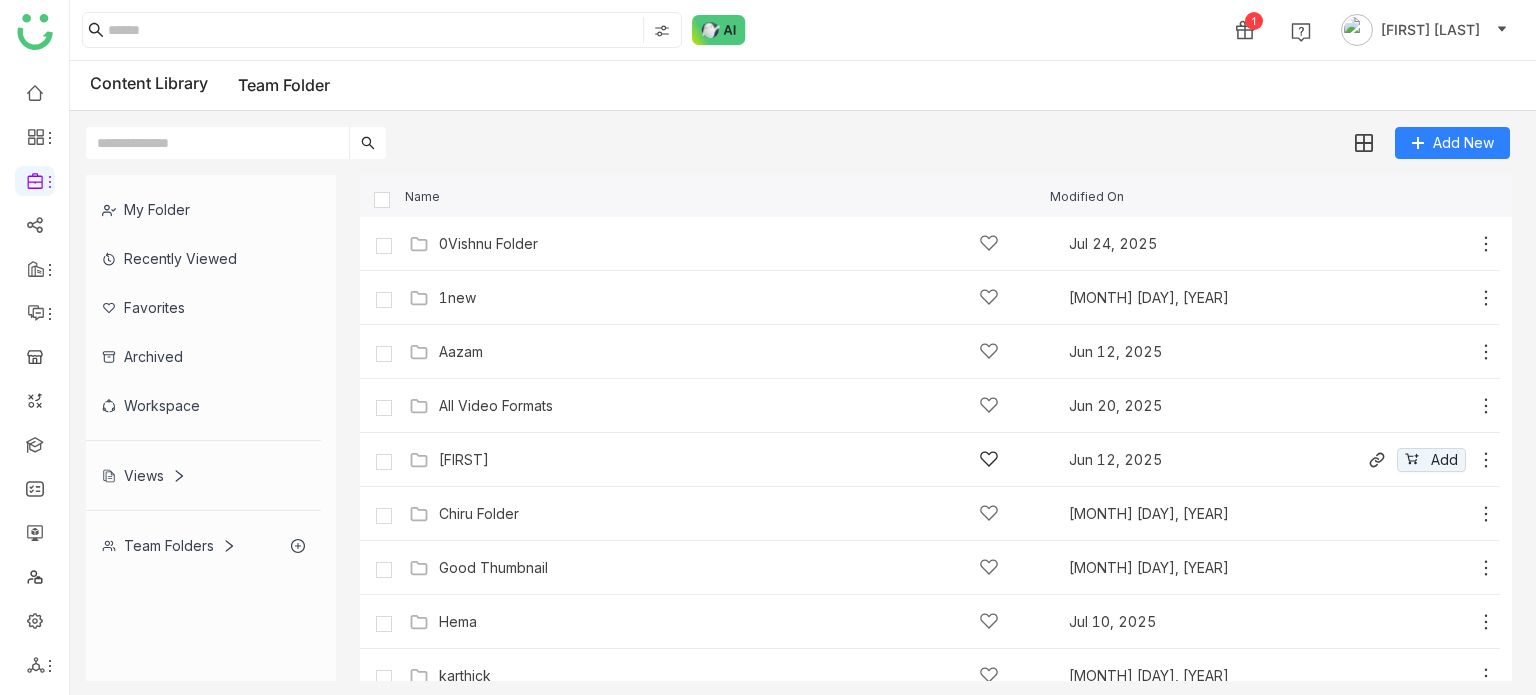 click on "[FIRST]" 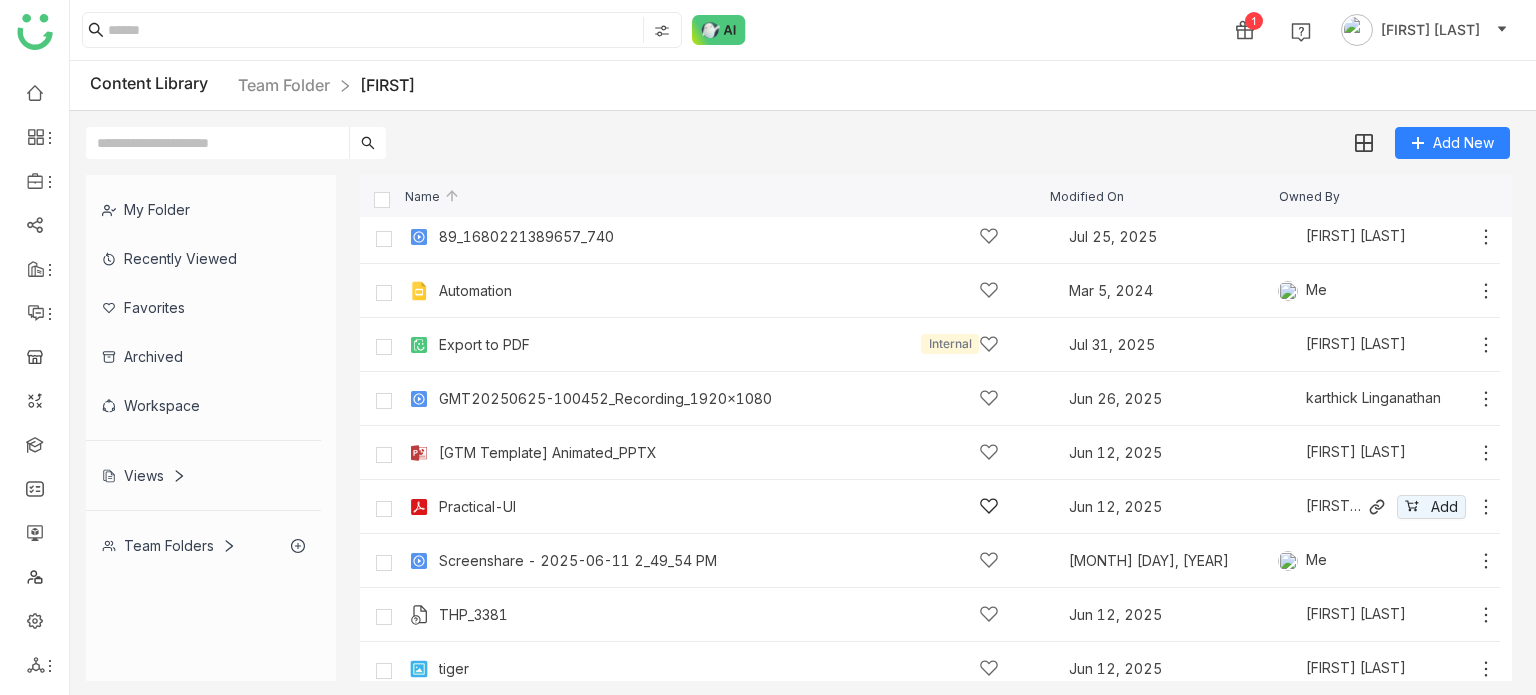 scroll, scrollTop: 0, scrollLeft: 0, axis: both 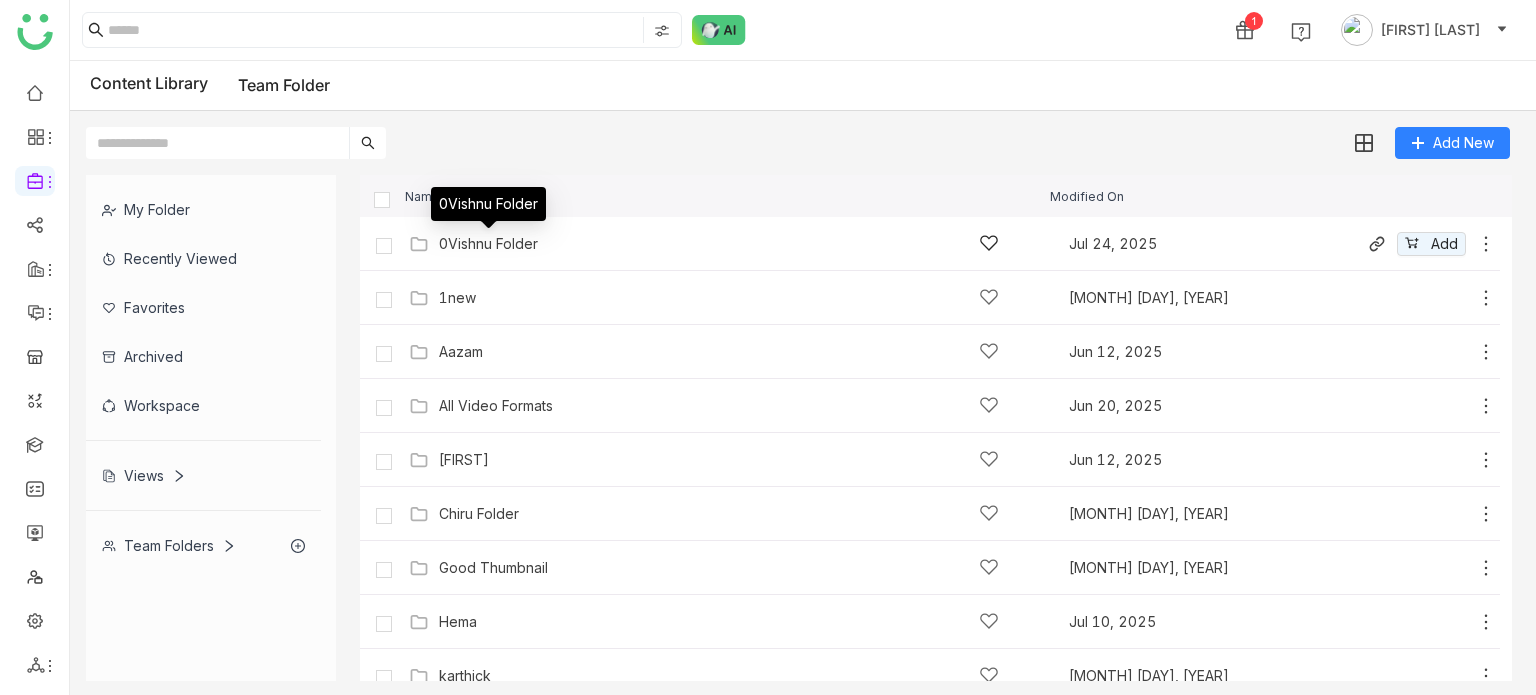 click on "0Vishnu Folder" 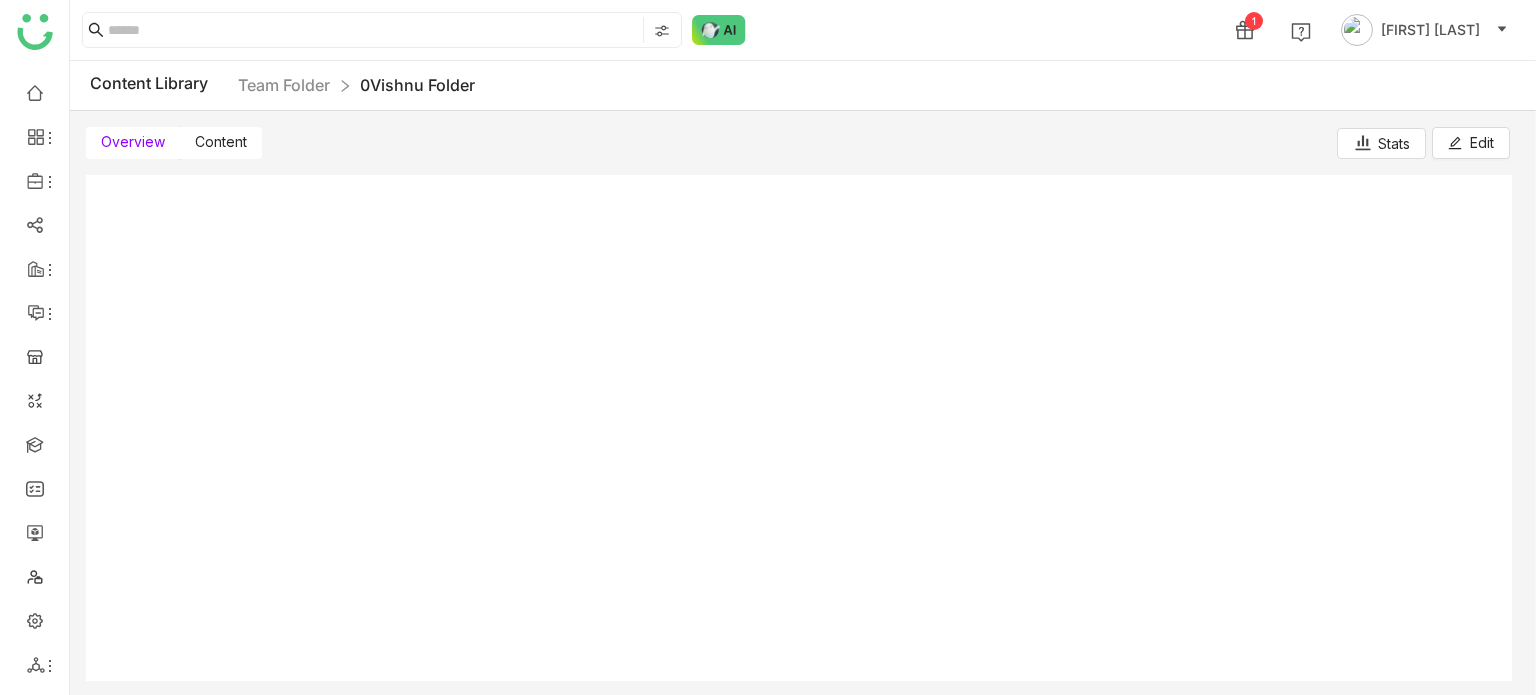 click on "Content" at bounding box center [221, 141] 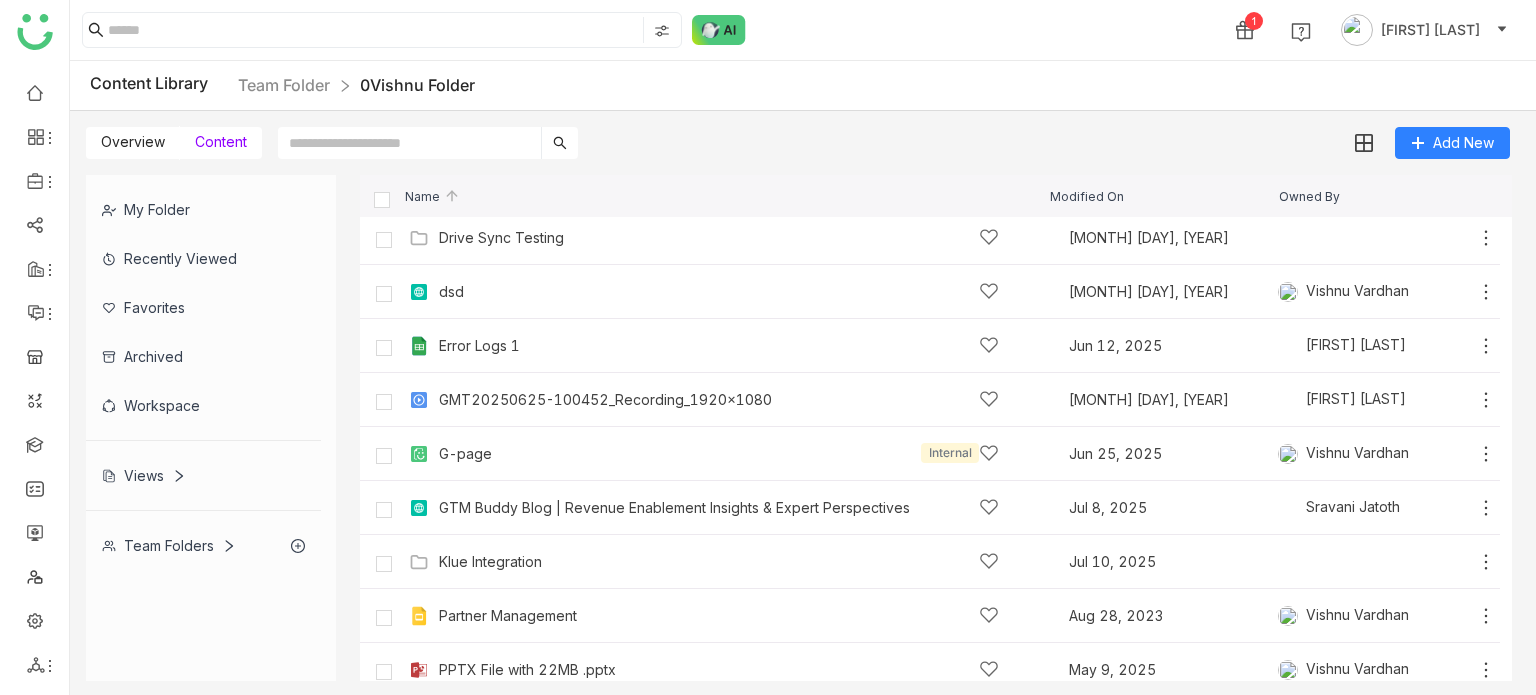 scroll, scrollTop: 831, scrollLeft: 0, axis: vertical 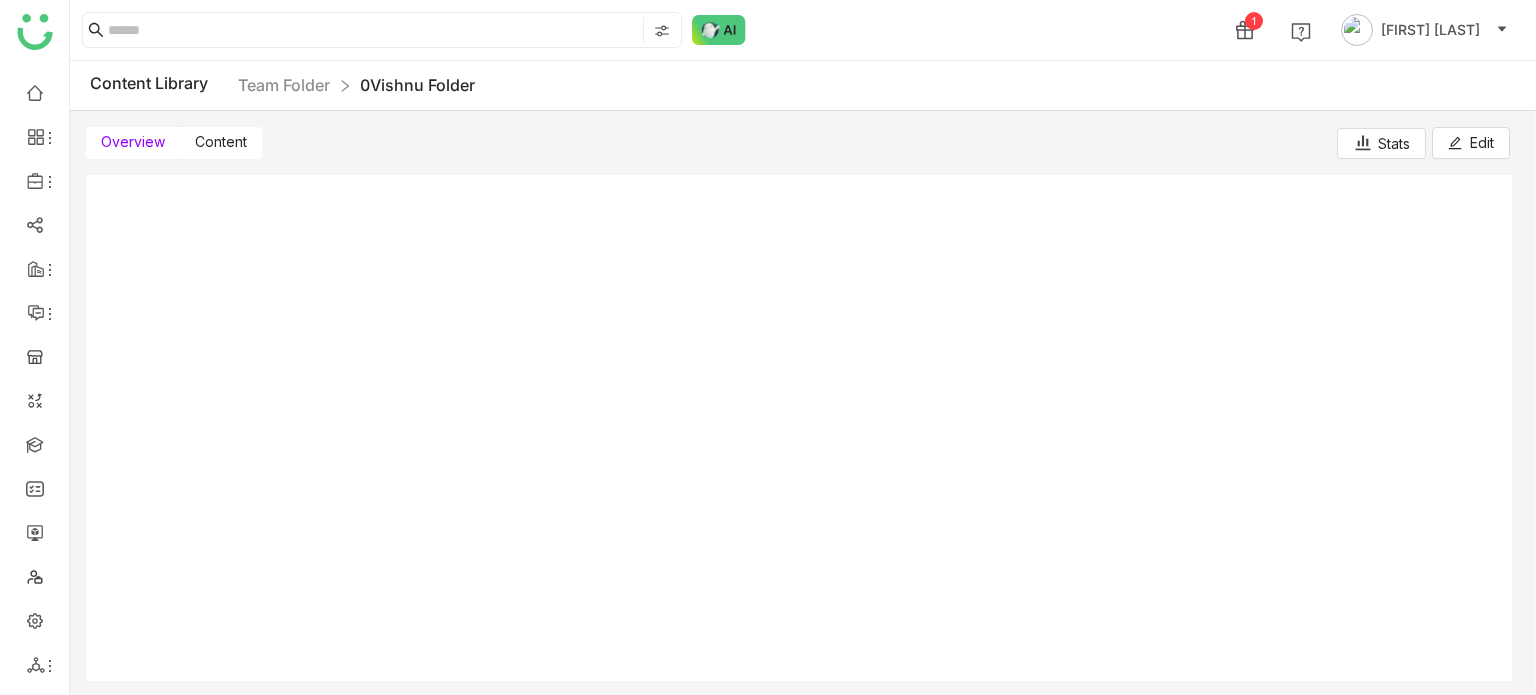 click on "Overview" at bounding box center [133, 141] 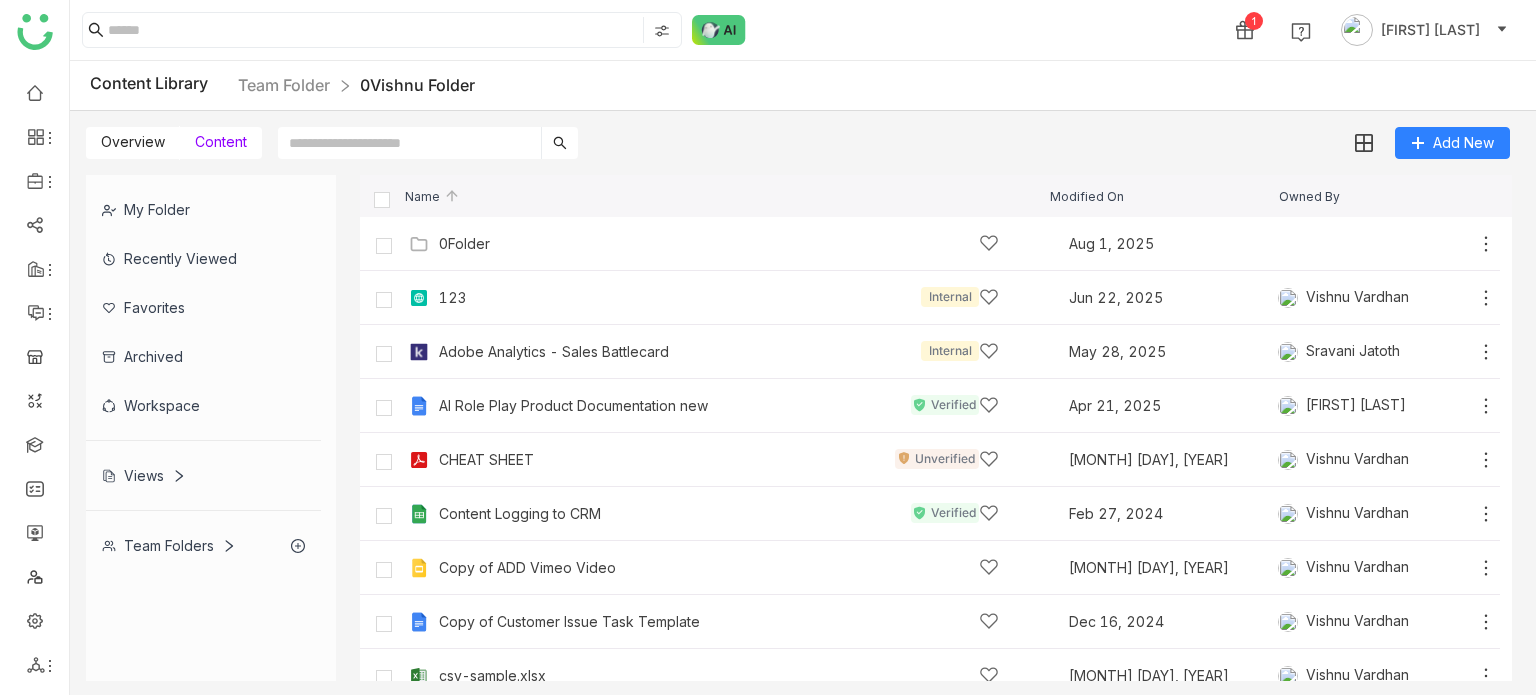 click on "Overview" at bounding box center [133, 141] 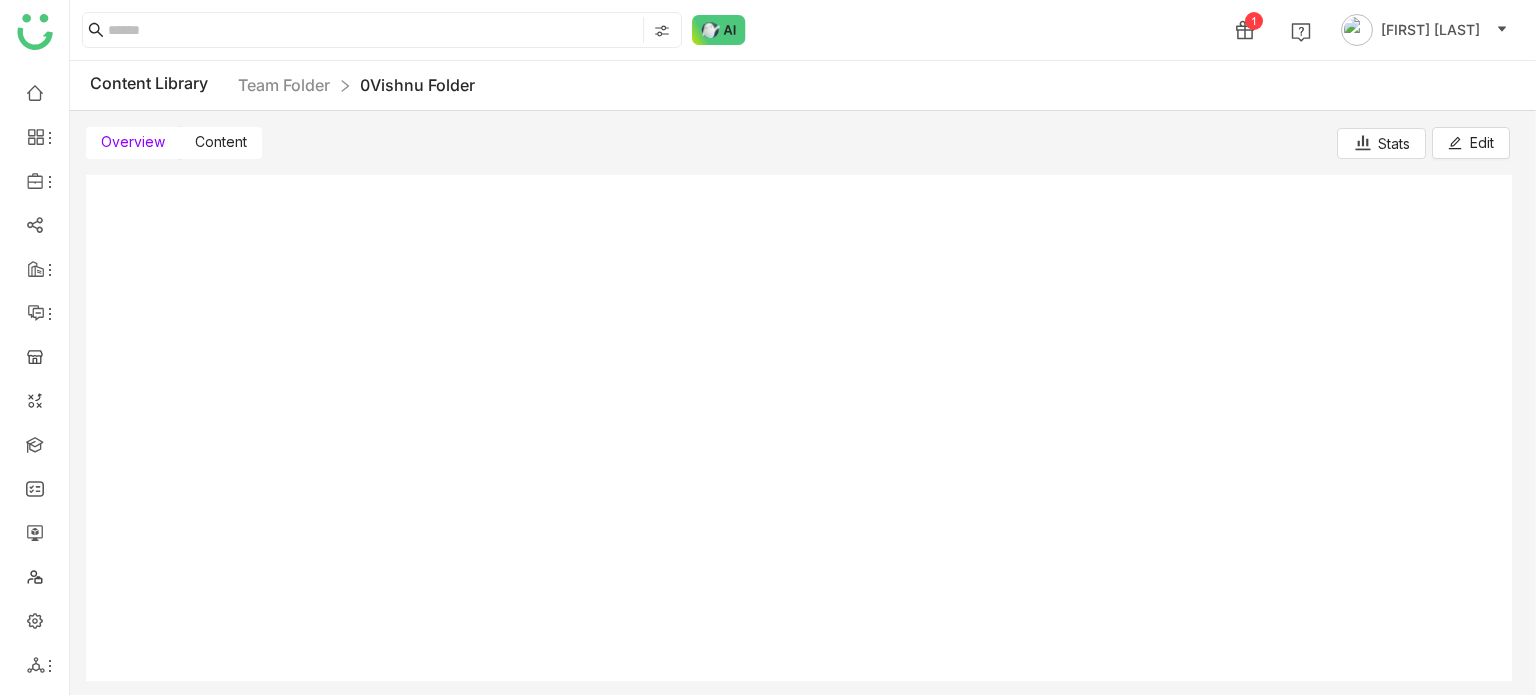 click on "Content" at bounding box center (221, 141) 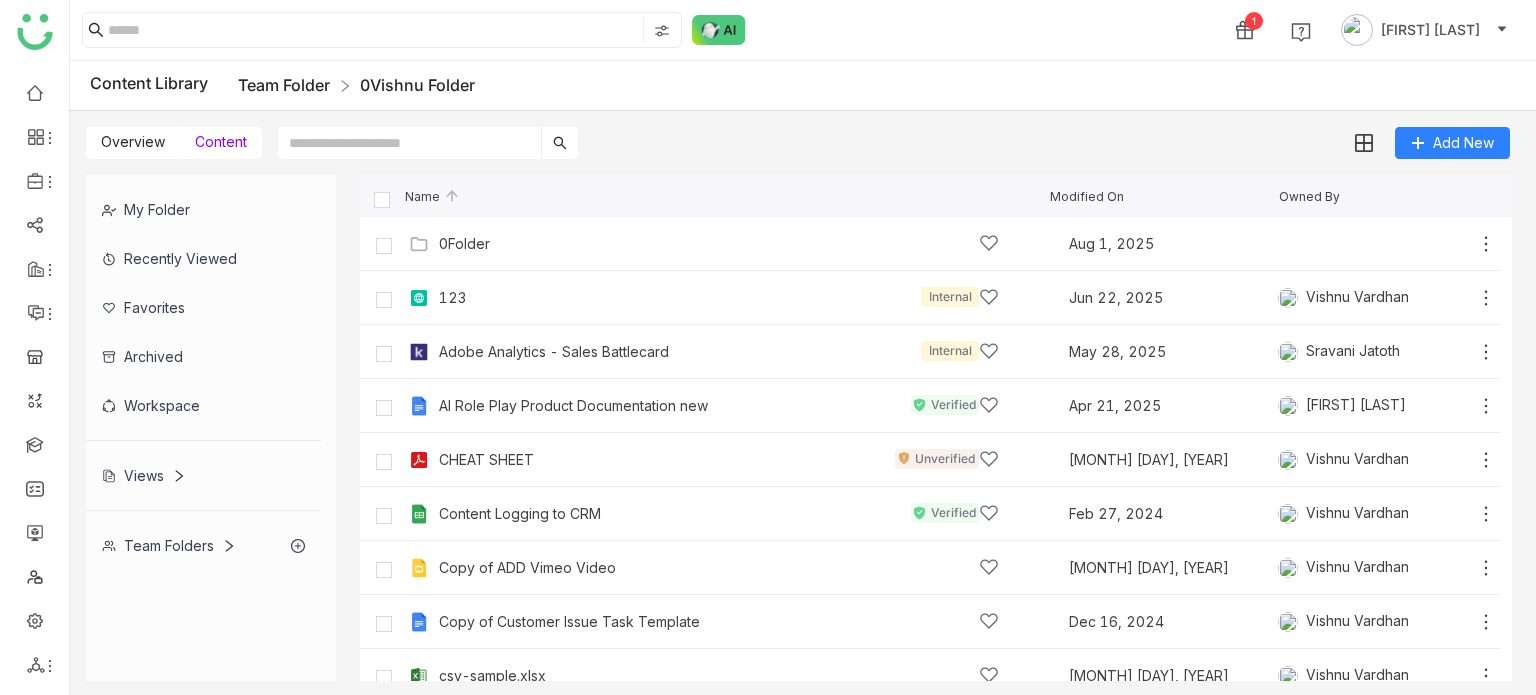 click on "Team Folder" 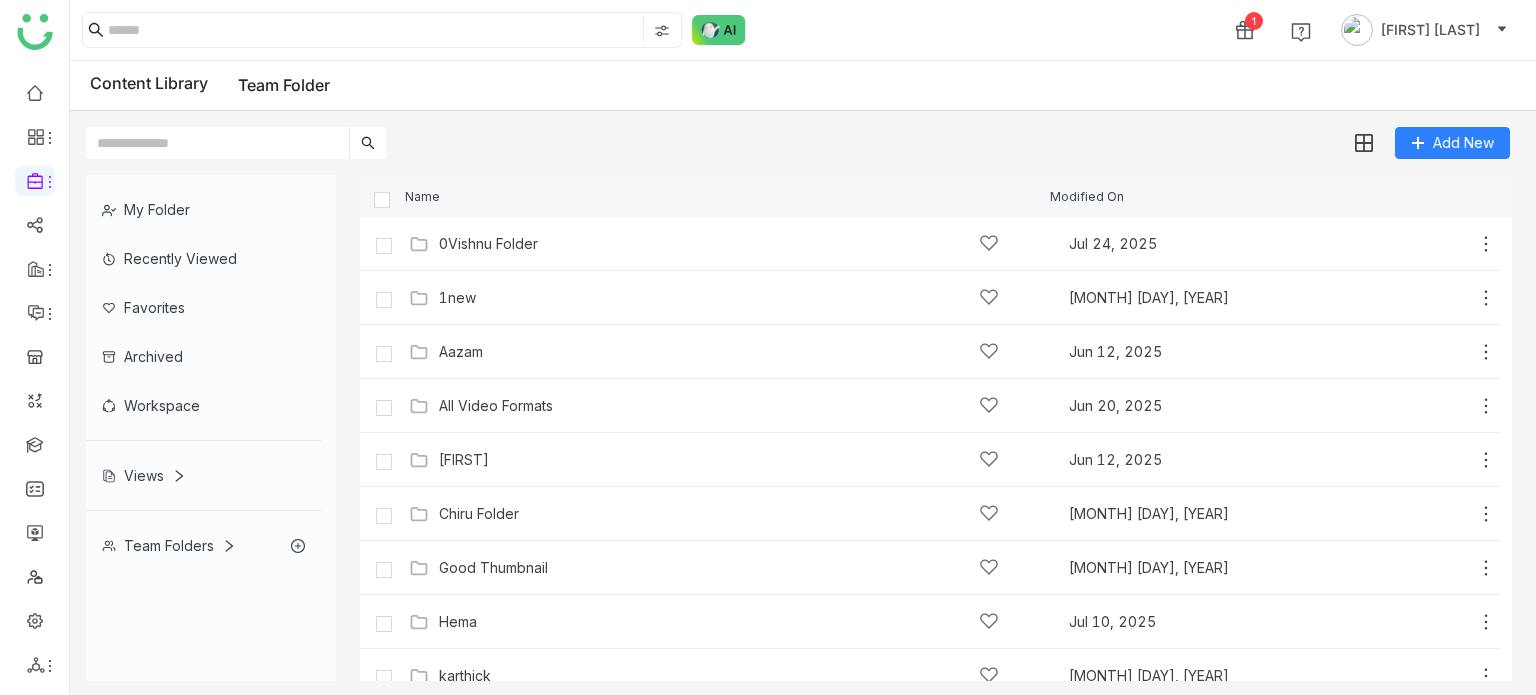 click on "Add New" at bounding box center [798, 135] 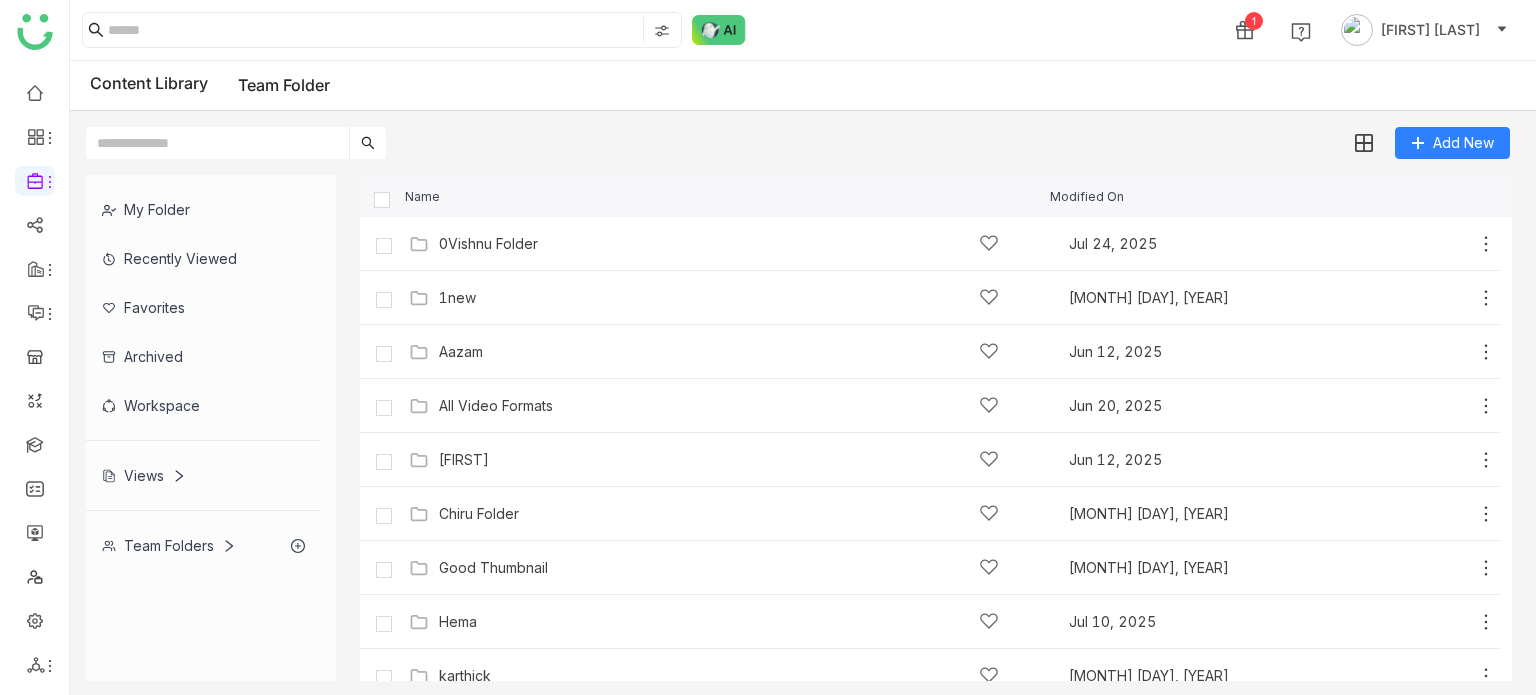 click 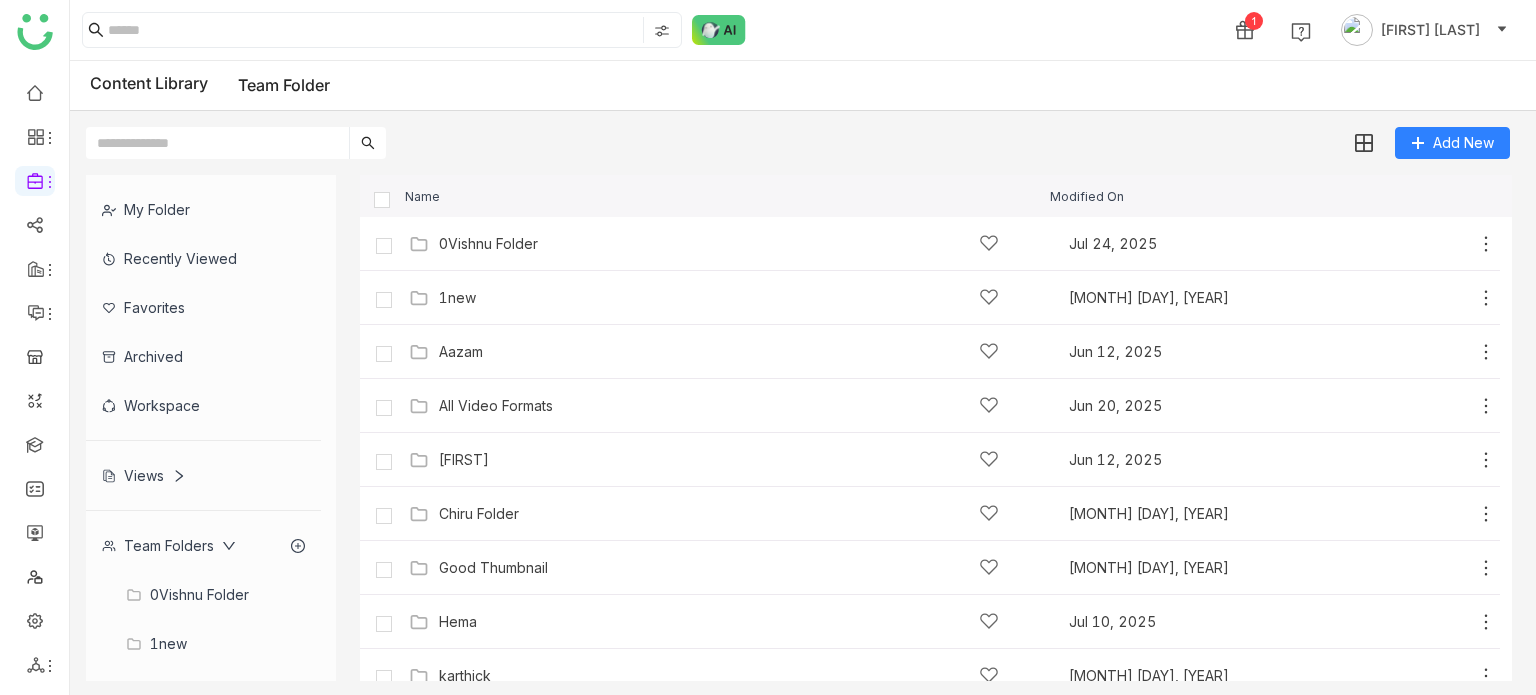 click 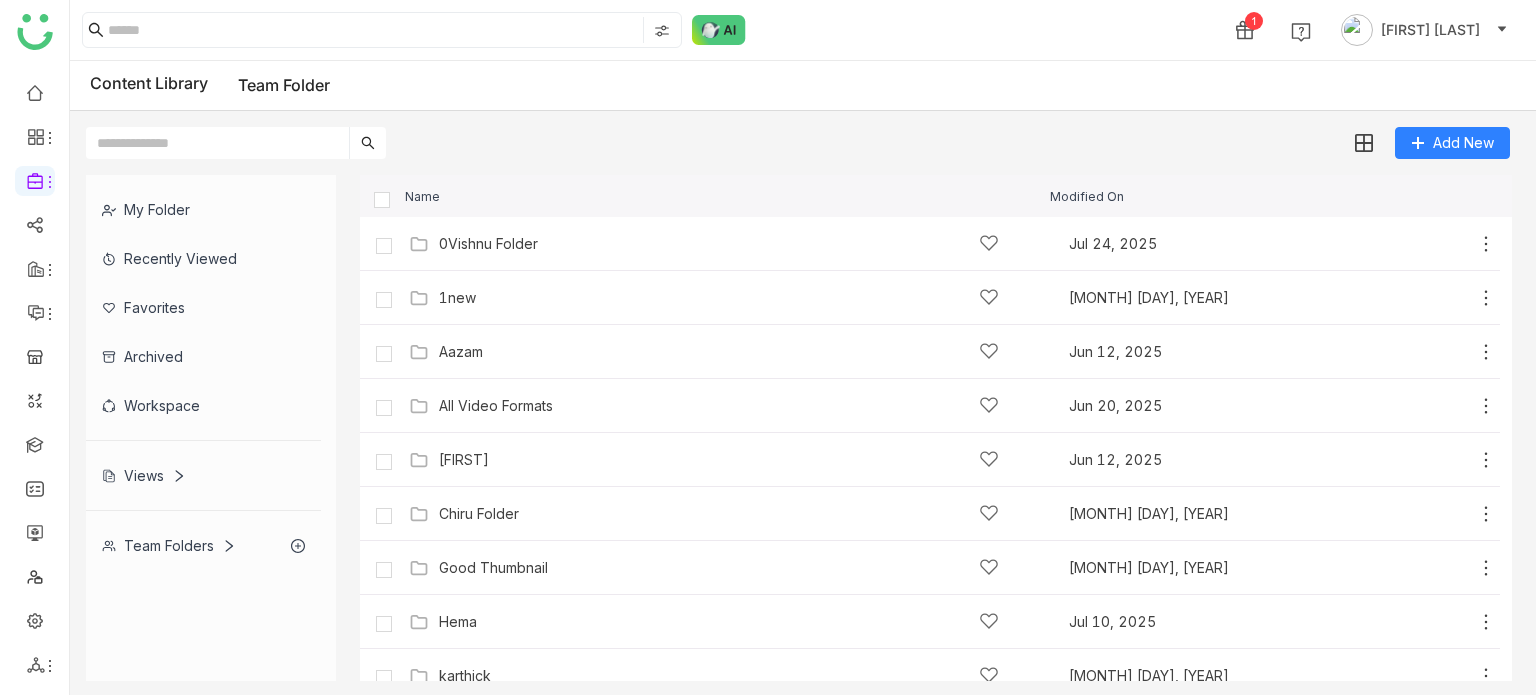 click on "Name  Modified On" 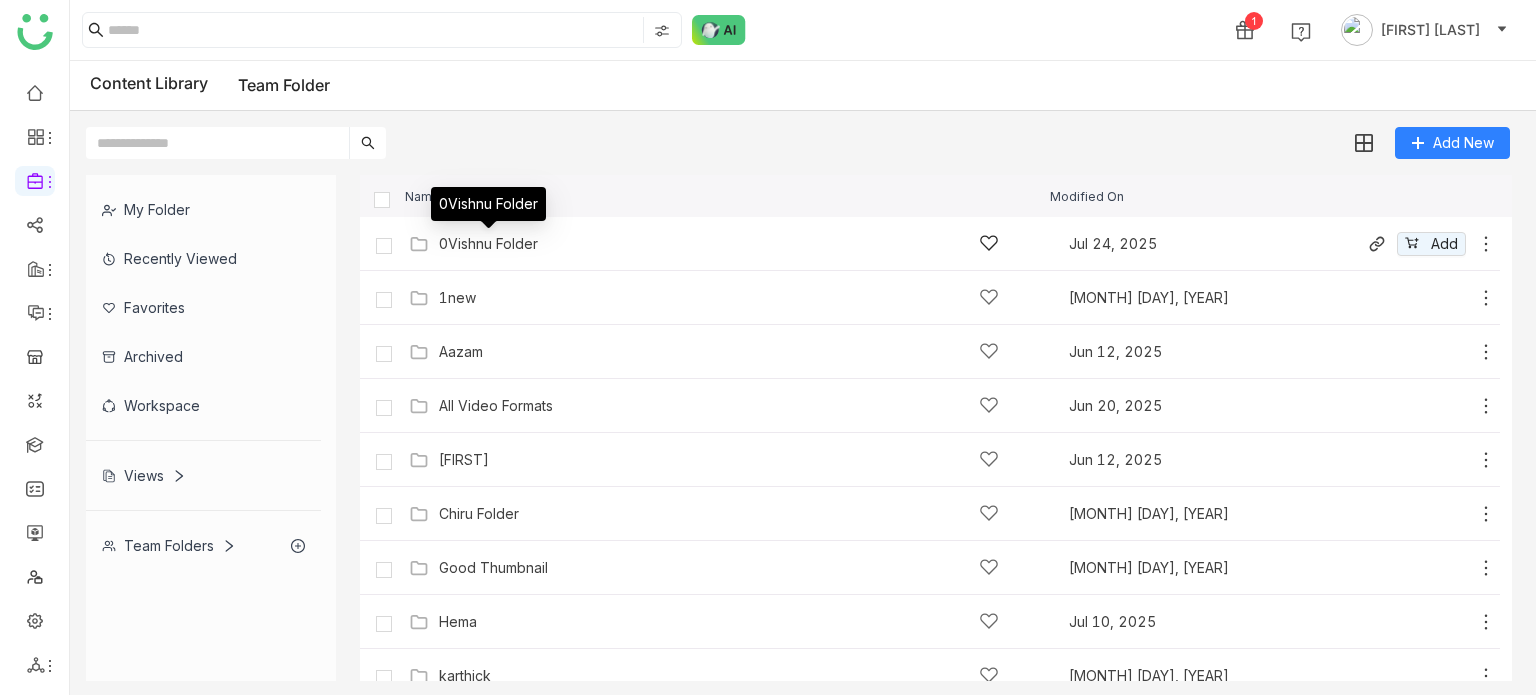 click on "0Vishnu Folder" 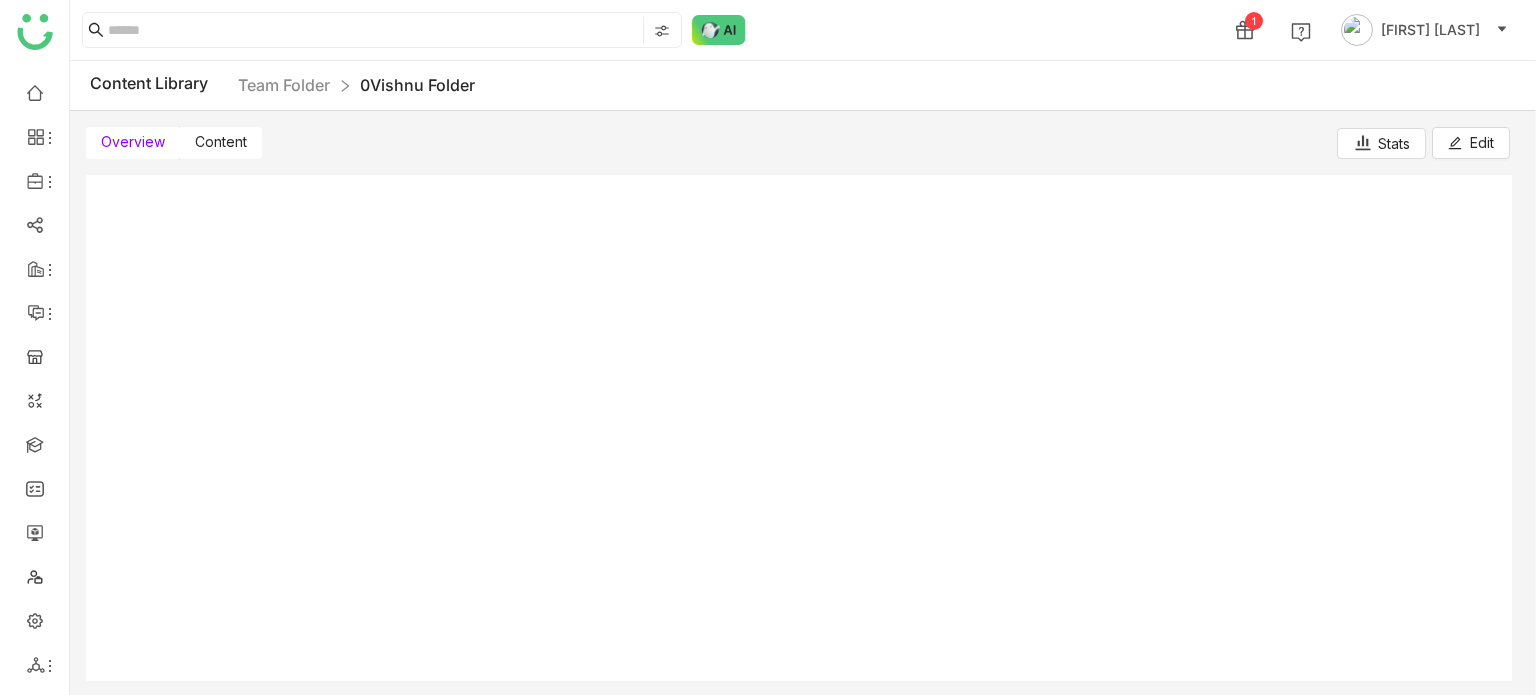 click on "Content" at bounding box center (221, 141) 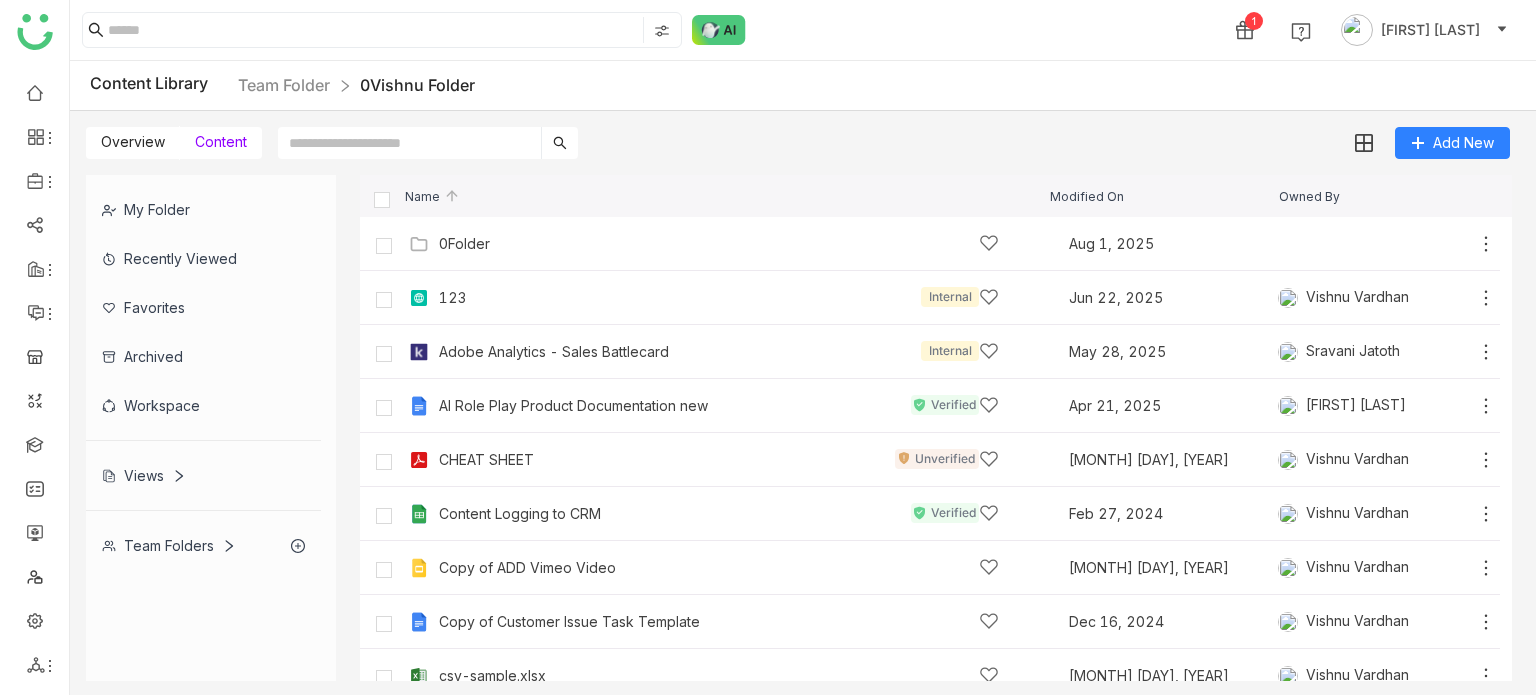 click on "Overview Content  Add New" at bounding box center [798, 135] 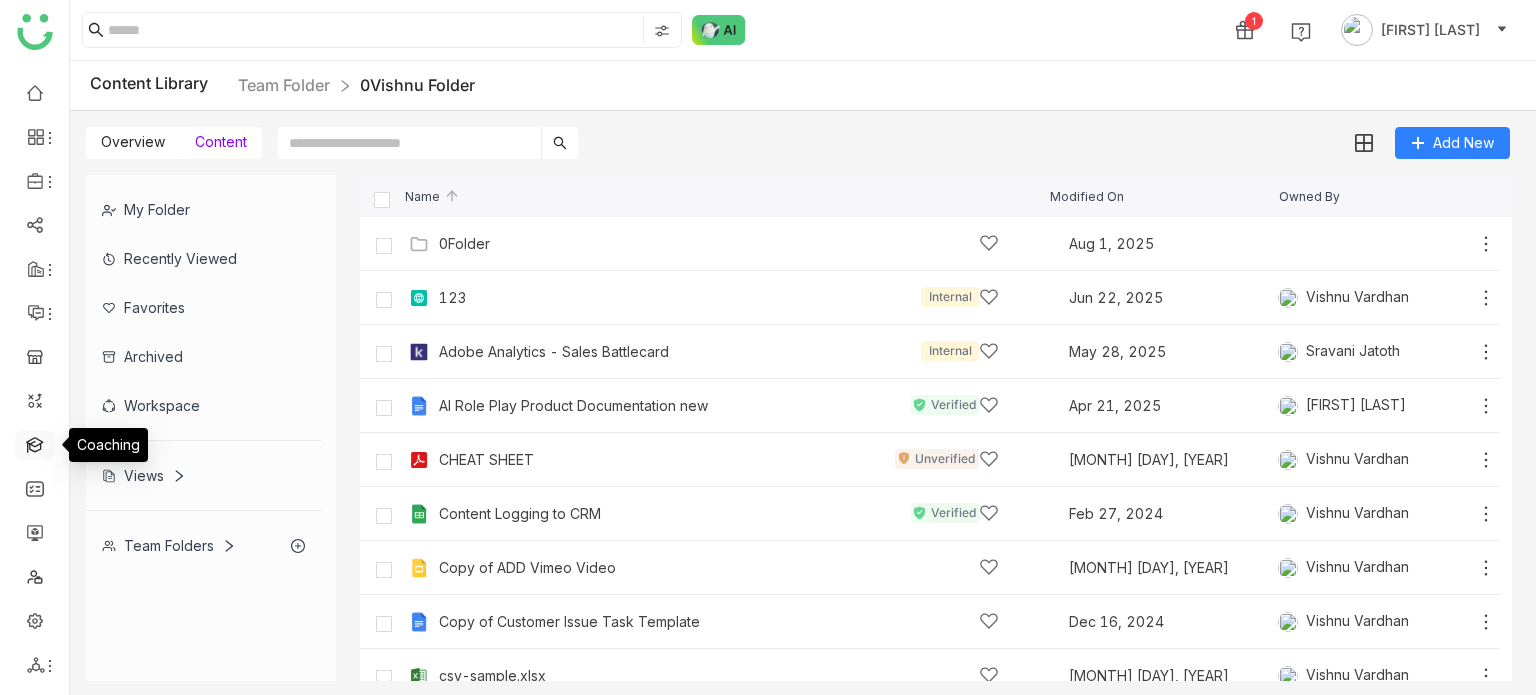 click at bounding box center [35, 443] 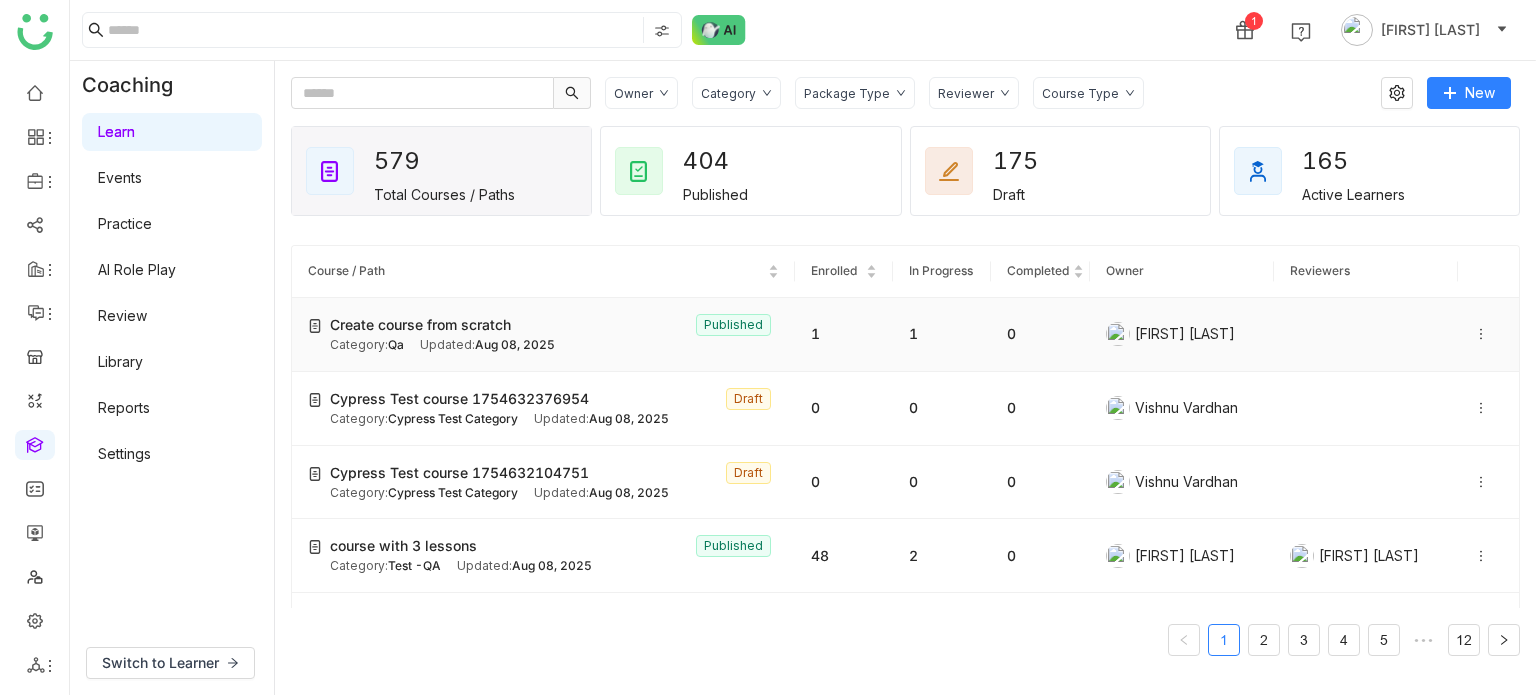 click 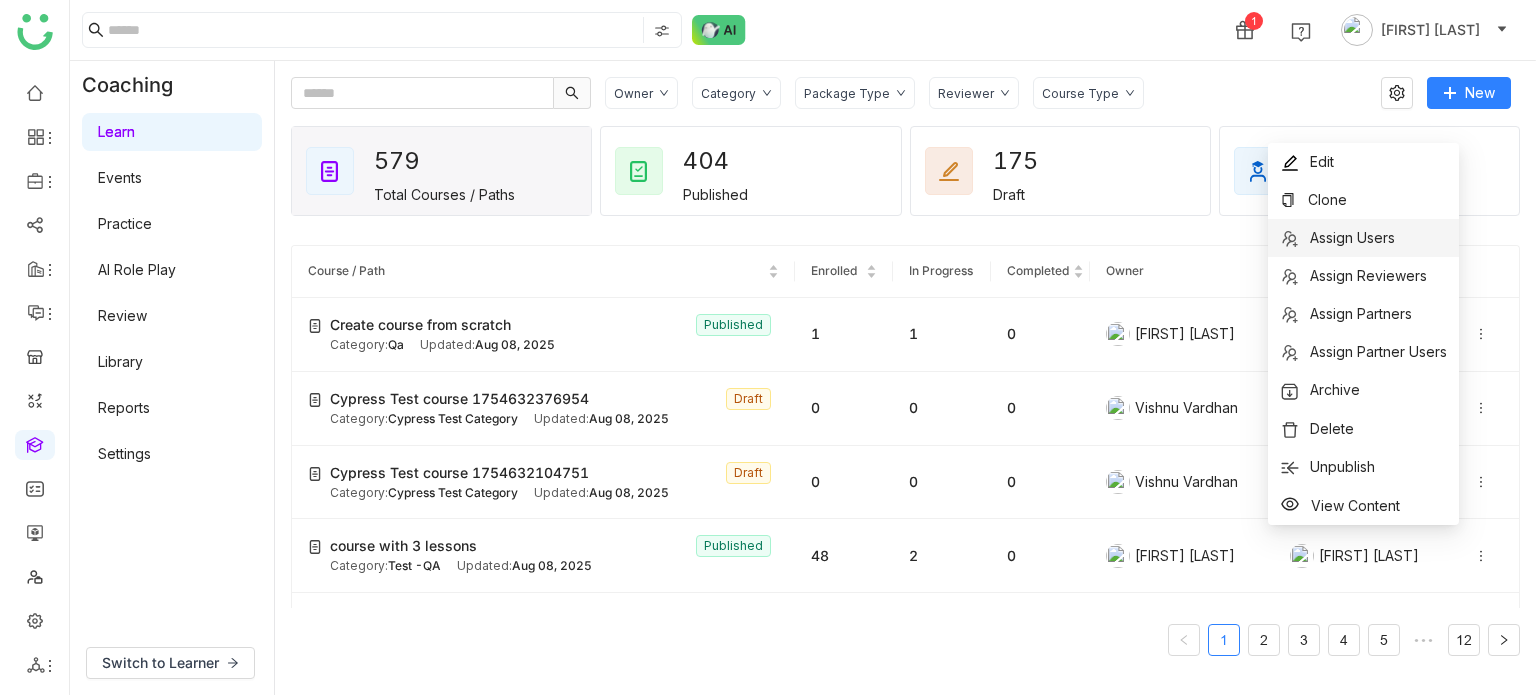 click on "Assign Users" at bounding box center (1352, 237) 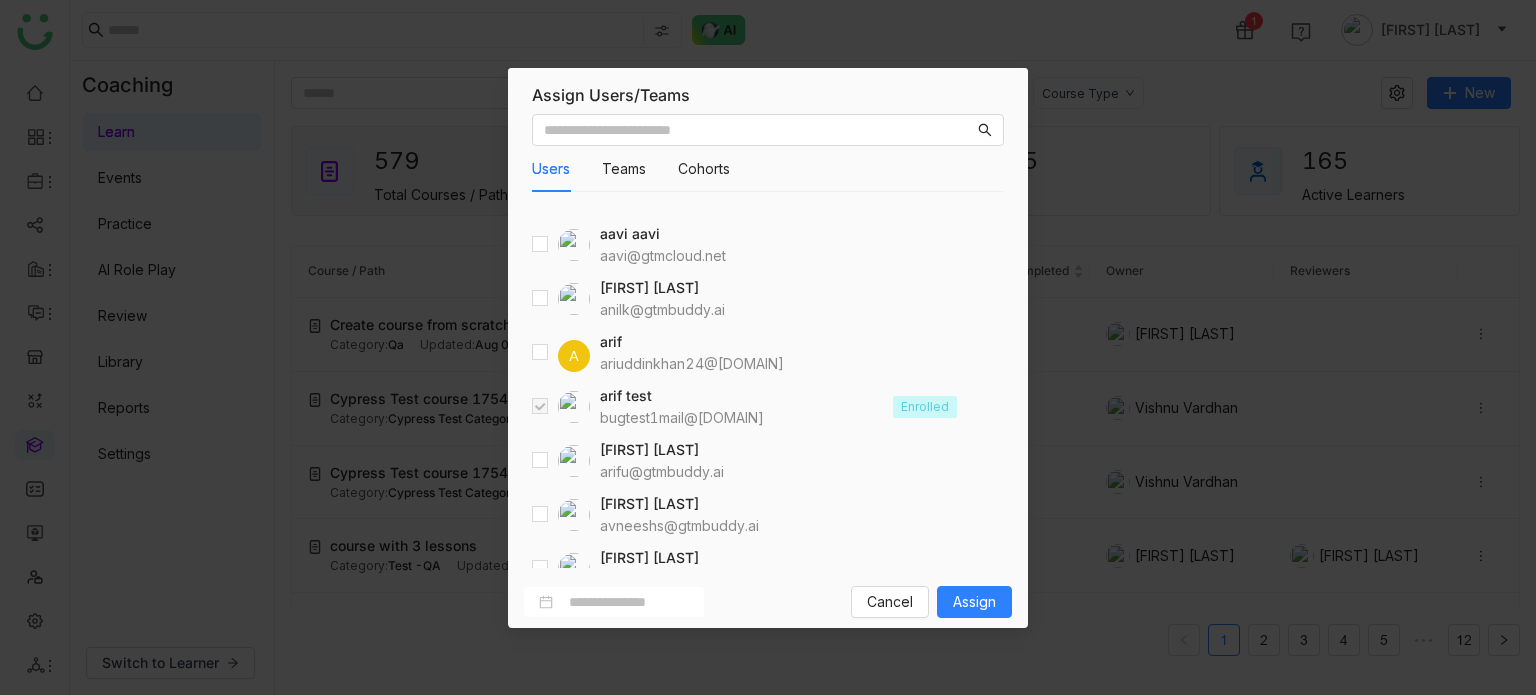 click on "Users   Teams   Cohorts   aavi aavi   aavi@[DOMAIN]   [FIRST] [LAST]   anilk@[DOMAIN]   A   arif   ariuddinkhan24@[DOMAIN]   arif test   bugtest1mail@[DOMAIN]   Enrolled   Arif uddin   arifu@[DOMAIN]   Avneesh Srivastava   avneeshs@[DOMAIN]   Azam Hussain   azamh@[DOMAIN]   Azam Hussain   azamhussain9247@[DOMAIN]   Azhar Uddin   azharuddin@[DOMAIN]   Bhanu Parihar   bhanup@[DOMAIN]   Bhupendra Singh Bhandari   bhupendra@[DOMAIN]   Chandramani Tiwary   mani@[DOMAIN]   chiru balaya   chirubalaya216@[DOMAIN]" at bounding box center [768, 357] 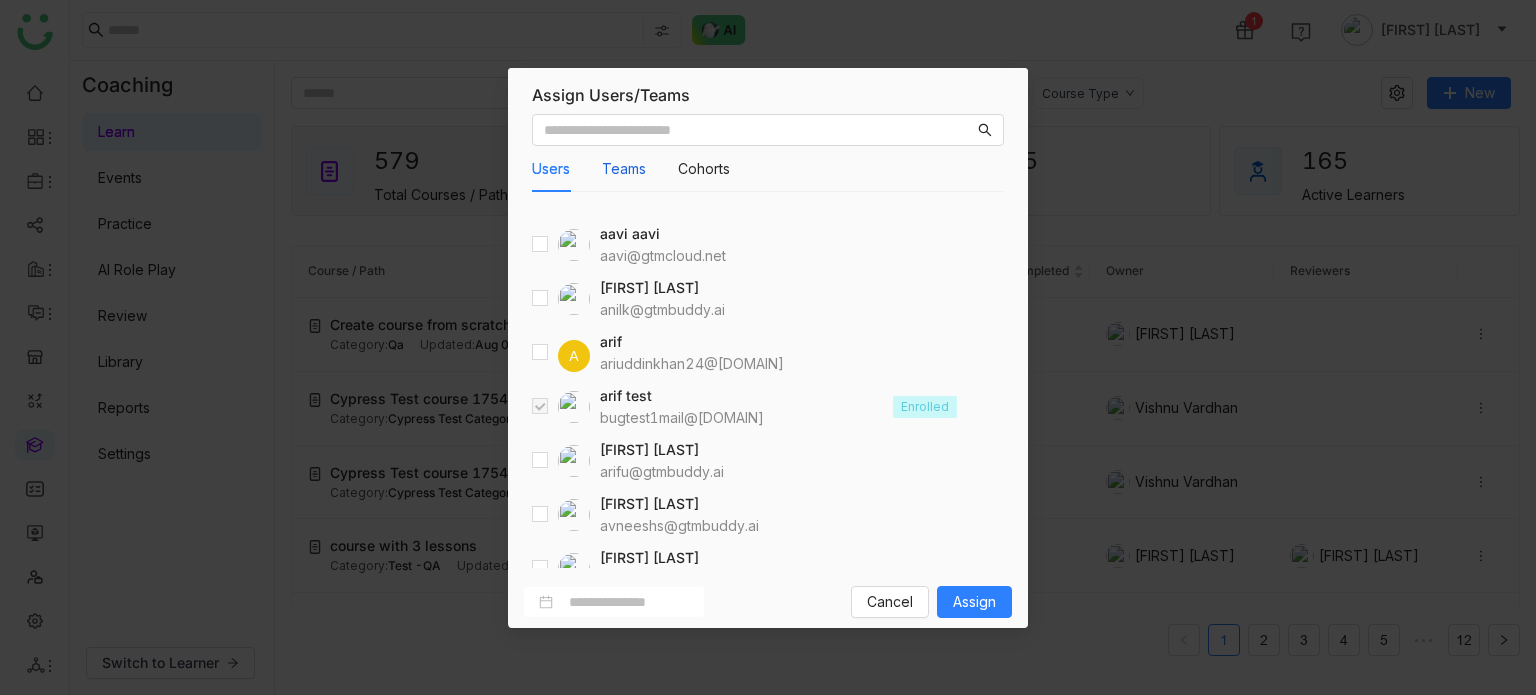 click on "Teams" at bounding box center (624, 169) 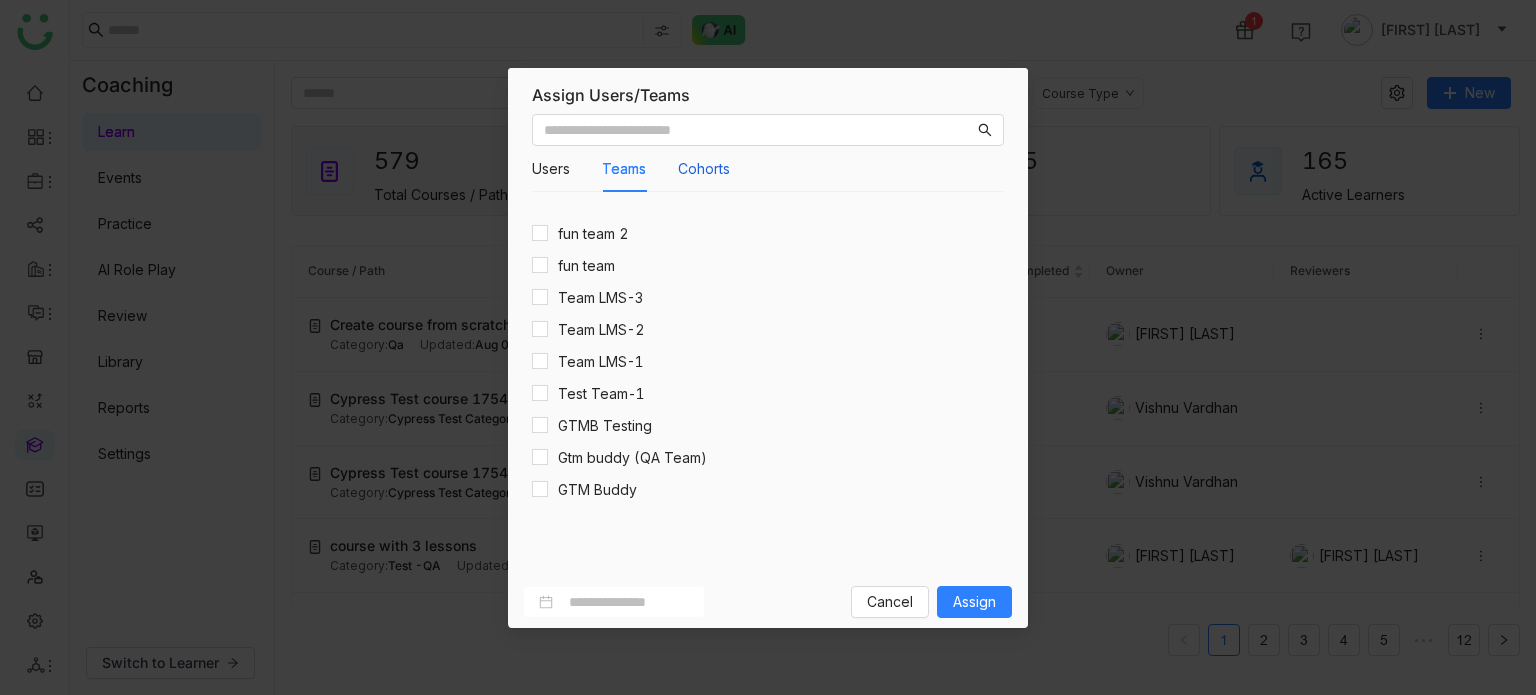 click on "Cohorts" at bounding box center (704, 169) 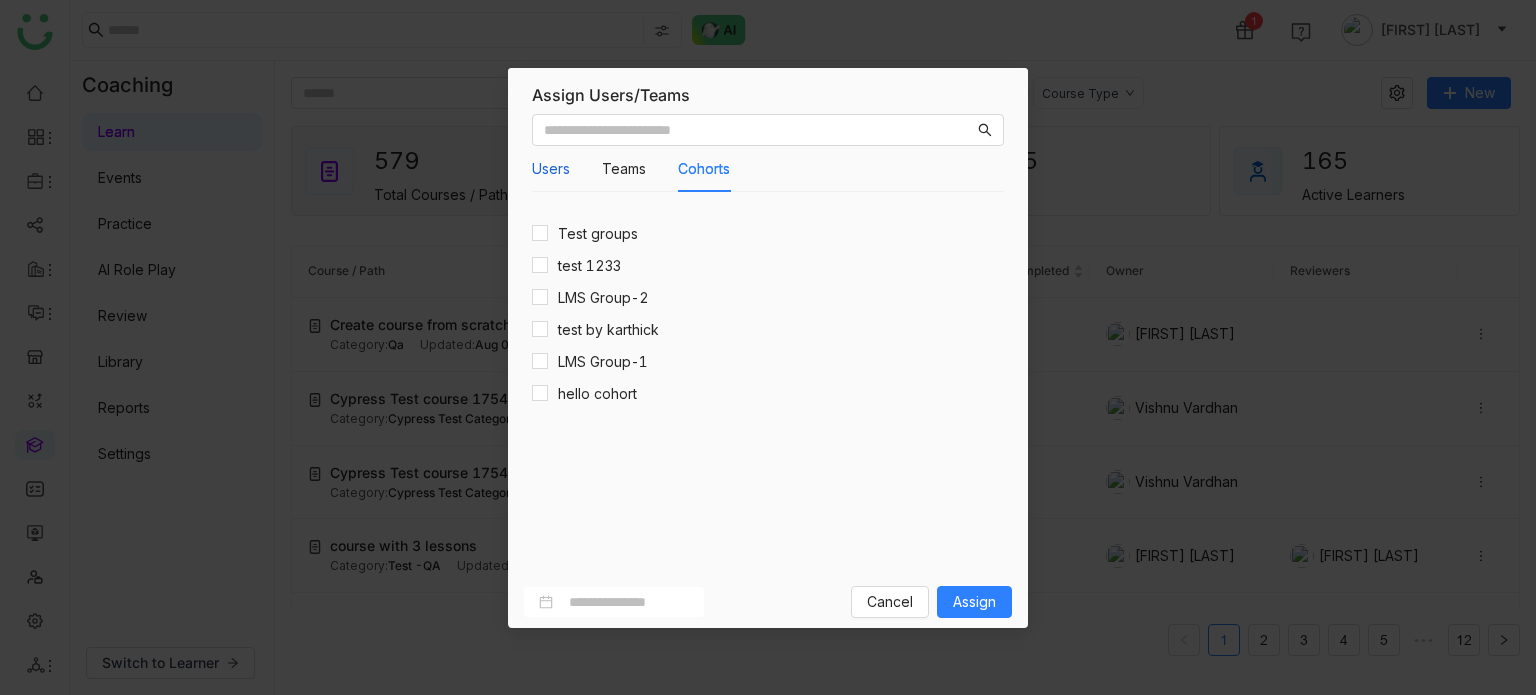 click on "Users" at bounding box center (551, 169) 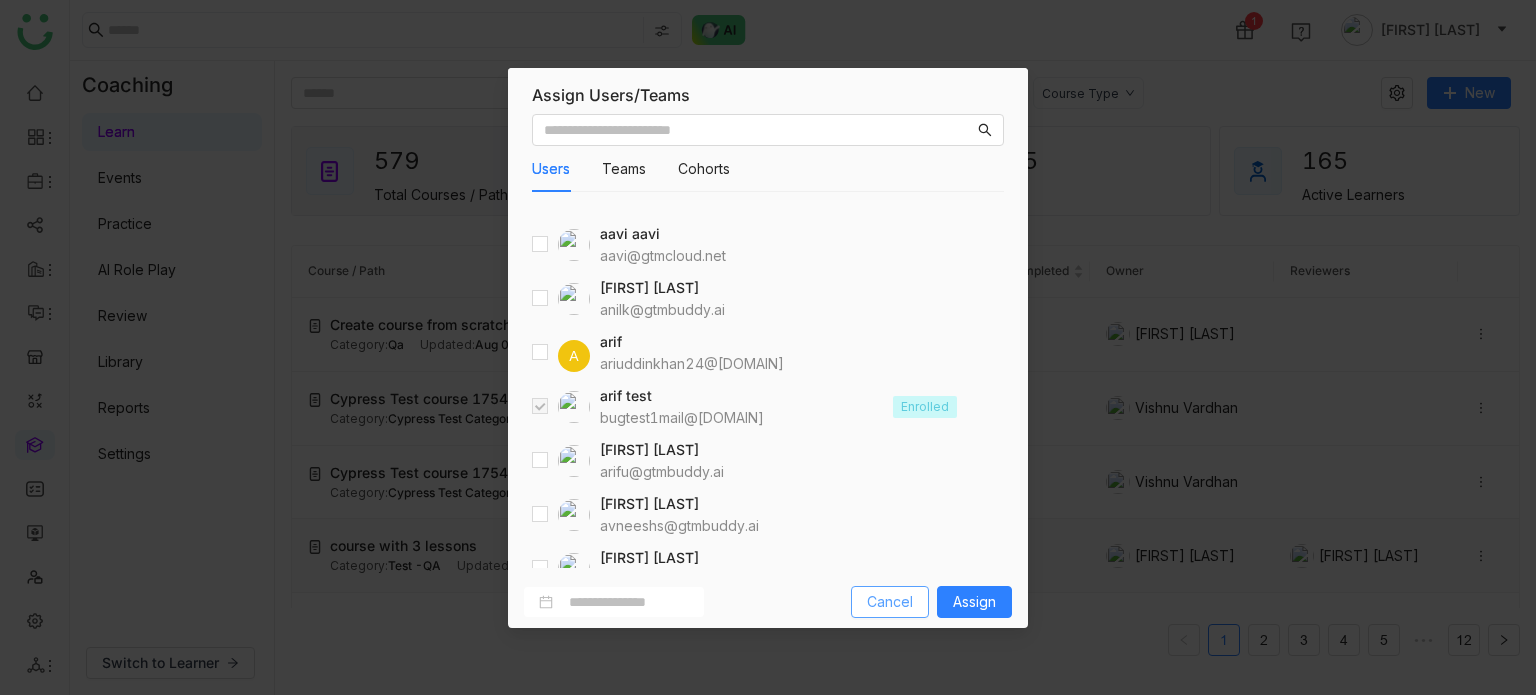 drag, startPoint x: 906, startPoint y: 596, endPoint x: 916, endPoint y: 583, distance: 16.40122 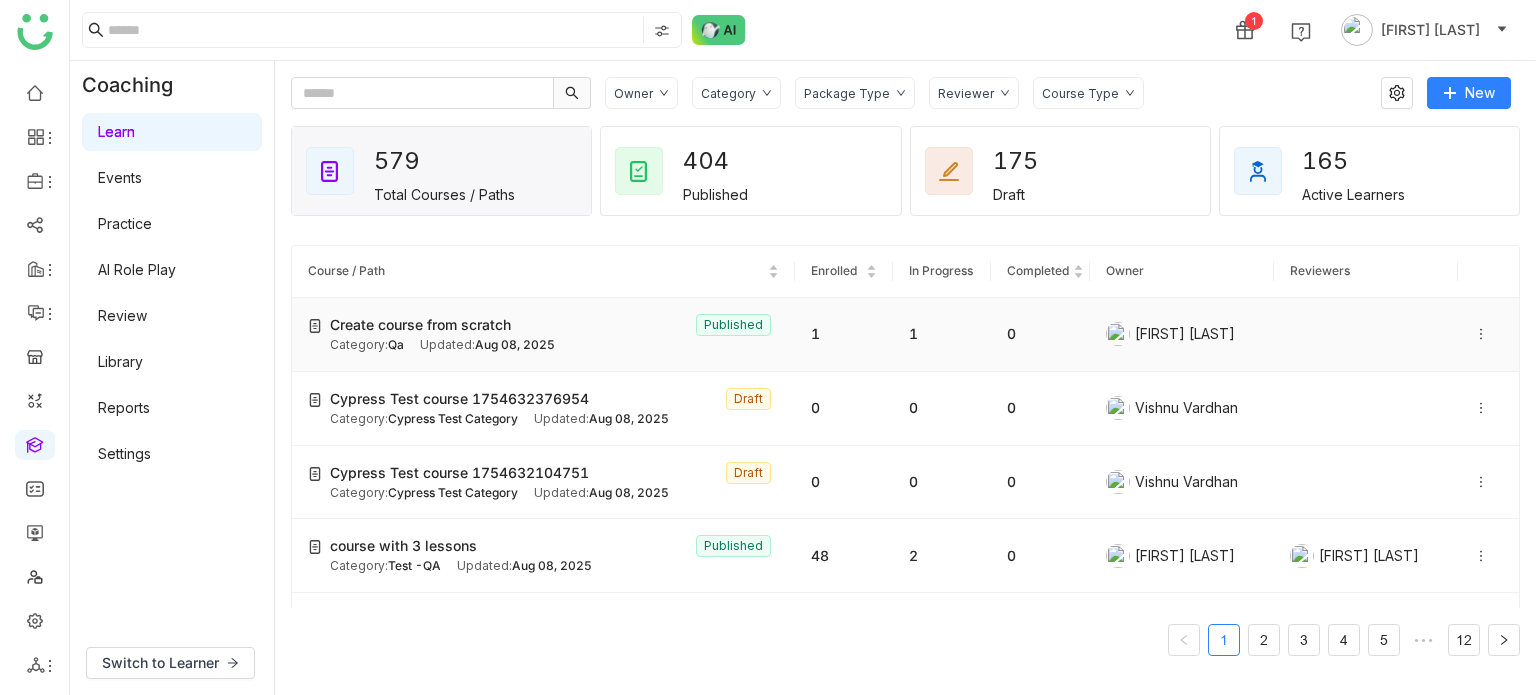 click 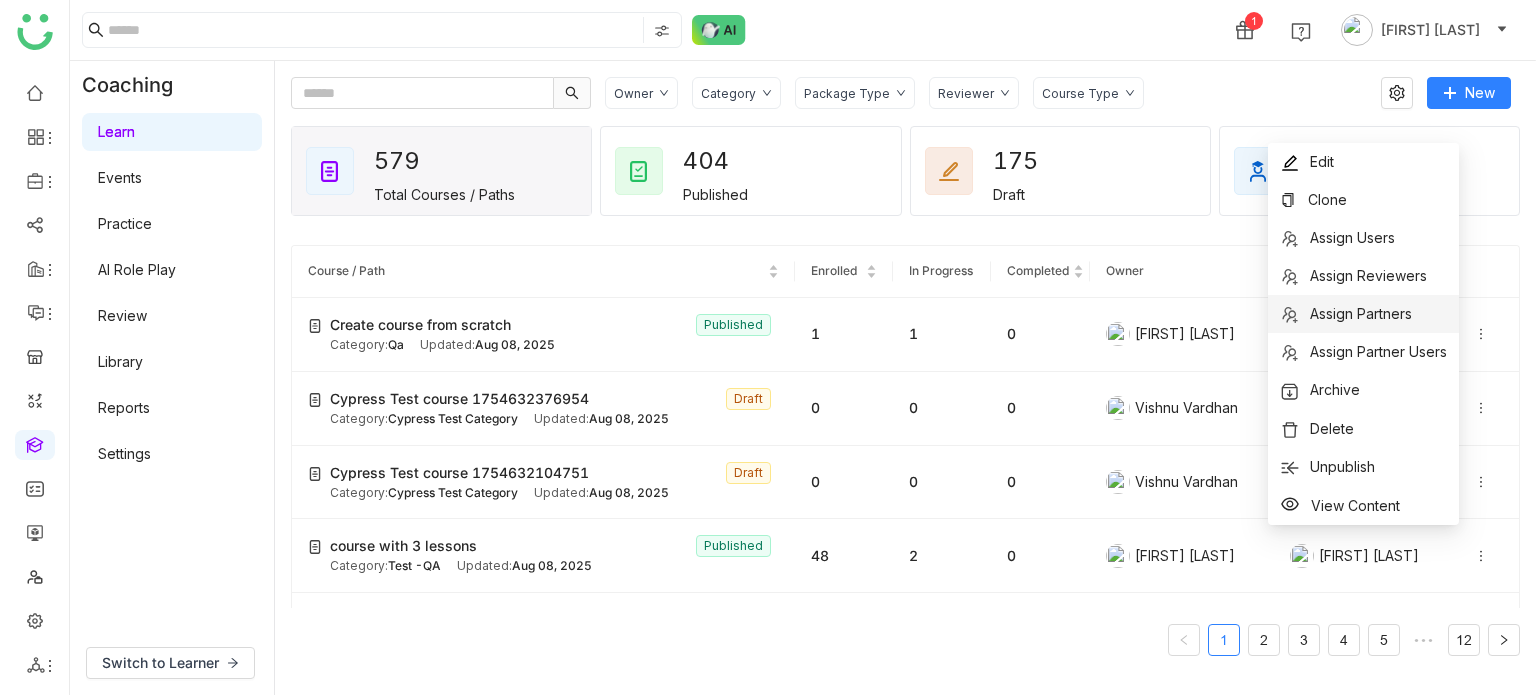 click on "Assign Partners" at bounding box center [1361, 313] 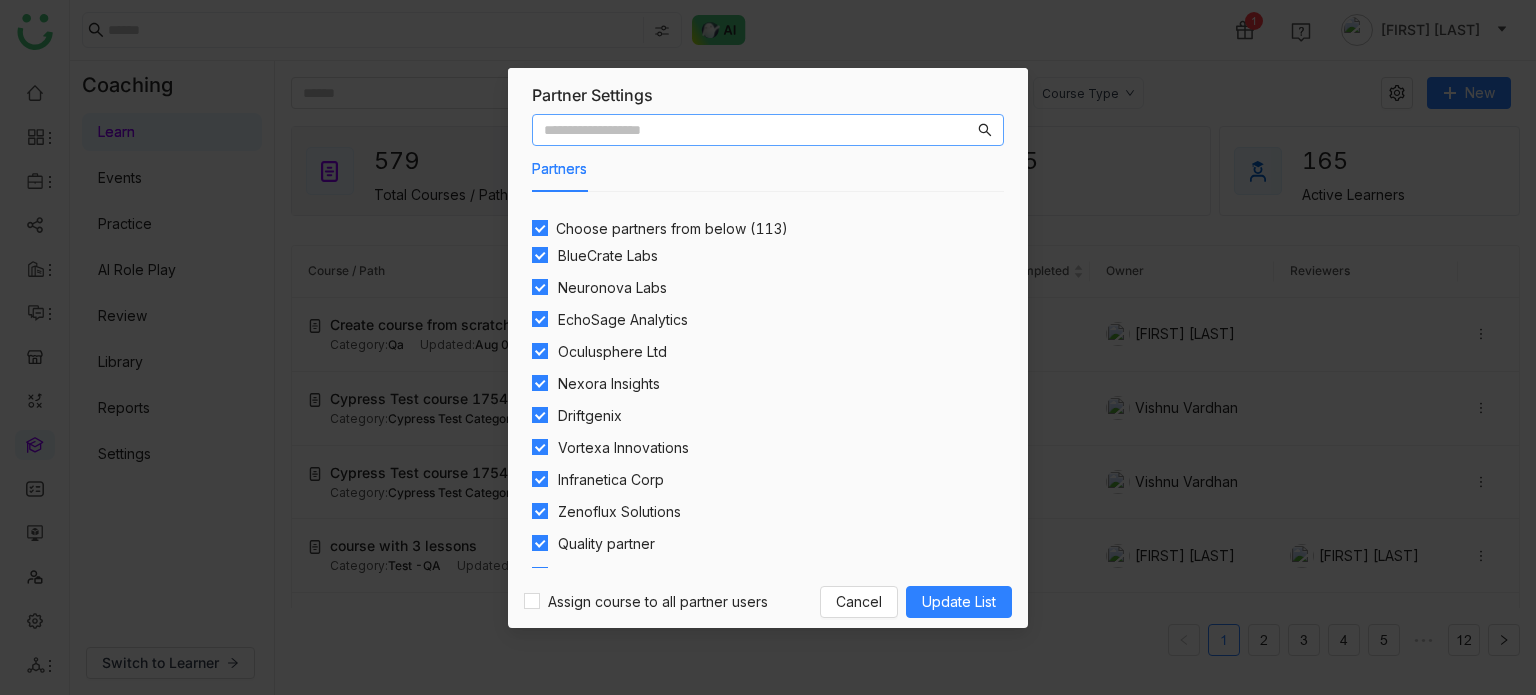 click on "Choose partners from below (113)" at bounding box center (672, 229) 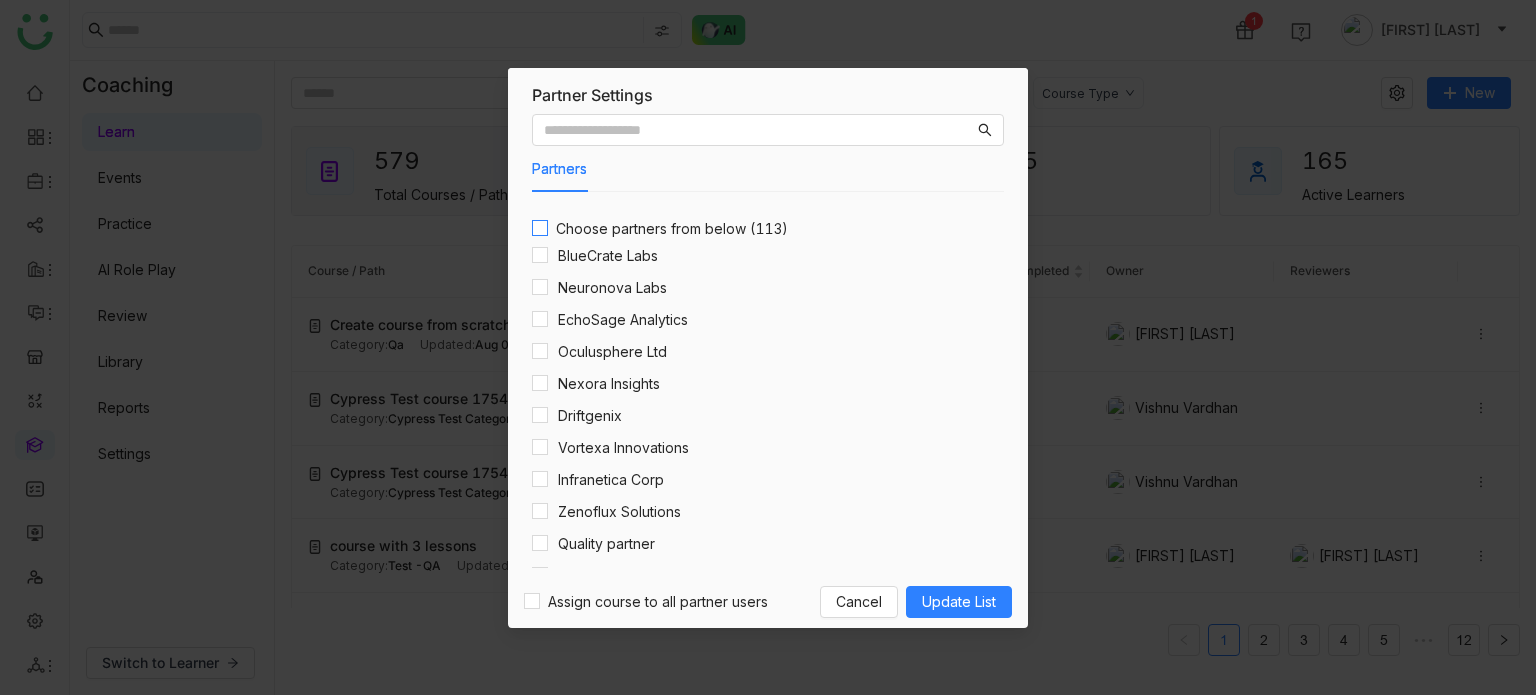 click on "Choose partners from below (113)" at bounding box center (672, 229) 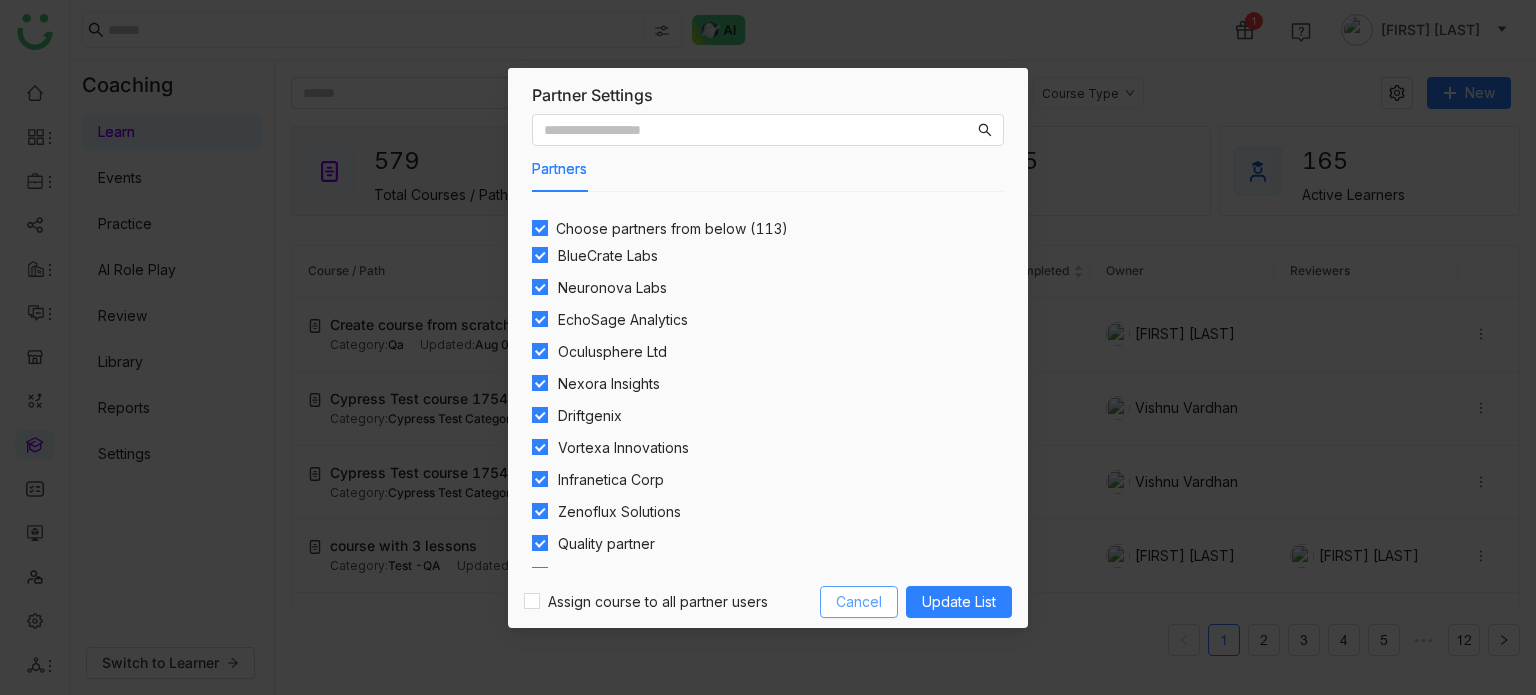 click on "Cancel" at bounding box center [859, 602] 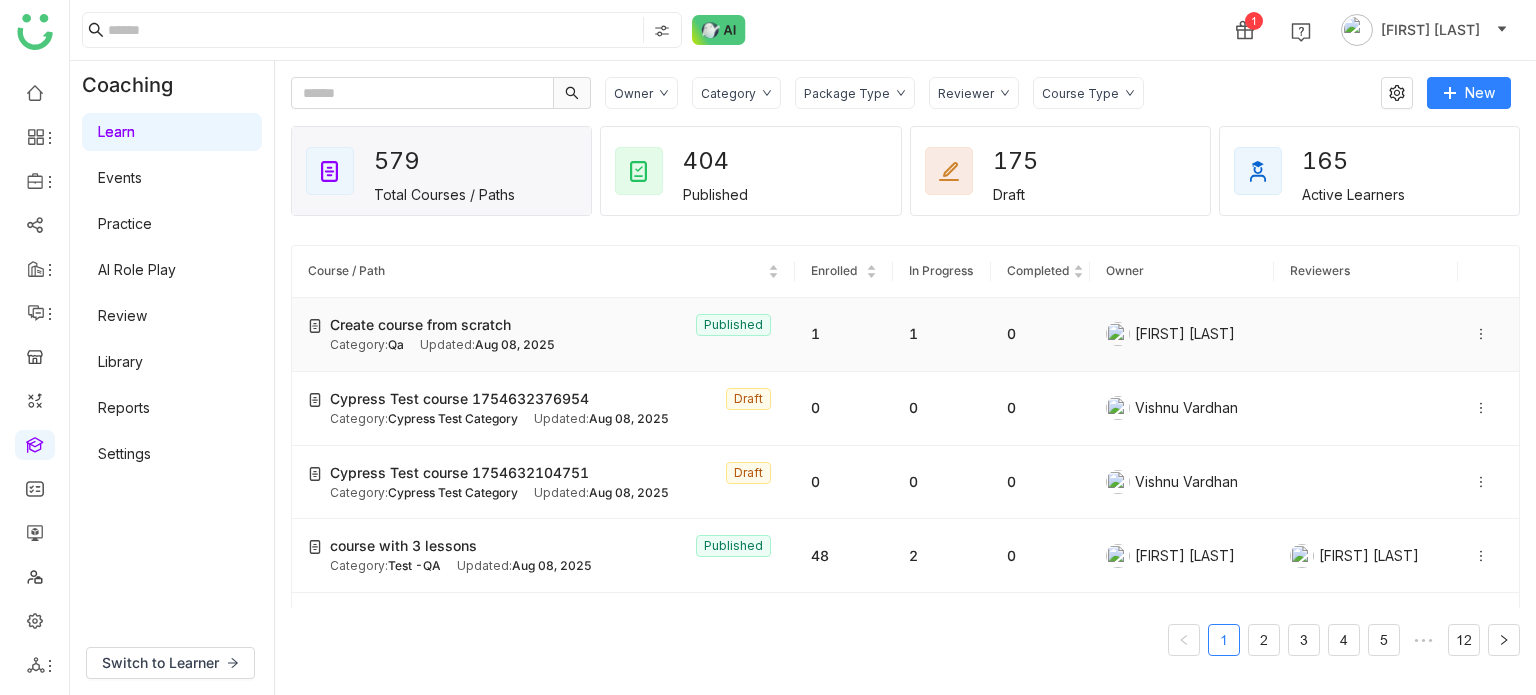 click 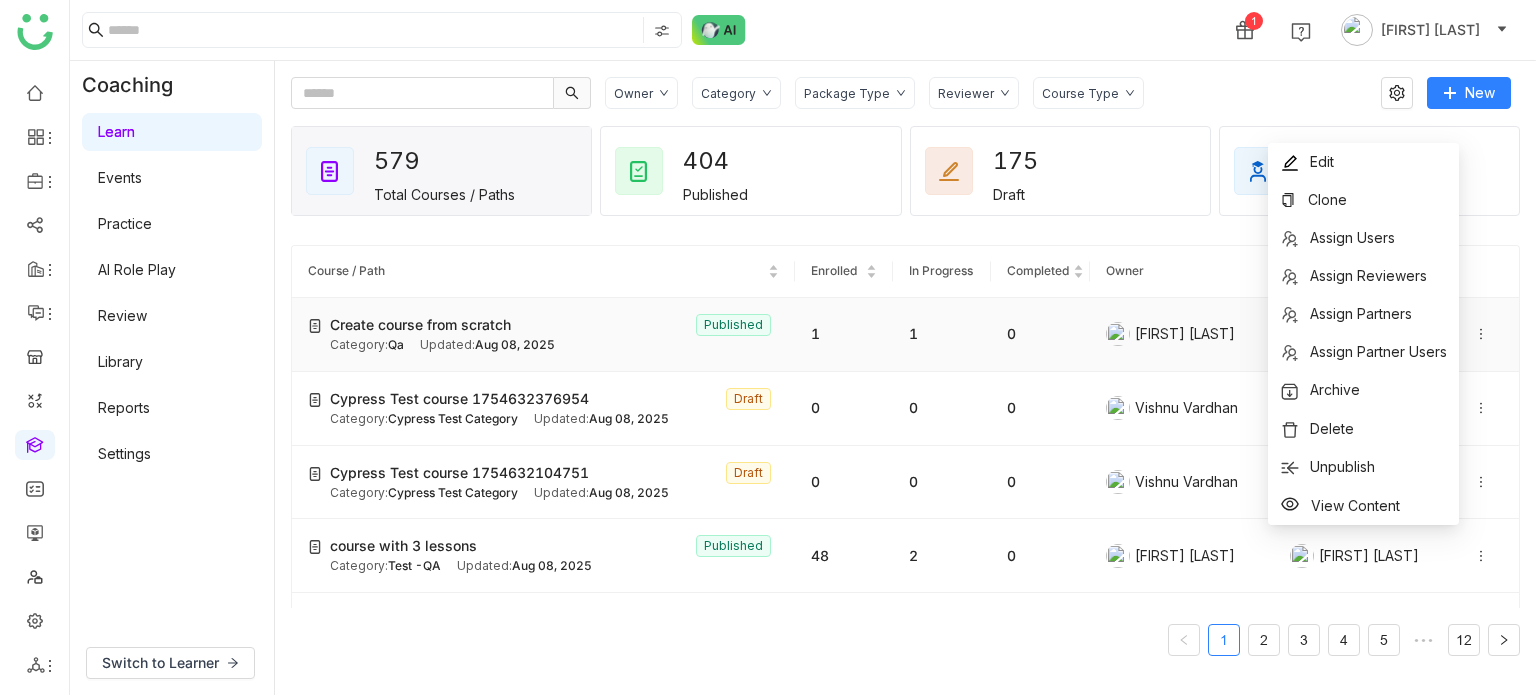 click on "1" 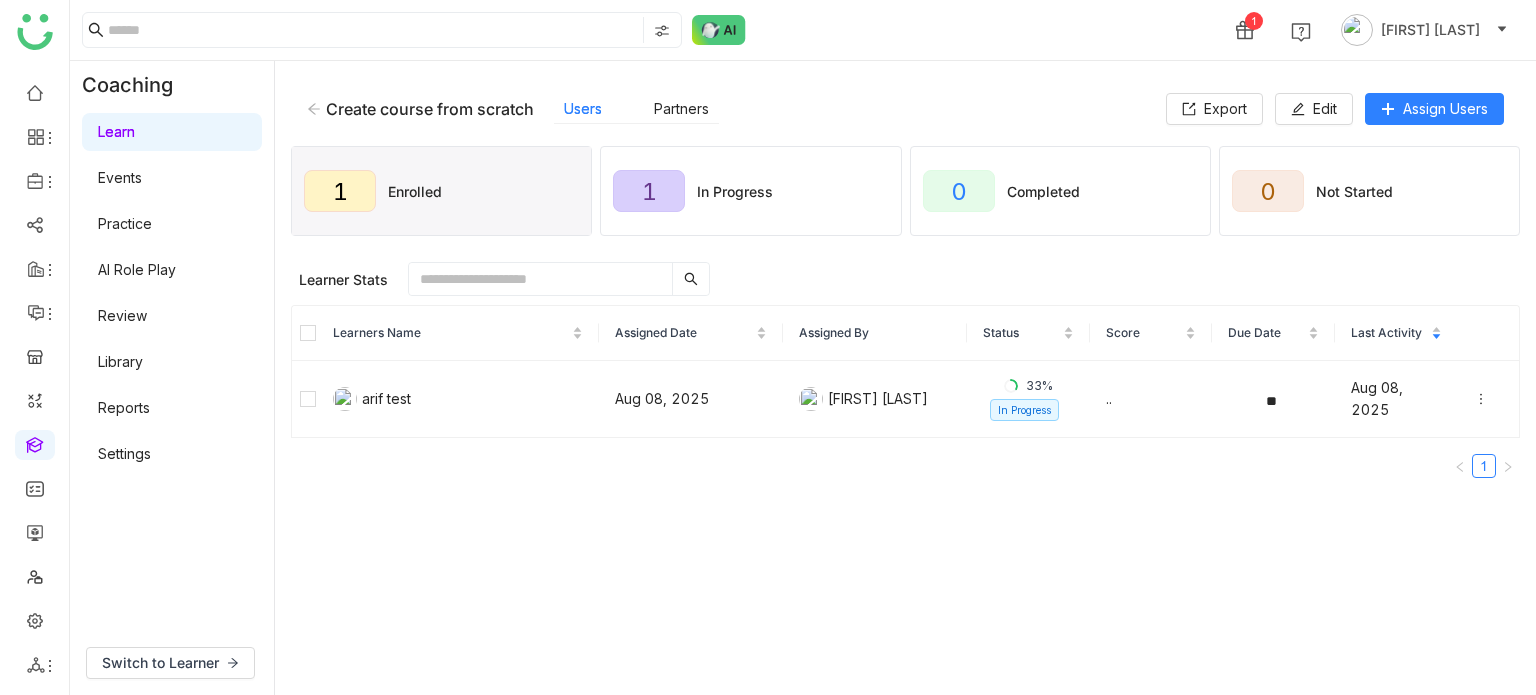click on "Learner Stats" 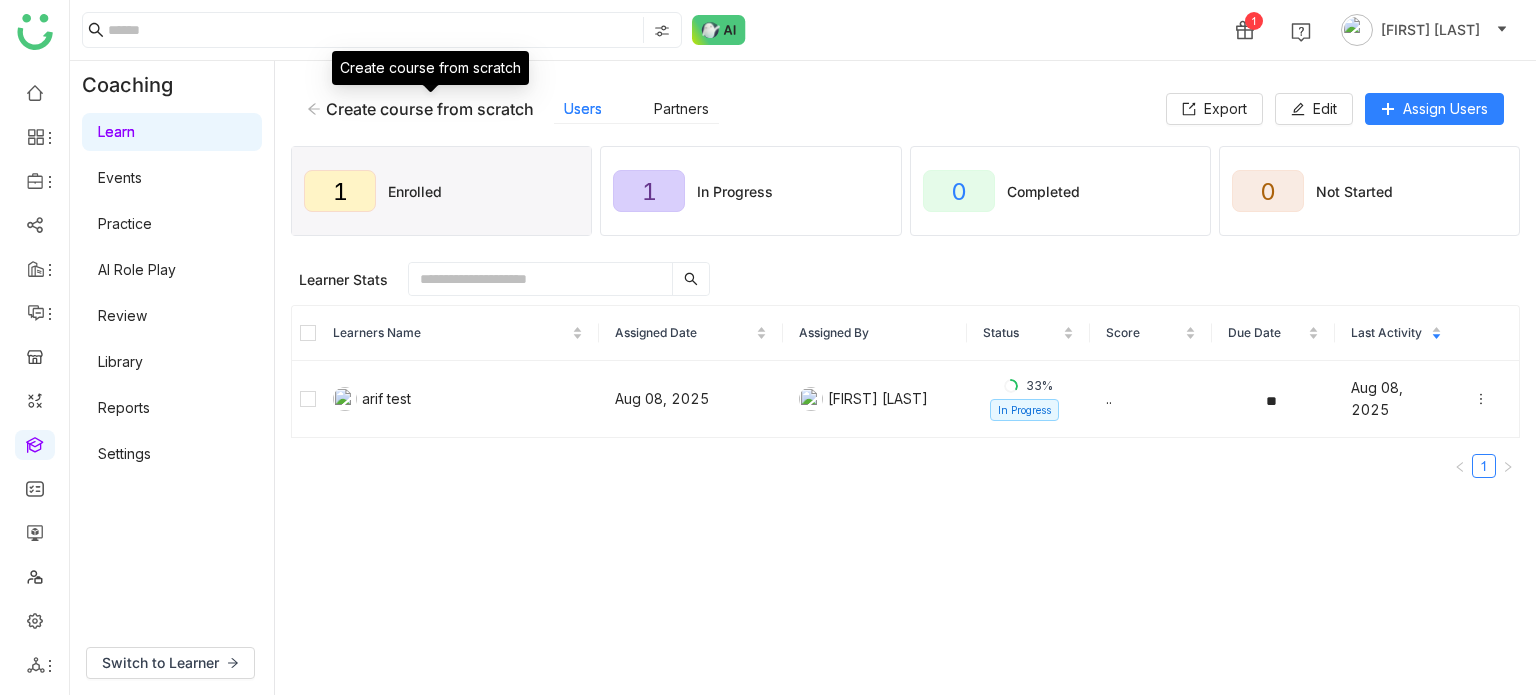 click on "Create course from scratch" 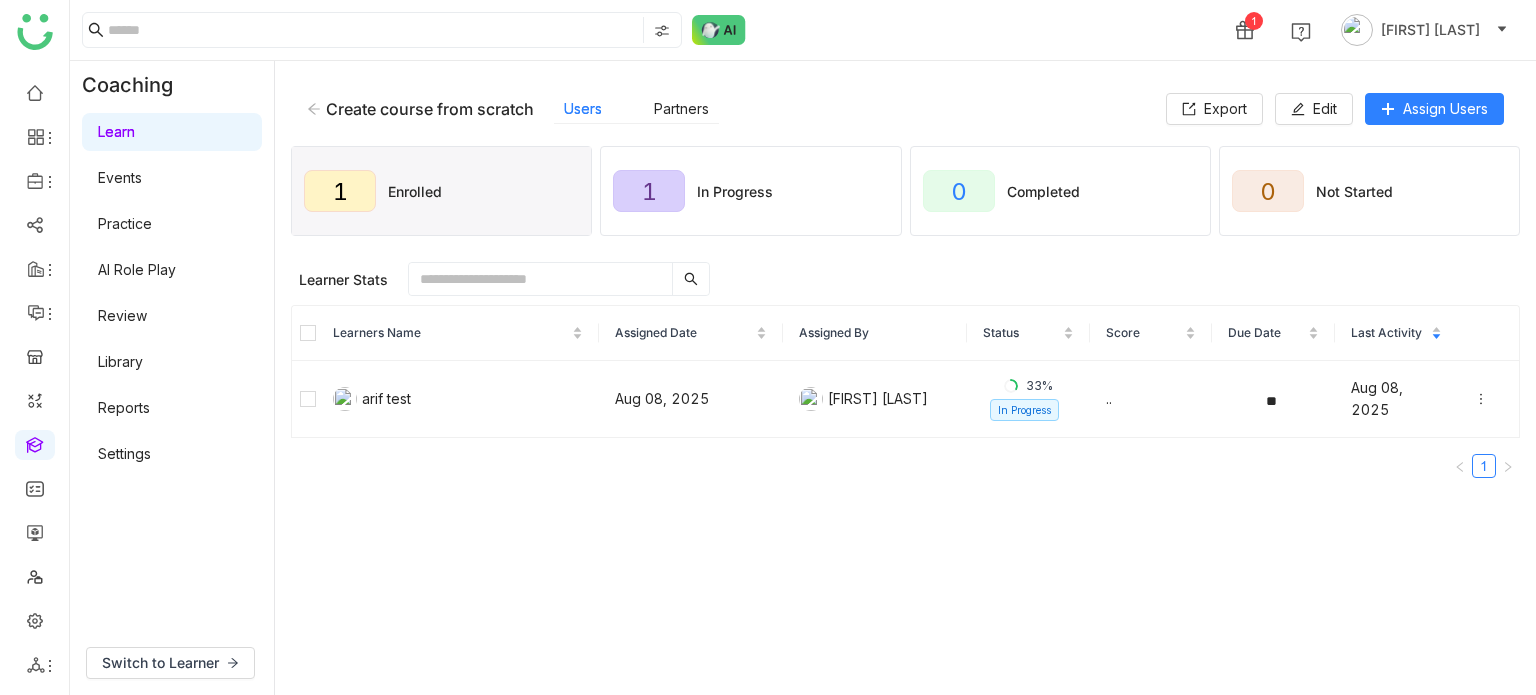 click on "Create course from scratch    Users   Partners   Export   Edit   Assign Users" 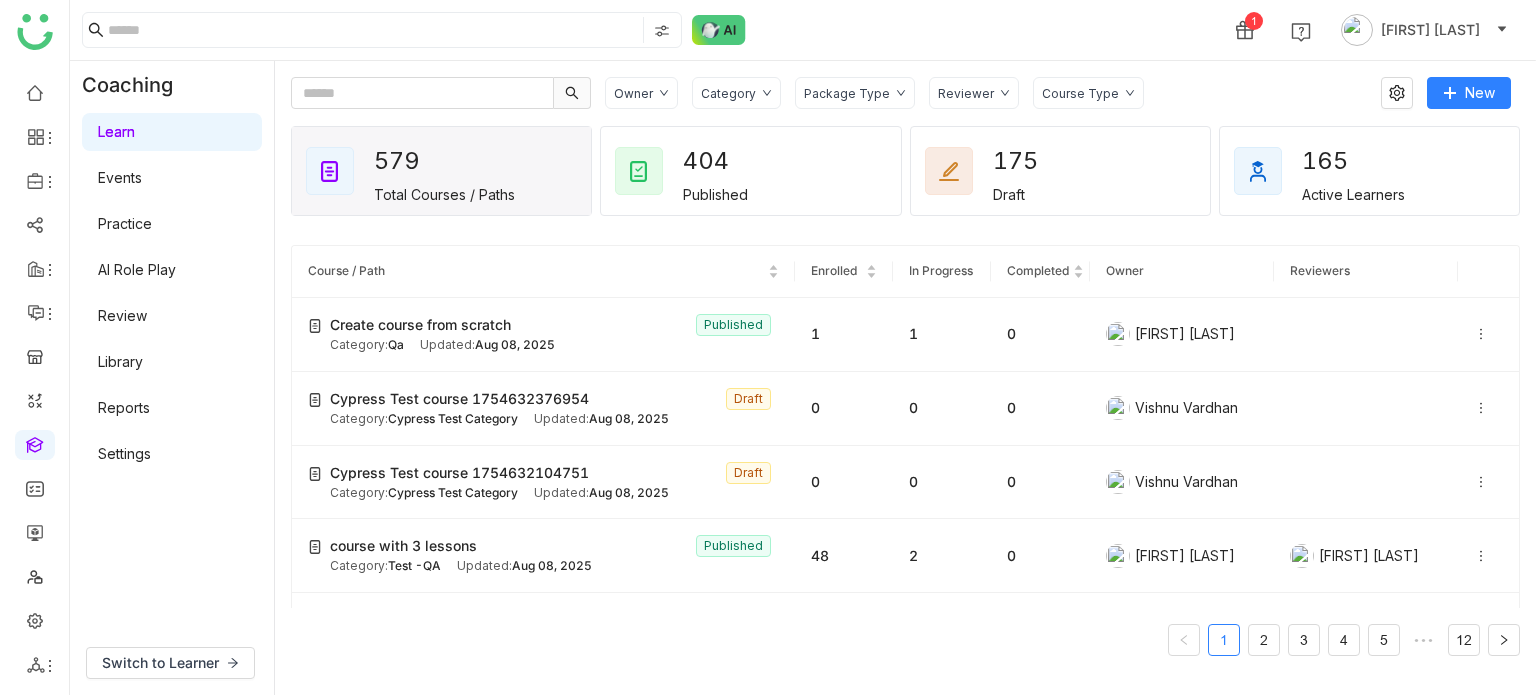 click on "1 [FIRST] [LAST]" 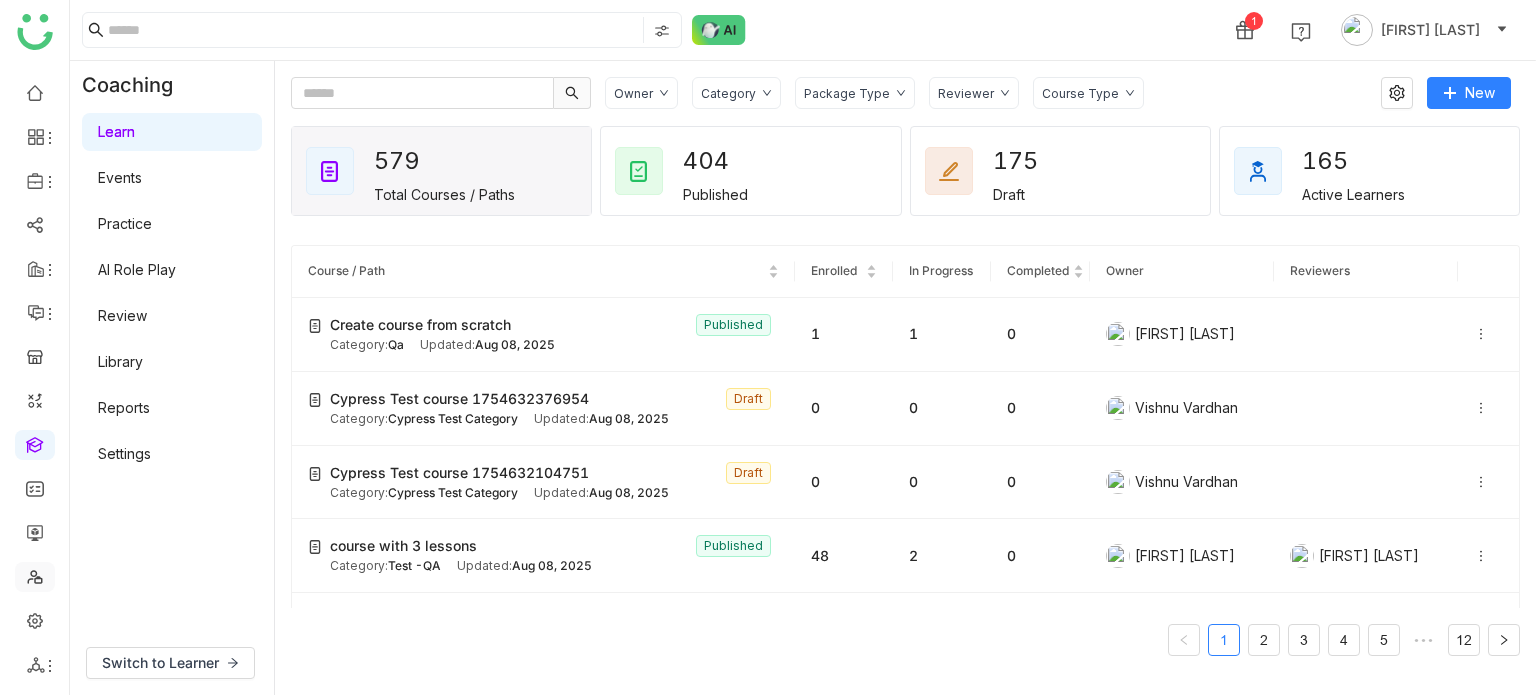 click at bounding box center [35, 575] 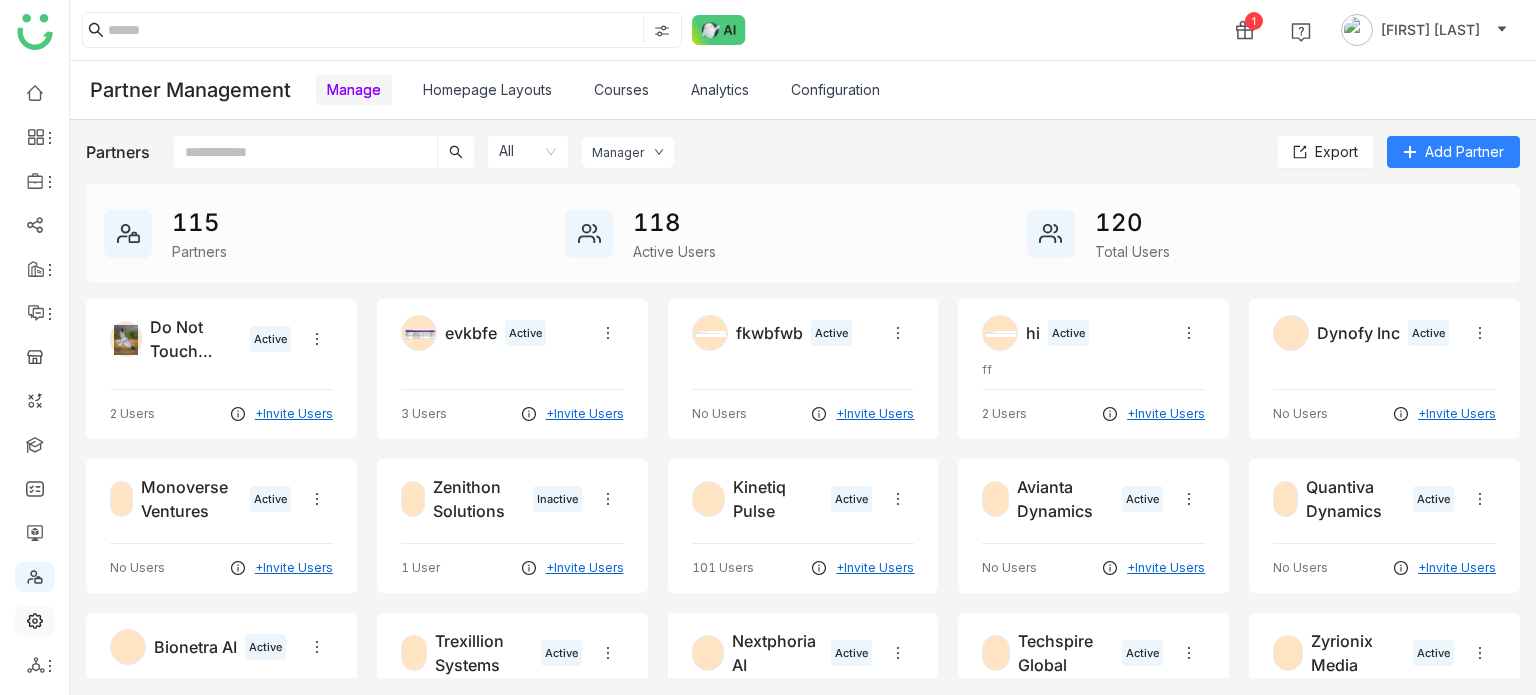 click at bounding box center [35, 619] 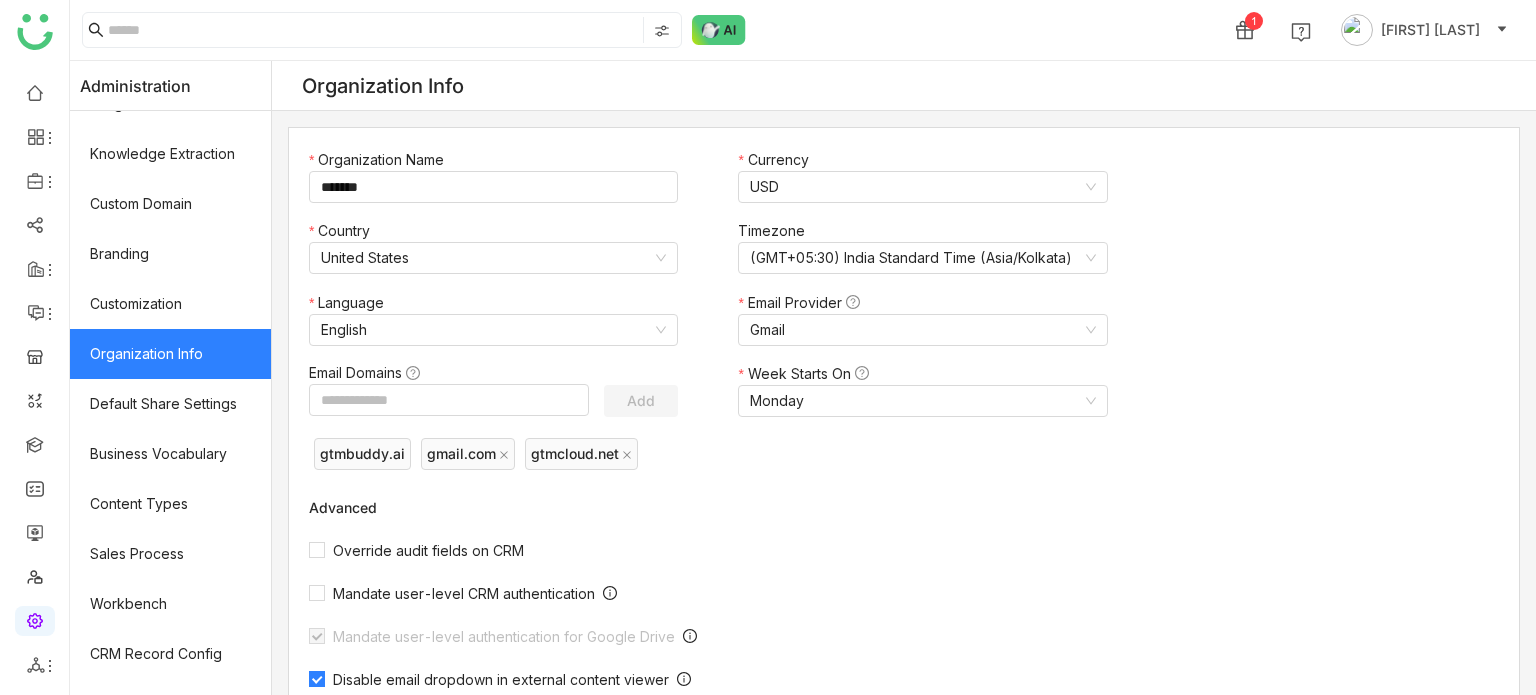 scroll, scrollTop: 365, scrollLeft: 0, axis: vertical 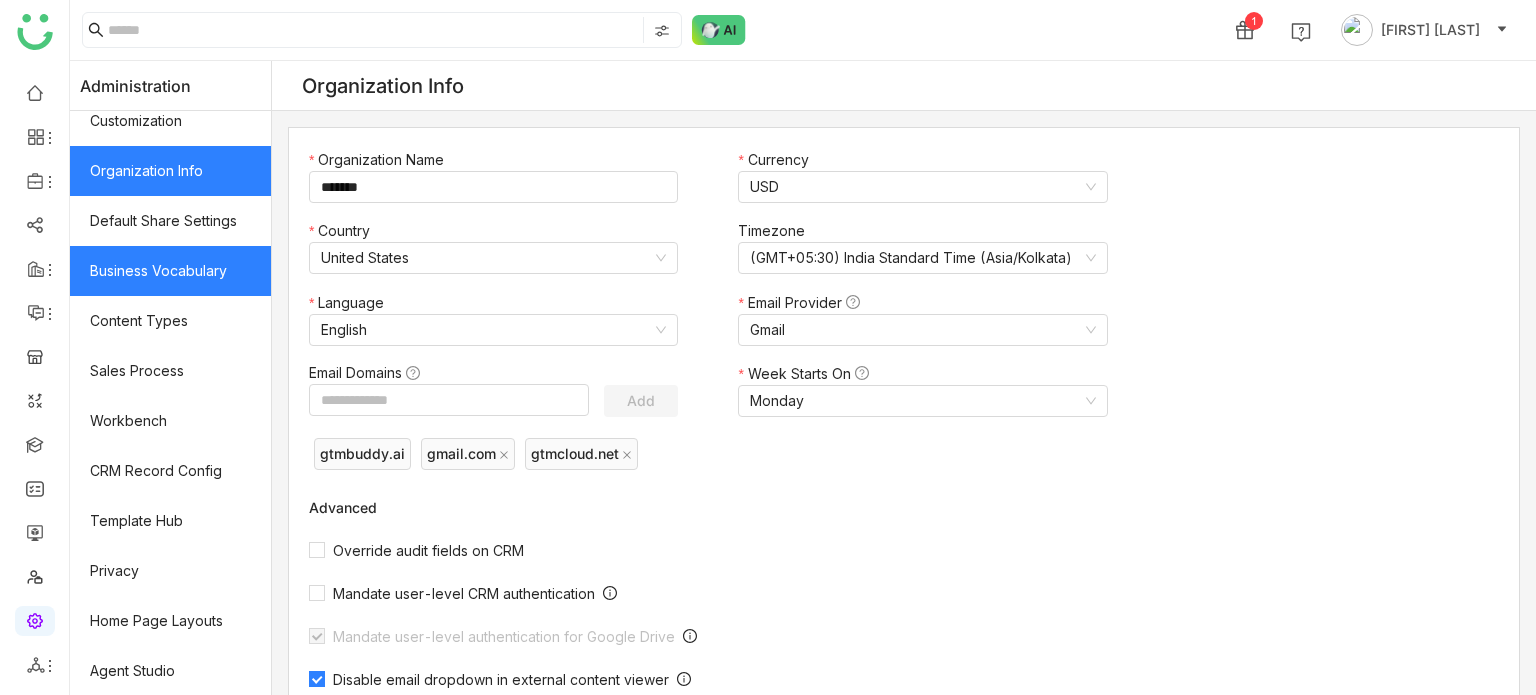 click on "Business Vocabulary" 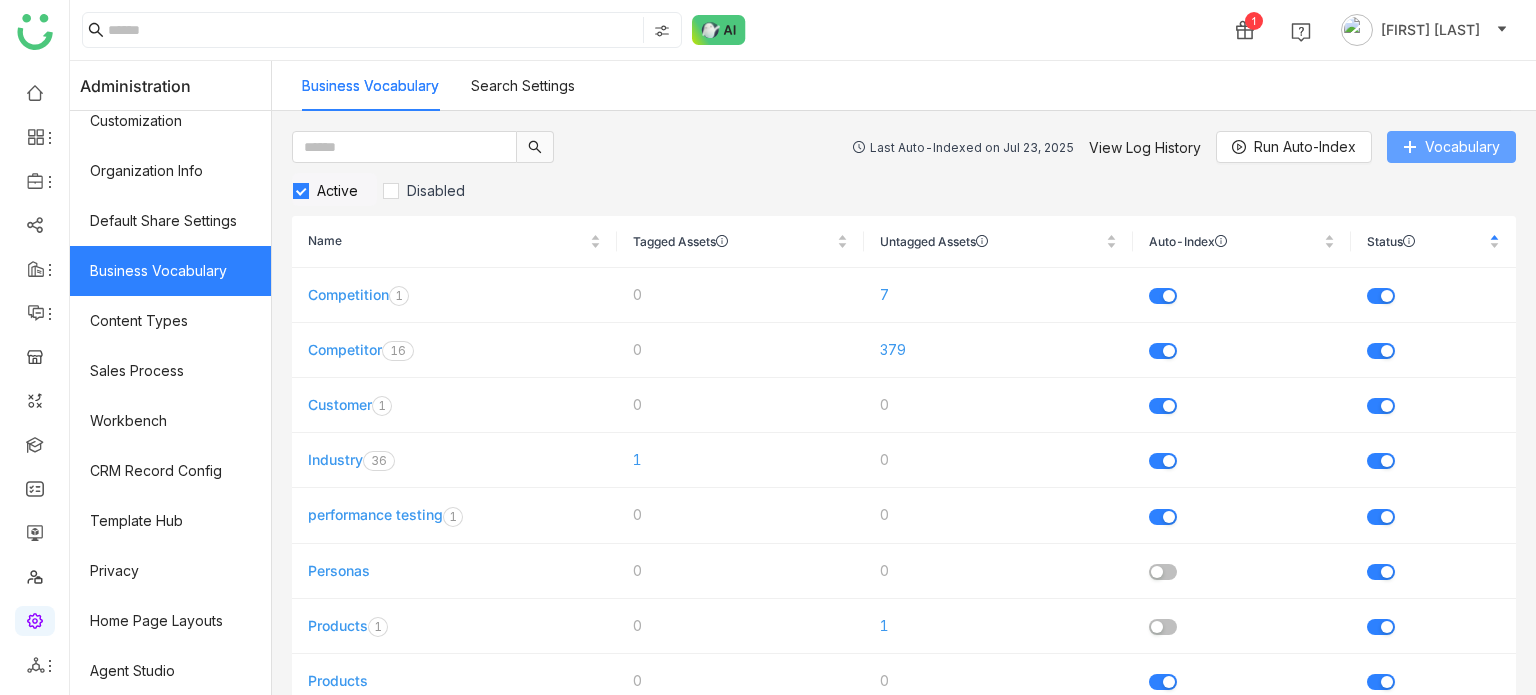 click 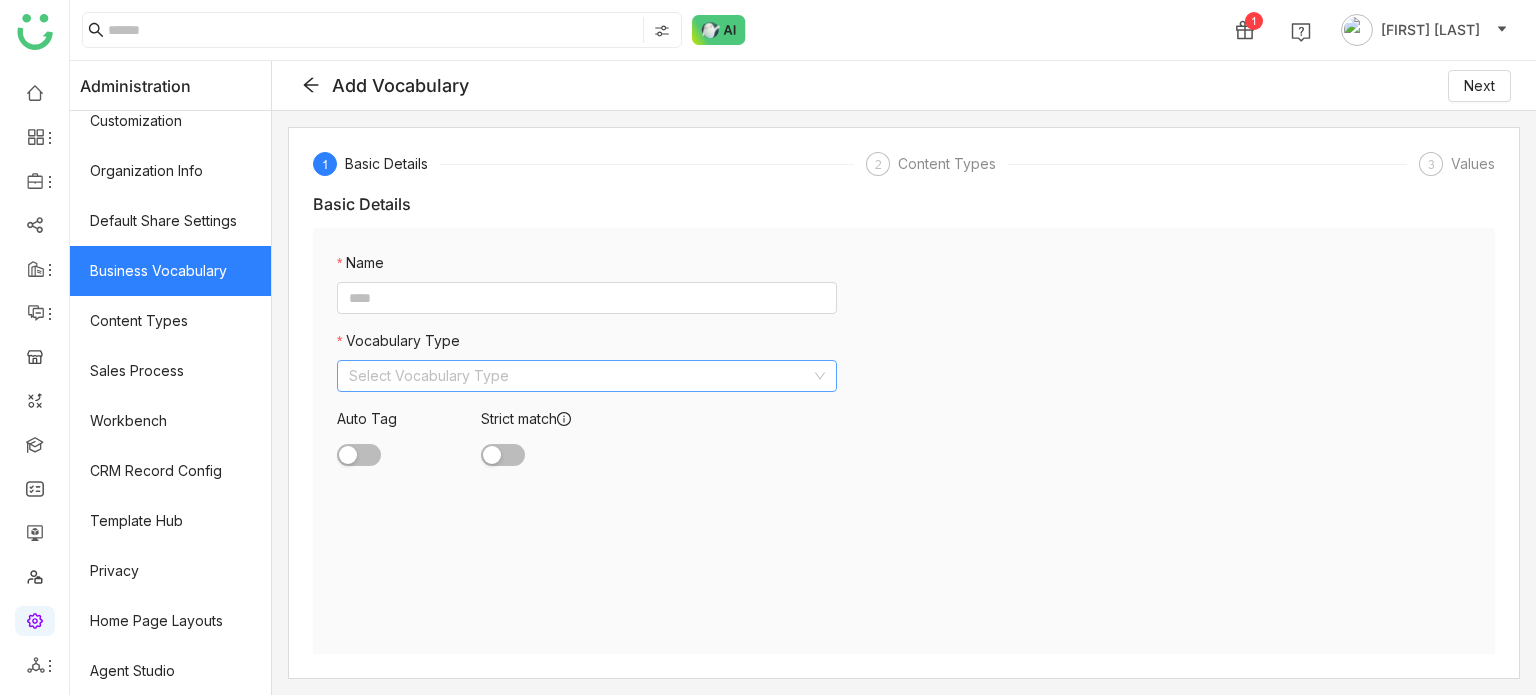 click on "Select Vocabulary Type" 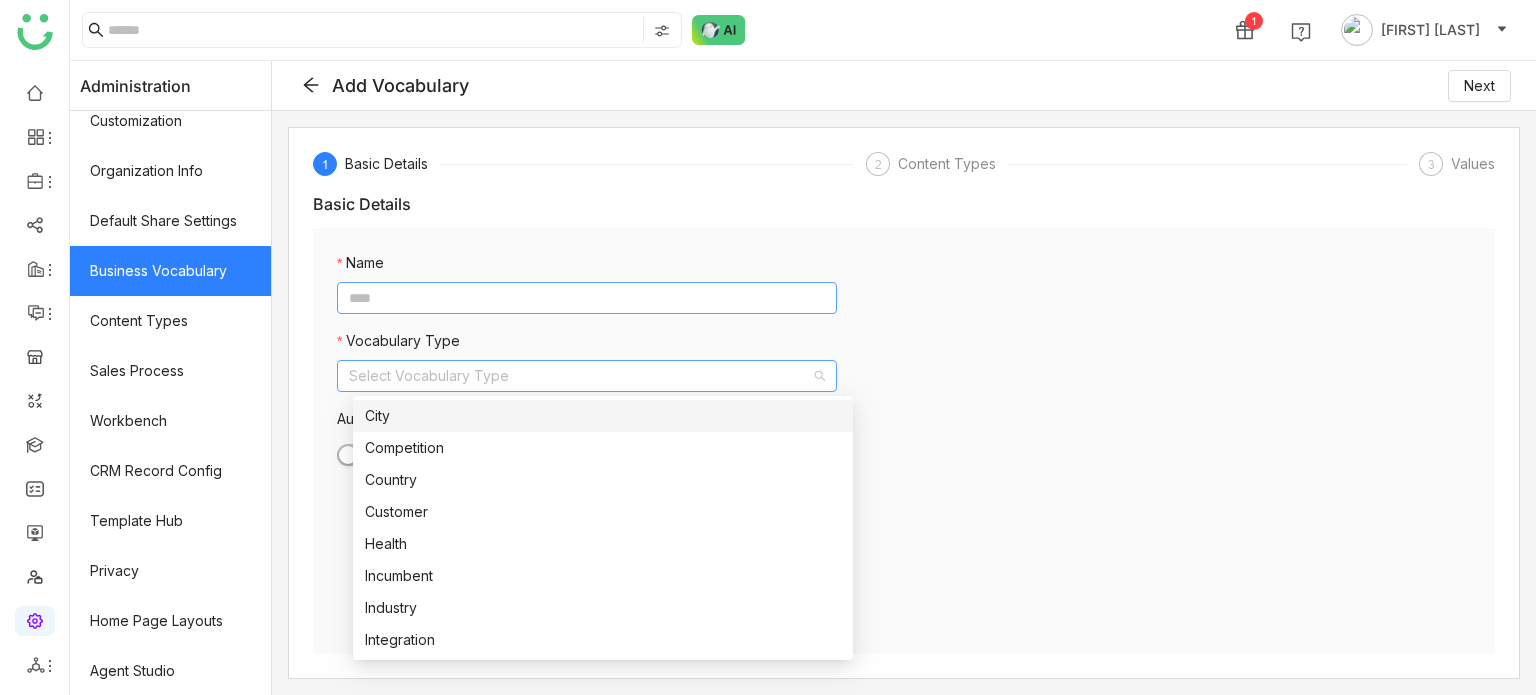 click 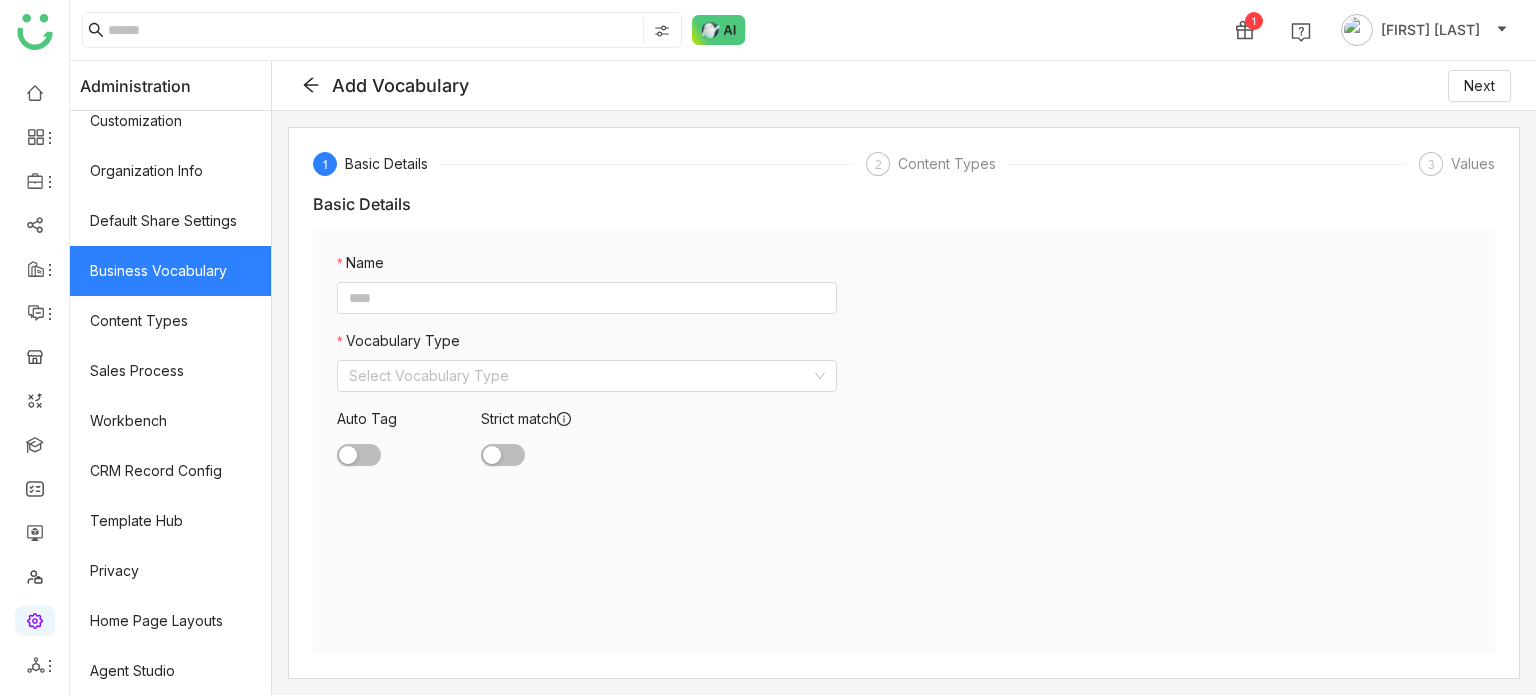 click 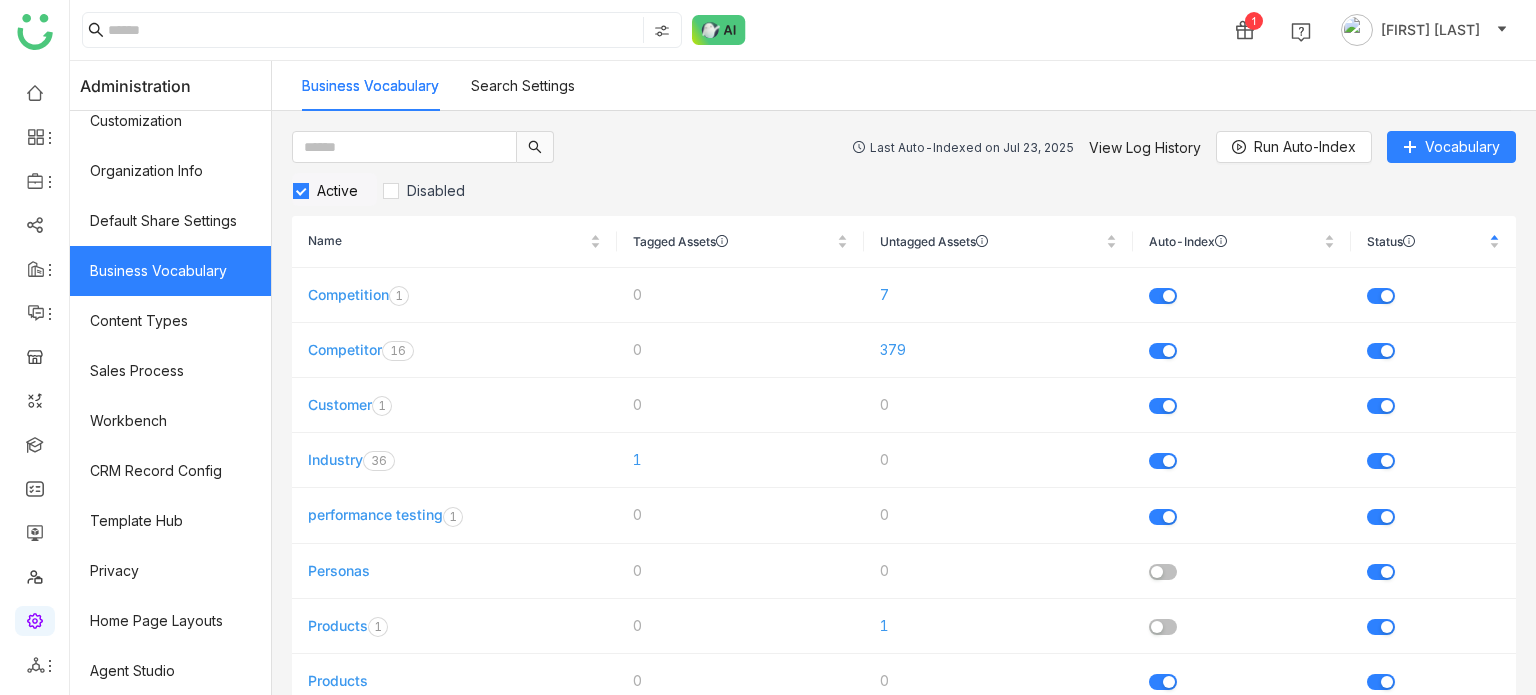 click on "Search Settings" at bounding box center (523, 85) 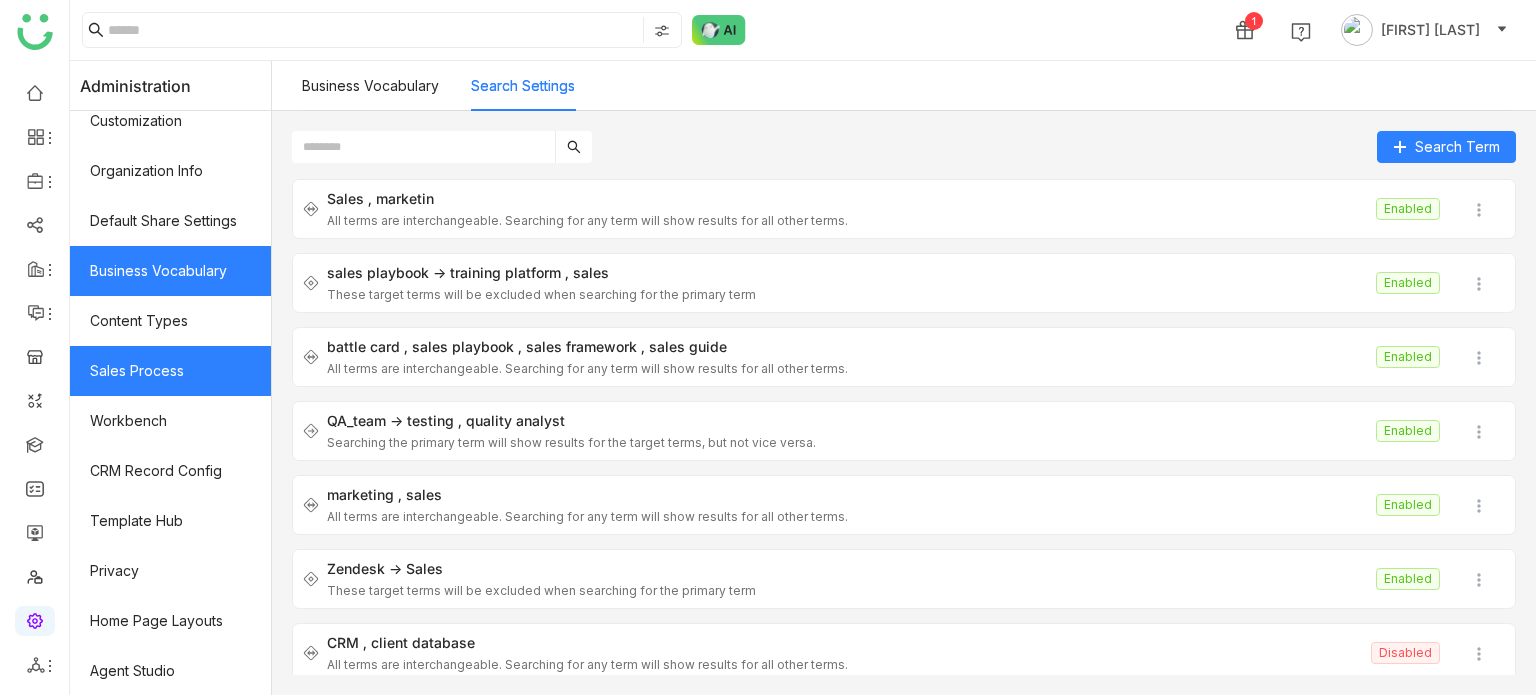 type 